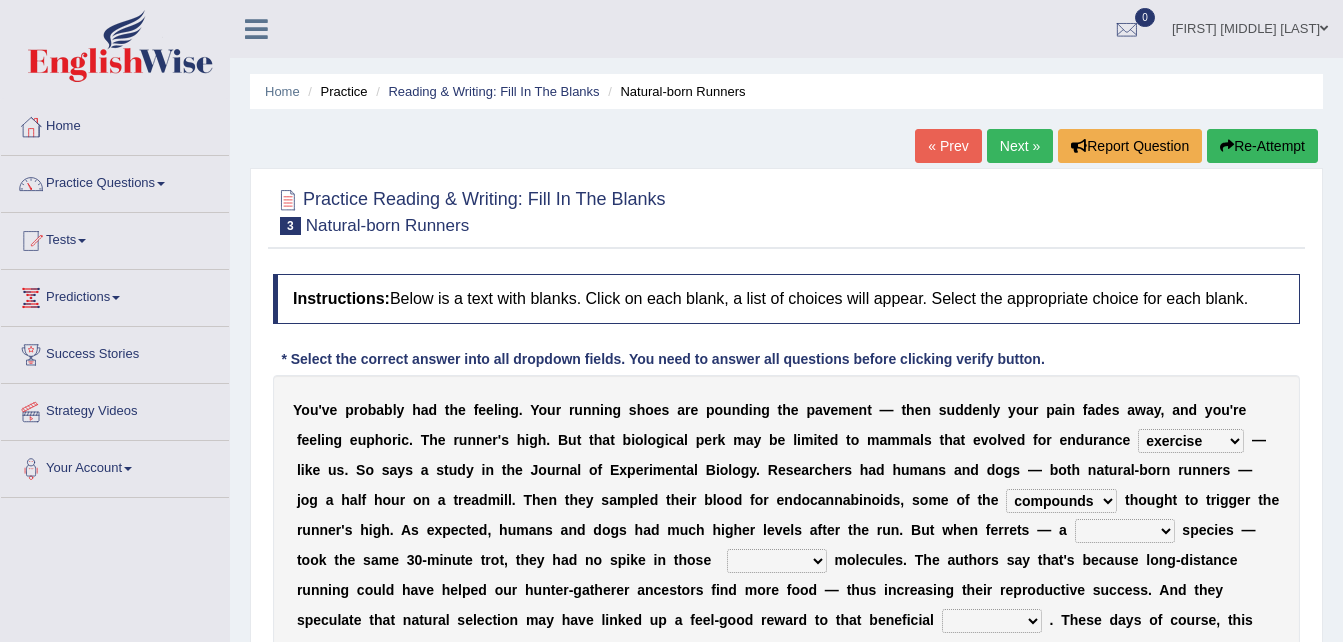 select on "exercise" 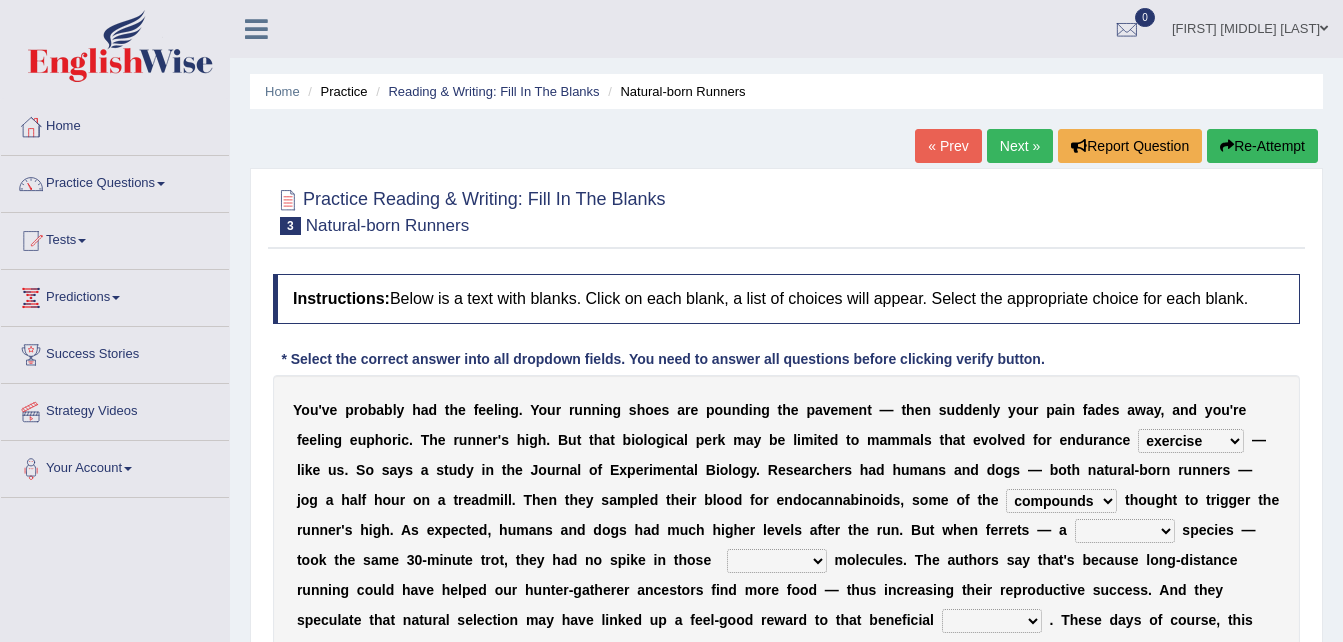 click on "excellency merely faerie sedentary" at bounding box center (1125, 531) 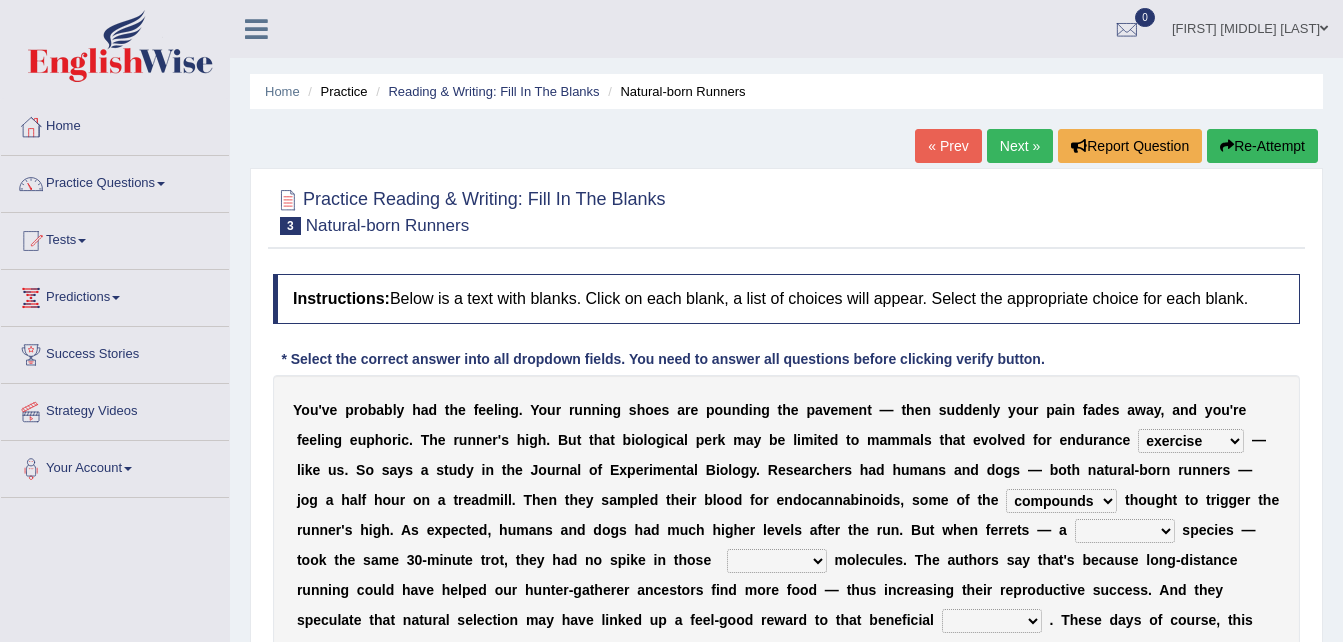 select on "merely" 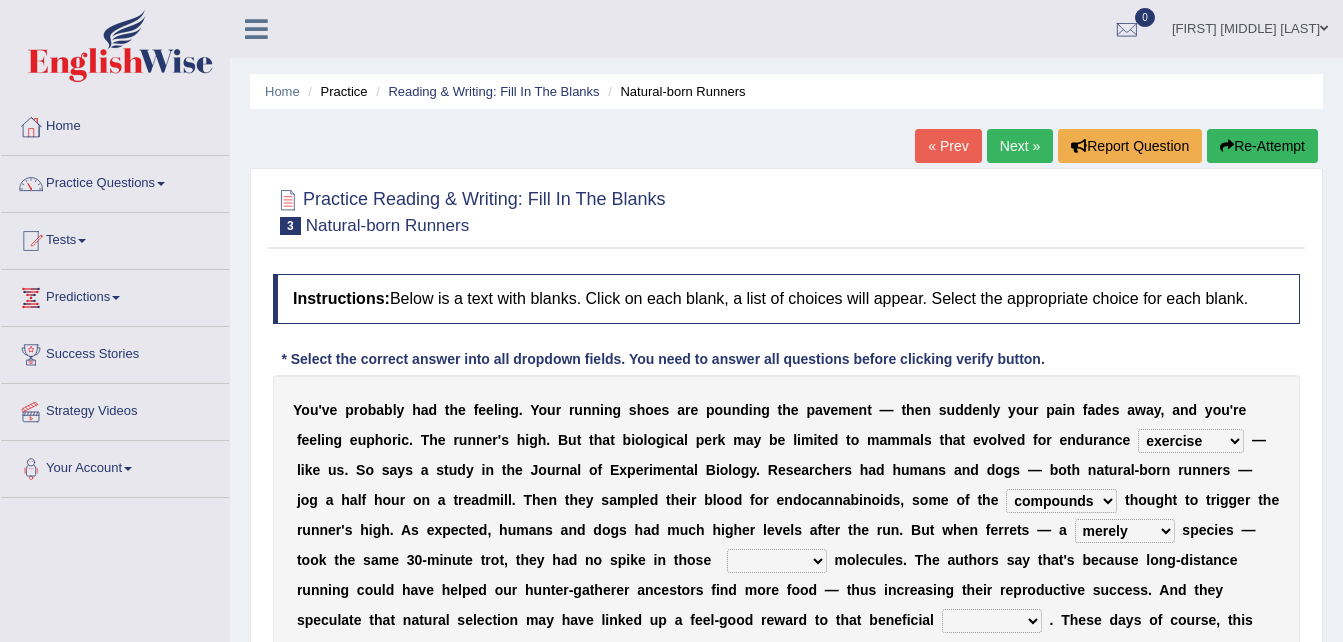 click on "excellency merely faerie sedentary" at bounding box center [1125, 531] 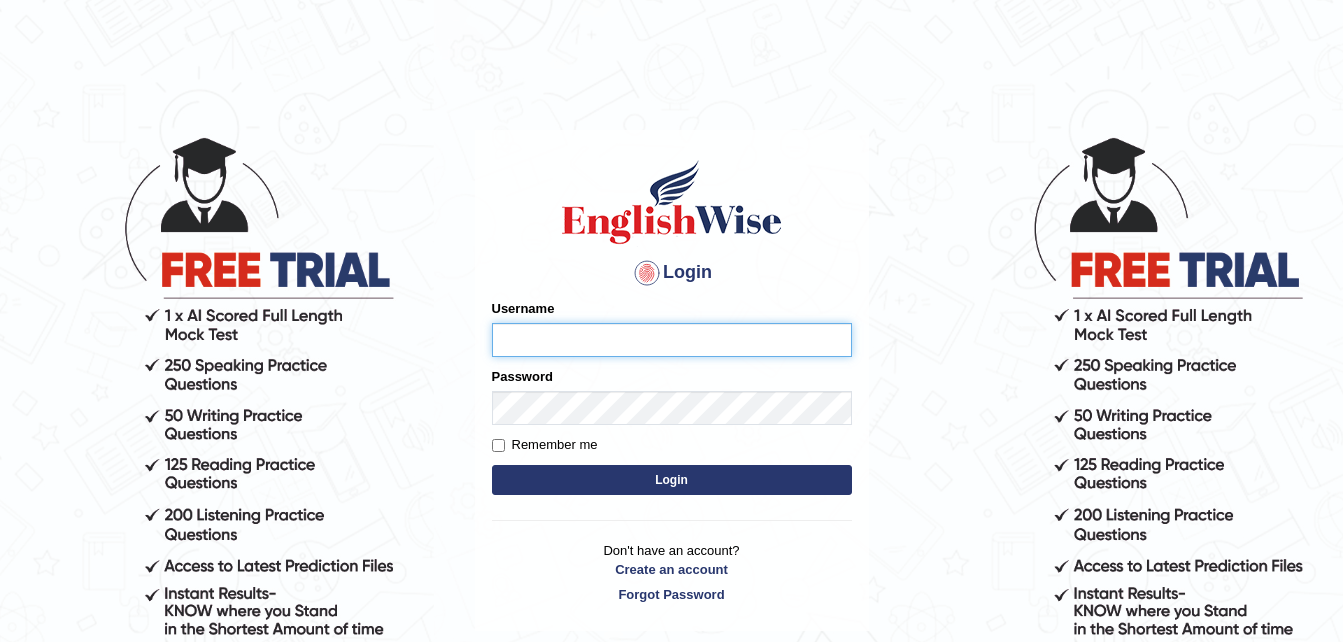 scroll, scrollTop: 0, scrollLeft: 0, axis: both 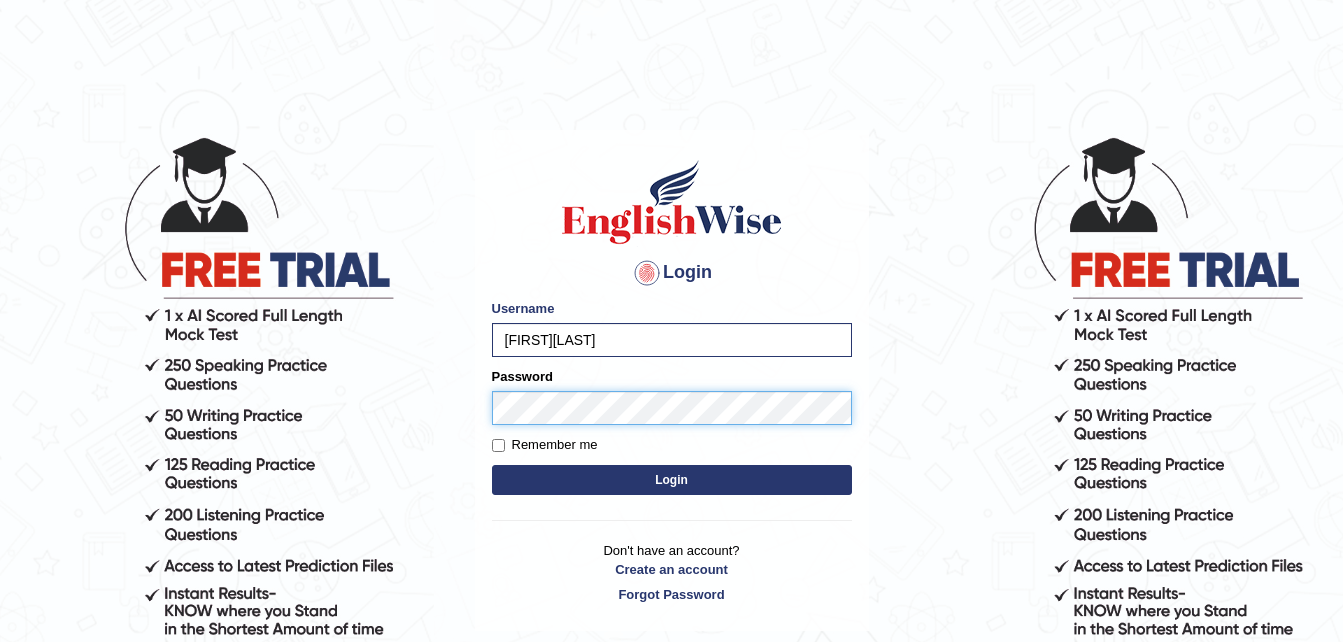 click on "Login" at bounding box center [672, 480] 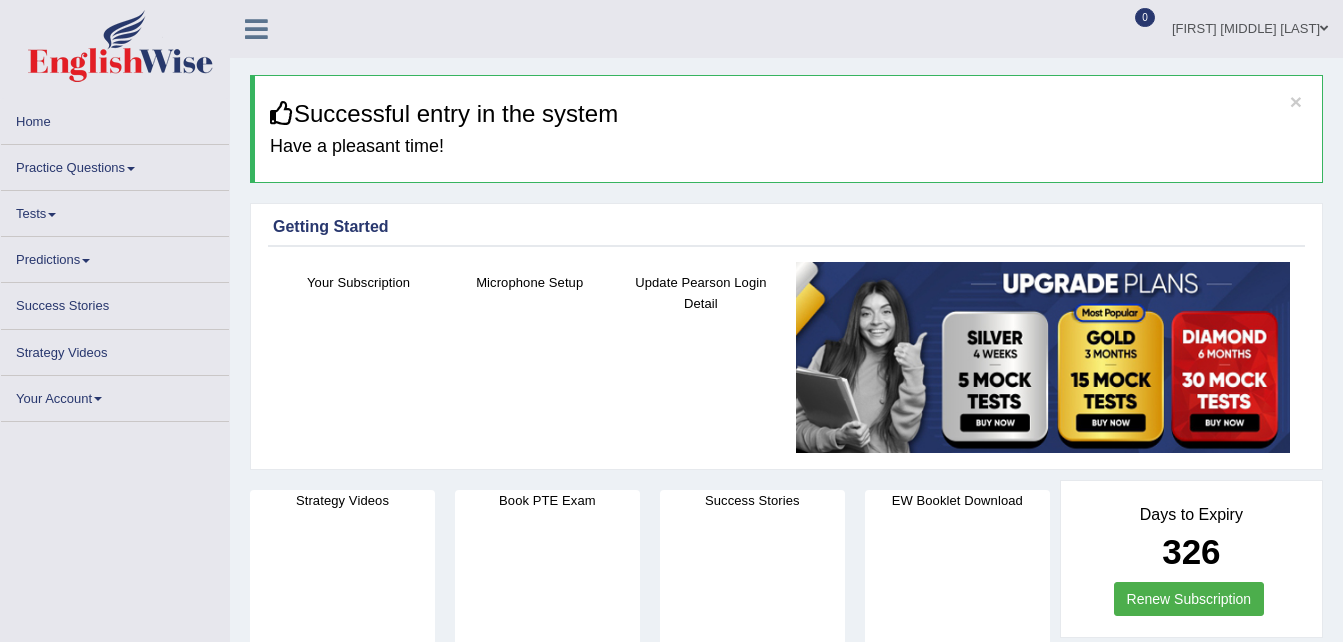 scroll, scrollTop: 0, scrollLeft: 0, axis: both 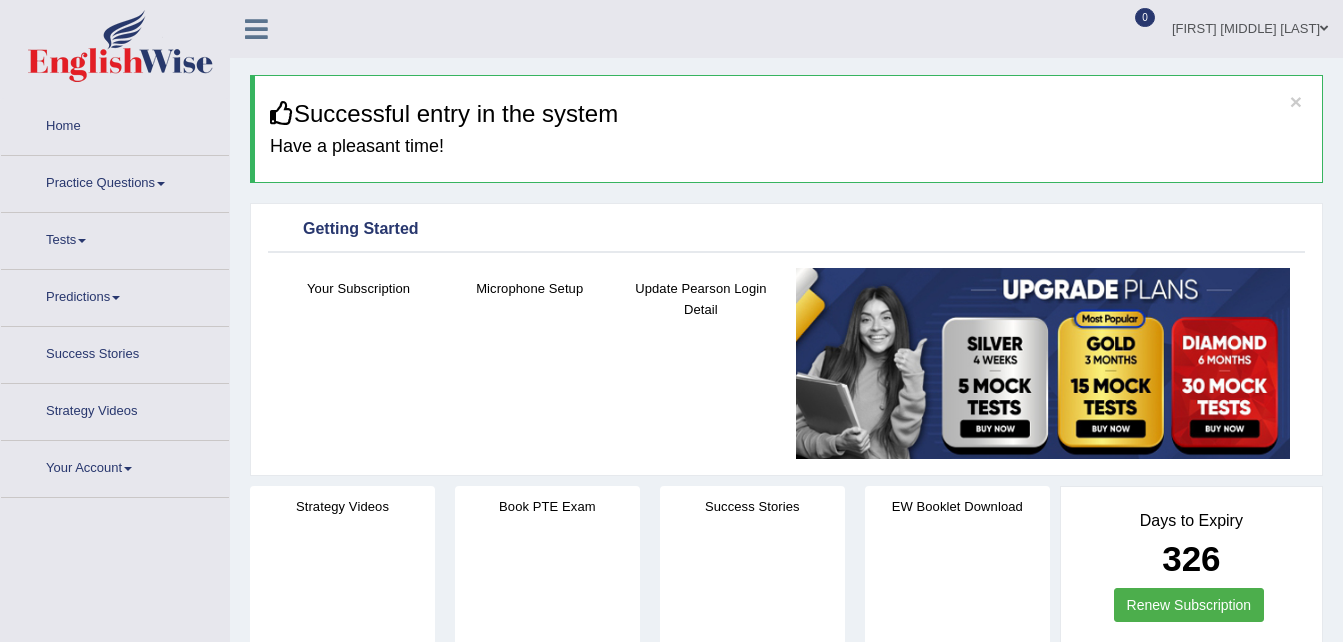 click on "Practice Questions" at bounding box center (115, 181) 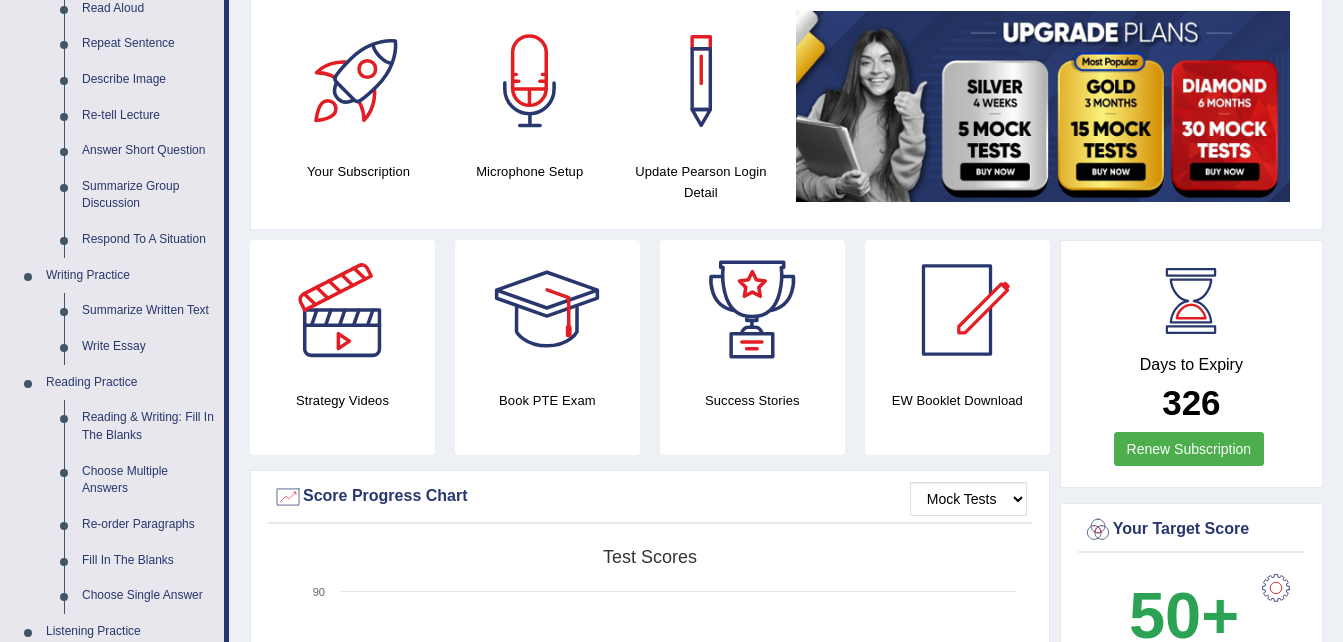 scroll, scrollTop: 280, scrollLeft: 0, axis: vertical 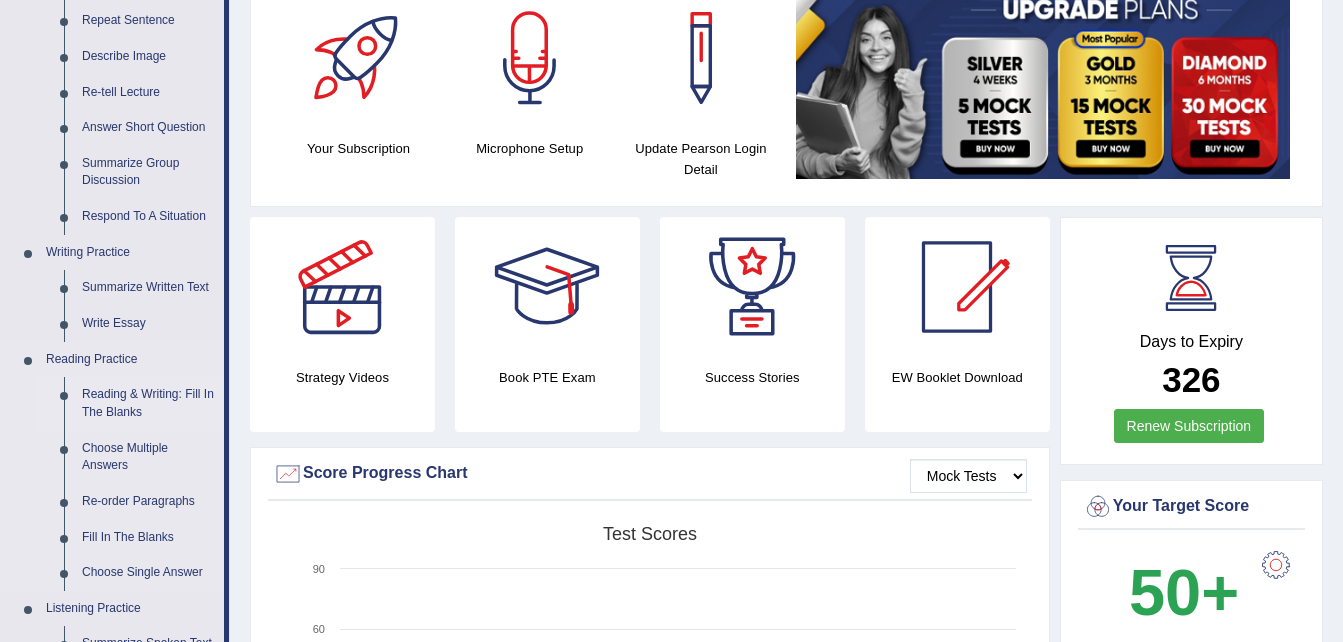 click on "Reading & Writing: Fill In The Blanks" at bounding box center (148, 403) 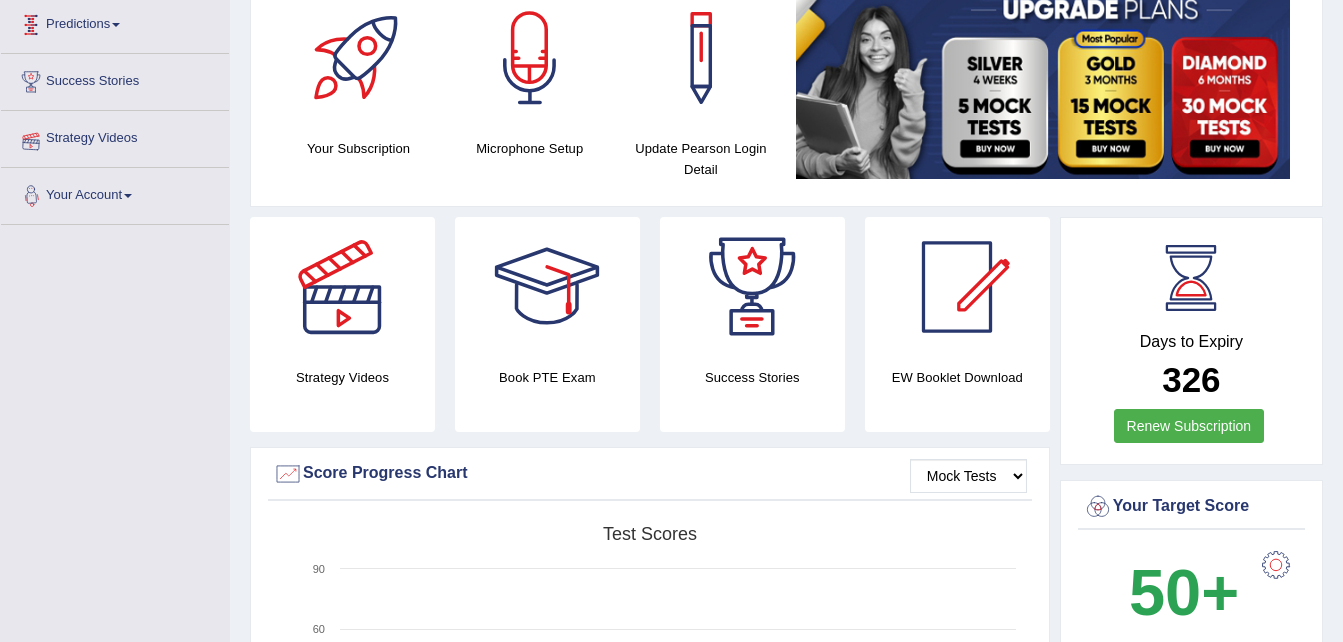 scroll, scrollTop: 452, scrollLeft: 0, axis: vertical 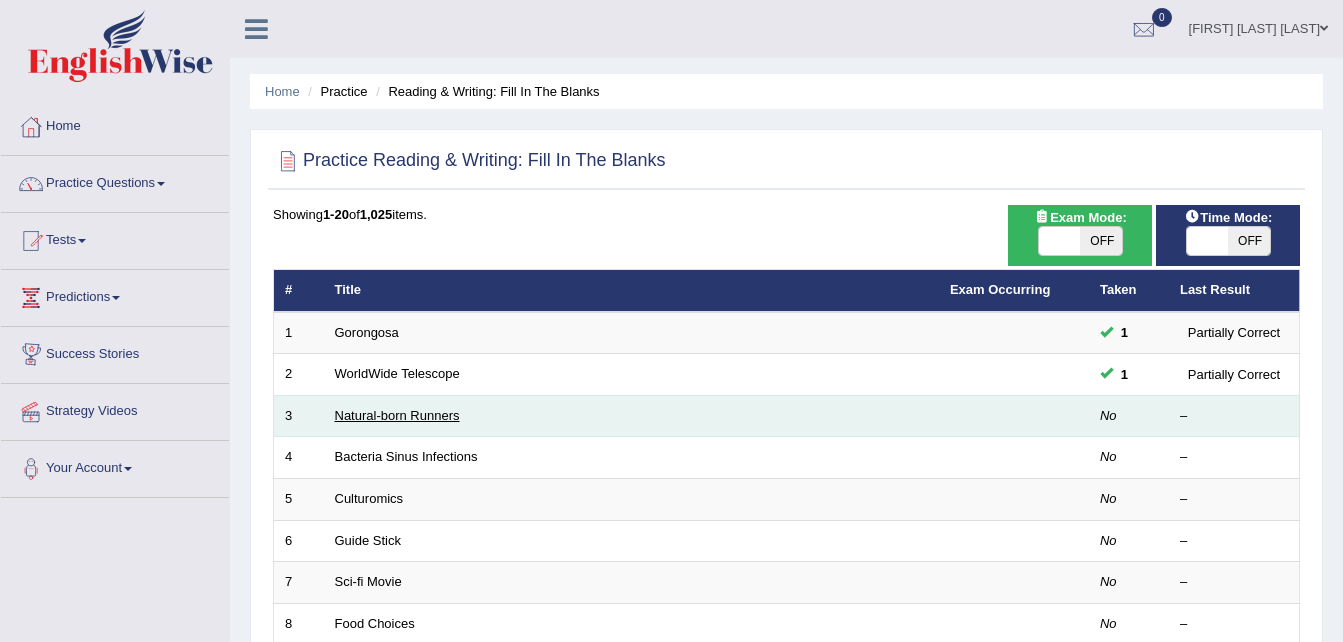 click on "Natural-born Runners" at bounding box center (397, 415) 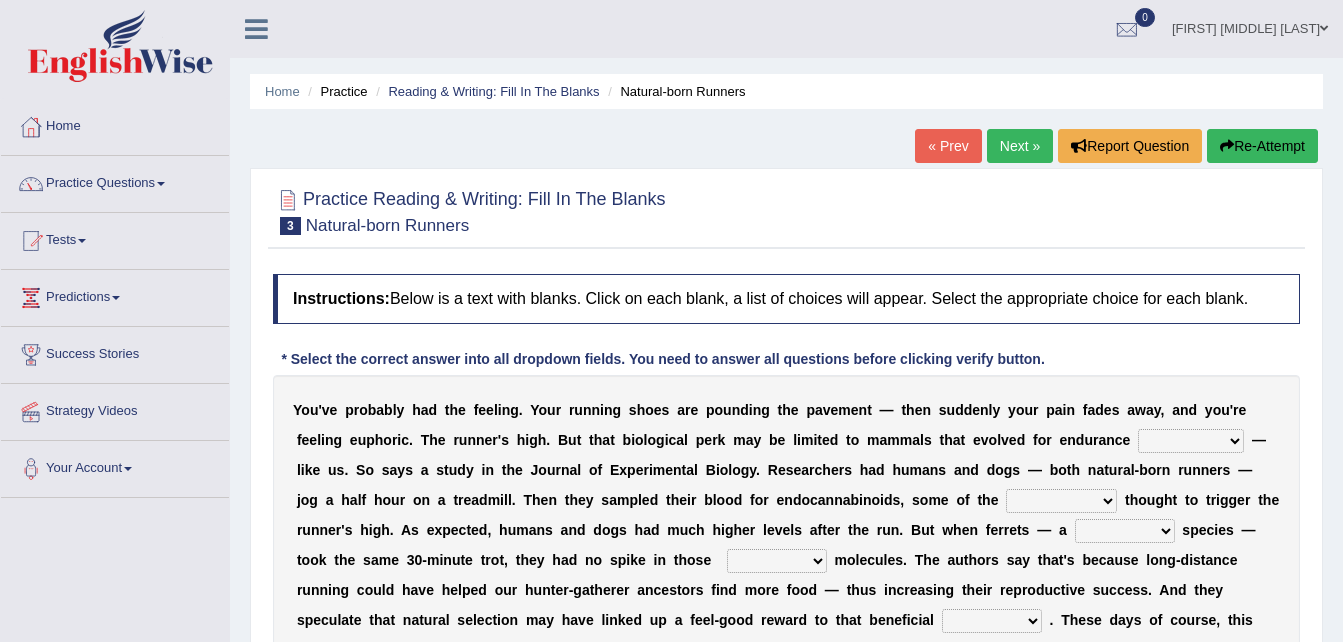 scroll, scrollTop: 0, scrollLeft: 0, axis: both 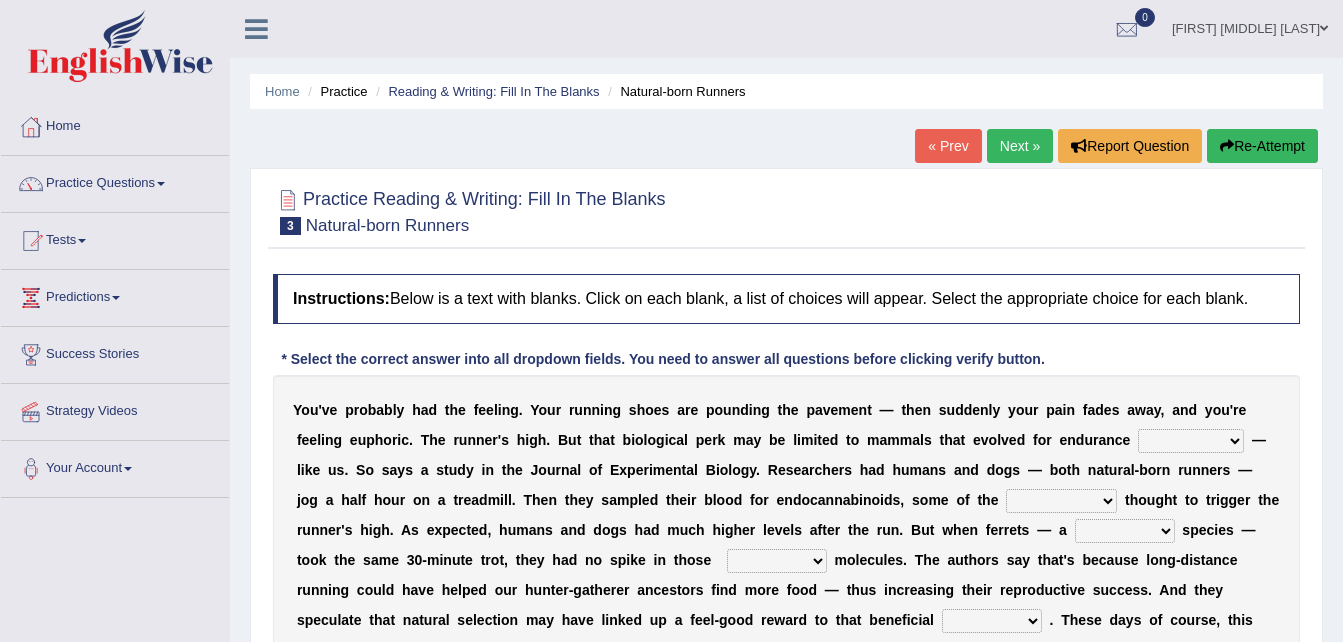 click on "dykes personalize classifies exercise" at bounding box center (1191, 441) 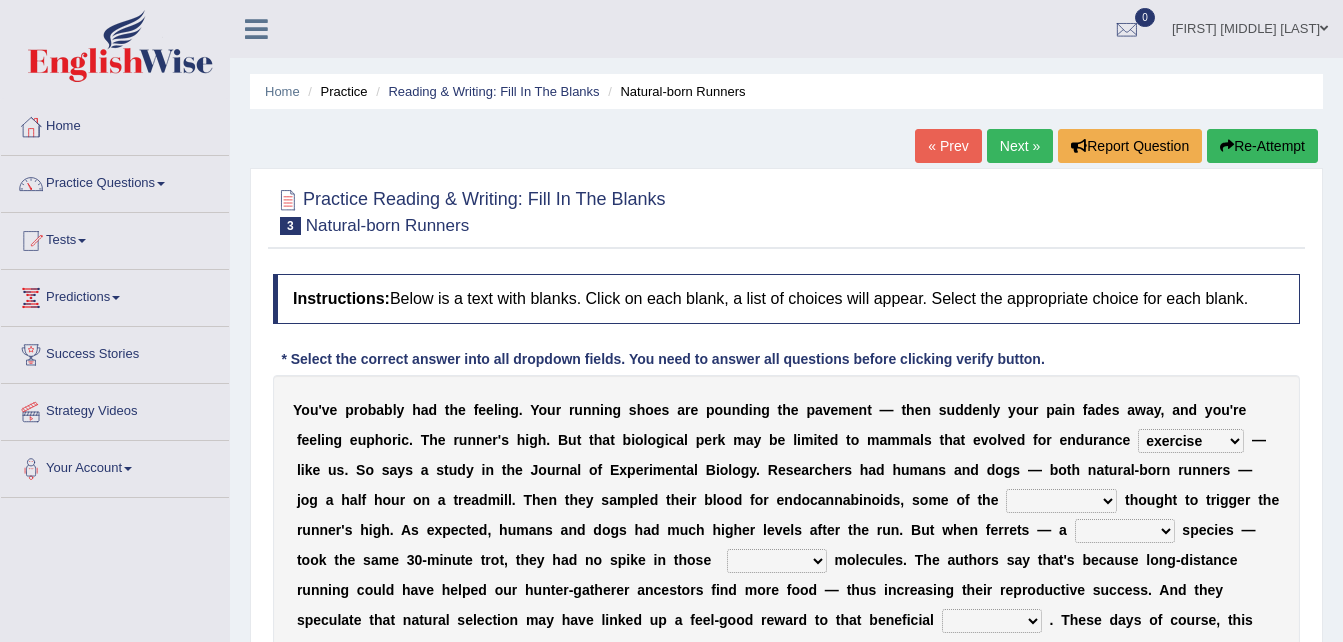 click on "dykes personalize classifies exercise" at bounding box center [1191, 441] 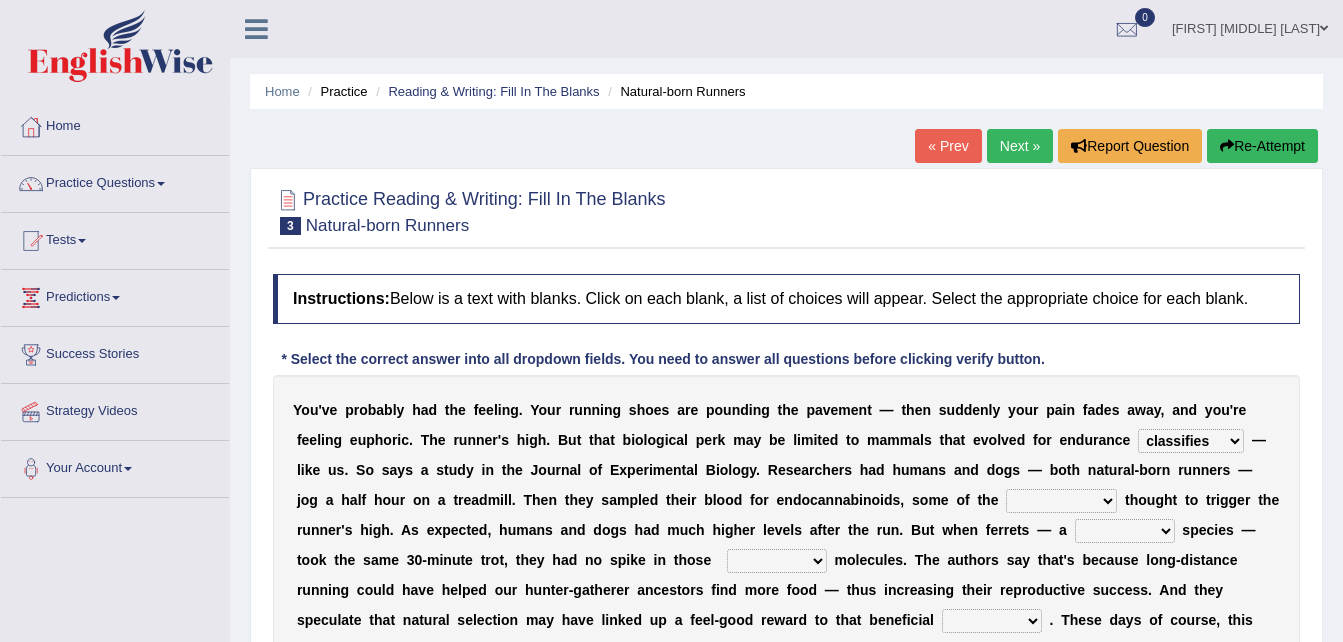 click on "dykes personalize classifies exercise" at bounding box center (1191, 441) 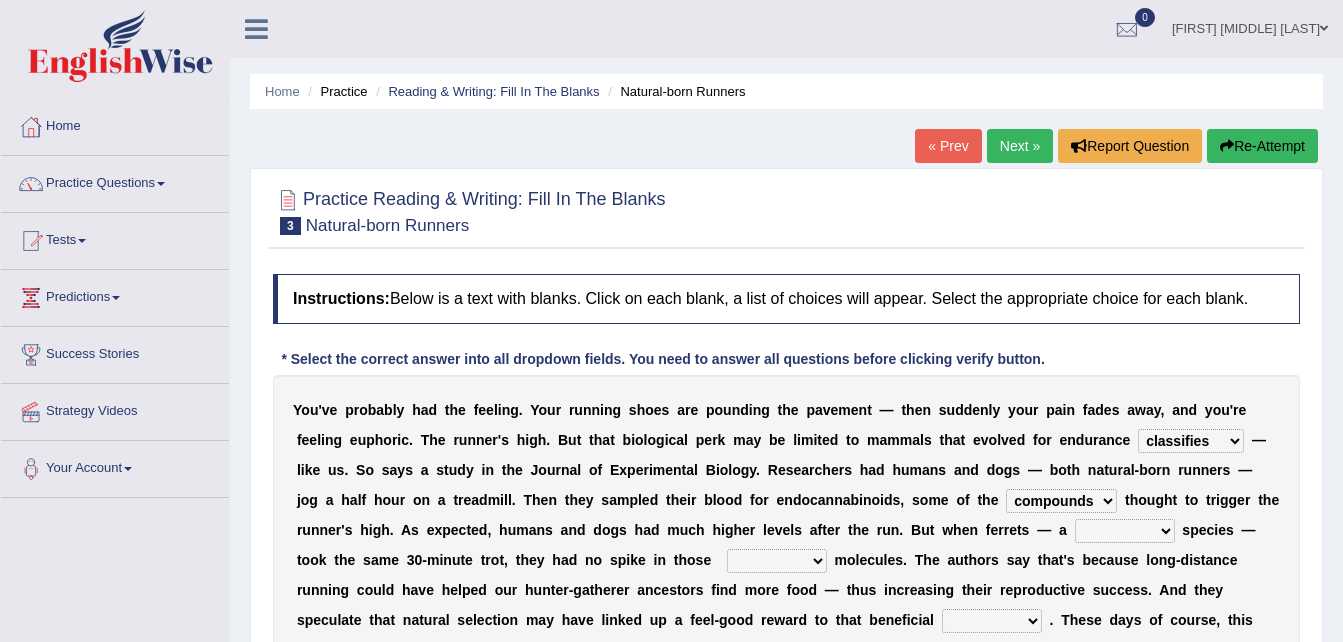 click on "almshouse turnarounds compounds foxhounds" at bounding box center [1061, 501] 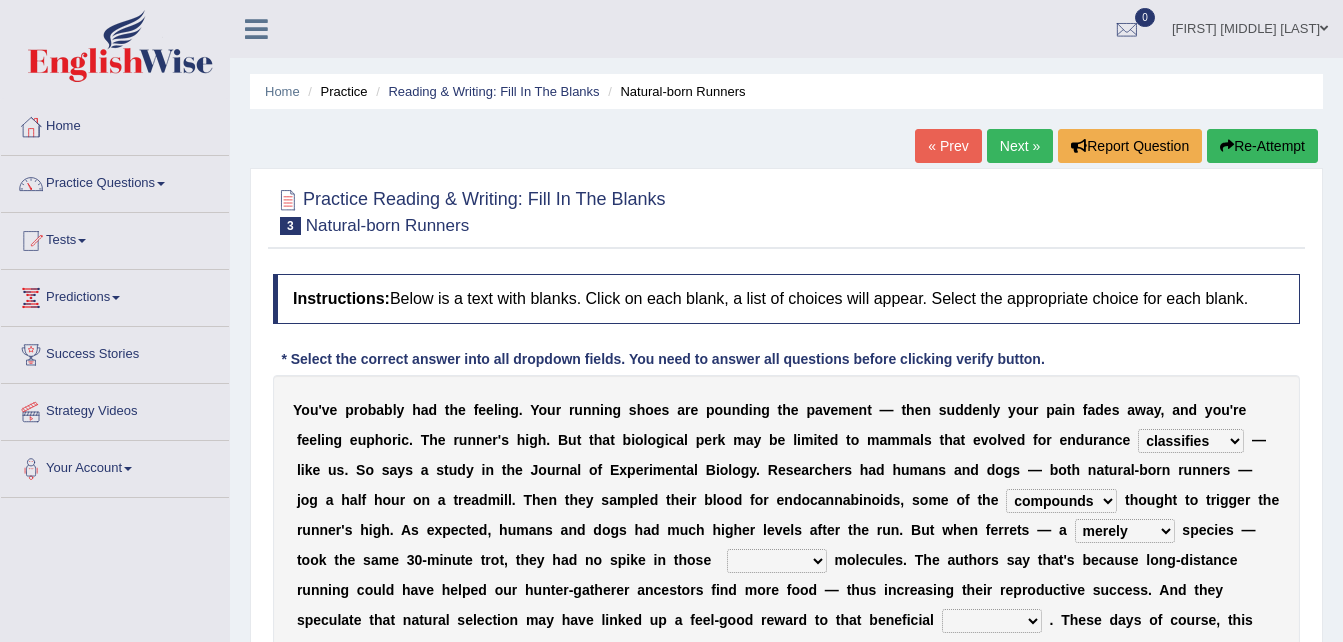 click on "excellency merely faerie sedentary" at bounding box center (1125, 531) 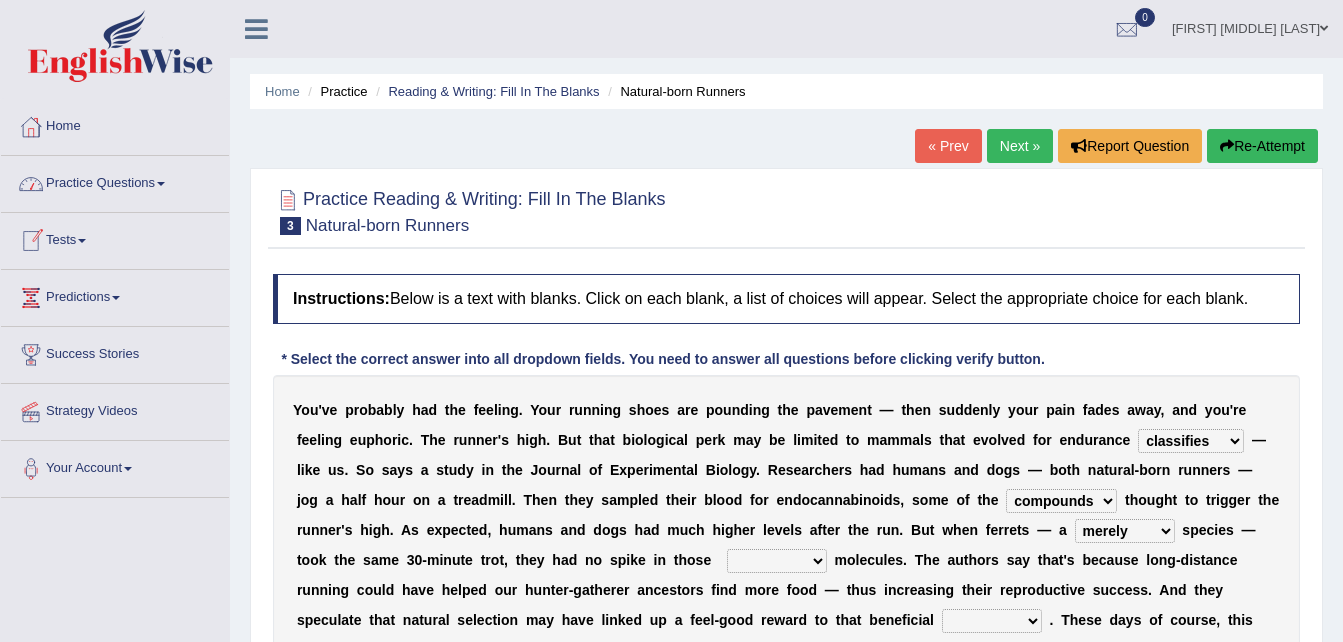 click on "groaned feel-good inchoate loaned" at bounding box center (777, 561) 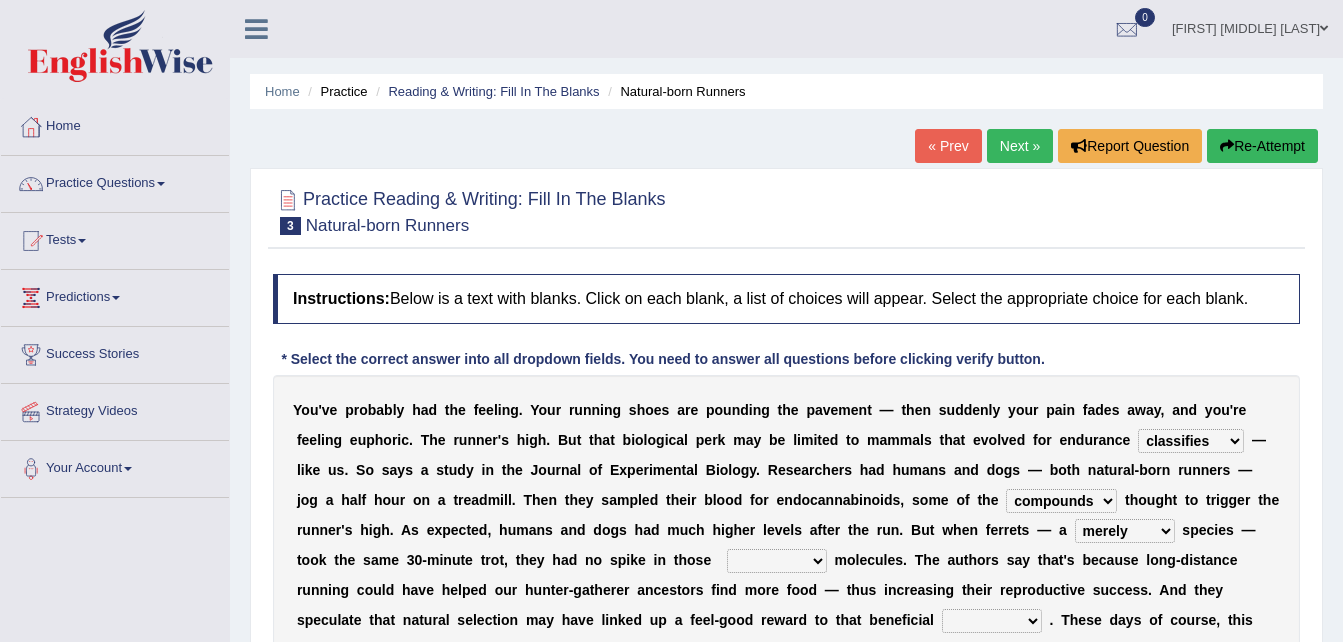 click on "groaned feel-good inchoate loaned" at bounding box center [777, 561] 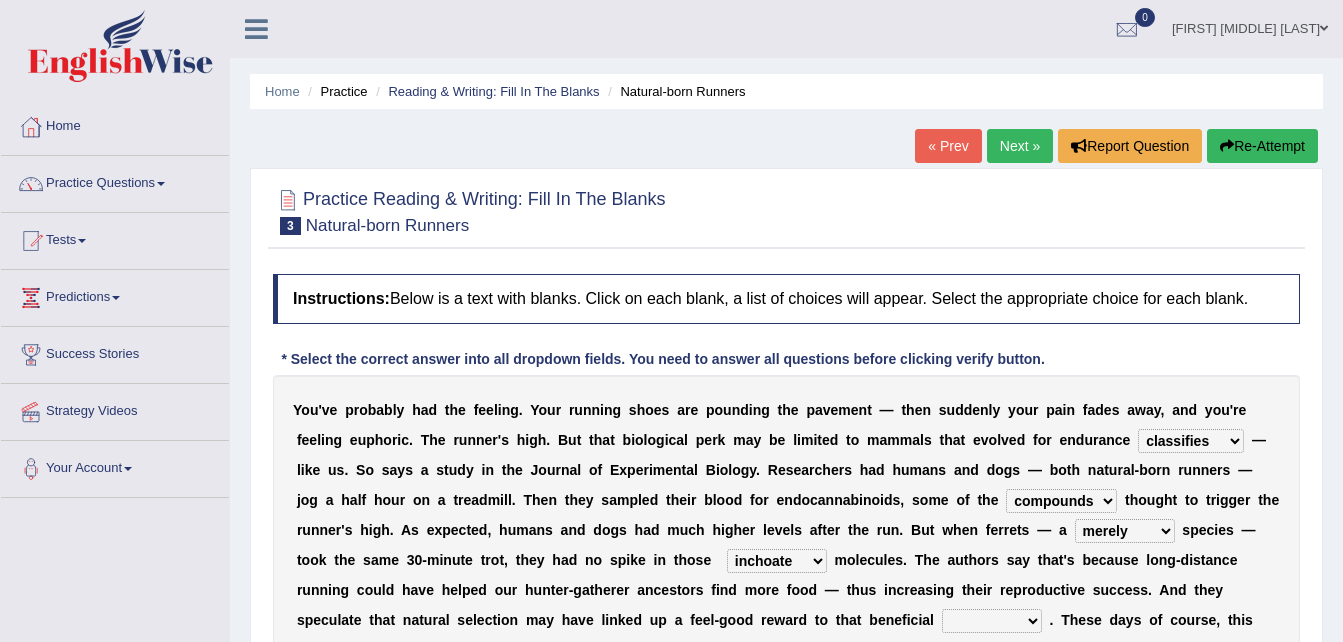click on "groaned feel-good inchoate loaned" at bounding box center [777, 561] 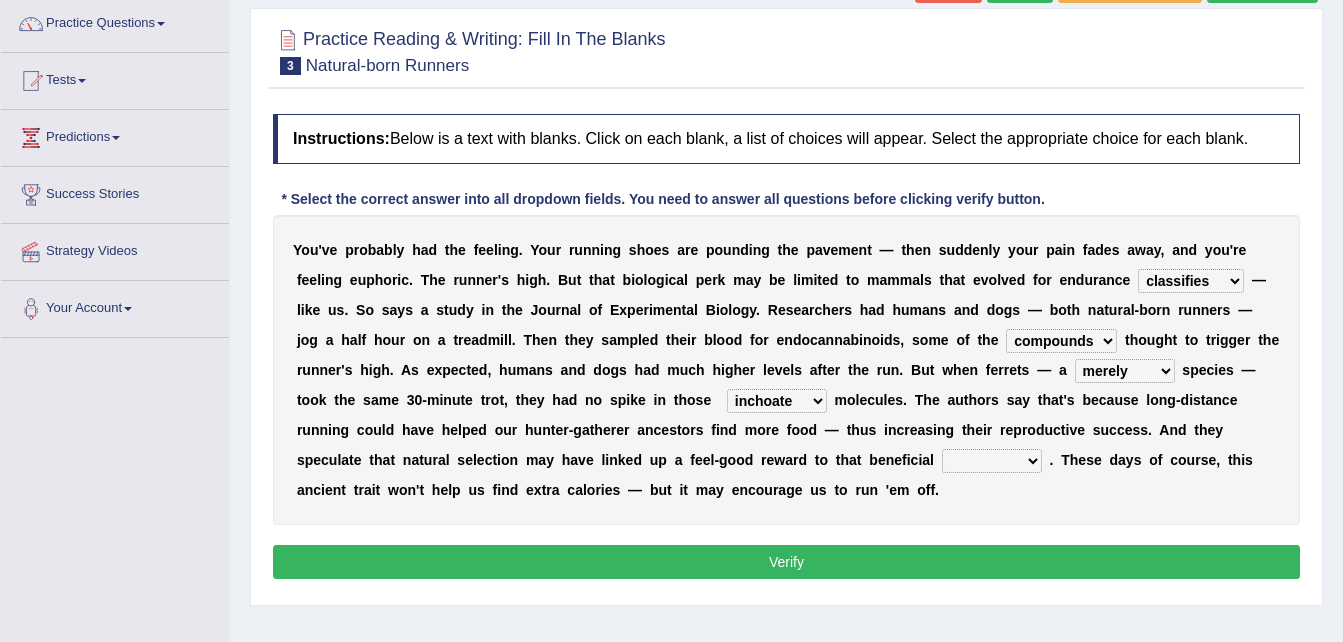 scroll, scrollTop: 200, scrollLeft: 0, axis: vertical 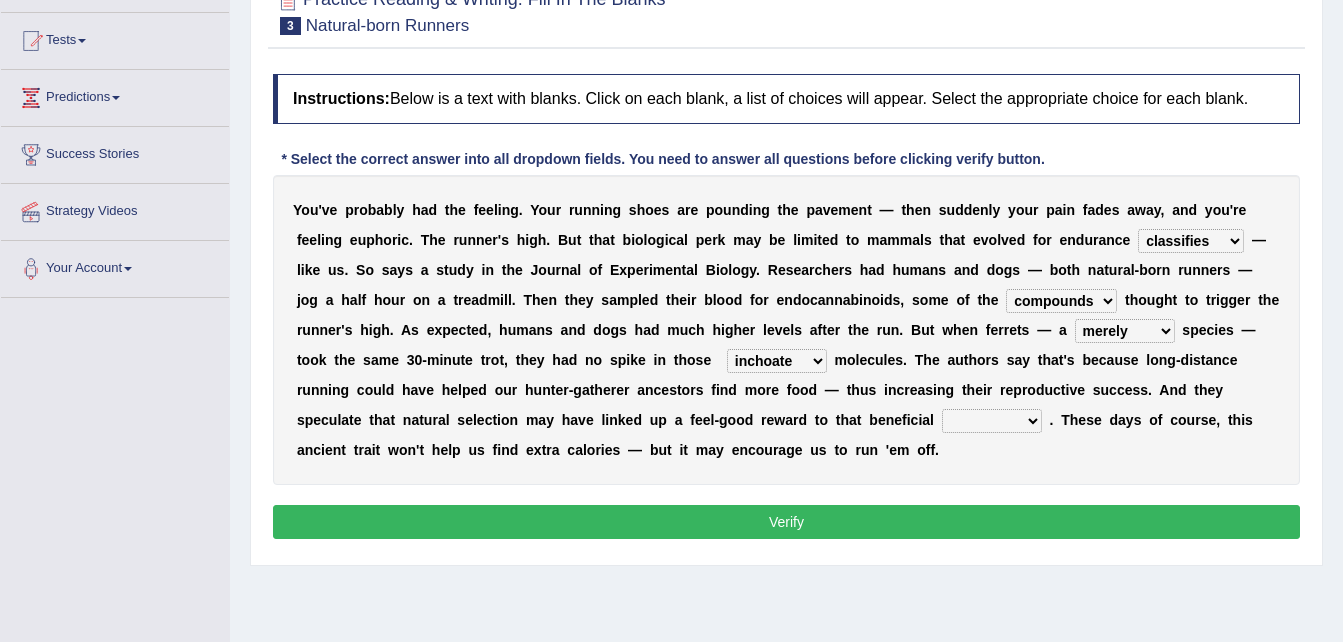 click on "groaned feel-good inchoate loaned" at bounding box center [777, 361] 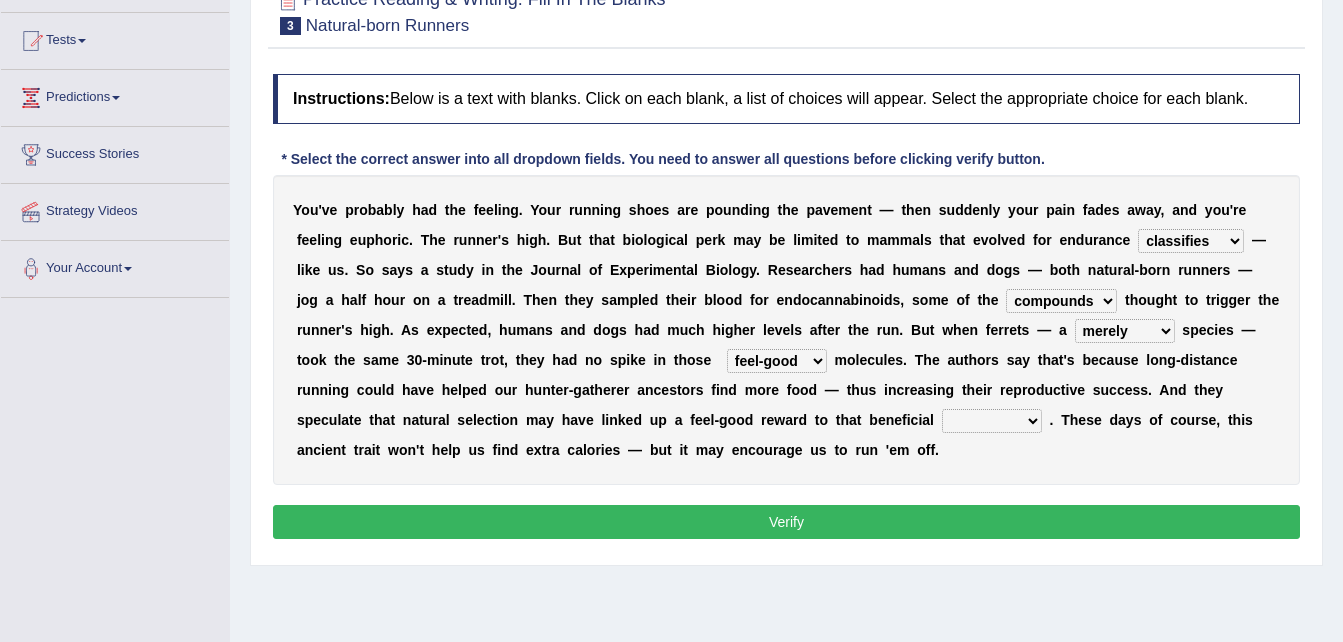 click on "groaned feel-good inchoate loaned" at bounding box center [777, 361] 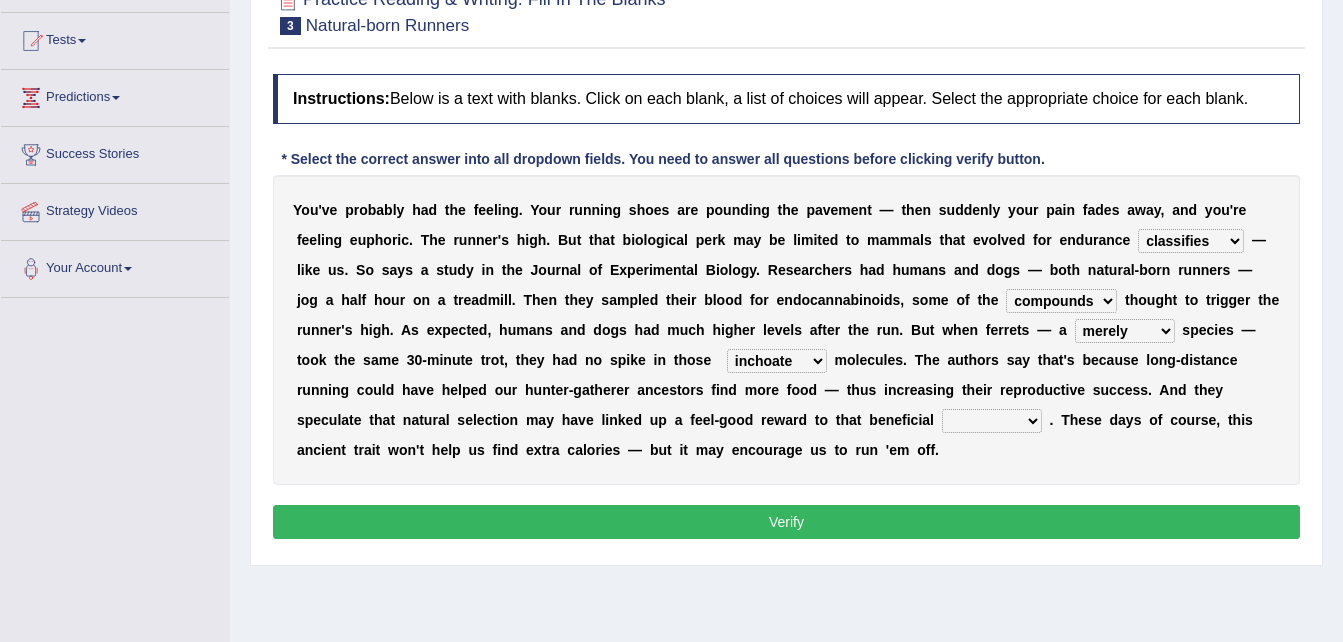 click on "groaned feel-good inchoate loaned" at bounding box center [777, 361] 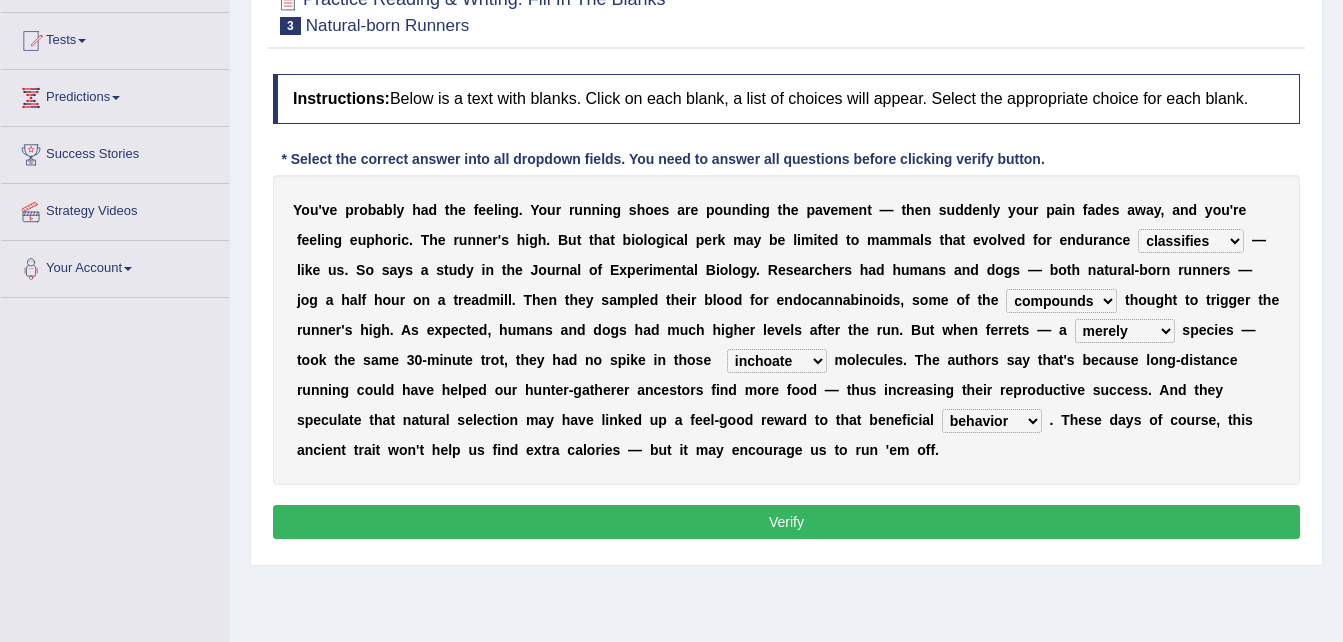 click on "wager exchanger behavior regulator" at bounding box center (992, 421) 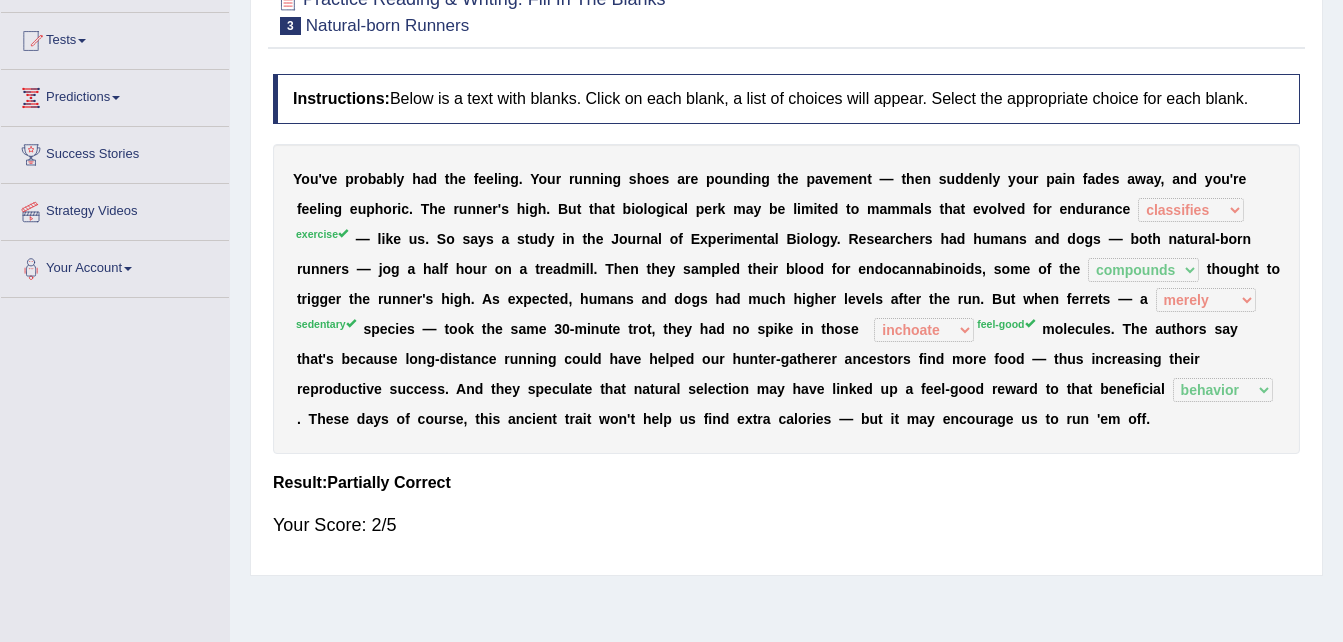 scroll, scrollTop: 0, scrollLeft: 0, axis: both 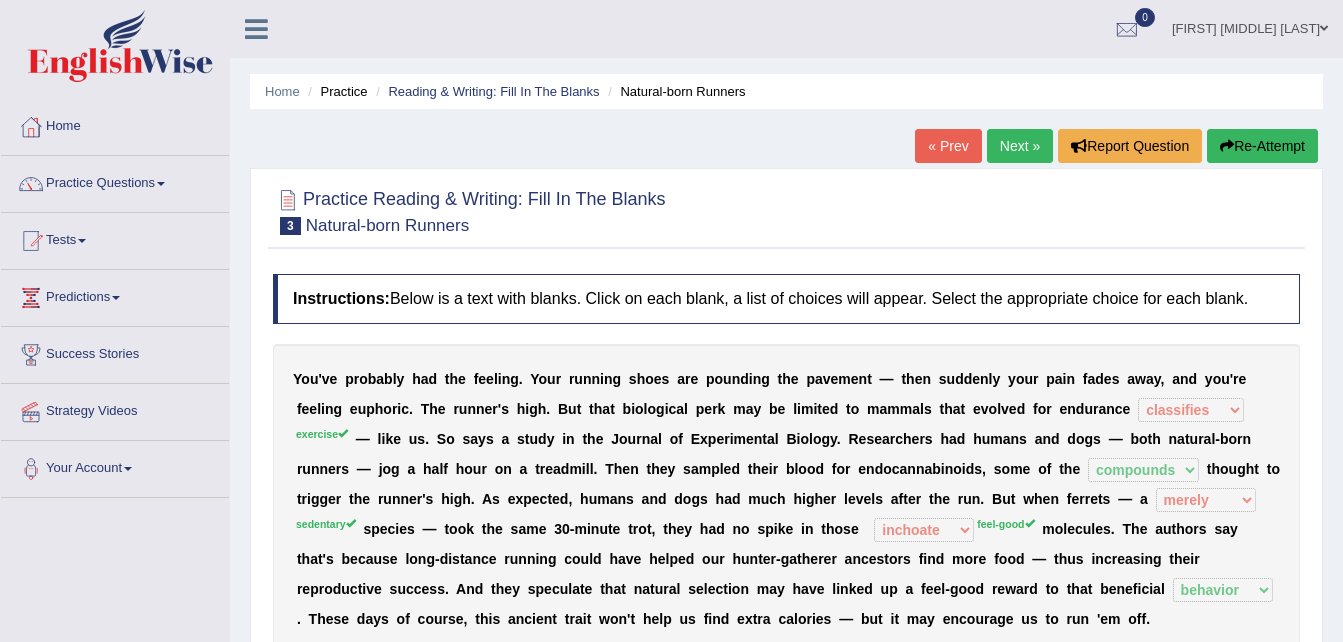 click on "Next »" at bounding box center (1020, 146) 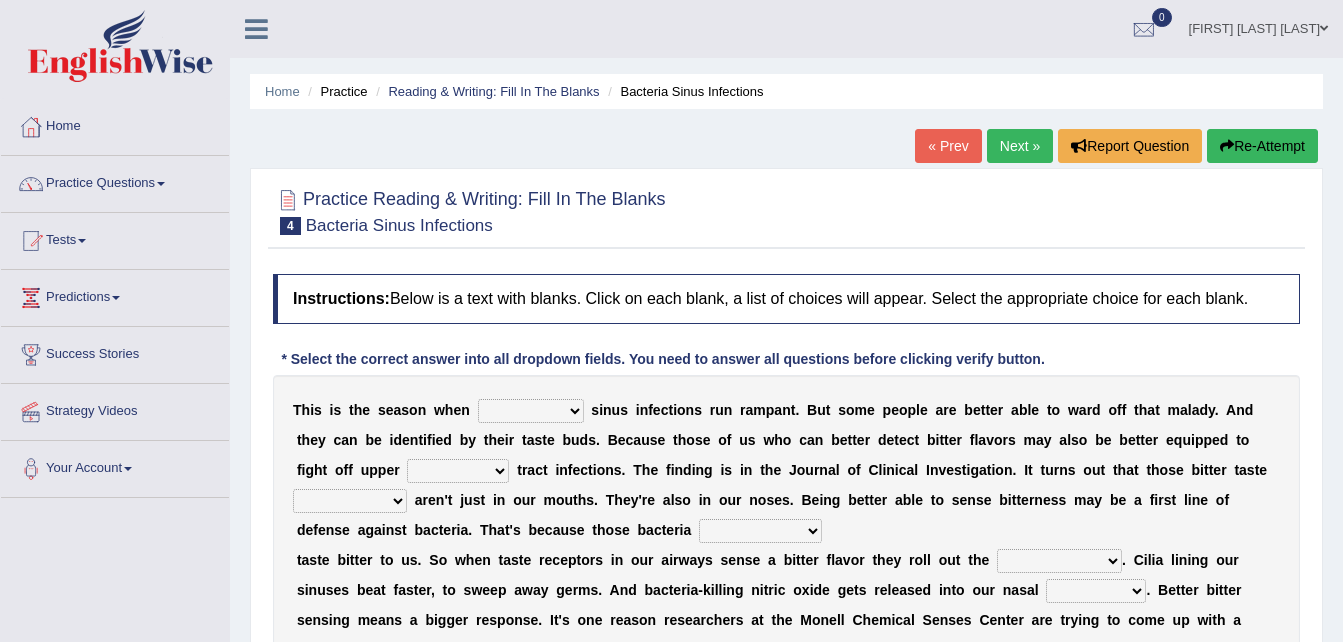 scroll, scrollTop: 0, scrollLeft: 0, axis: both 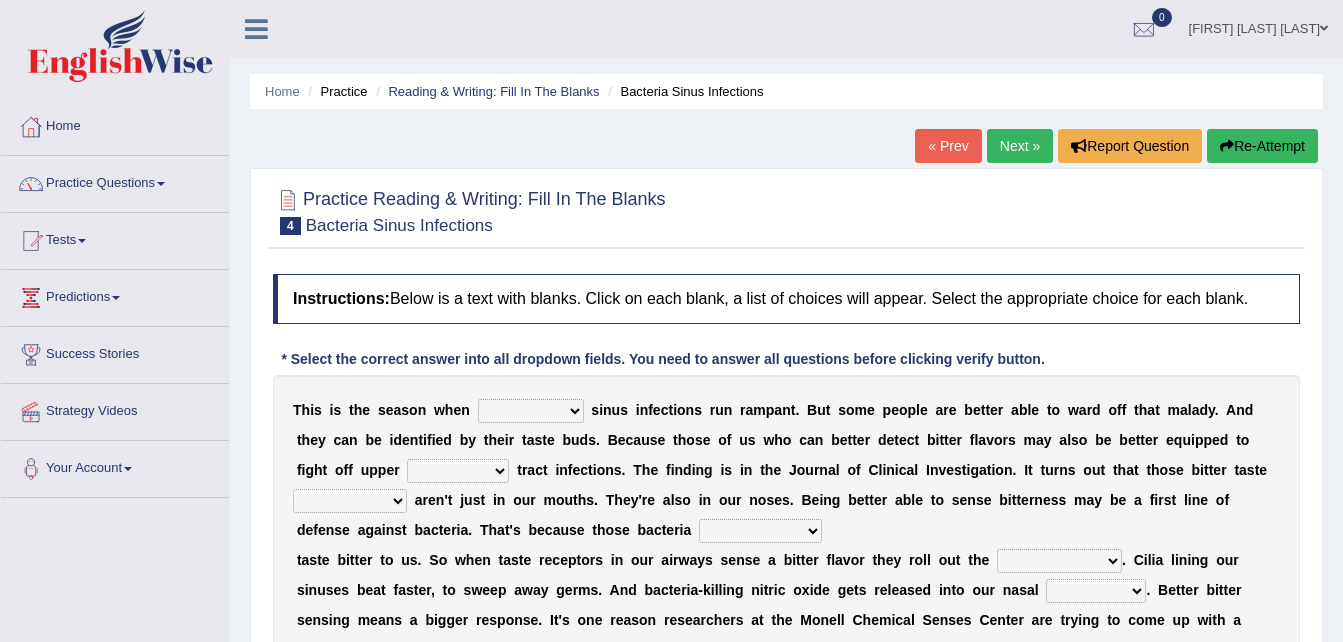 select on "bacterial" 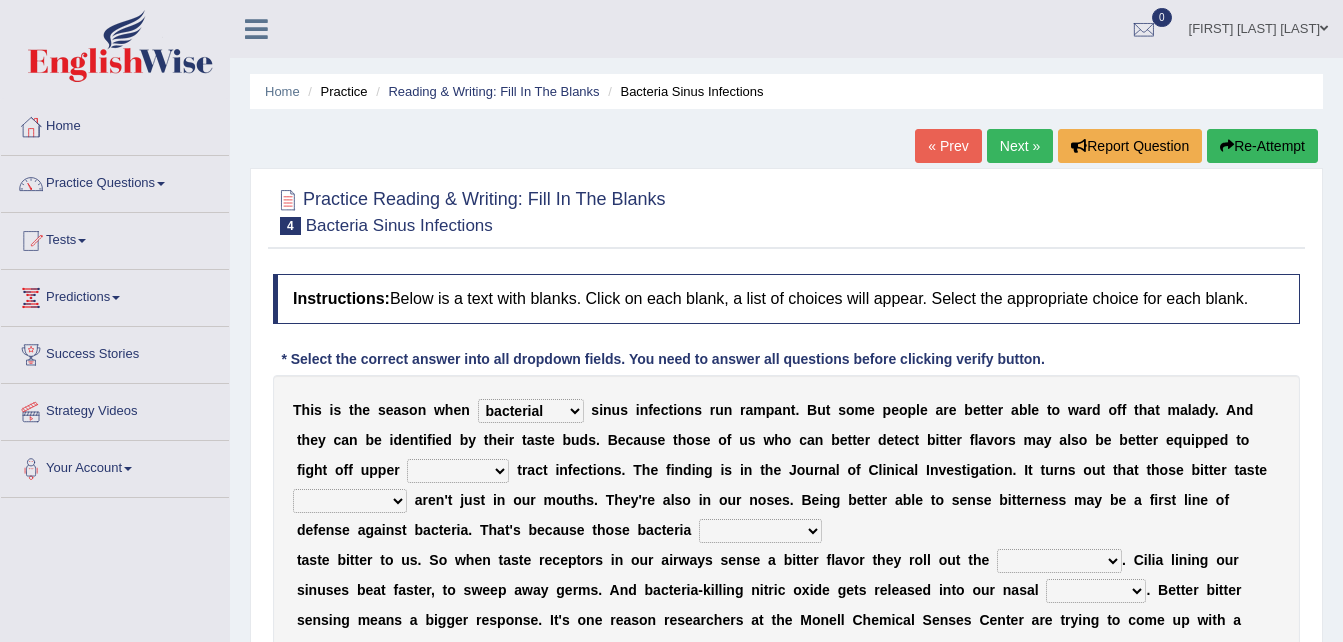 click on "conventicle atheist bacterial prissier" at bounding box center (531, 411) 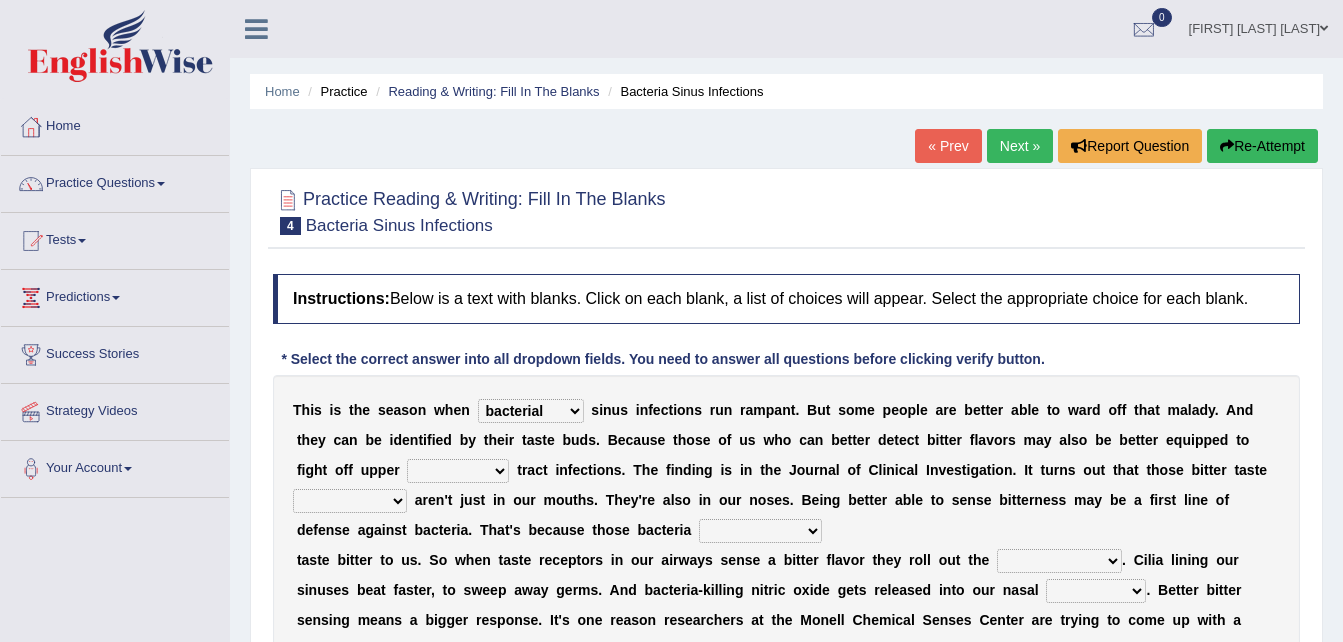 click on "conventicle atheist bacterial prissier" at bounding box center [531, 411] 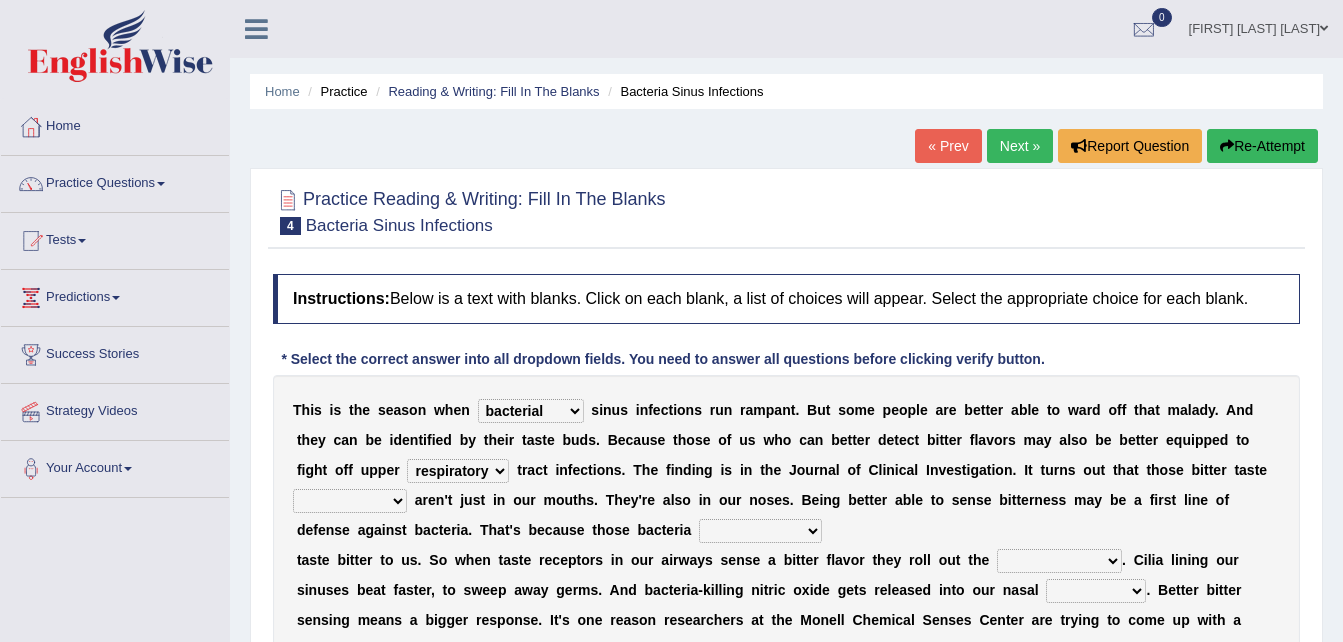 click on "faulty respiratory togae gawky" at bounding box center [458, 471] 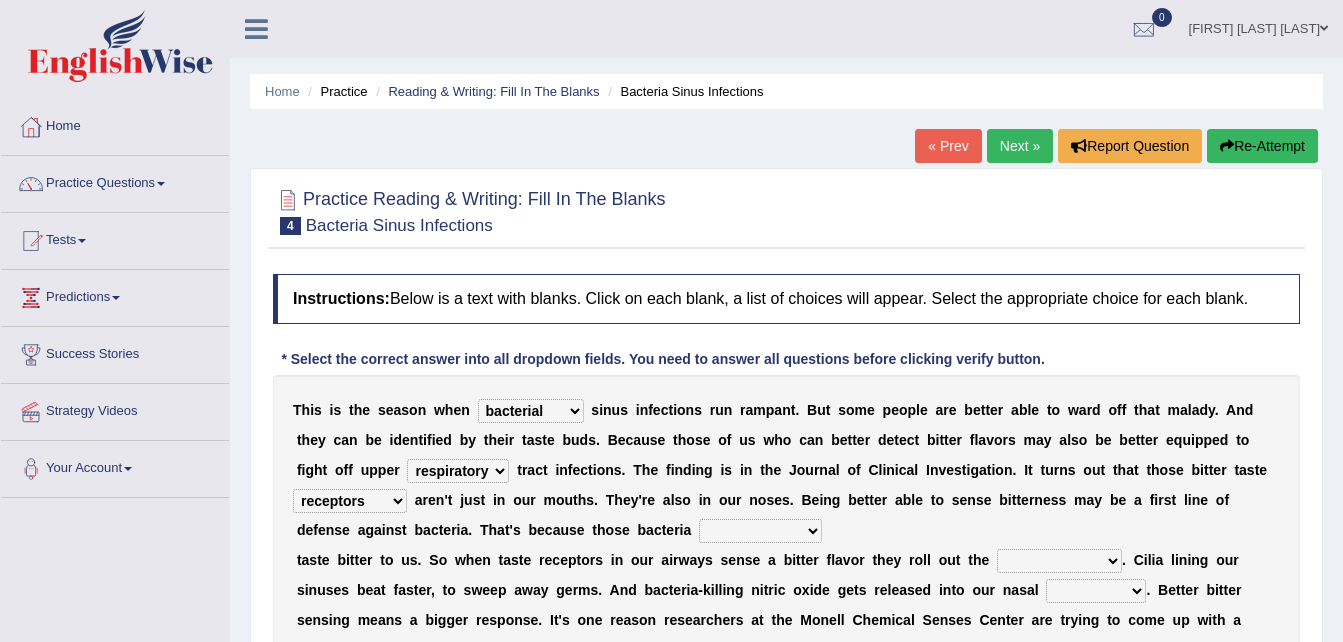 click on "depressions dinners submissions receptors" at bounding box center (350, 501) 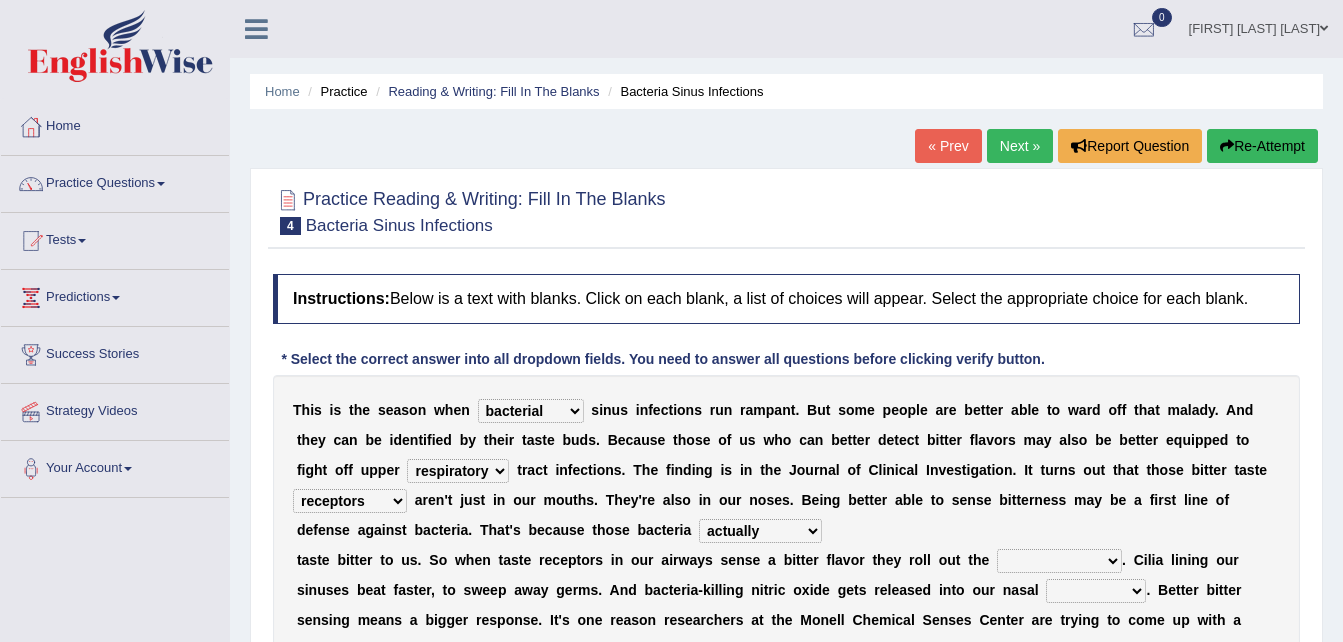 click on "purposelessly actually diagonally providently" at bounding box center [760, 531] 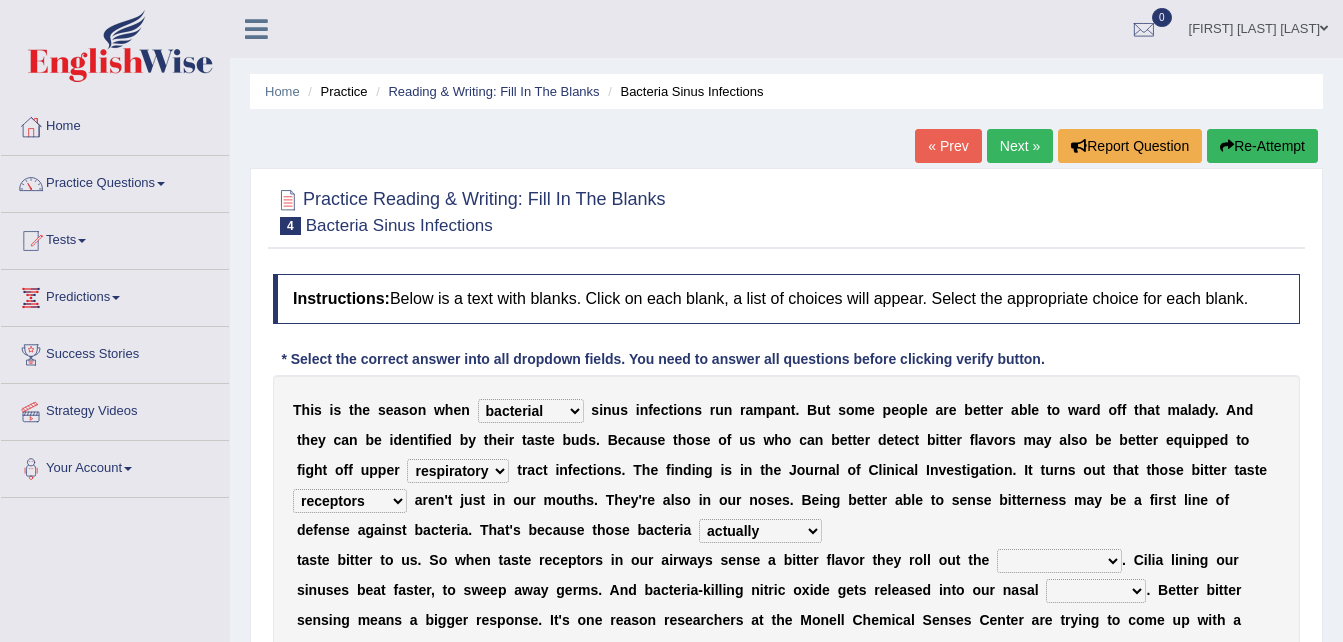 click on "defenses contradictions chestnuts pelvis" at bounding box center (1059, 561) 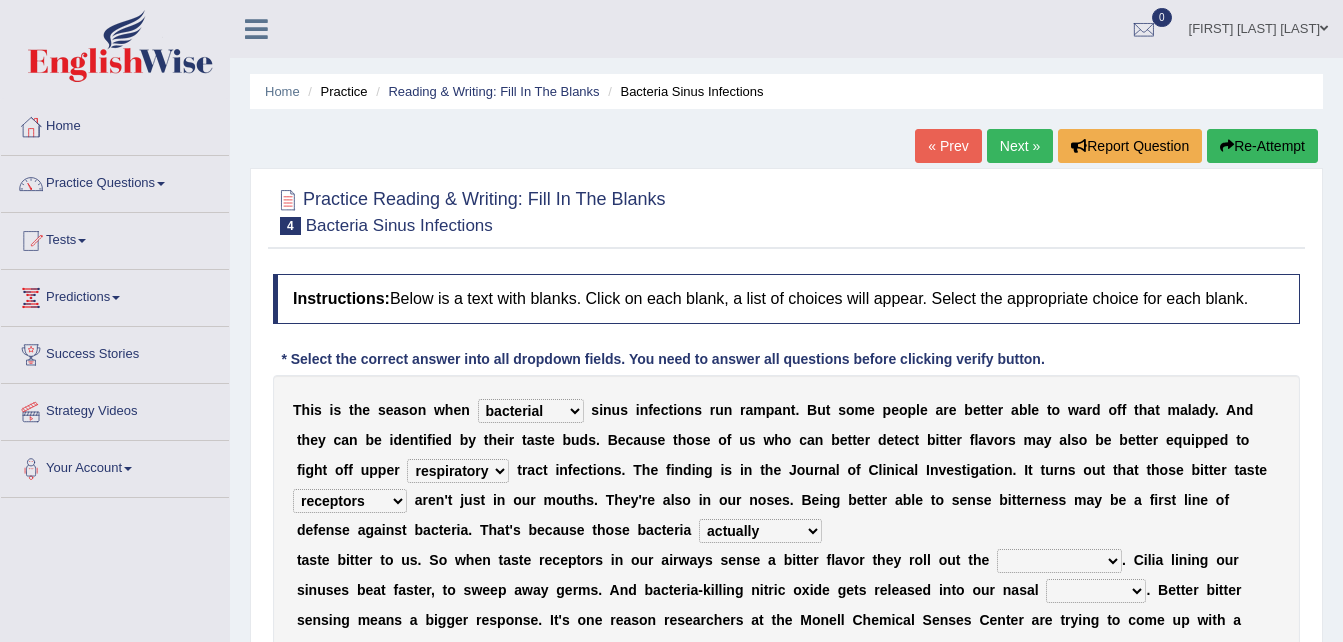 click on "defenses contradictions chestnuts pelvis" at bounding box center (1059, 561) 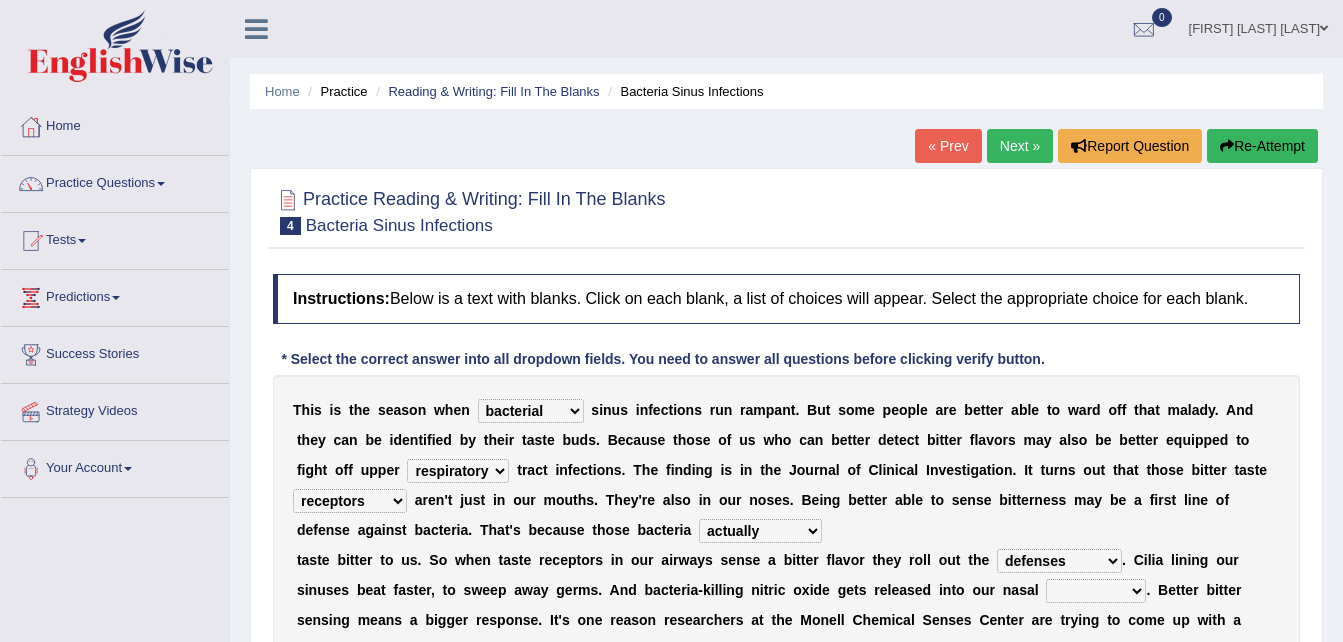 click on "defenses contradictions chestnuts pelvis" at bounding box center [1059, 561] 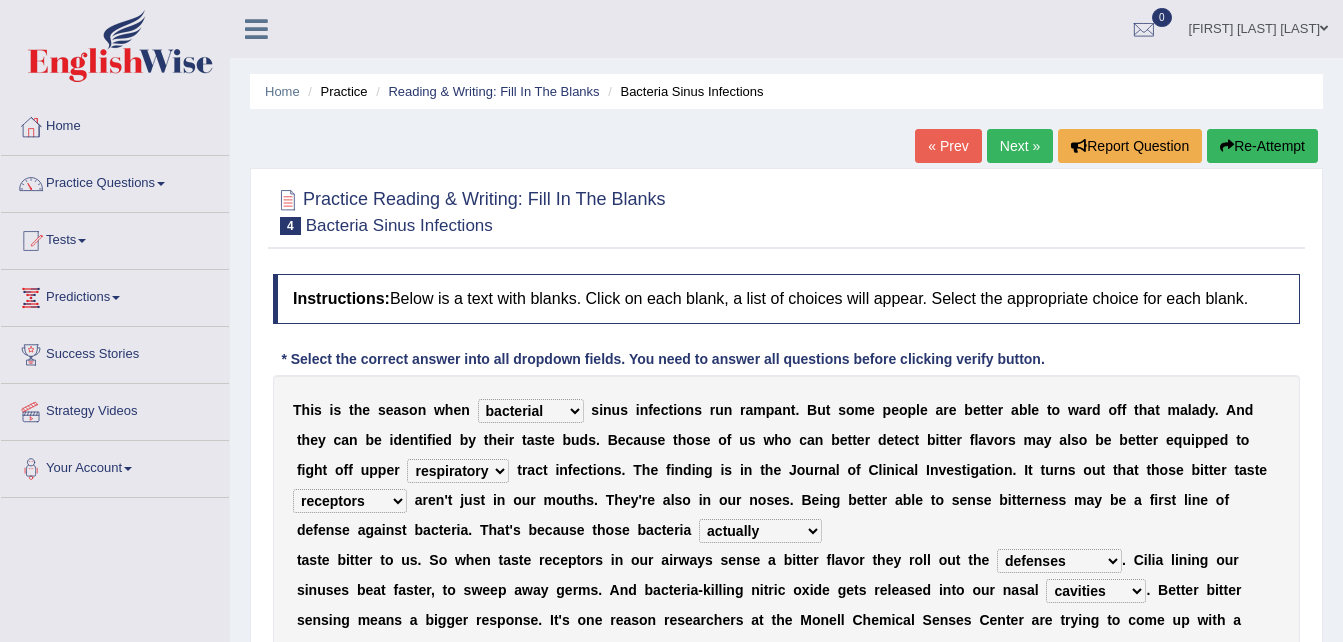 click on "causalities localities infirmities cavities" at bounding box center [1096, 591] 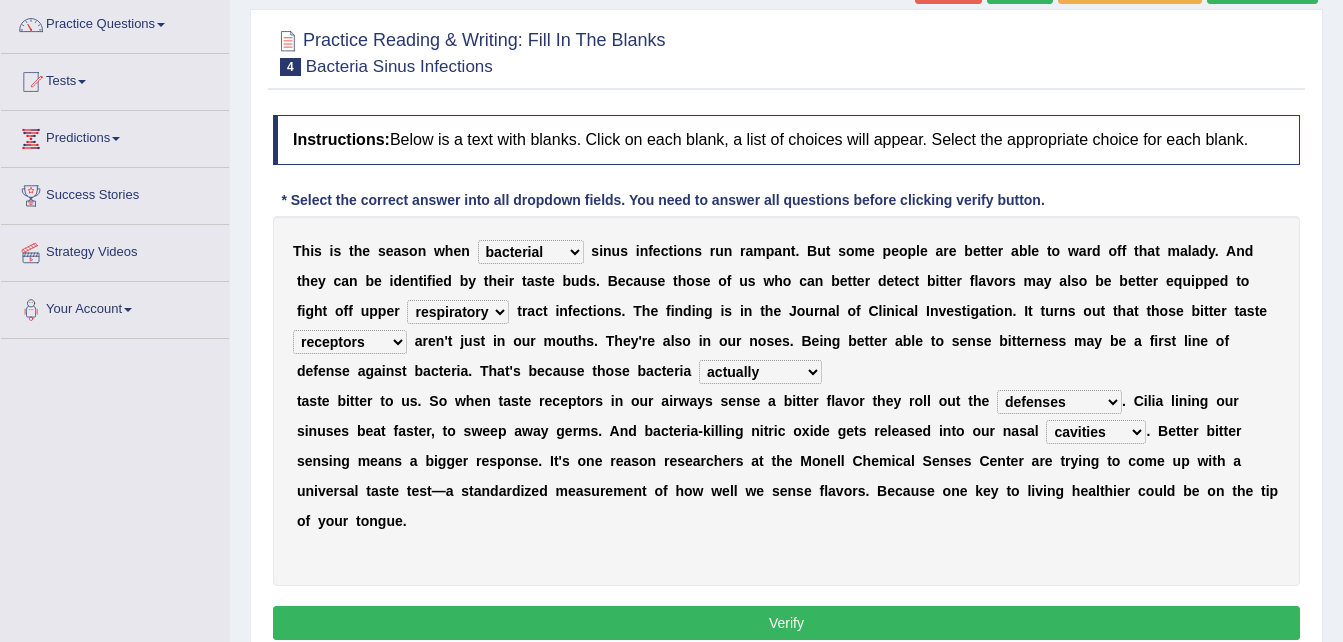 scroll, scrollTop: 160, scrollLeft: 0, axis: vertical 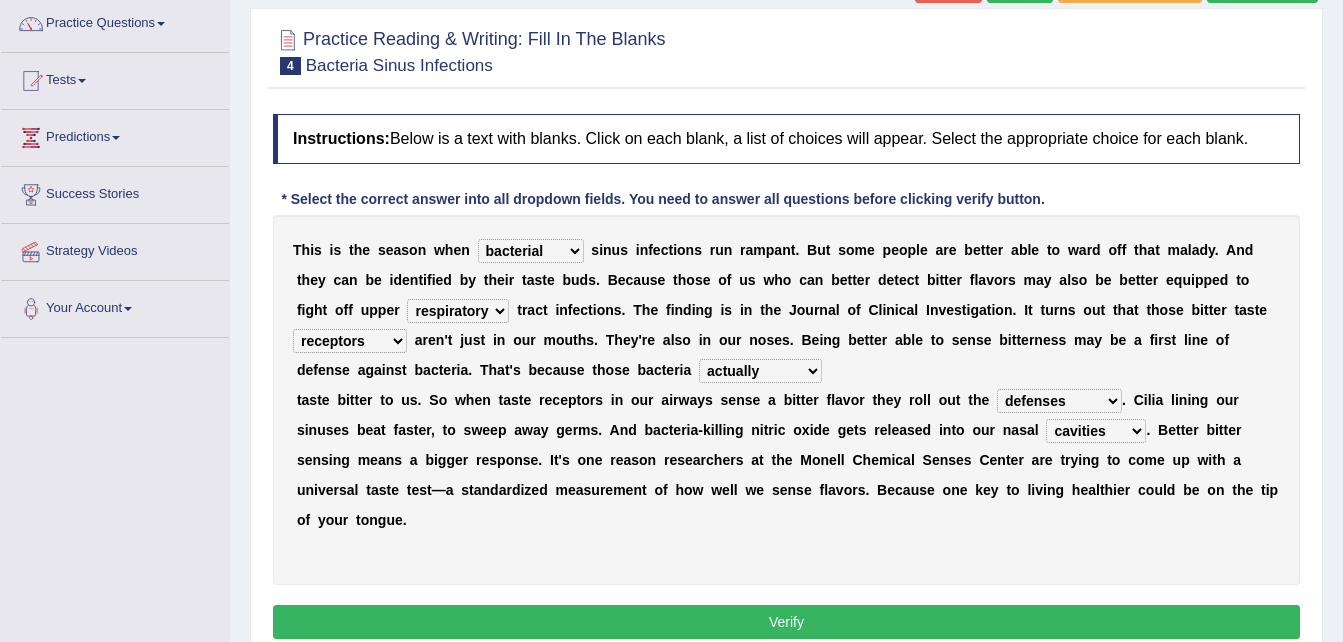 click on "Verify" at bounding box center [786, 622] 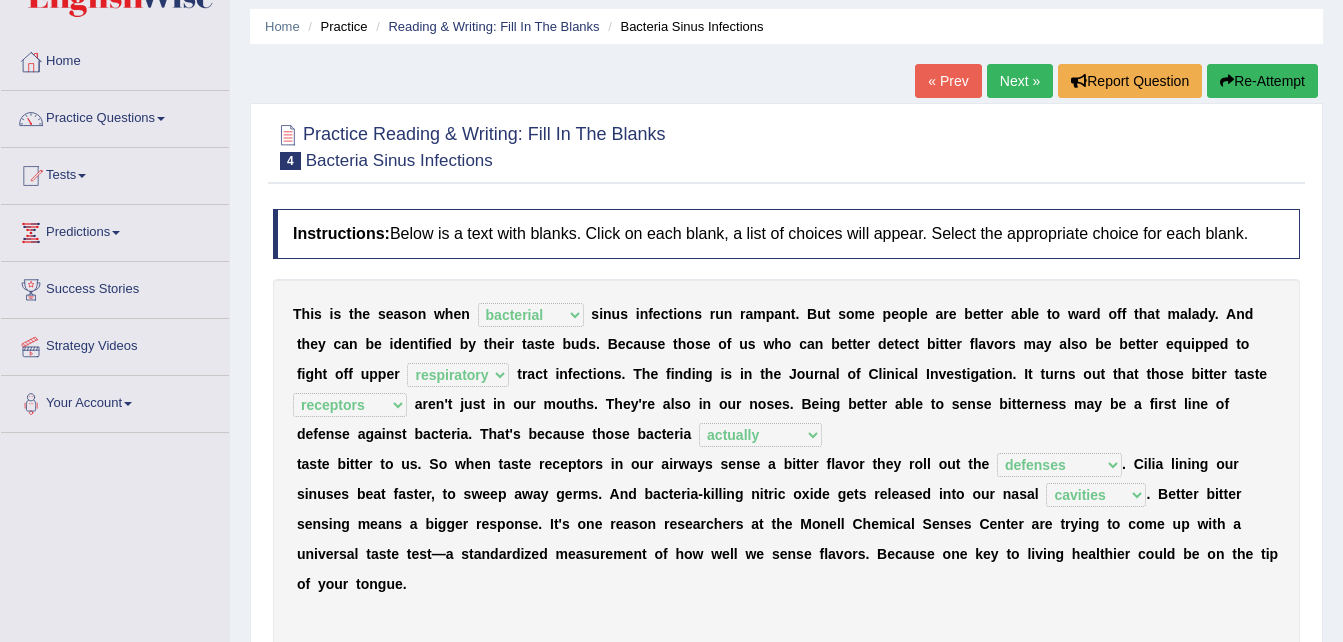 scroll, scrollTop: 0, scrollLeft: 0, axis: both 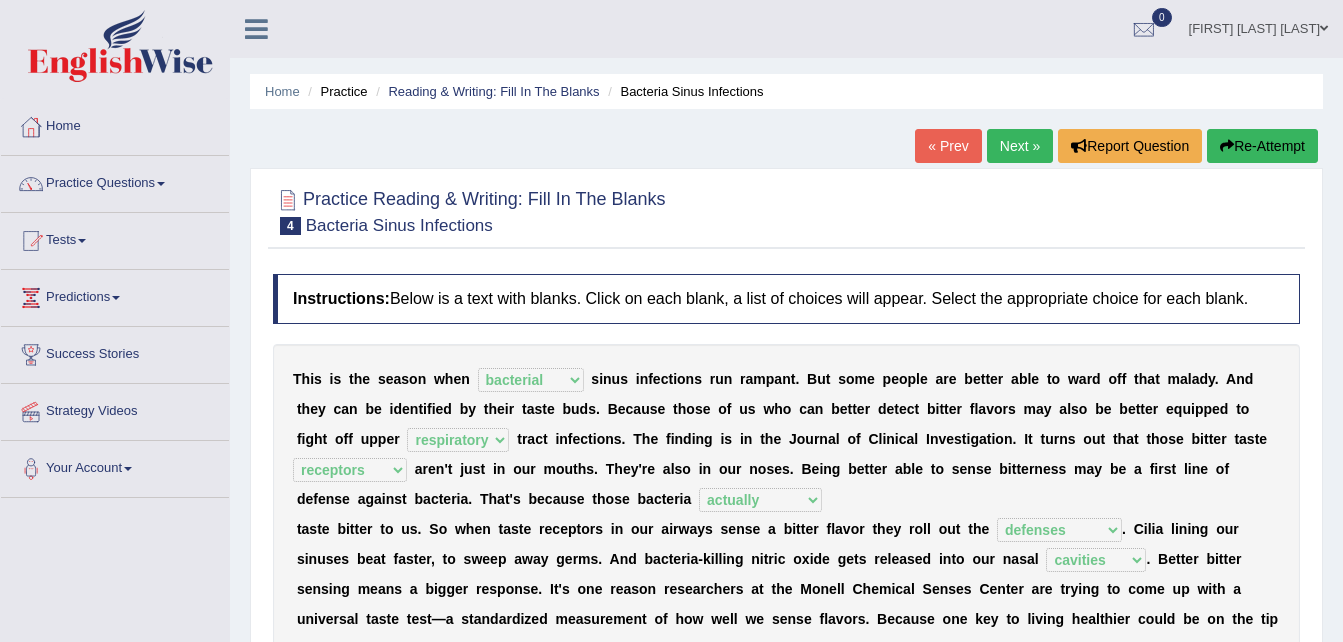 click on "Next »" at bounding box center (1020, 146) 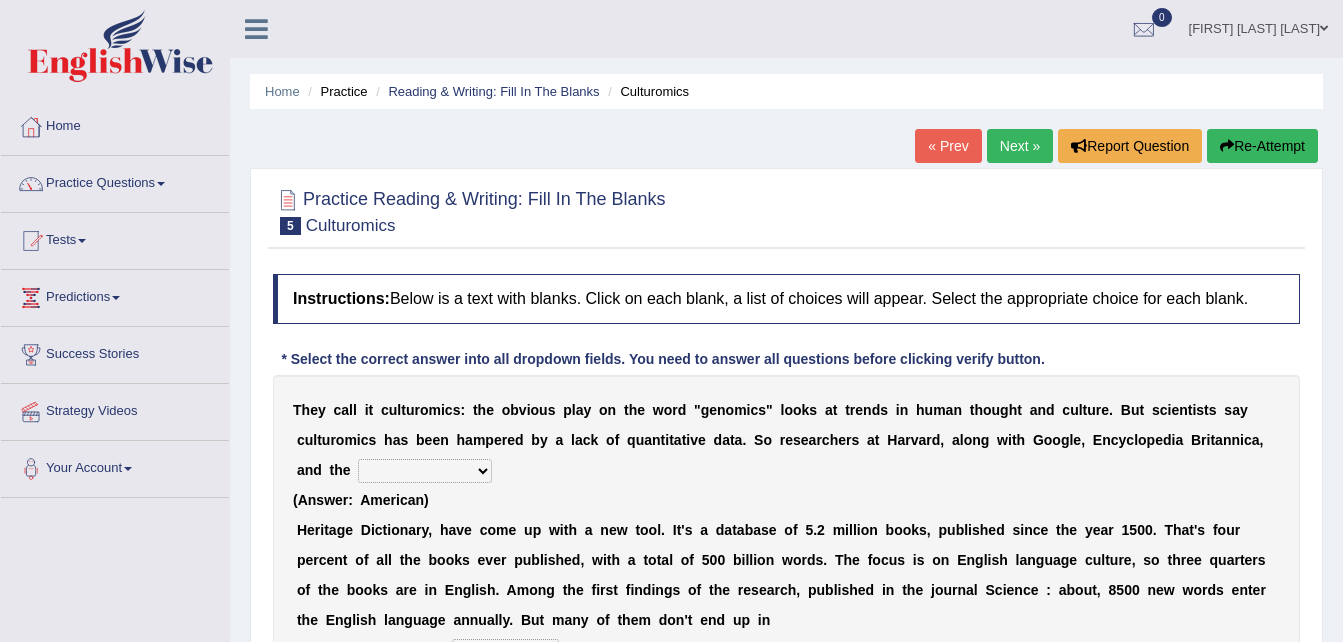 scroll, scrollTop: 0, scrollLeft: 0, axis: both 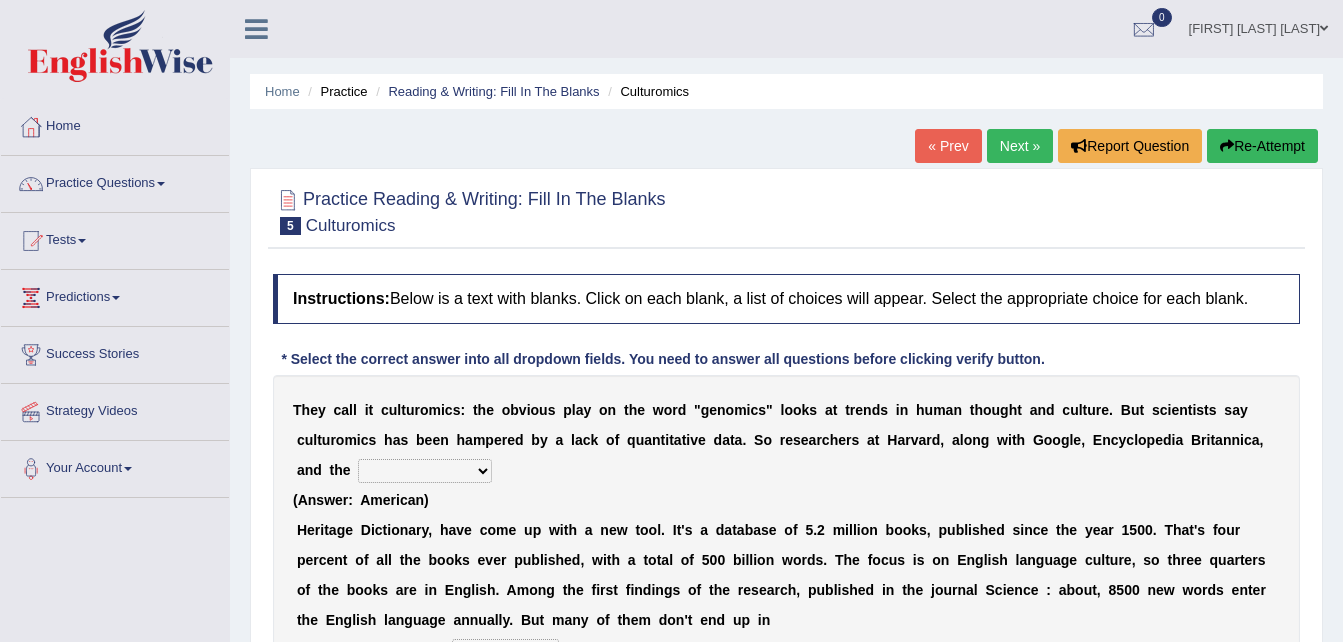 click on "Mettlesome Silicon Acetaminophen American" at bounding box center [425, 471] 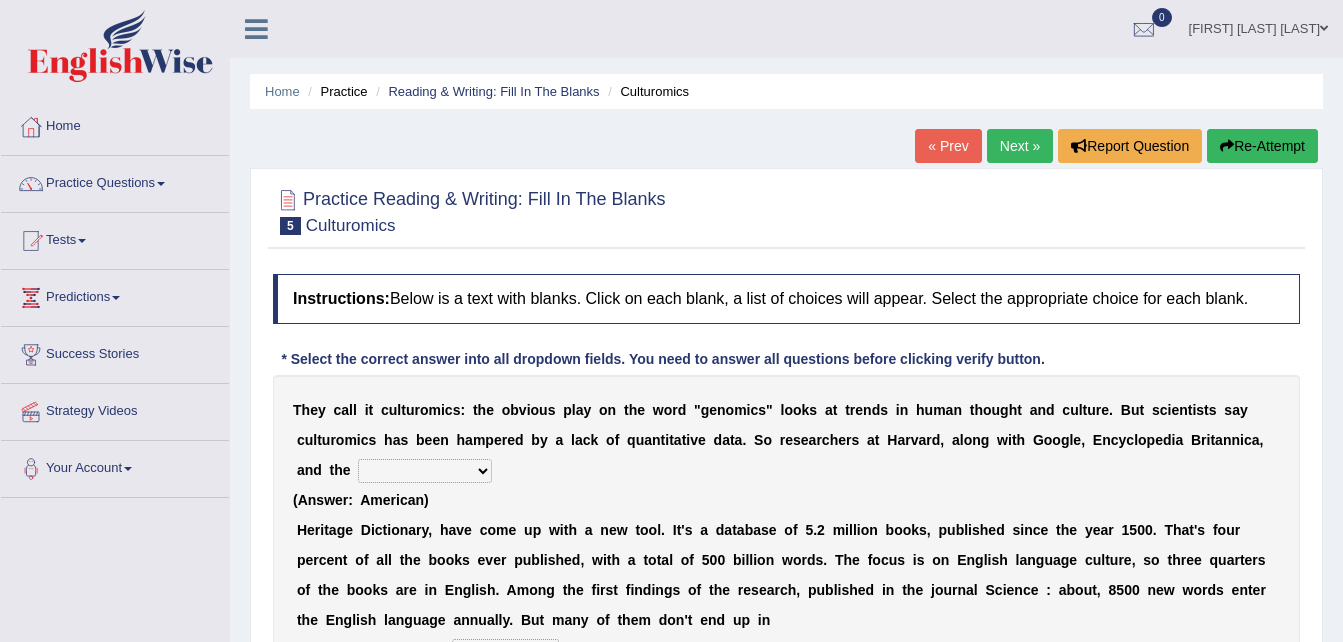 select on "American" 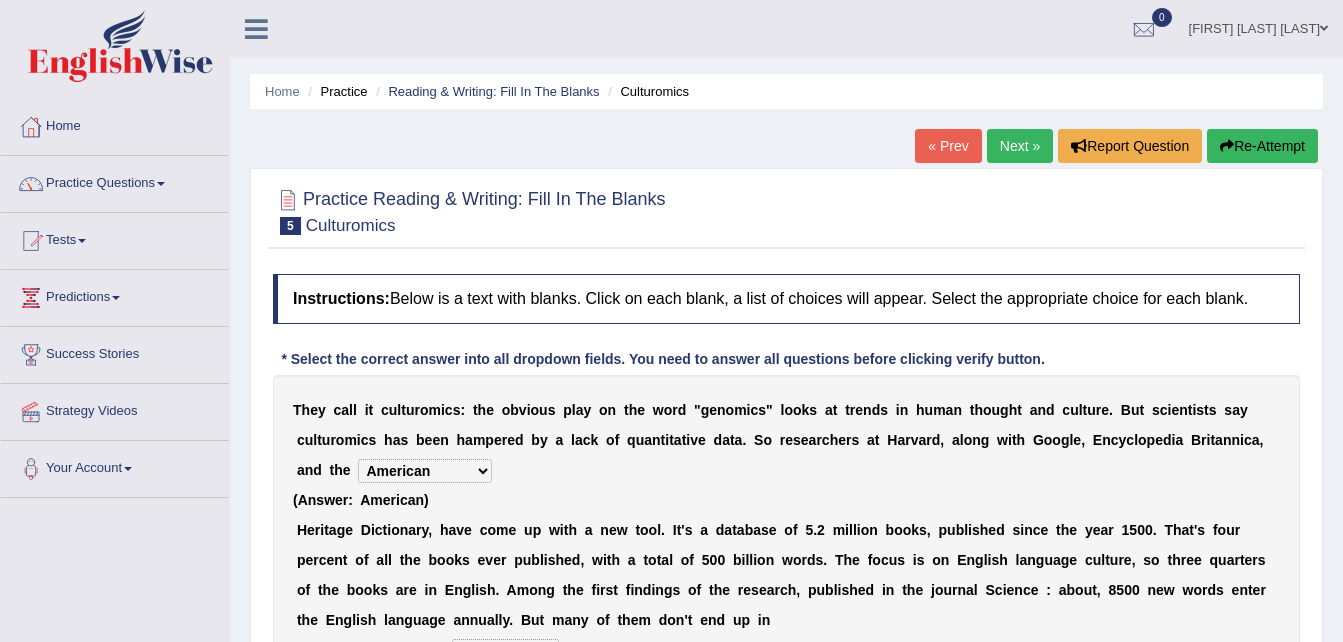 click on "Mettlesome Silicon Acetaminophen American" at bounding box center (425, 471) 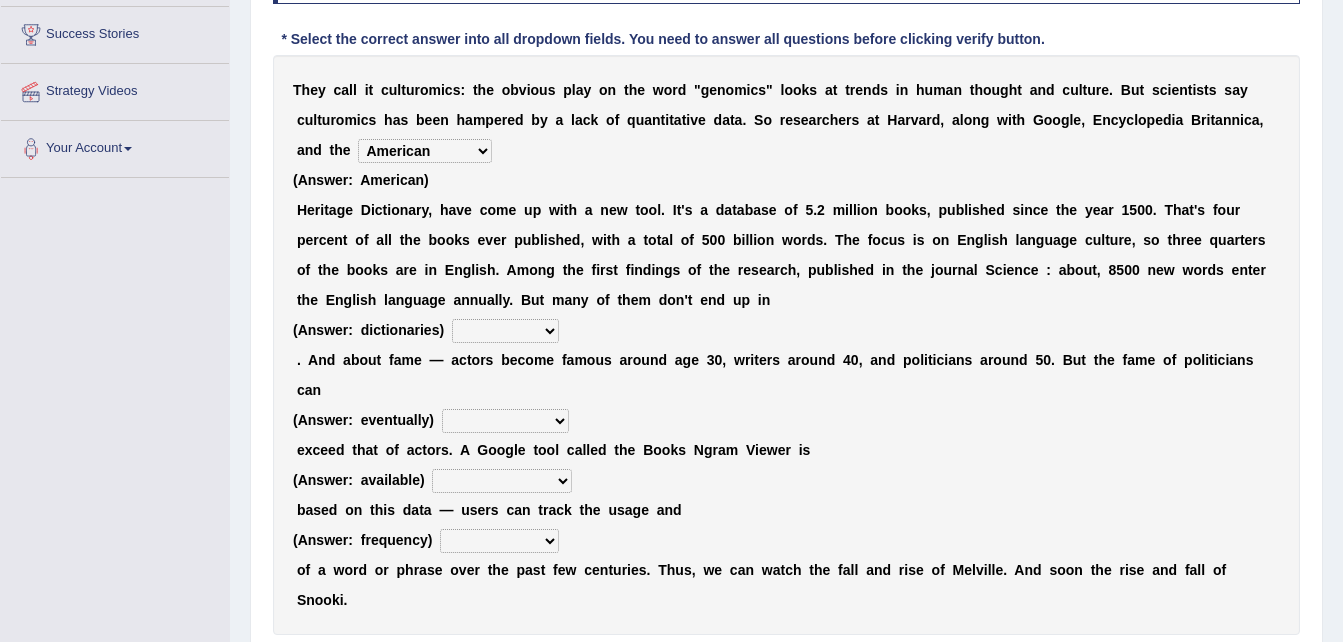 scroll, scrollTop: 360, scrollLeft: 0, axis: vertical 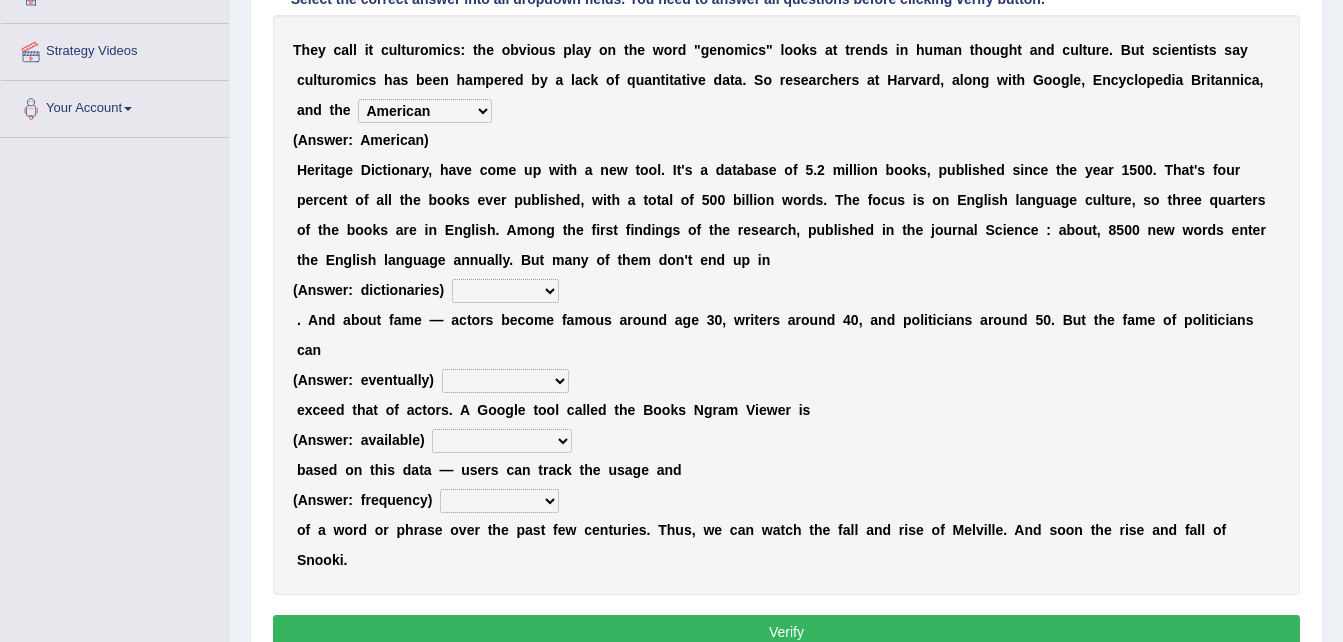 click on "veterinaries fairies dictionaries smithies" at bounding box center (505, 291) 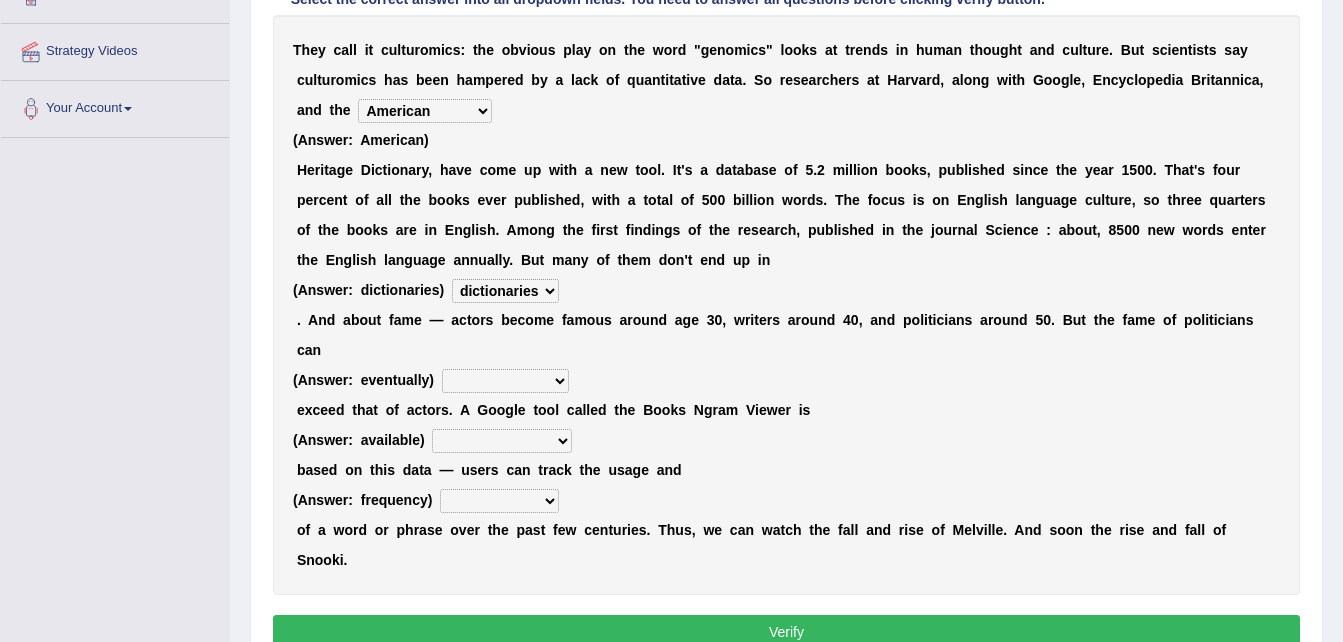 click on "veterinaries fairies dictionaries smithies" at bounding box center [505, 291] 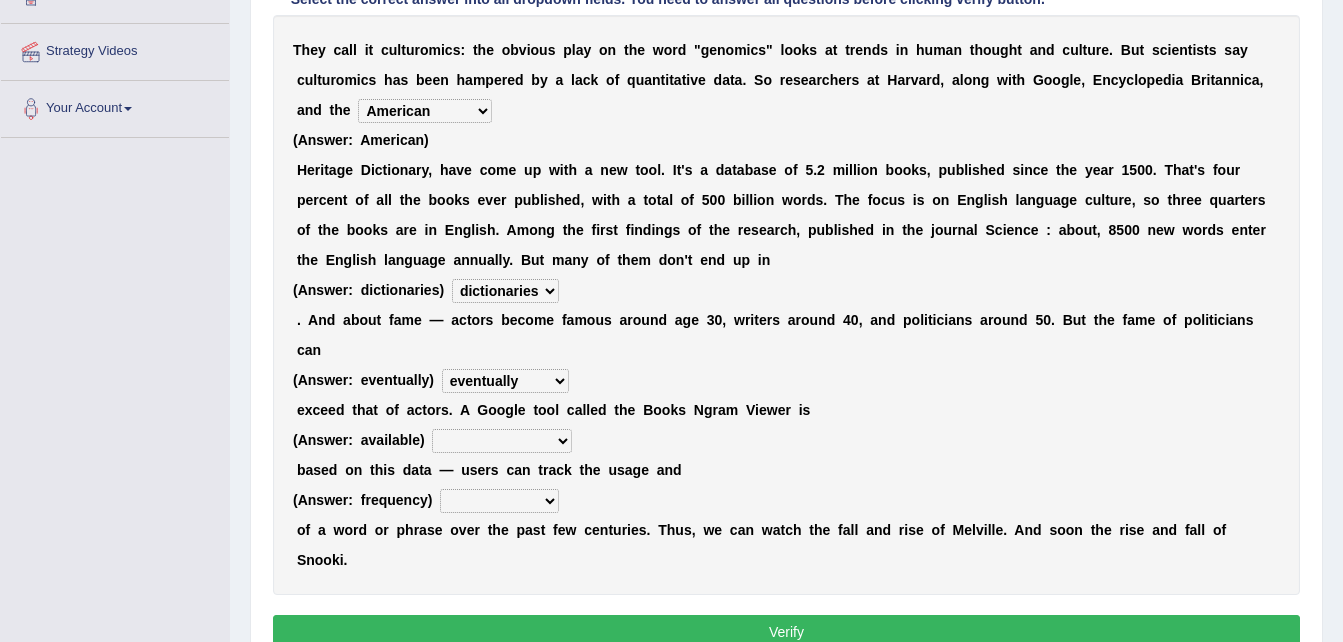 click on "intelligibly eventually venturesomely preferably" at bounding box center [505, 381] 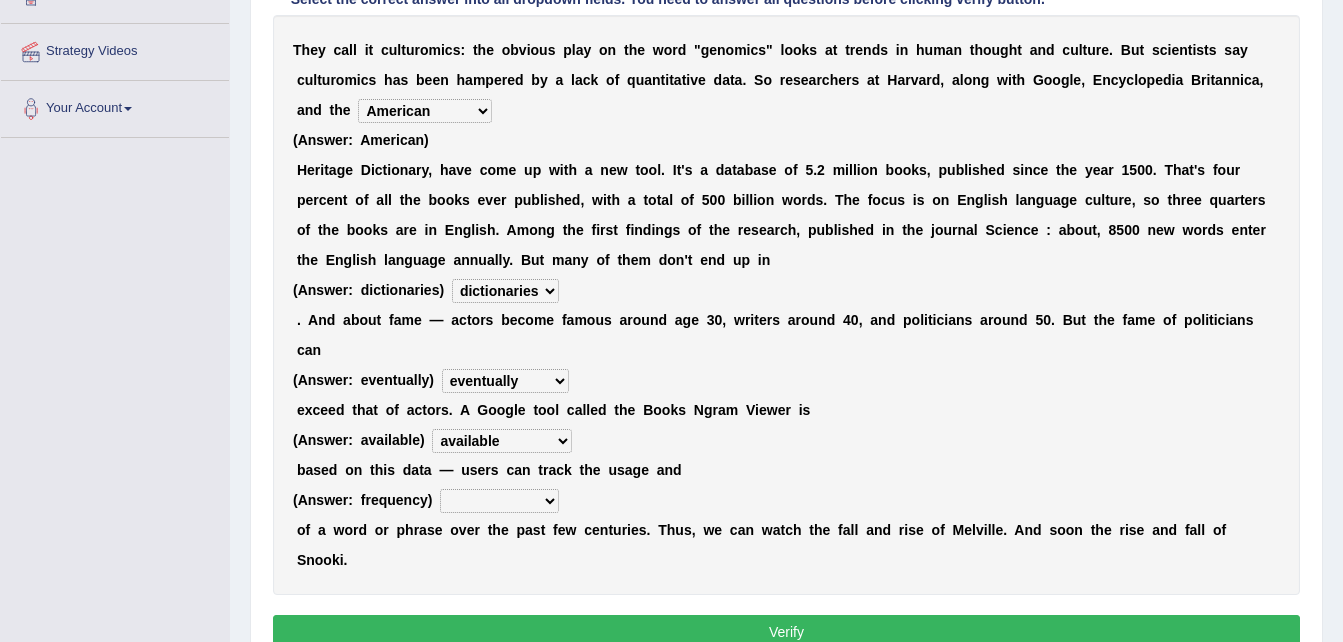 click on "nonoccupational nonbreakable trainable available" at bounding box center (502, 441) 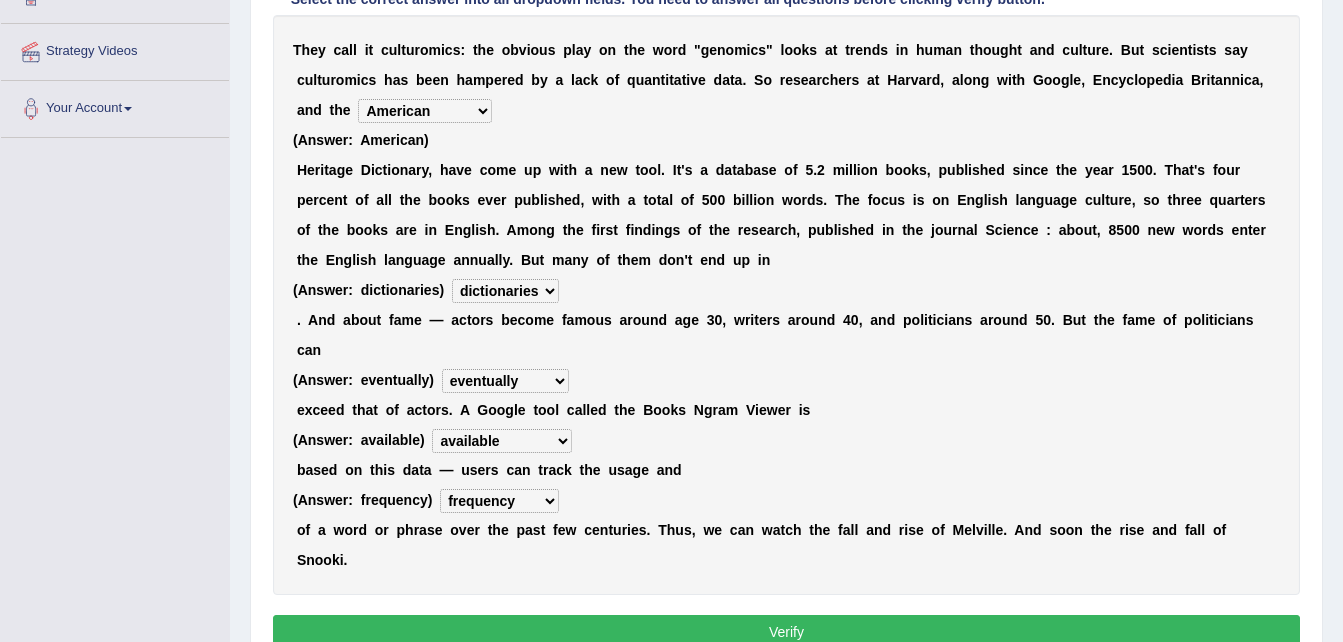 click on "frequency derisory drearily inappreciably" at bounding box center [499, 501] 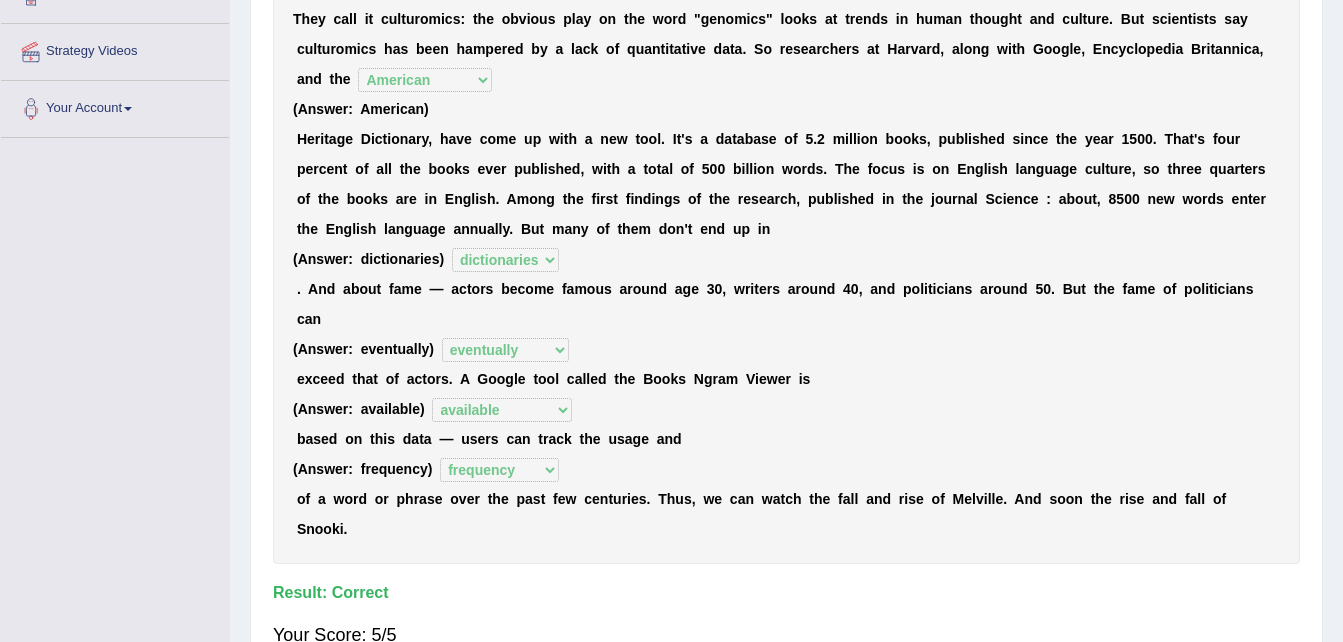 scroll, scrollTop: 0, scrollLeft: 0, axis: both 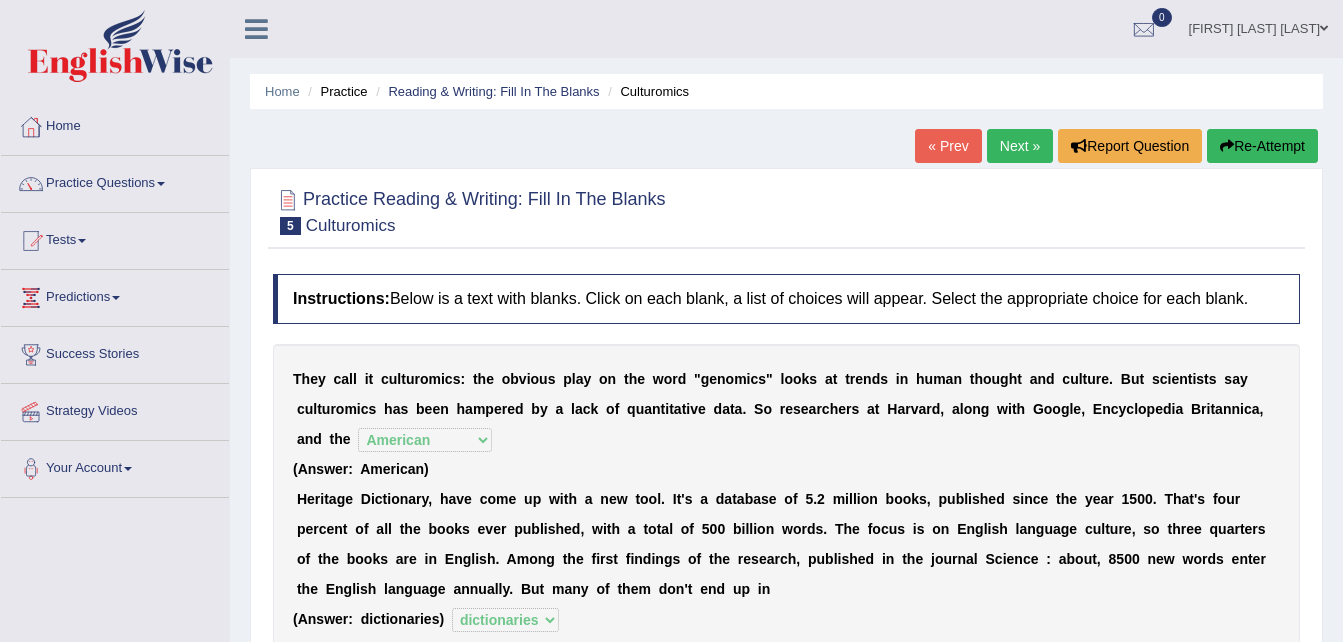 click on "Next »" at bounding box center [1020, 146] 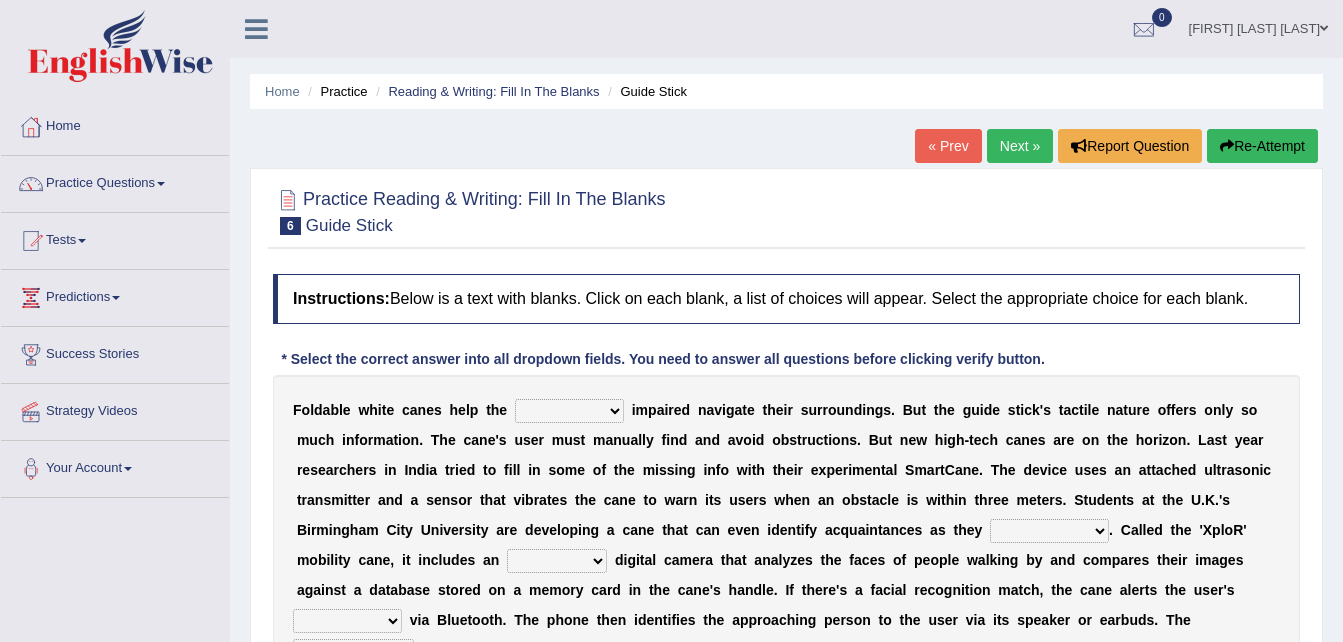 scroll, scrollTop: 0, scrollLeft: 0, axis: both 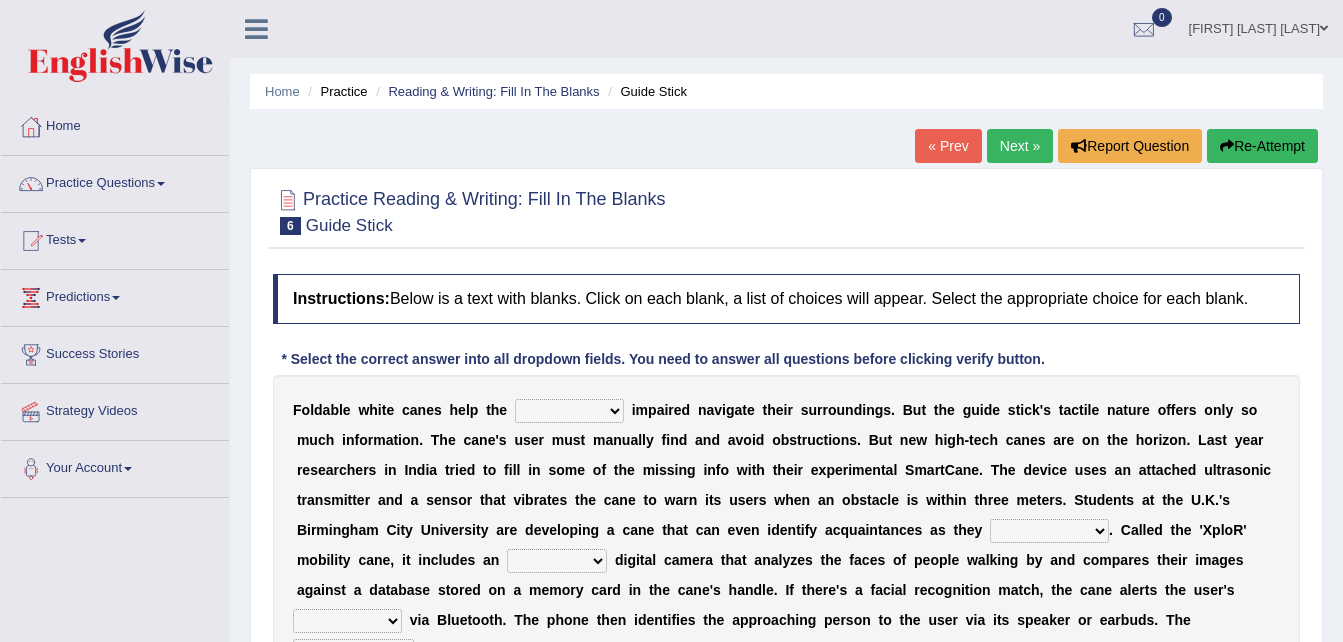 click on "felicity insensitivity visually malleability" at bounding box center (569, 411) 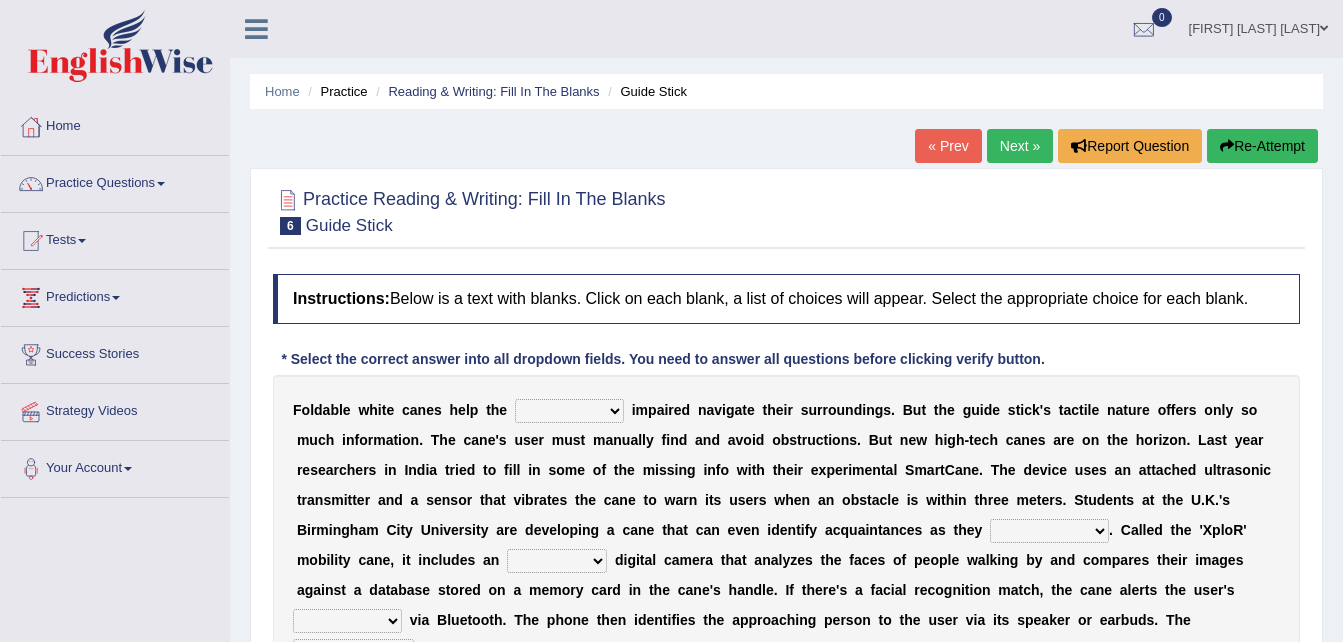 select on "visually" 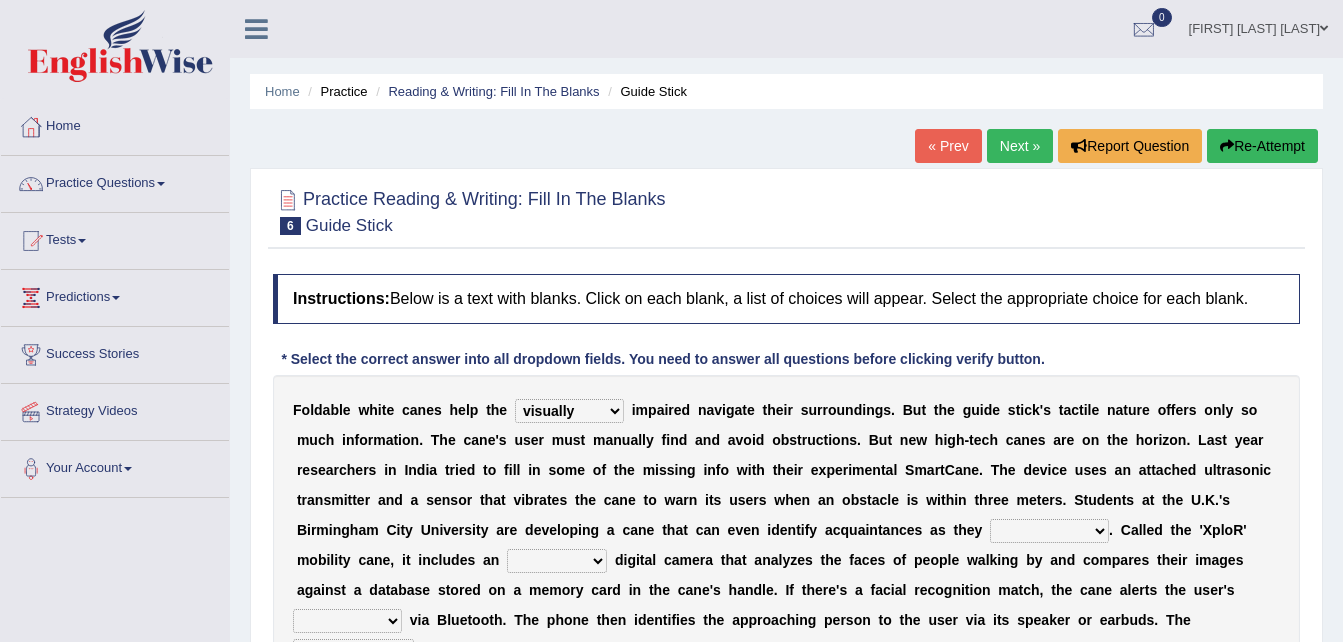 click on "felicity insensitivity visually malleability" at bounding box center [569, 411] 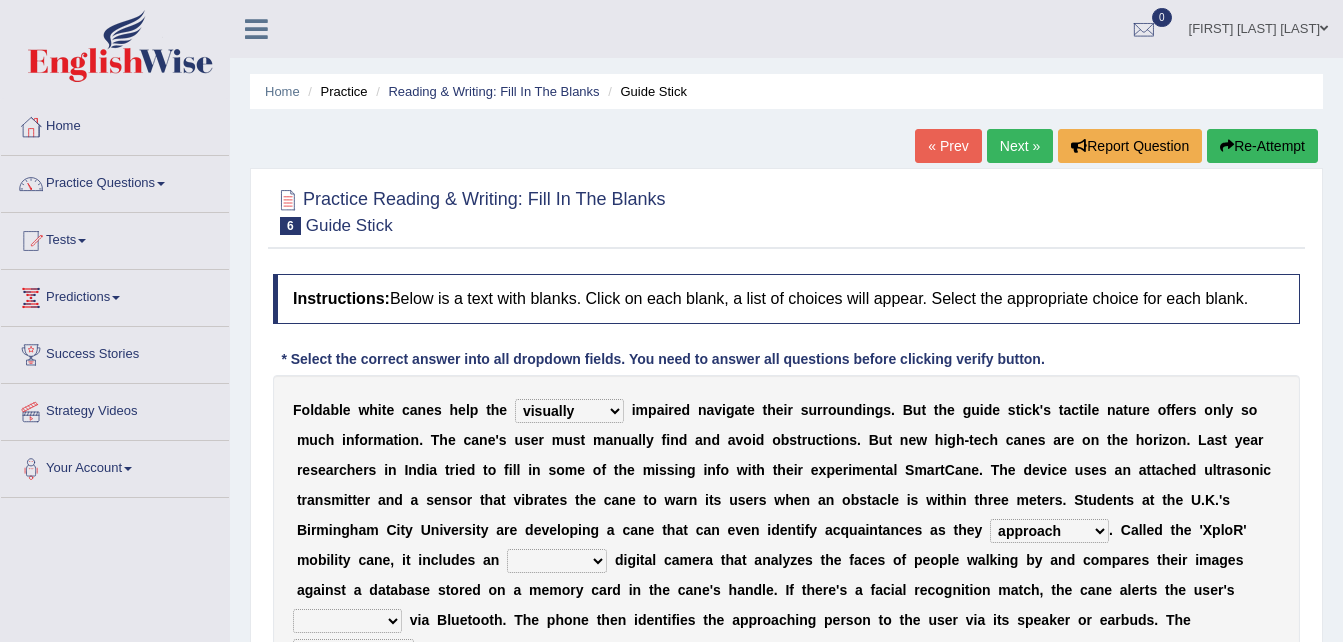 click on "likelihood throat northernmost approach" at bounding box center (1049, 531) 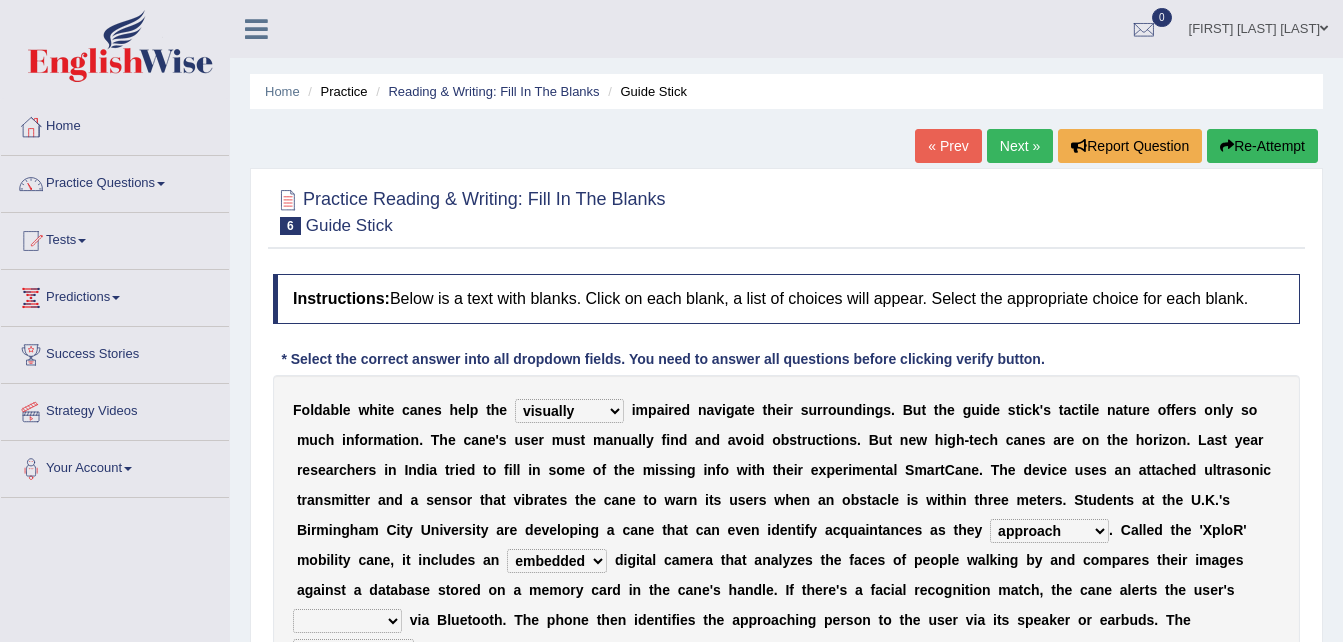 click on "untested embedded deadest skinhead" at bounding box center (557, 561) 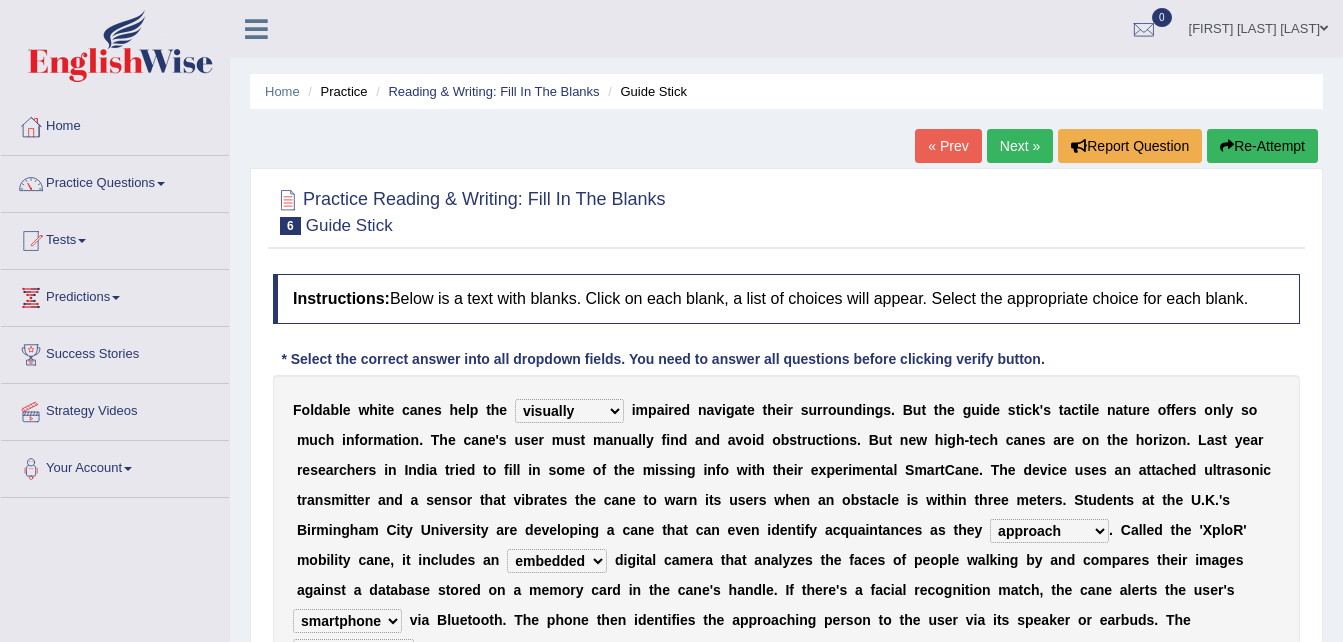 click on "waterborne alone smartphone postpone" at bounding box center [347, 621] 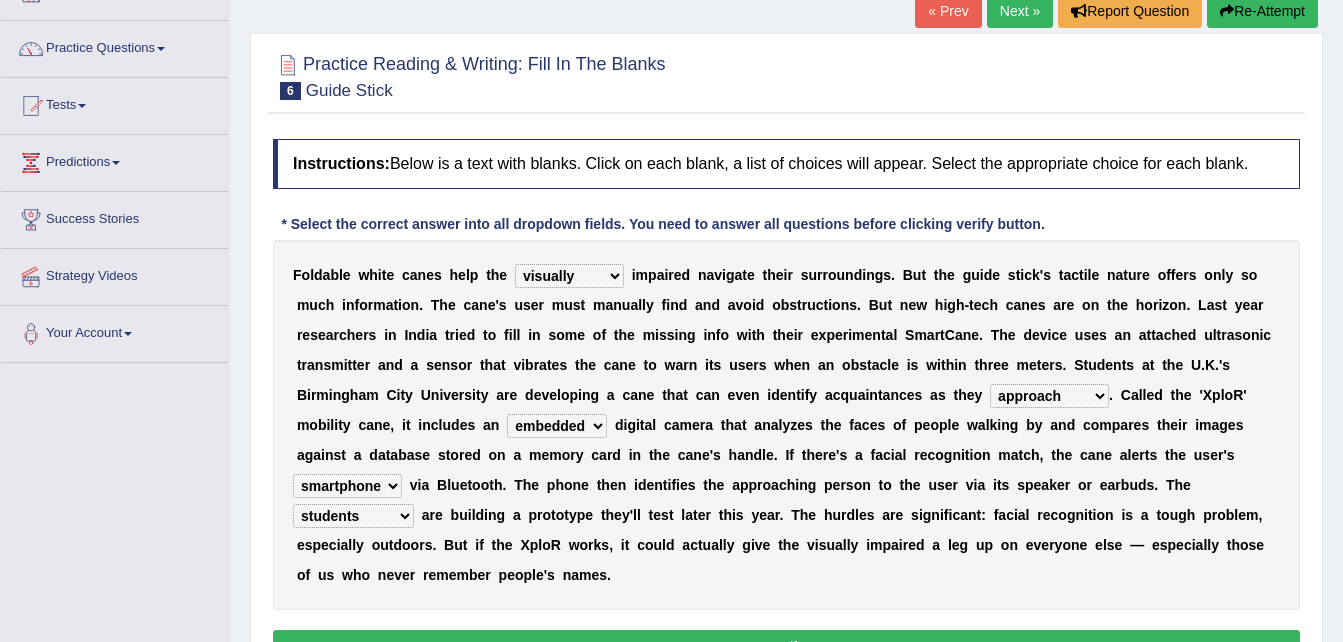 scroll, scrollTop: 160, scrollLeft: 0, axis: vertical 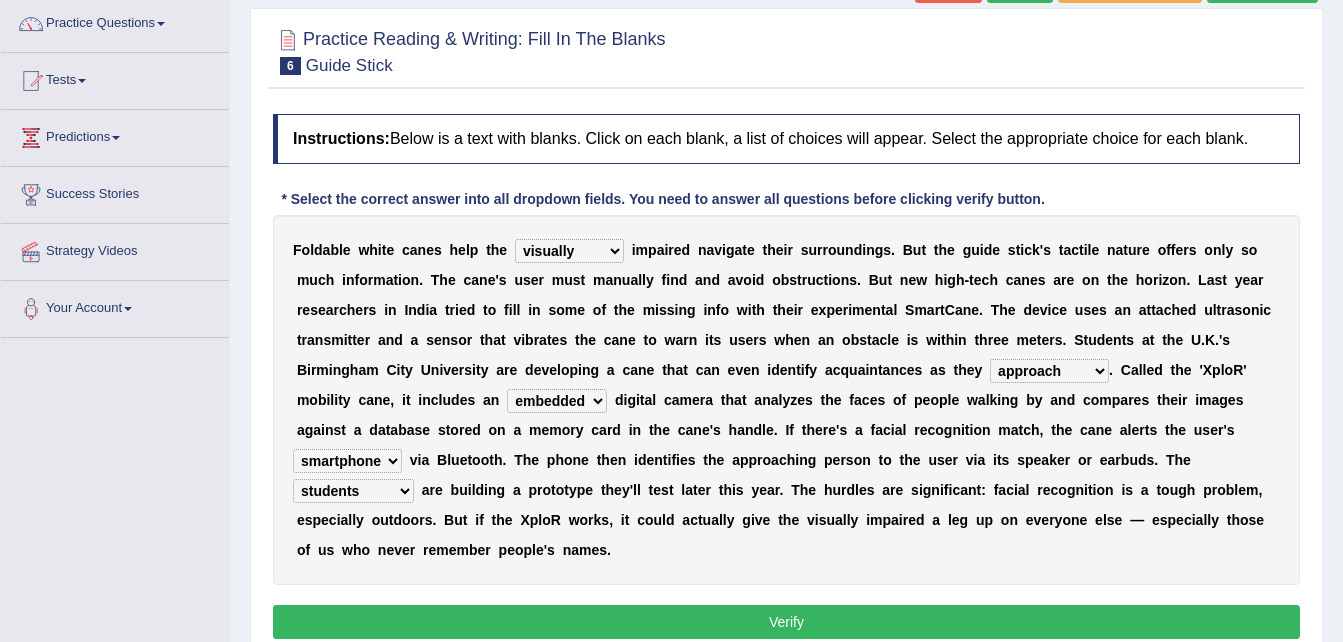click on "Verify" at bounding box center (786, 622) 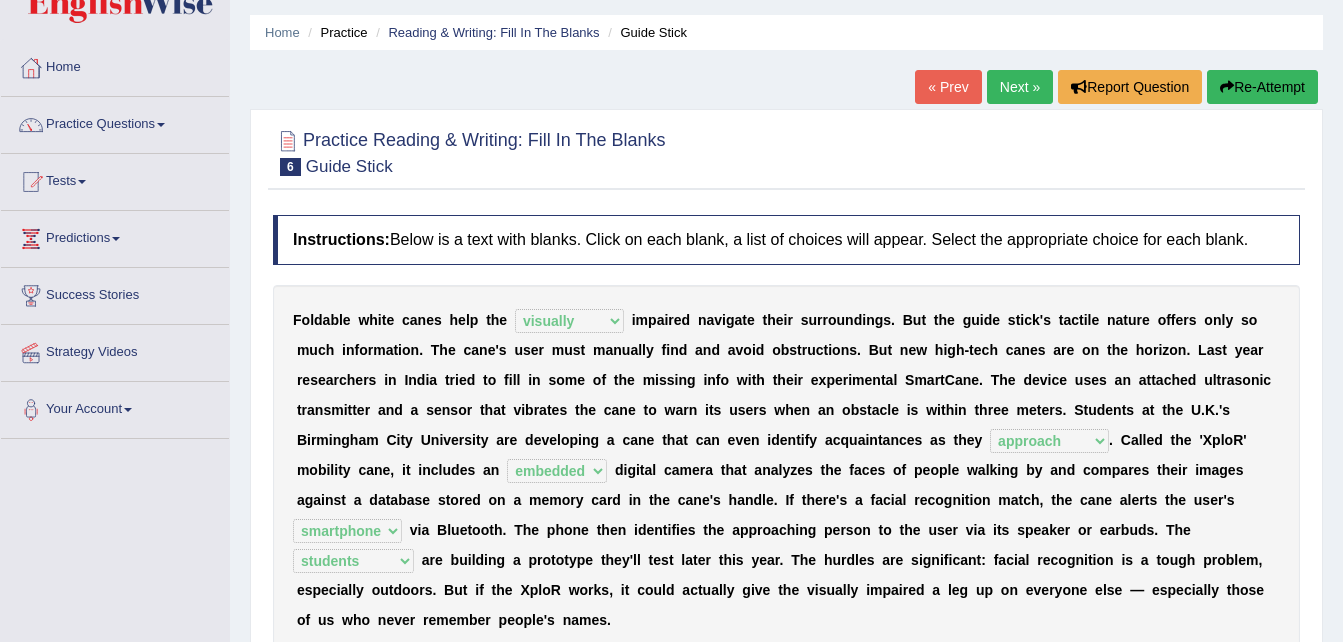 scroll, scrollTop: 0, scrollLeft: 0, axis: both 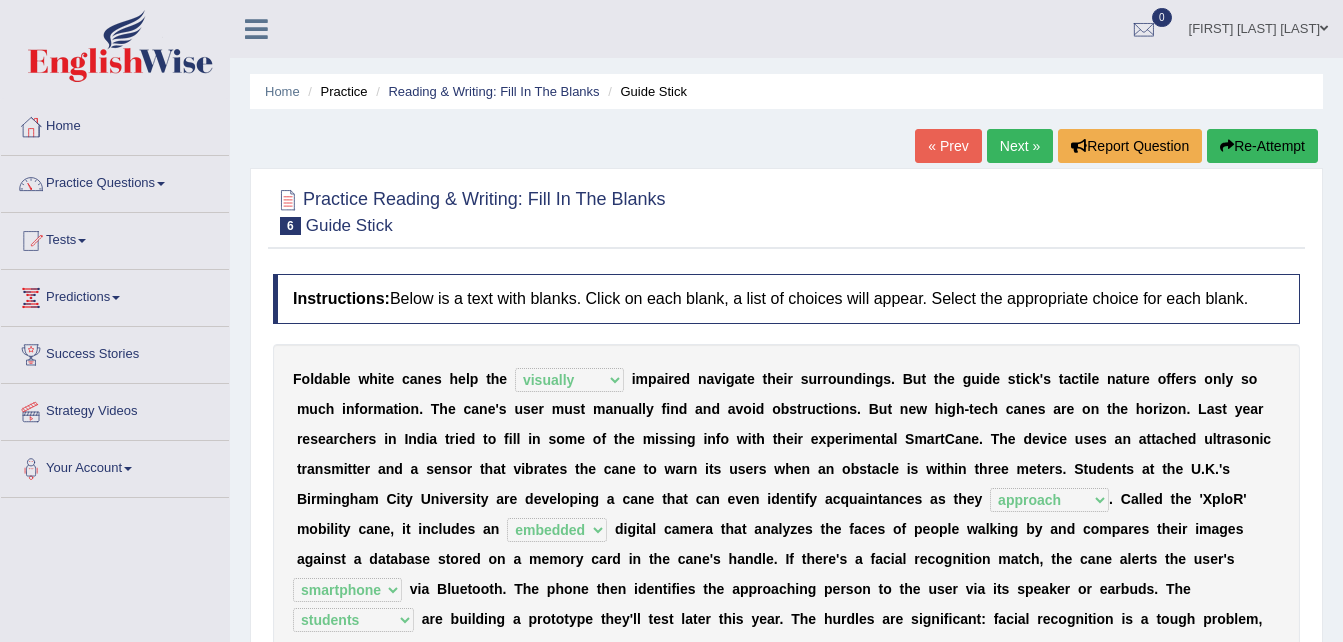 click on "Next »" at bounding box center (1020, 146) 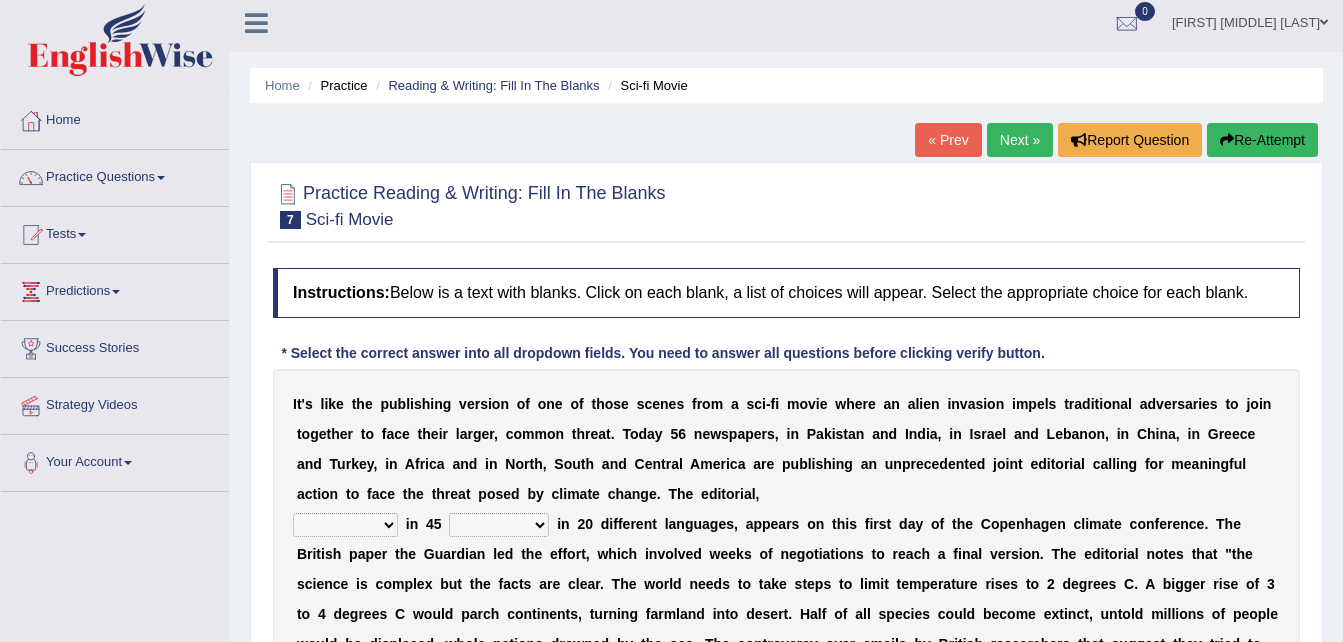 scroll, scrollTop: 0, scrollLeft: 0, axis: both 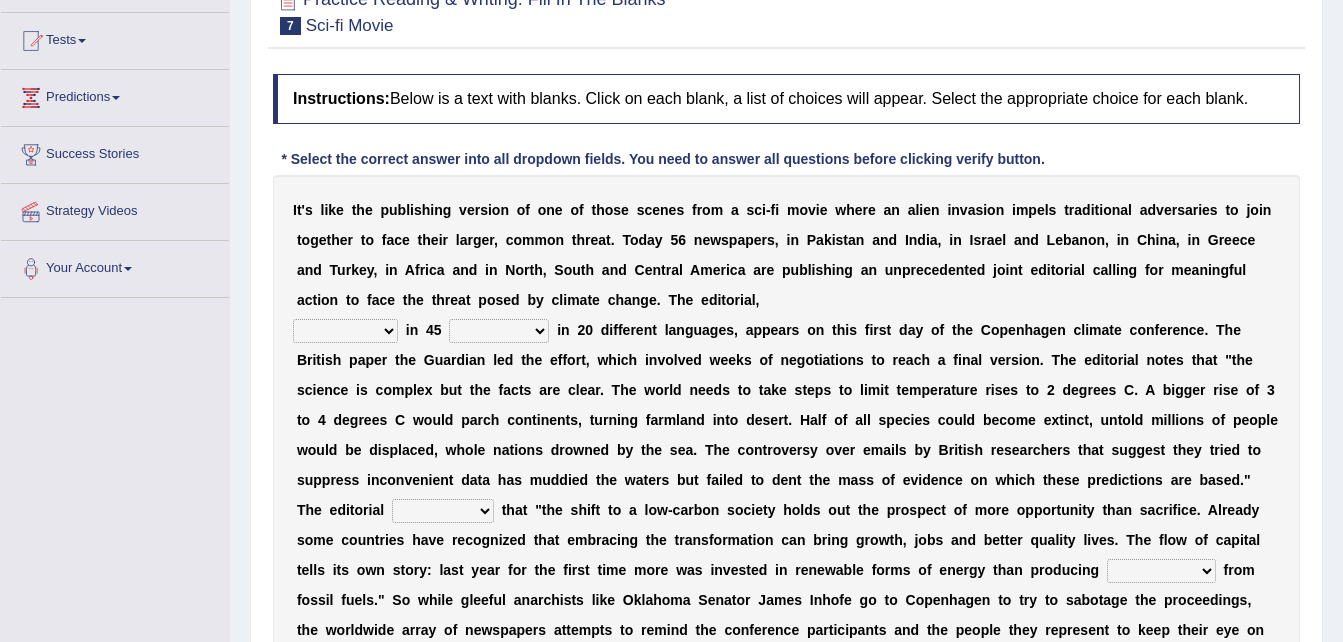 drag, startPoint x: 323, startPoint y: 332, endPoint x: 363, endPoint y: 338, distance: 40.4475 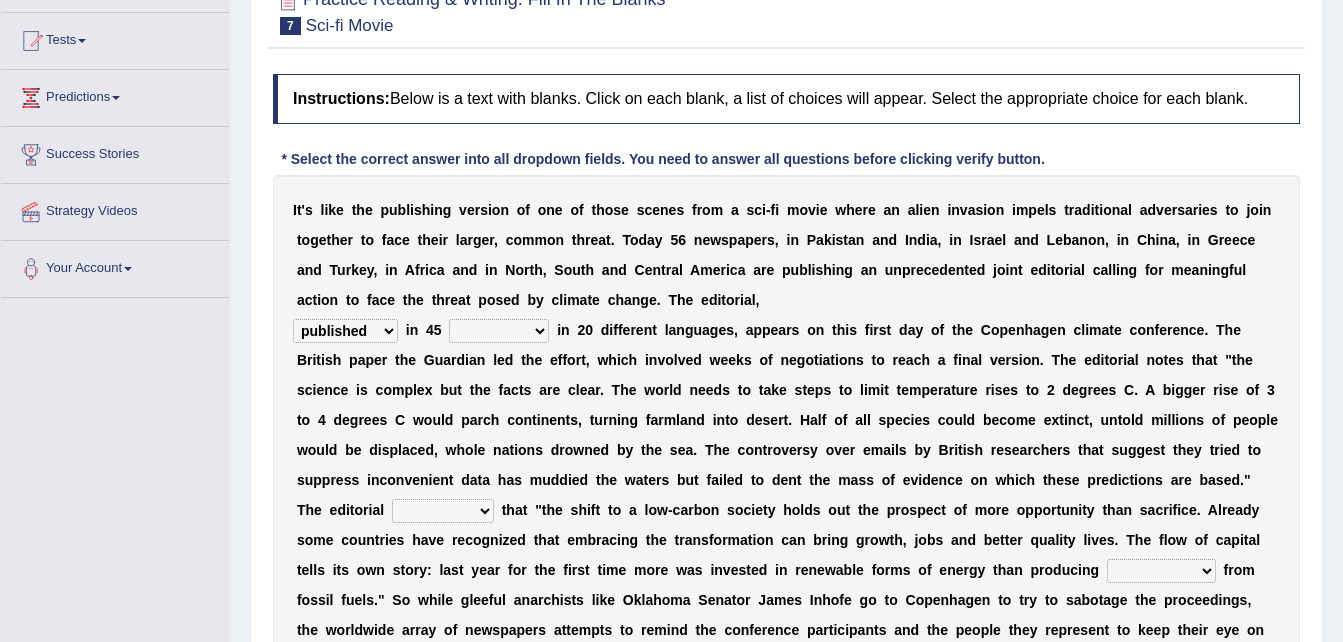 click on "published publicized burnished transmitted" at bounding box center (345, 331) 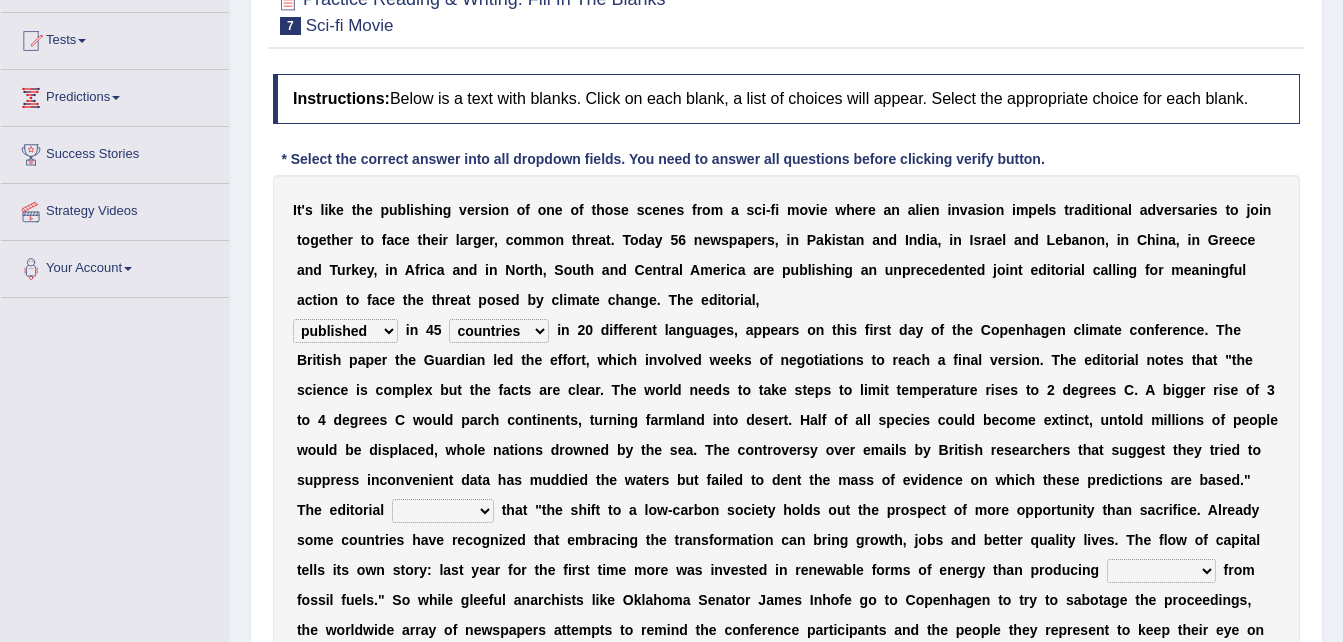 click on "clans countries continents terraces" at bounding box center (499, 331) 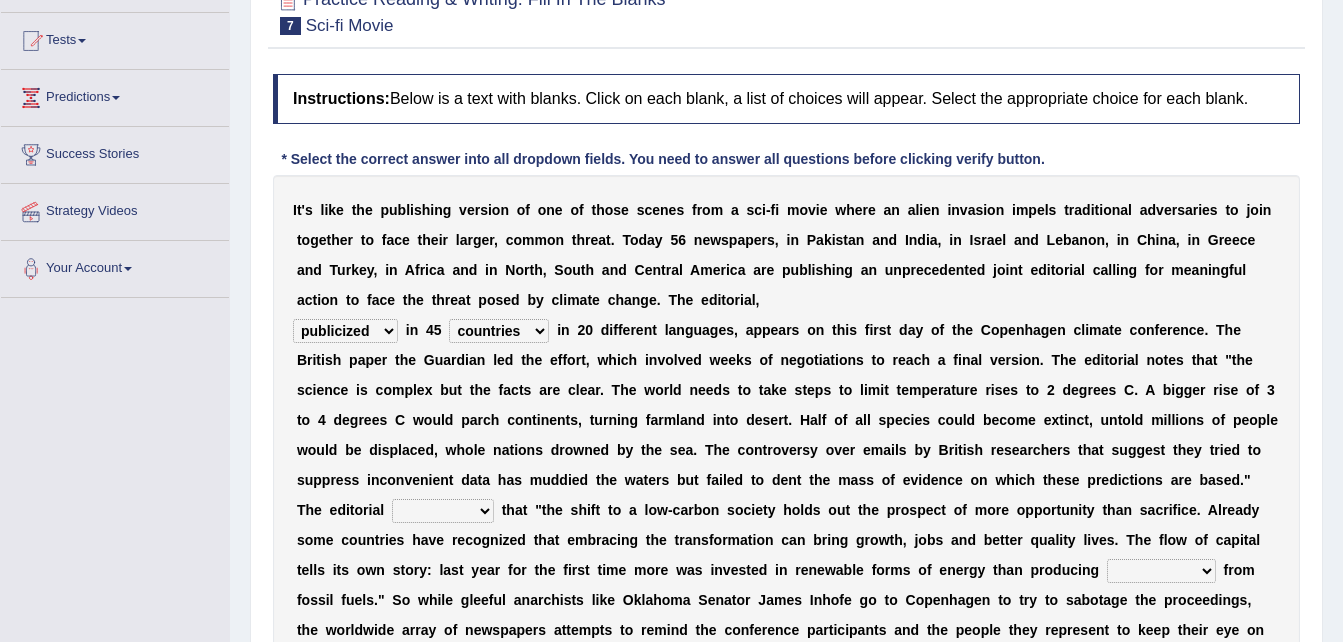 click on "published publicized burnished transmitted" at bounding box center (345, 331) 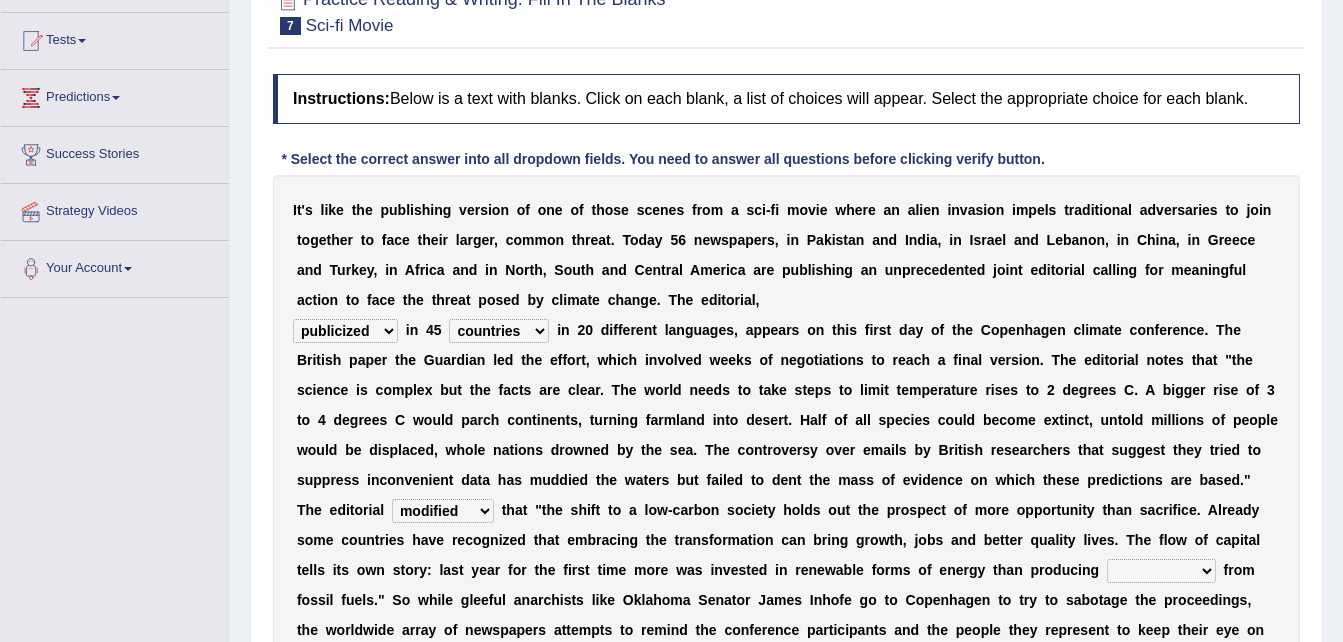 click on "modified protested recognized declined" at bounding box center [443, 511] 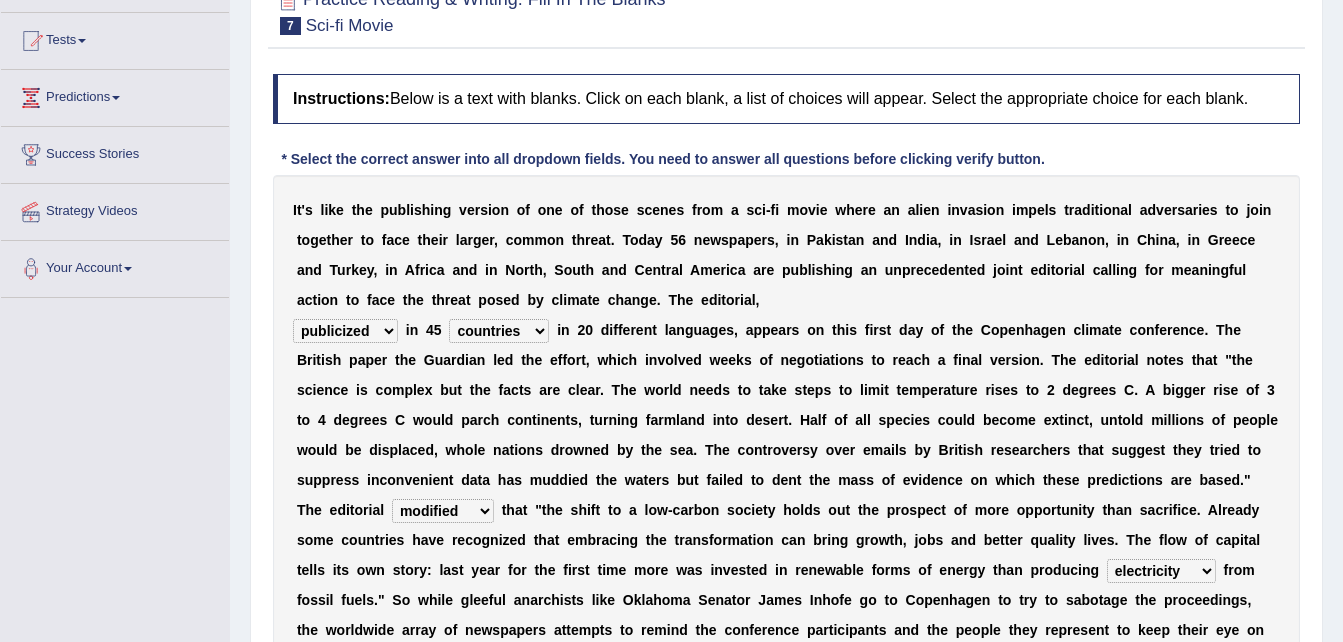 click on "electricity indivisibility negativity significance" at bounding box center [1161, 571] 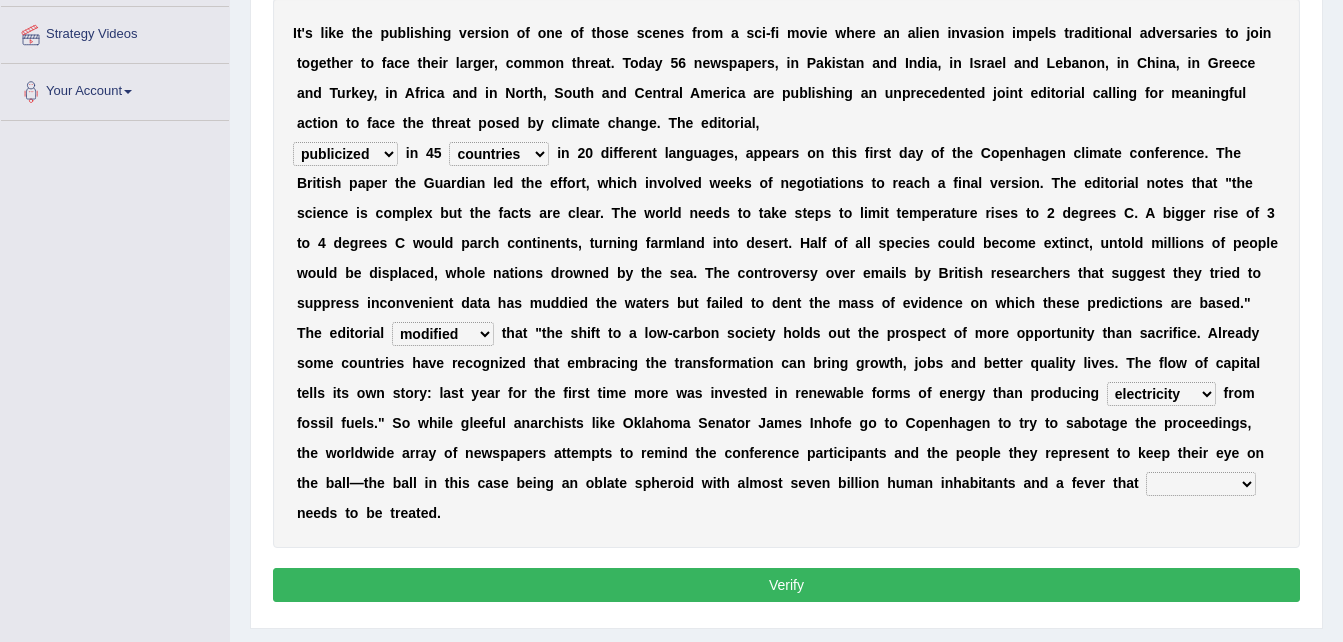 scroll, scrollTop: 400, scrollLeft: 0, axis: vertical 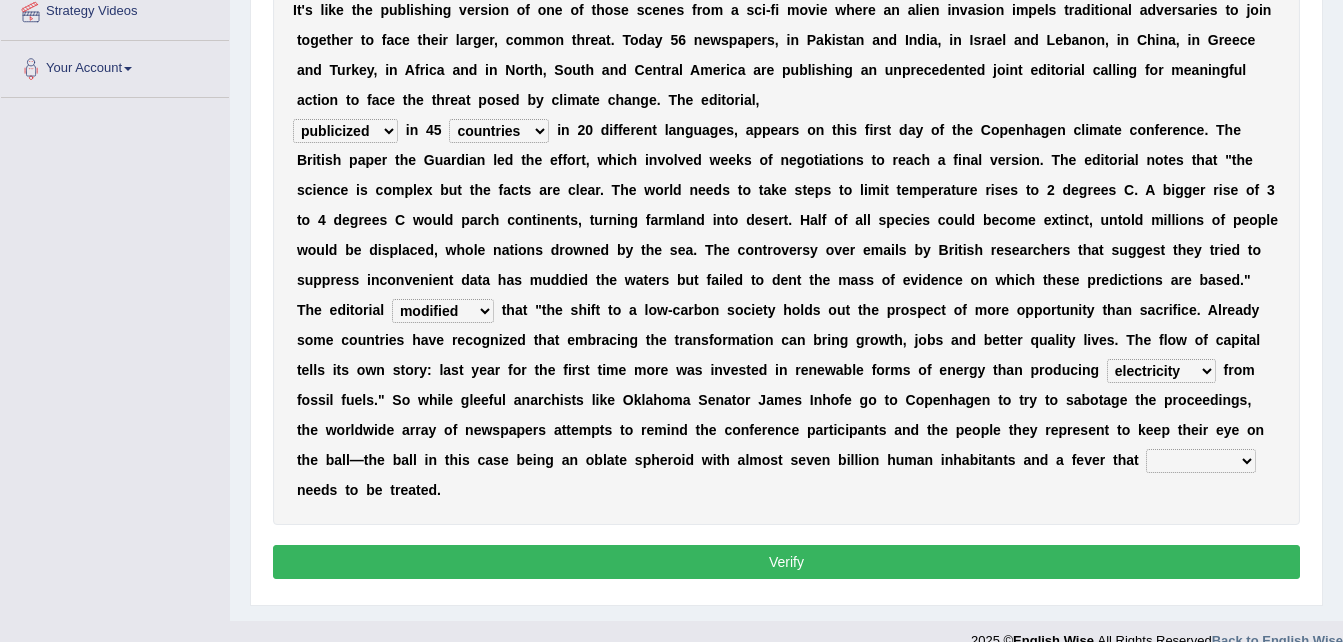 drag, startPoint x: 1078, startPoint y: 464, endPoint x: 1014, endPoint y: 441, distance: 68.007355 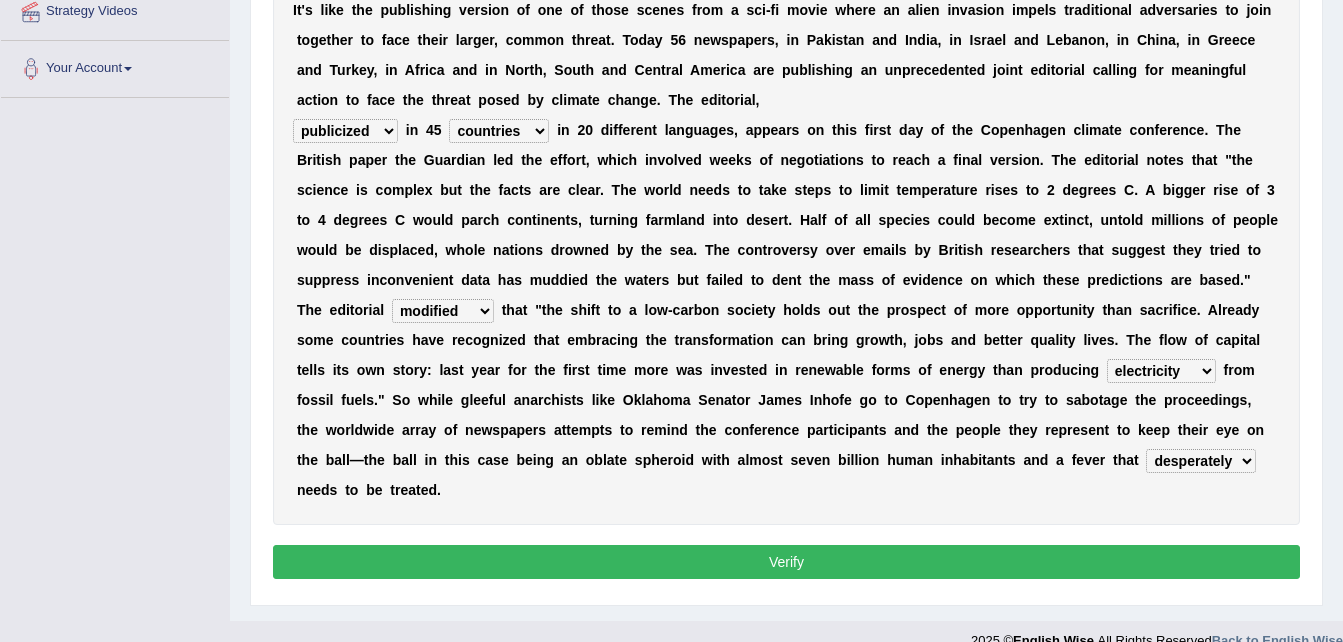 click on "solicitously desperately ephemerally peripherally" at bounding box center (1201, 461) 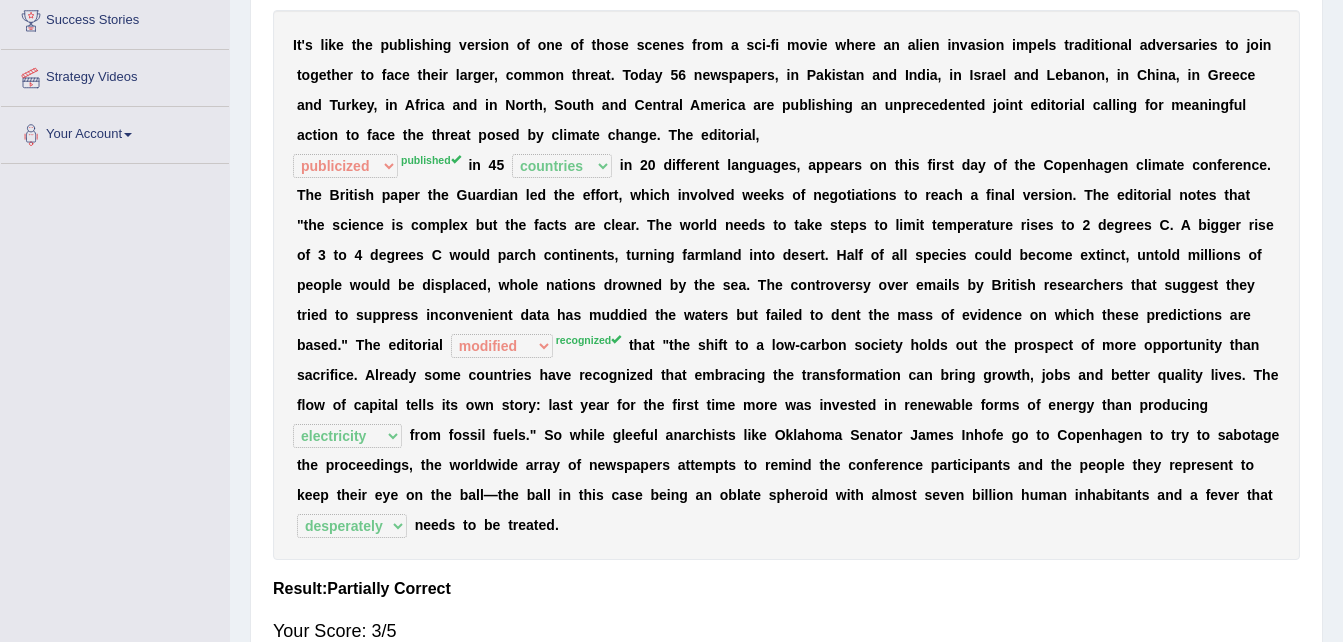 scroll, scrollTop: 320, scrollLeft: 0, axis: vertical 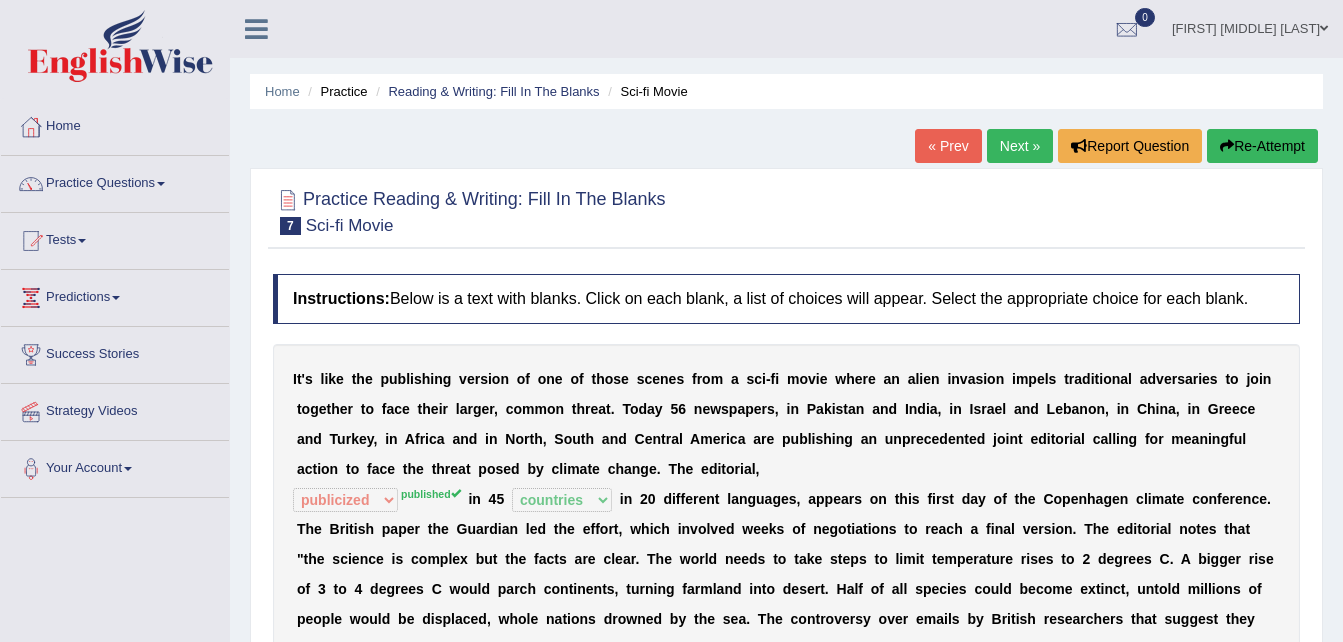 click on "Next »" at bounding box center [1020, 146] 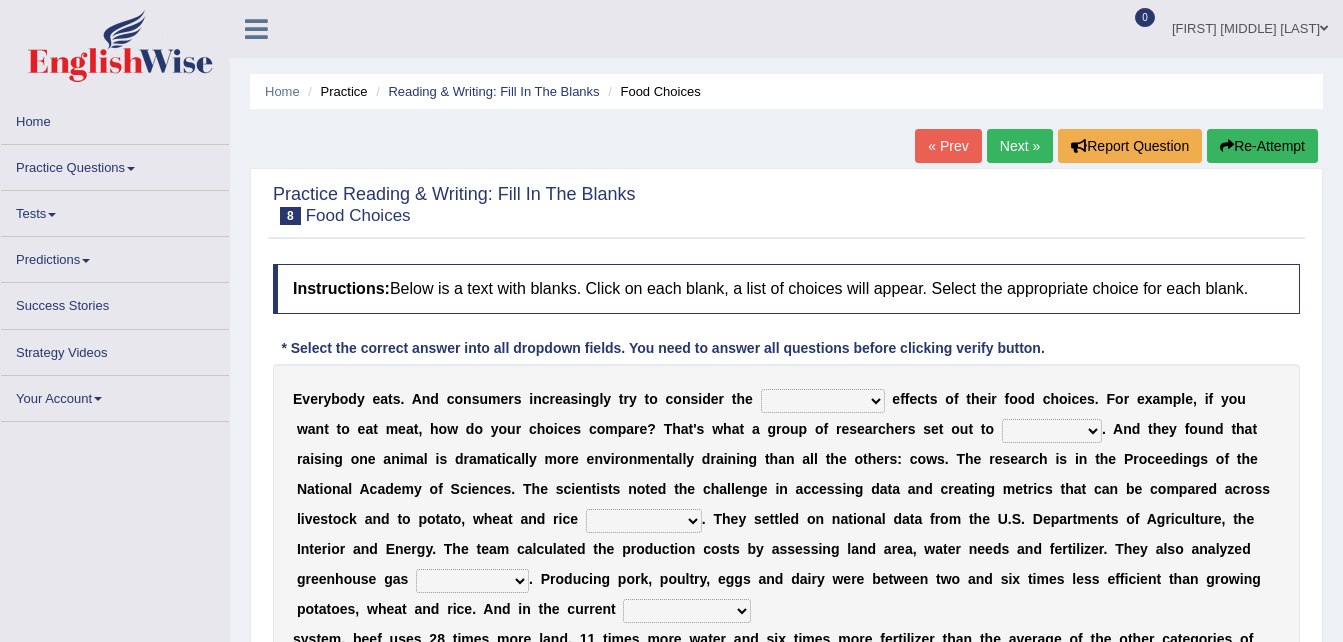 scroll, scrollTop: 0, scrollLeft: 0, axis: both 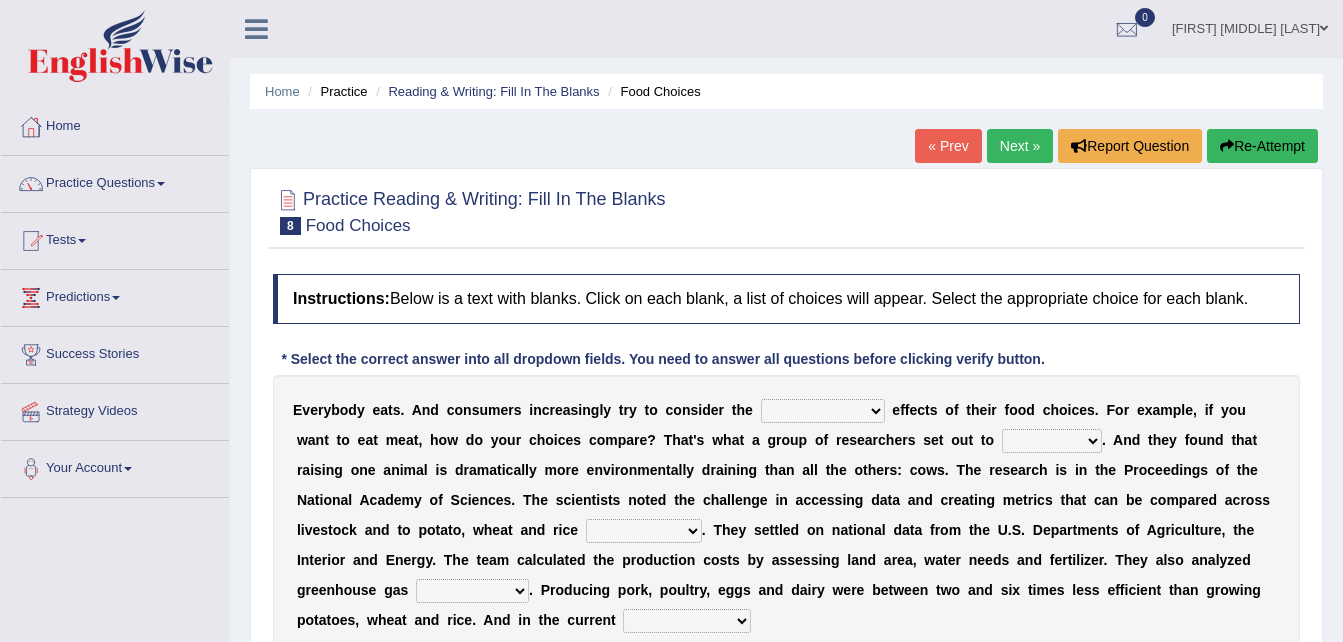 click on "spiritual economic environmental material" at bounding box center (823, 411) 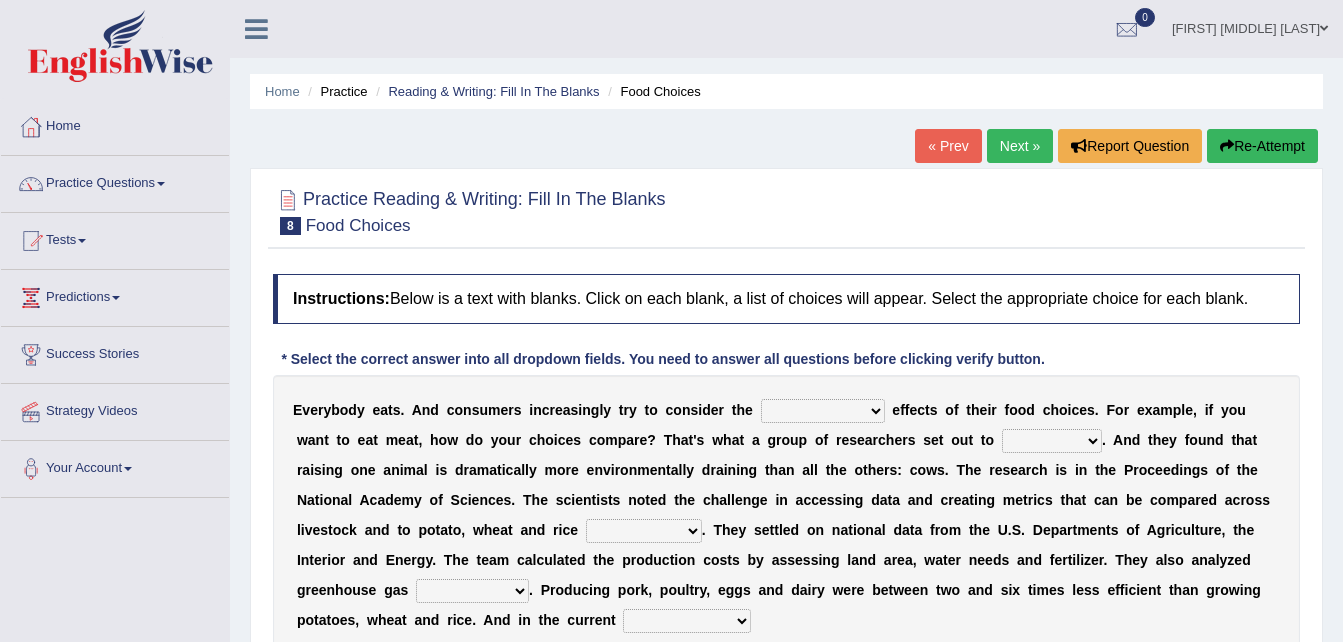 select on "environmental" 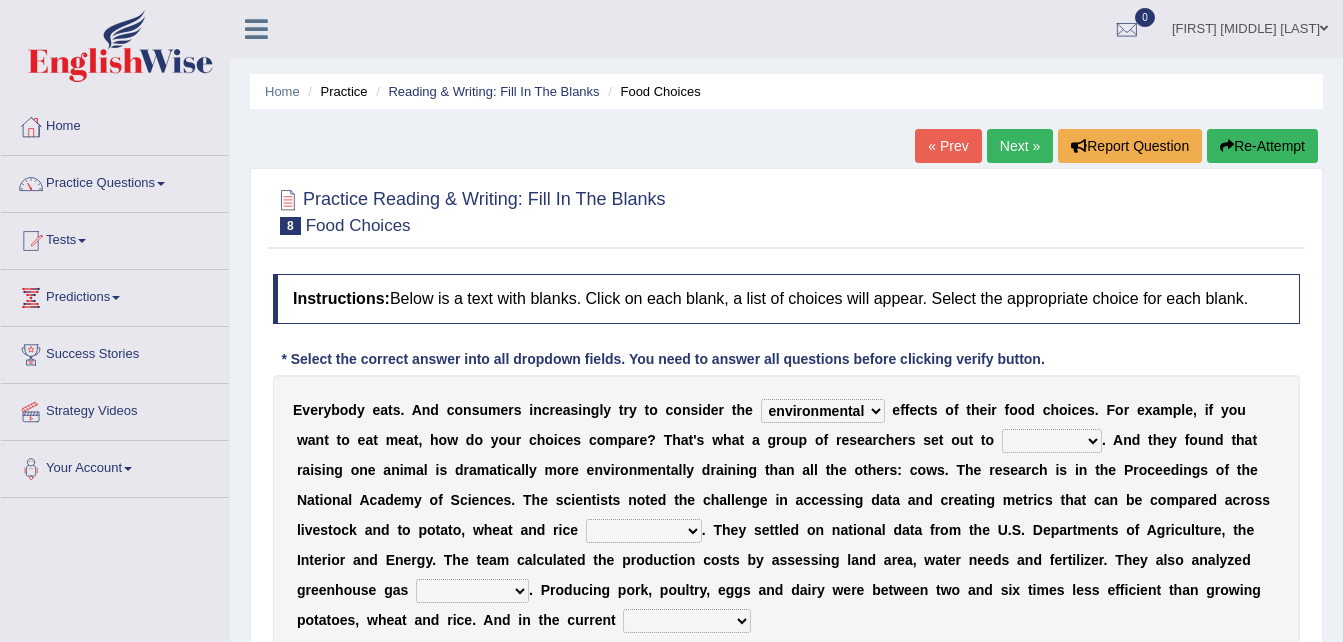 click on "spiritual economic environmental material" at bounding box center (823, 411) 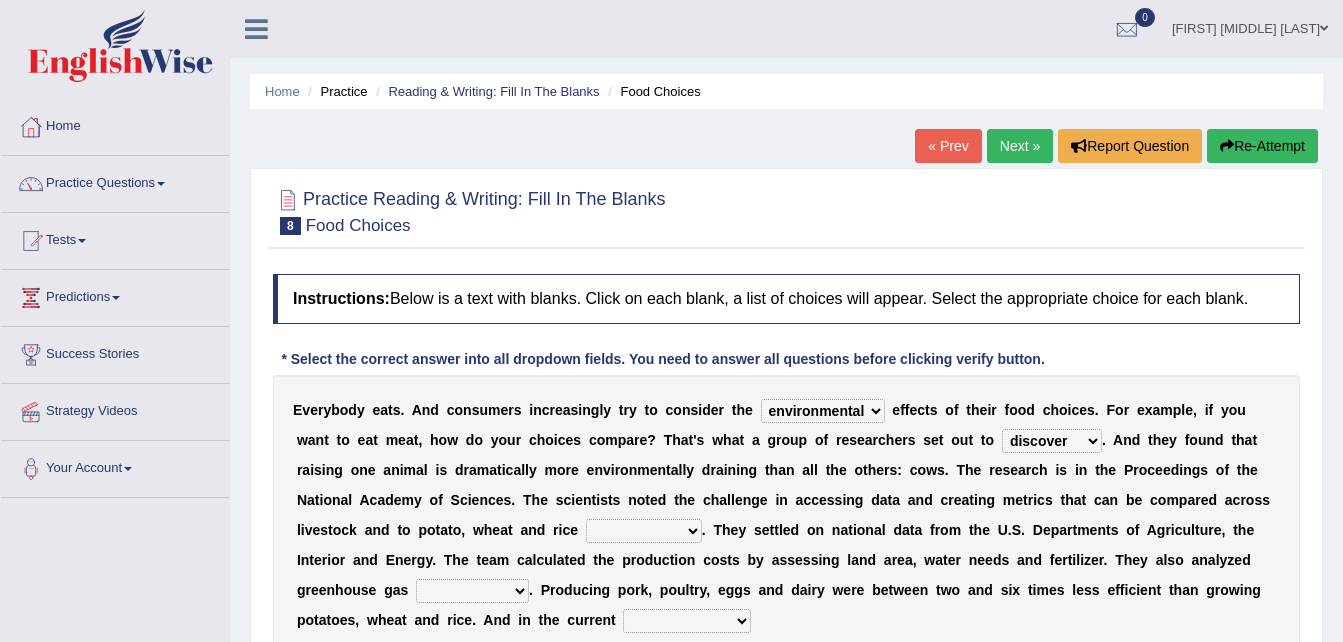 click on "exemplify squander discover purchase" at bounding box center [1052, 441] 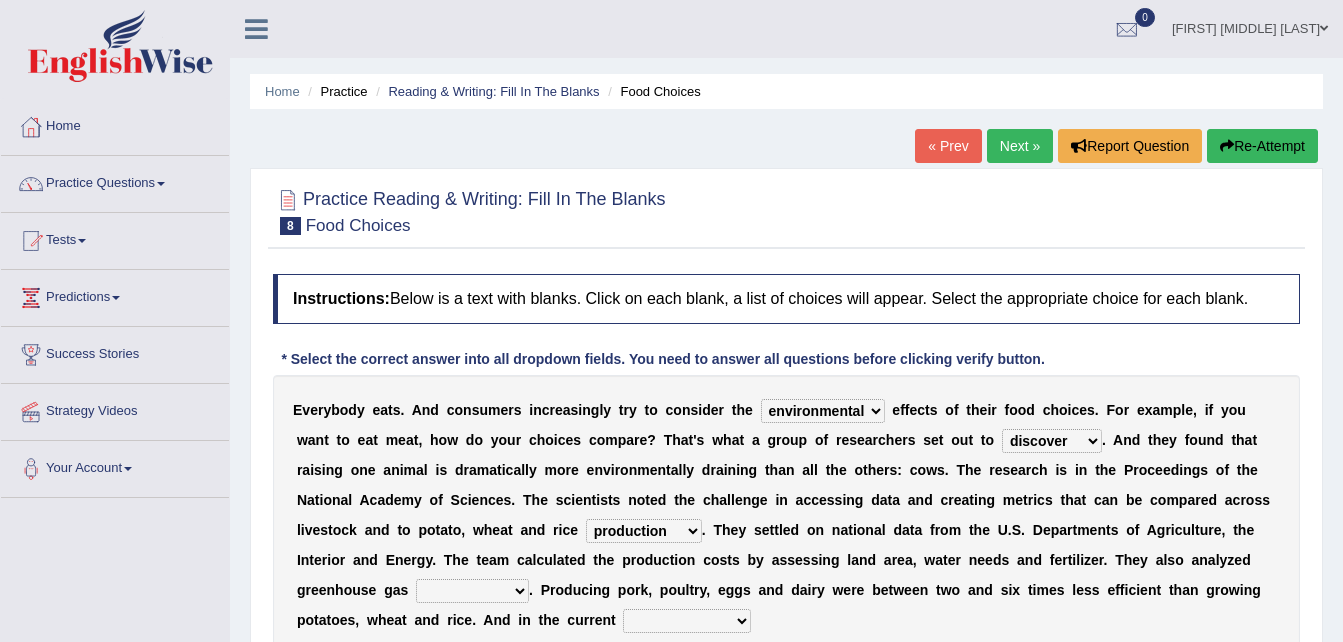 click on "production corruption consumption inventory" at bounding box center [644, 531] 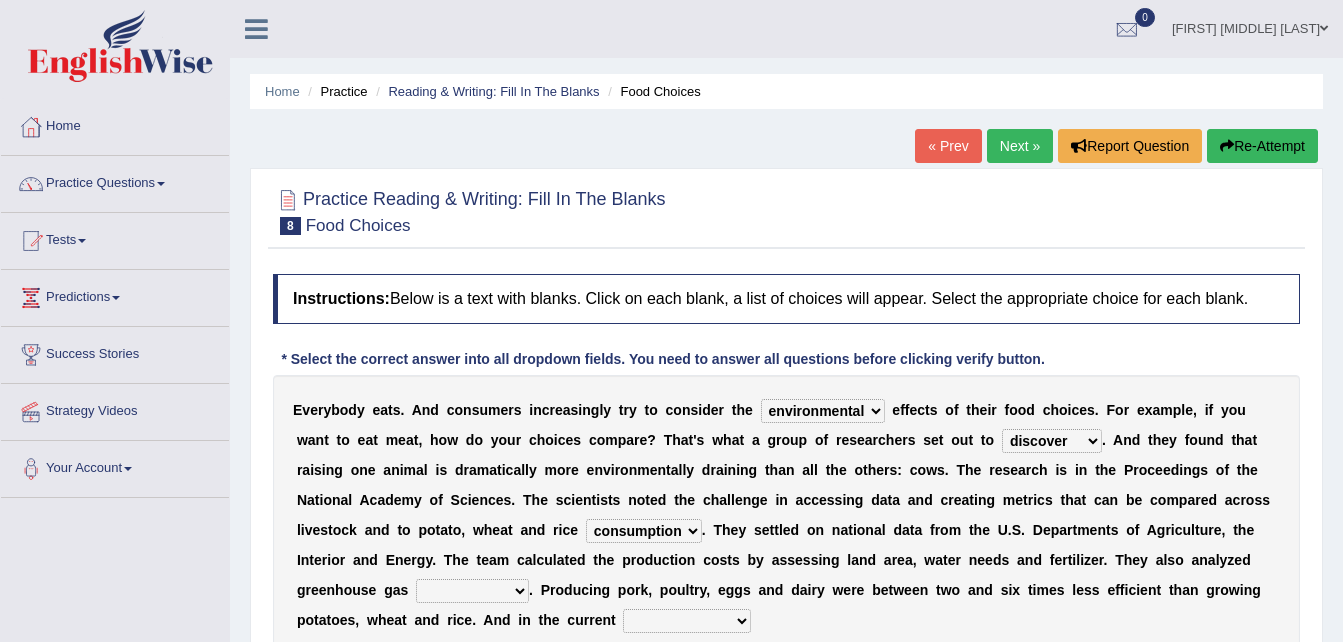 click on "production corruption consumption inventory" at bounding box center (644, 531) 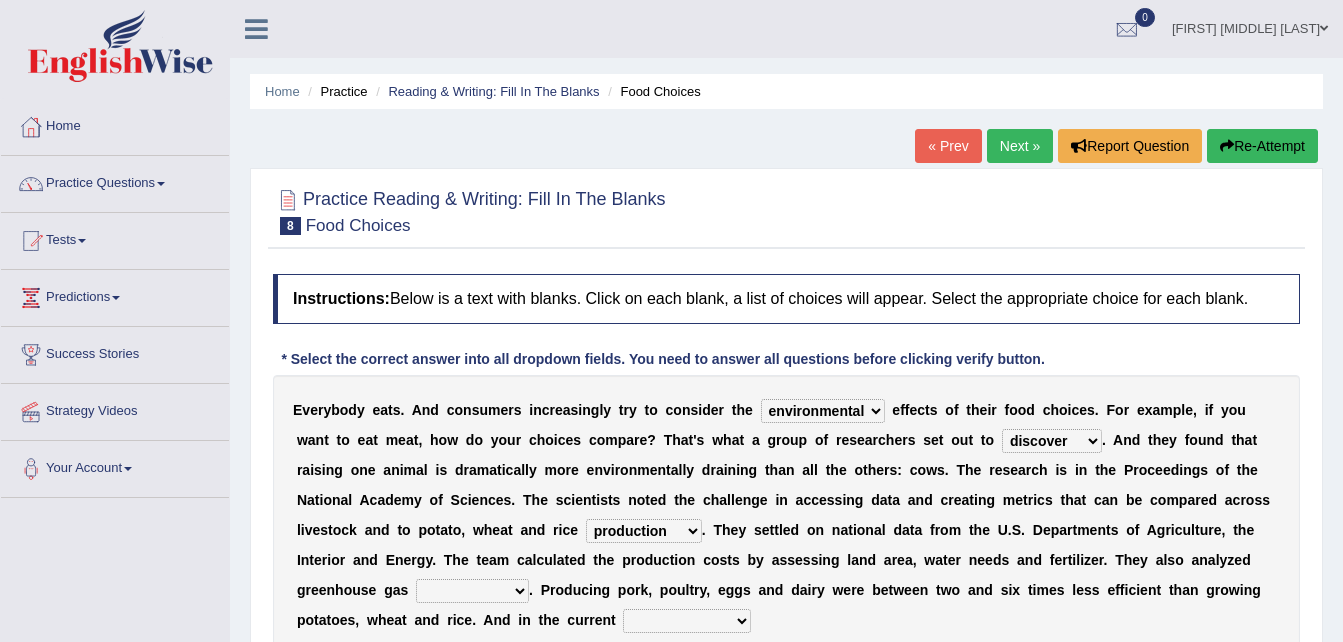 click on "conjectures manufacture emissions purification" at bounding box center (472, 591) 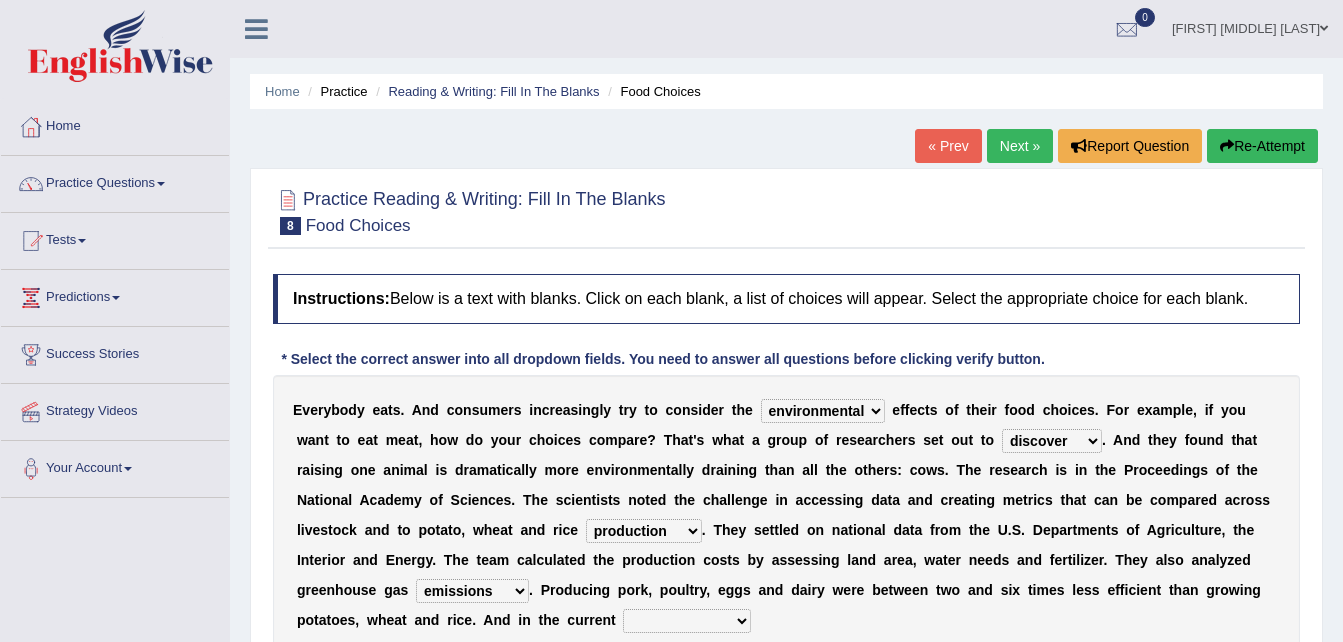 click on "conjectures manufacture emissions purification" at bounding box center (472, 591) 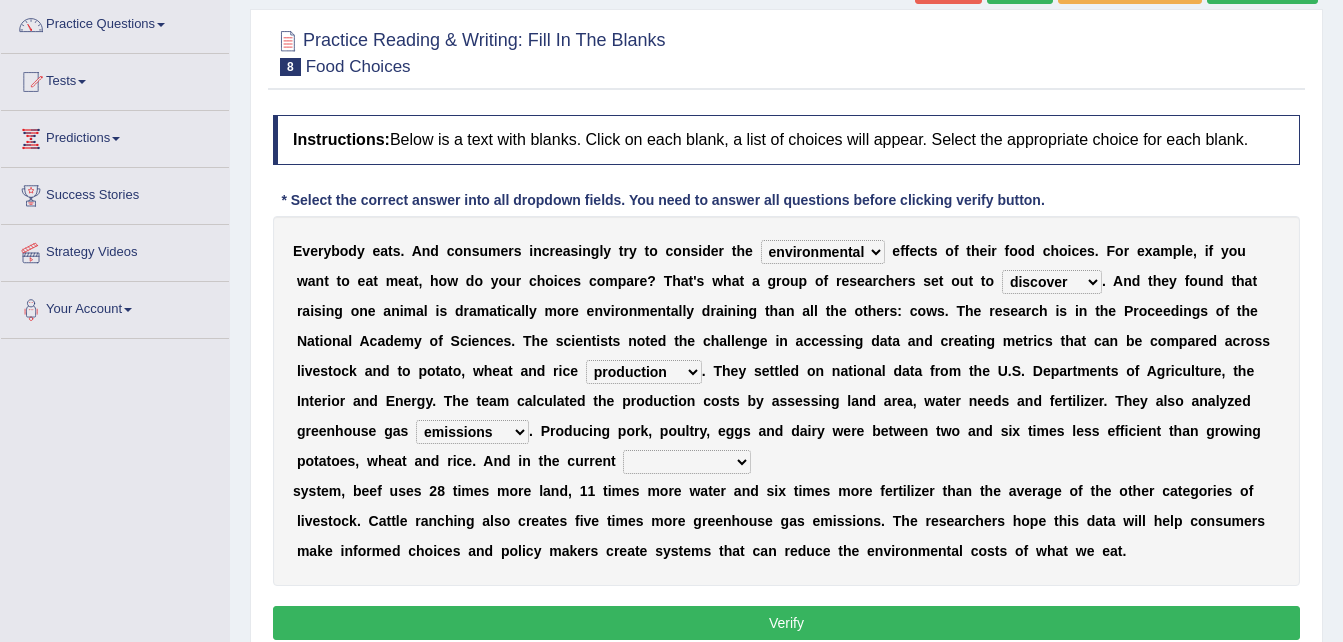 scroll, scrollTop: 160, scrollLeft: 0, axis: vertical 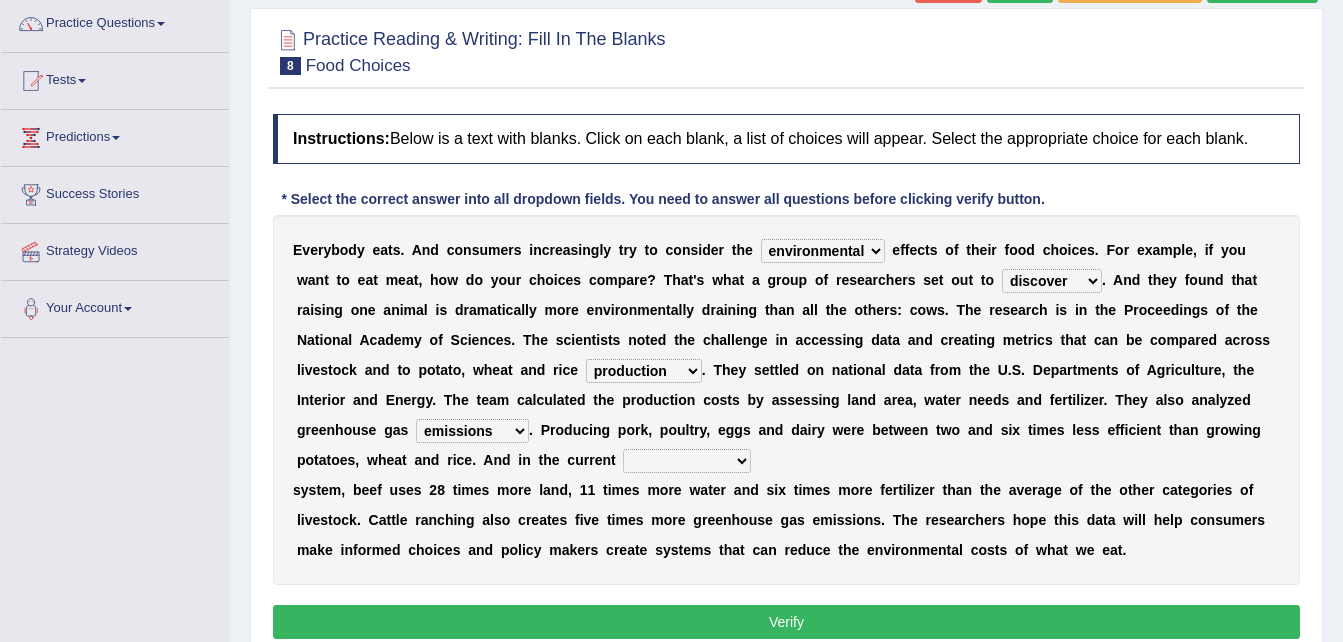 click on "production corruption consumption inventory" at bounding box center (644, 371) 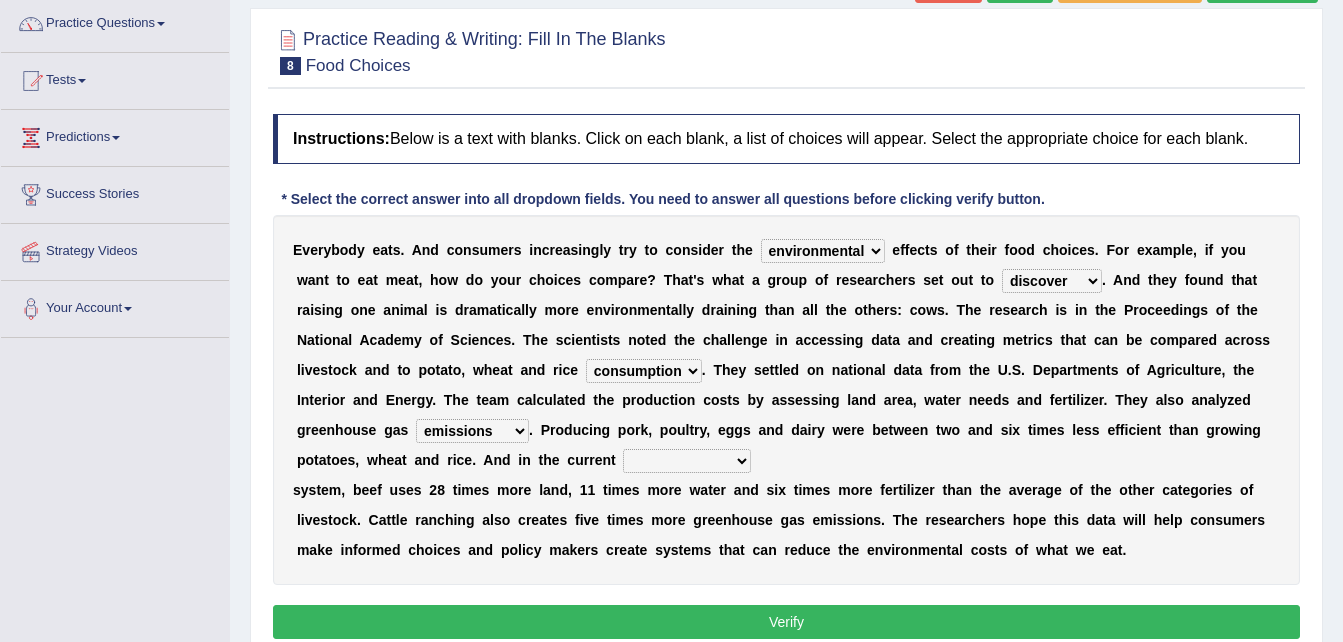 click on "production corruption consumption inventory" at bounding box center (644, 371) 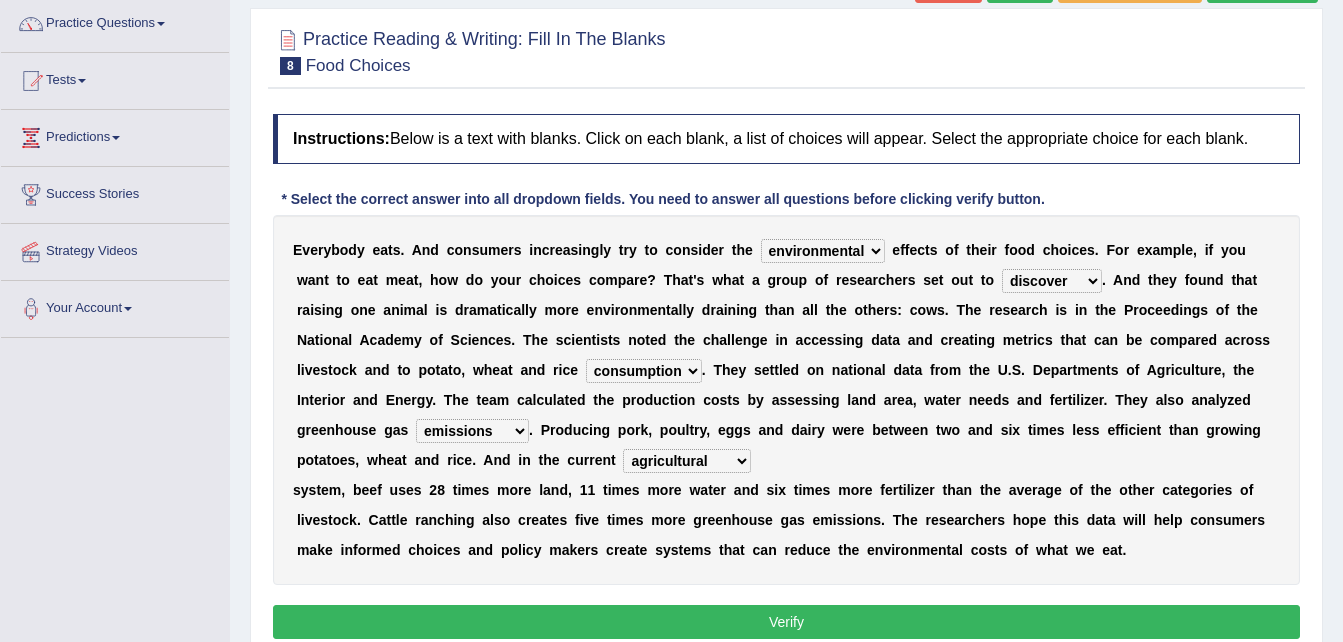 click on "agricultural impalpable ungrammatical terminal" at bounding box center (687, 461) 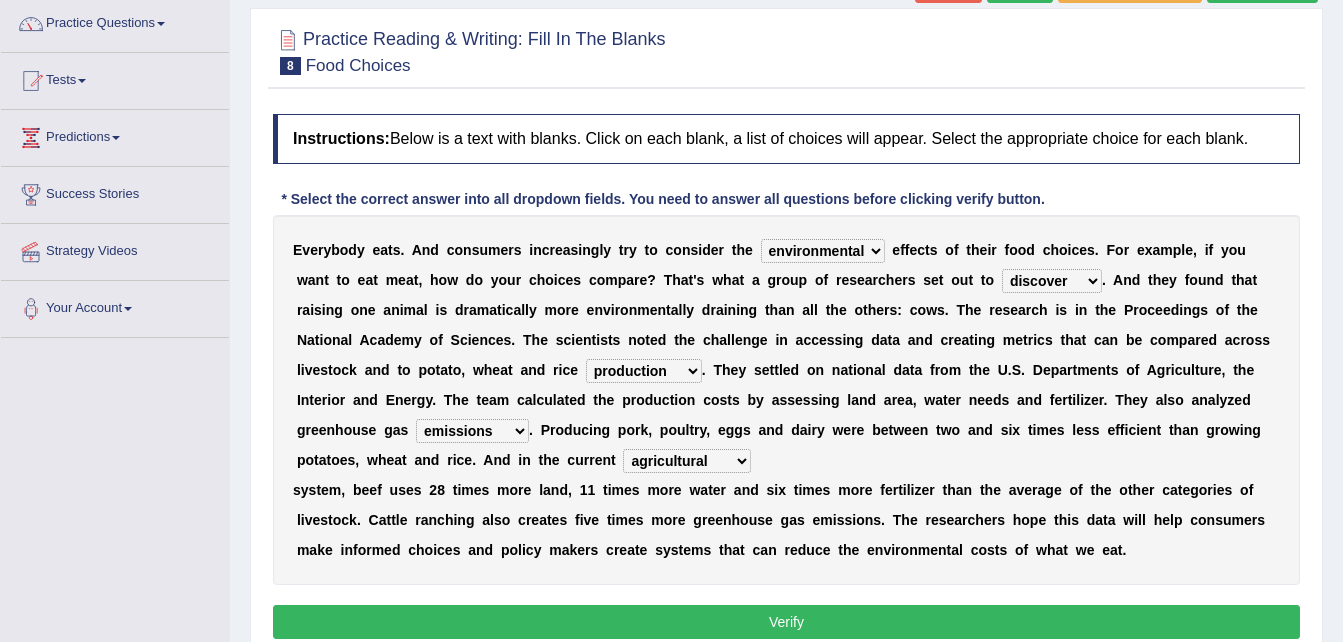 click on "production corruption consumption inventory" at bounding box center (644, 371) 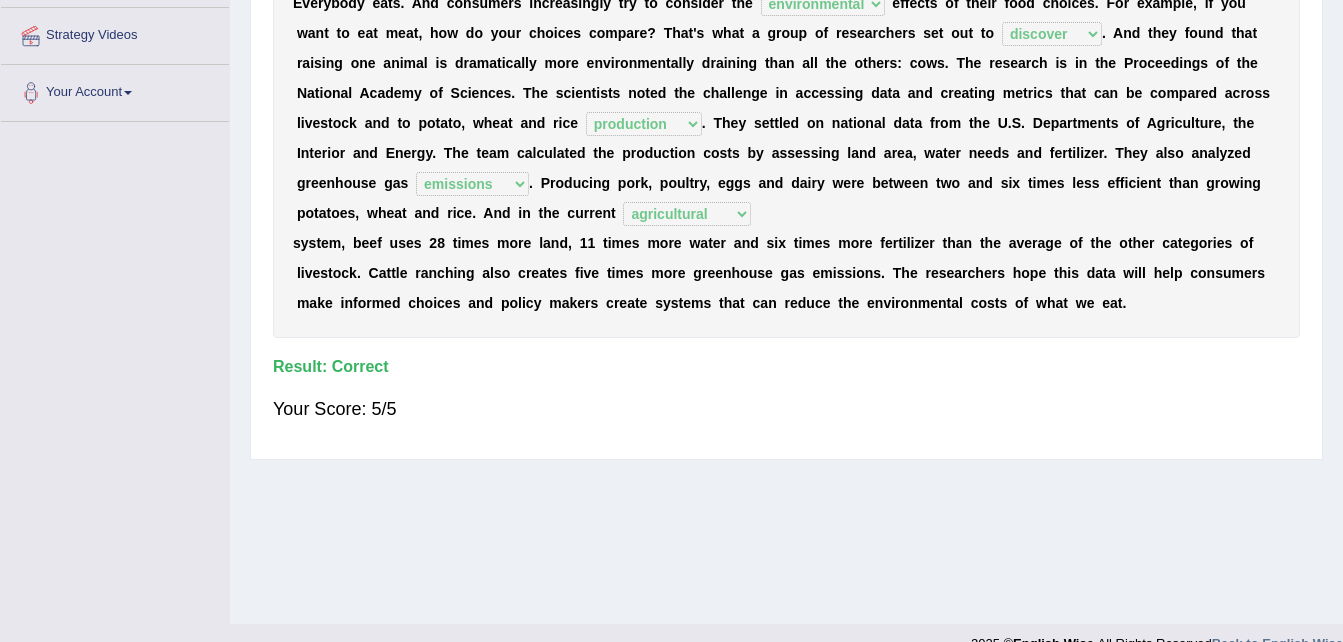 scroll, scrollTop: 400, scrollLeft: 0, axis: vertical 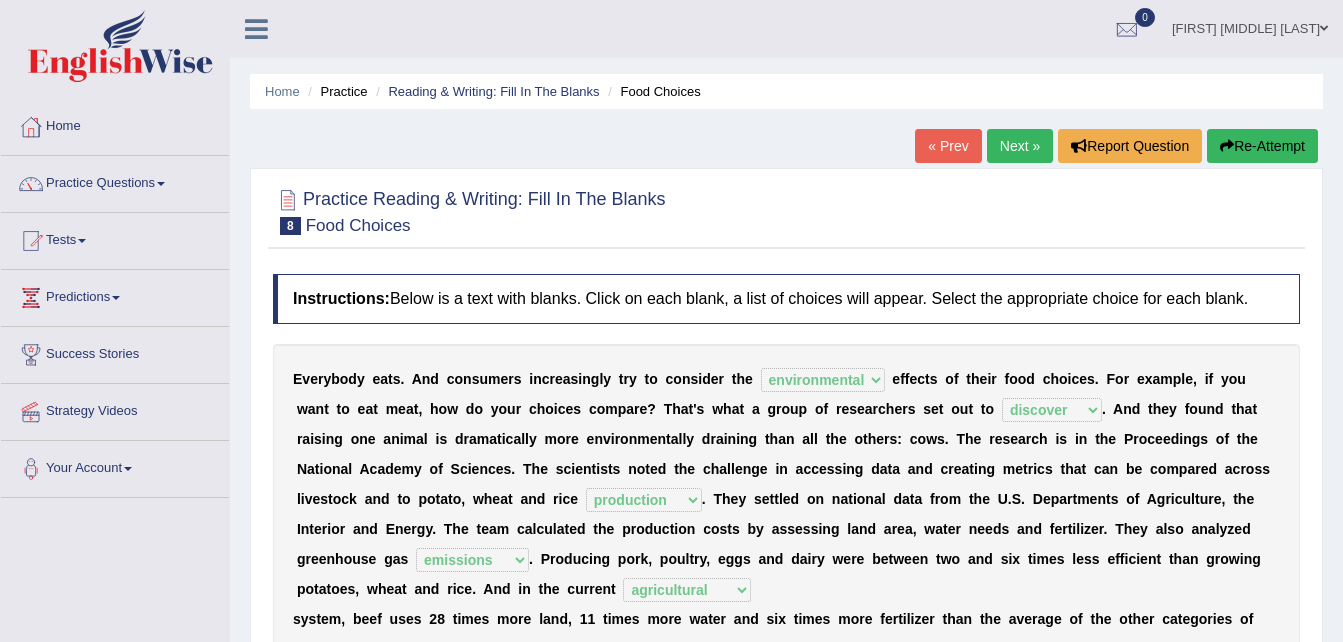 click on "Home
Practice
Reading & Writing: Fill In The Blanks
Food Choices
« Prev Next »  Report Question  Re-Attempt
Practice Reading & Writing: Fill In The Blanks
8
Food Choices
Instructions:  Below is a text with blanks. Click on each blank, a list of choices will appear. Select the appropriate choice for each blank.
* Select the correct answer into all dropdown fields. You need to answer all questions before clicking verify button. E v e r y b o d y    e a t s .    A n d    c o n s u m e r s    i n c r e a s i n g l y    t r y    t o    c o n s i d e r    t h e    spiritual economic environmental material    e f f e c t s    o f    t h e i r    f o o d    c h o i c e s .    F o r    e x a m p l e ,    i f    y o u    w a n t    t o    e a t    m e a t ,    h o w    d o    y o u r    c h o i c e s" at bounding box center (786, 500) 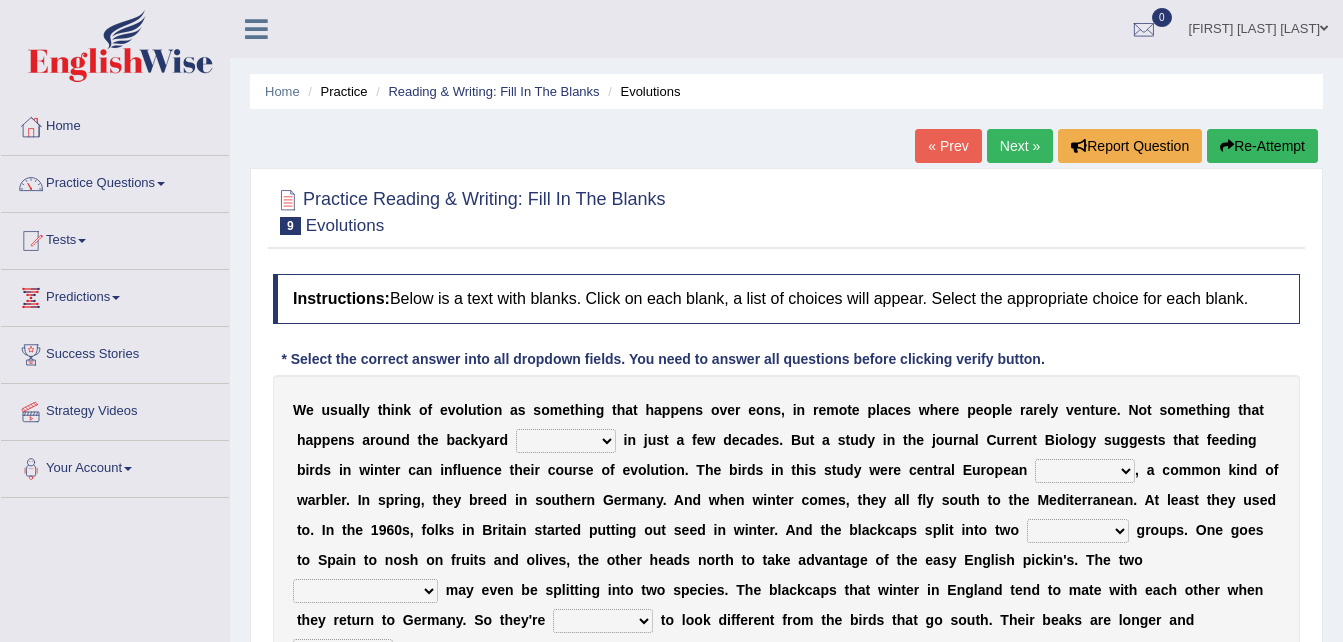 scroll, scrollTop: 0, scrollLeft: 0, axis: both 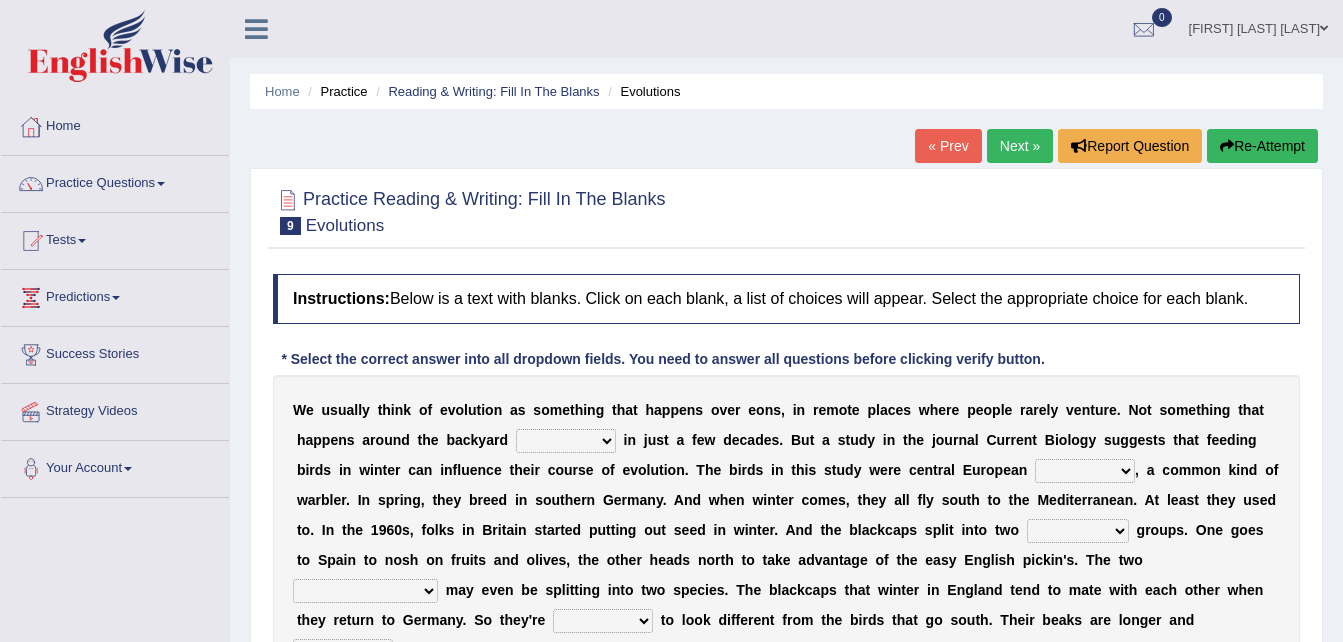 click on "beaver believer birdfeeder phonier" at bounding box center (566, 441) 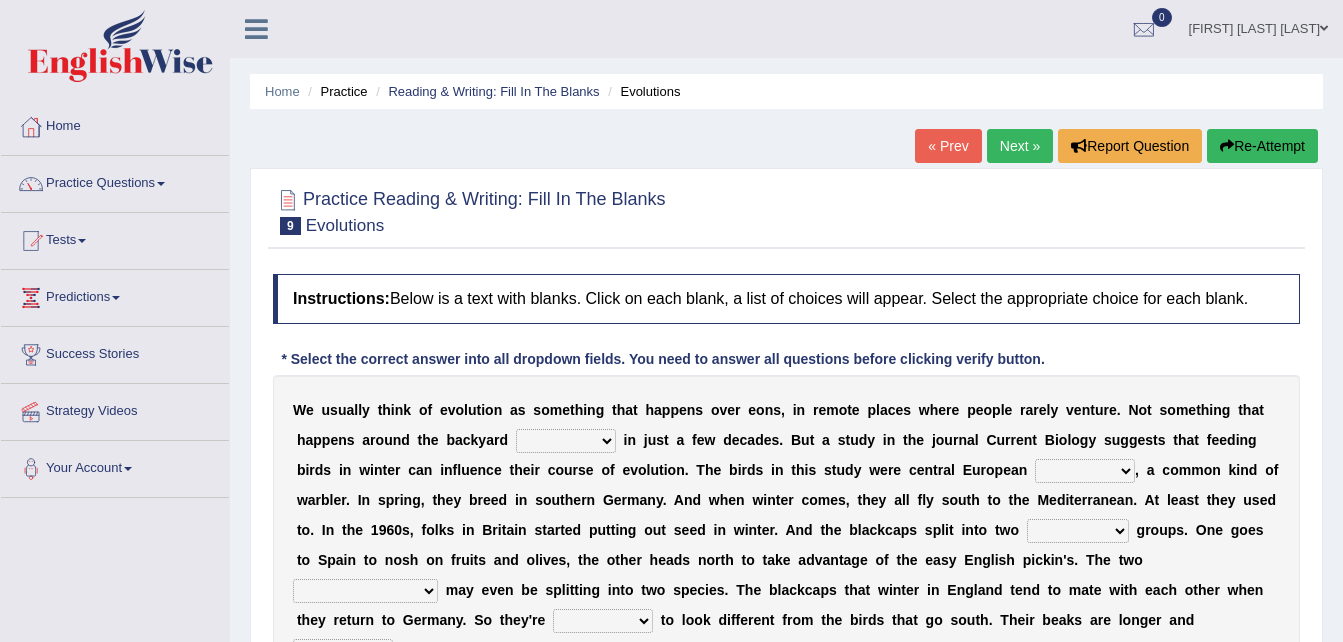 click on "beaver believer birdfeeder phonier" at bounding box center (566, 441) 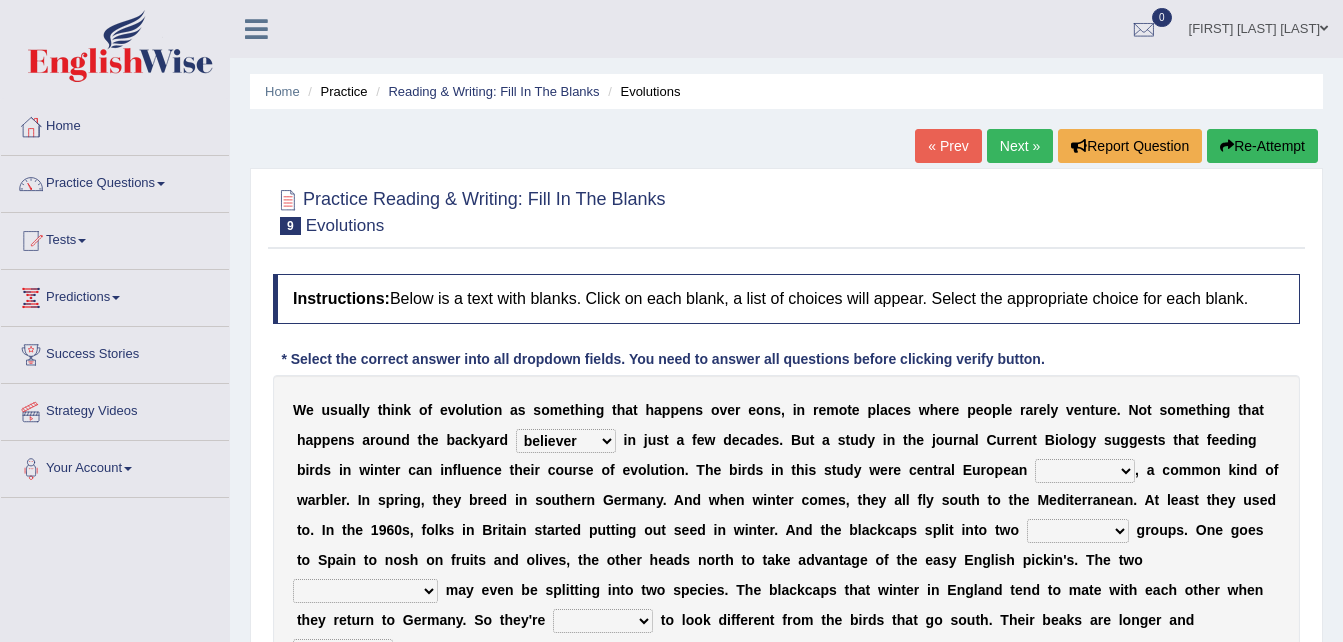 click on "beaver believer birdfeeder phonier" at bounding box center (566, 441) 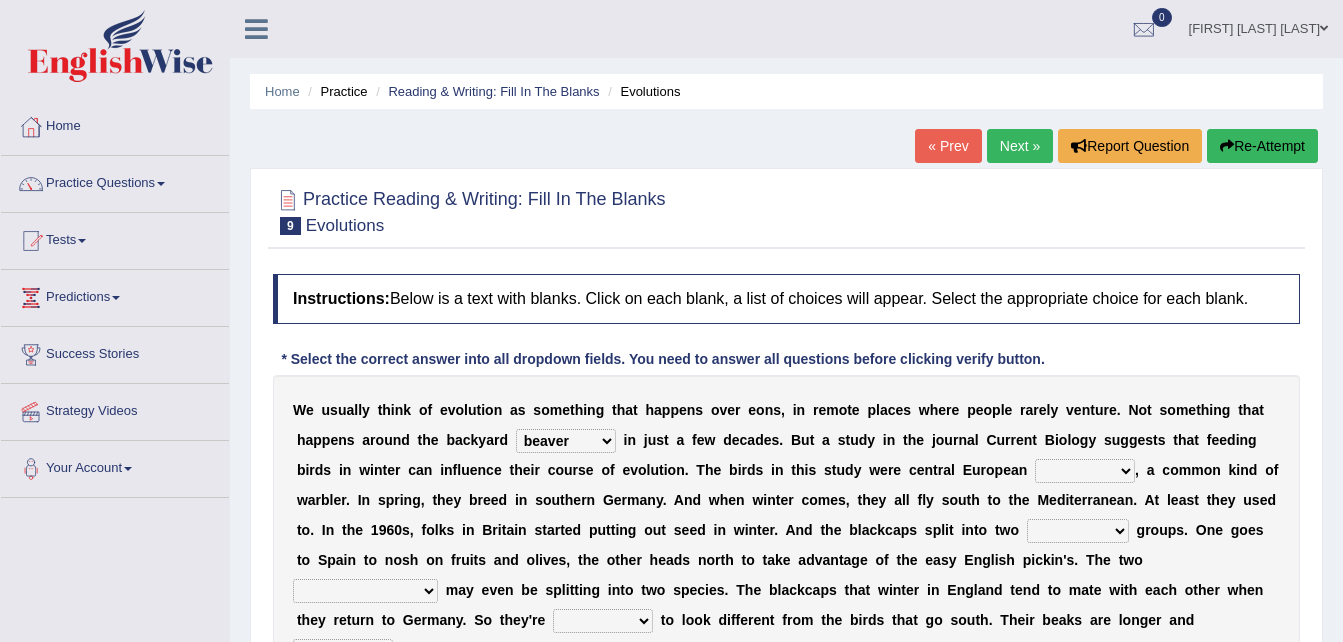 click on "beaver believer birdfeeder phonier" at bounding box center (566, 441) 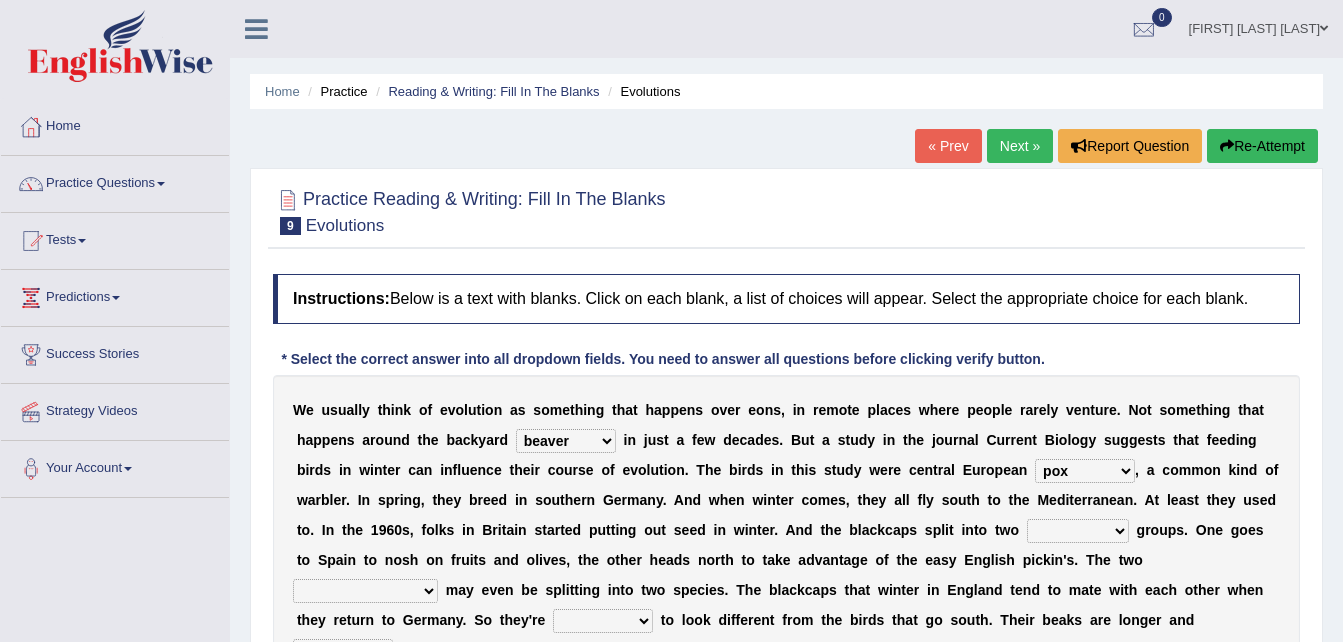 click on "blackcaps pox flaps chats" at bounding box center [1085, 471] 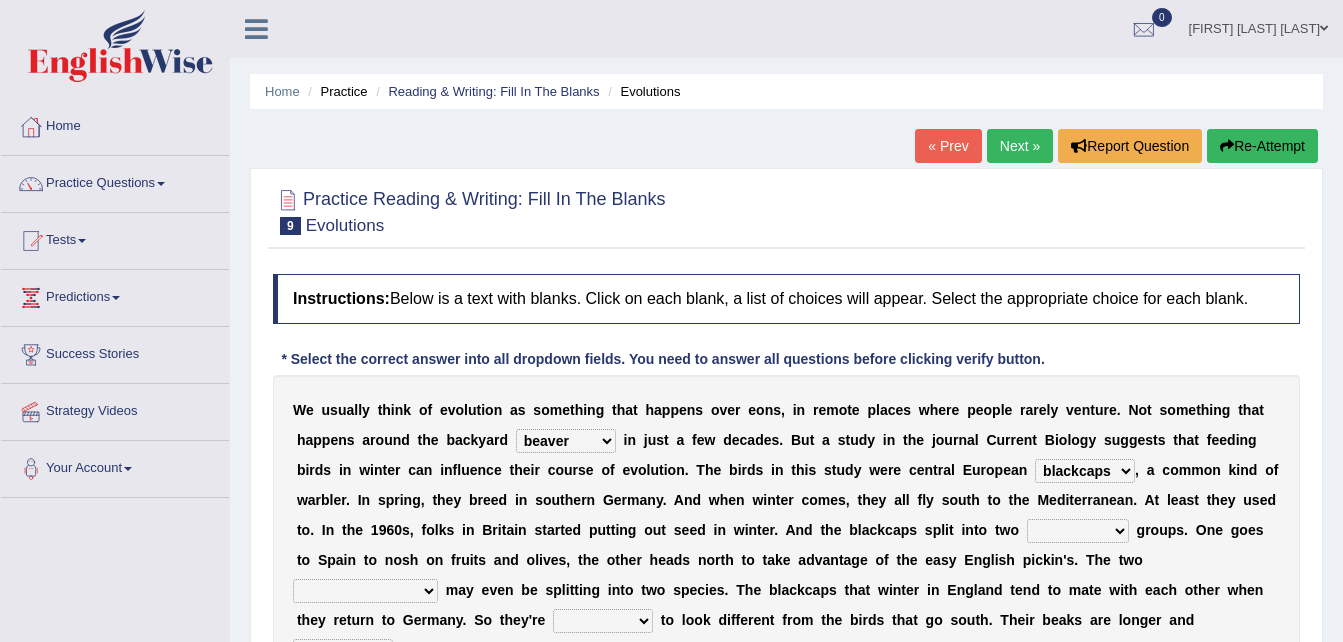 click on "blackcaps pox flaps chats" at bounding box center (1085, 471) 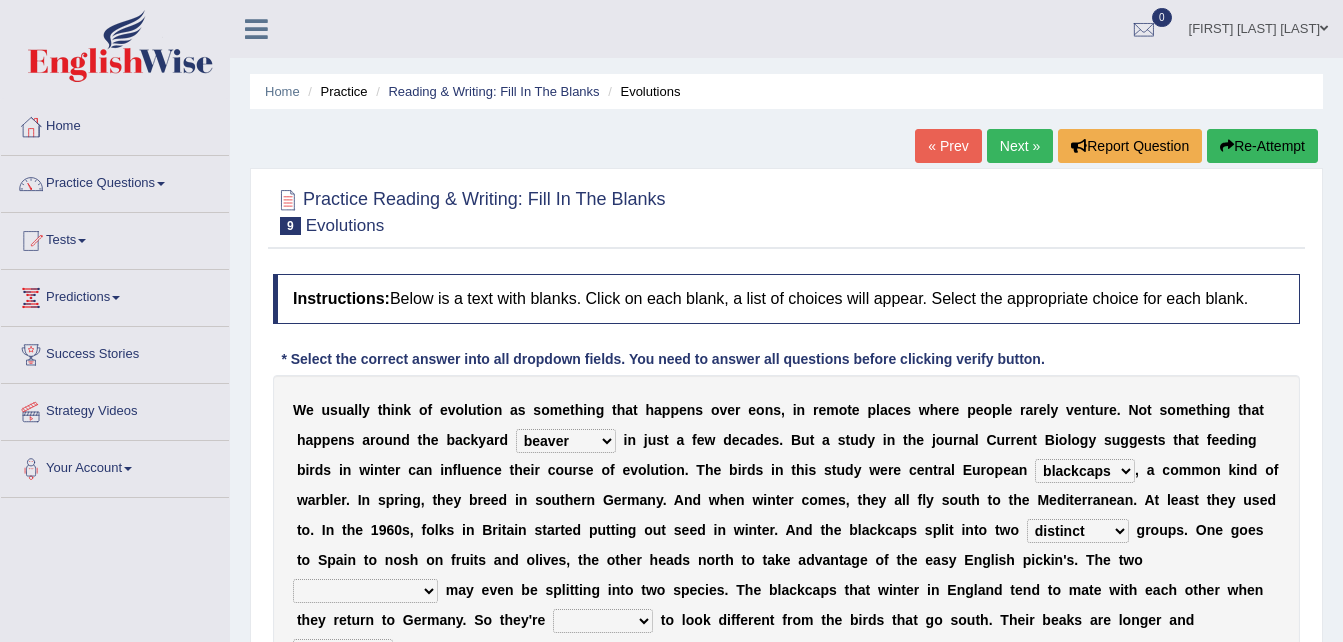 click on "distinct bit disconnect split" at bounding box center (1078, 531) 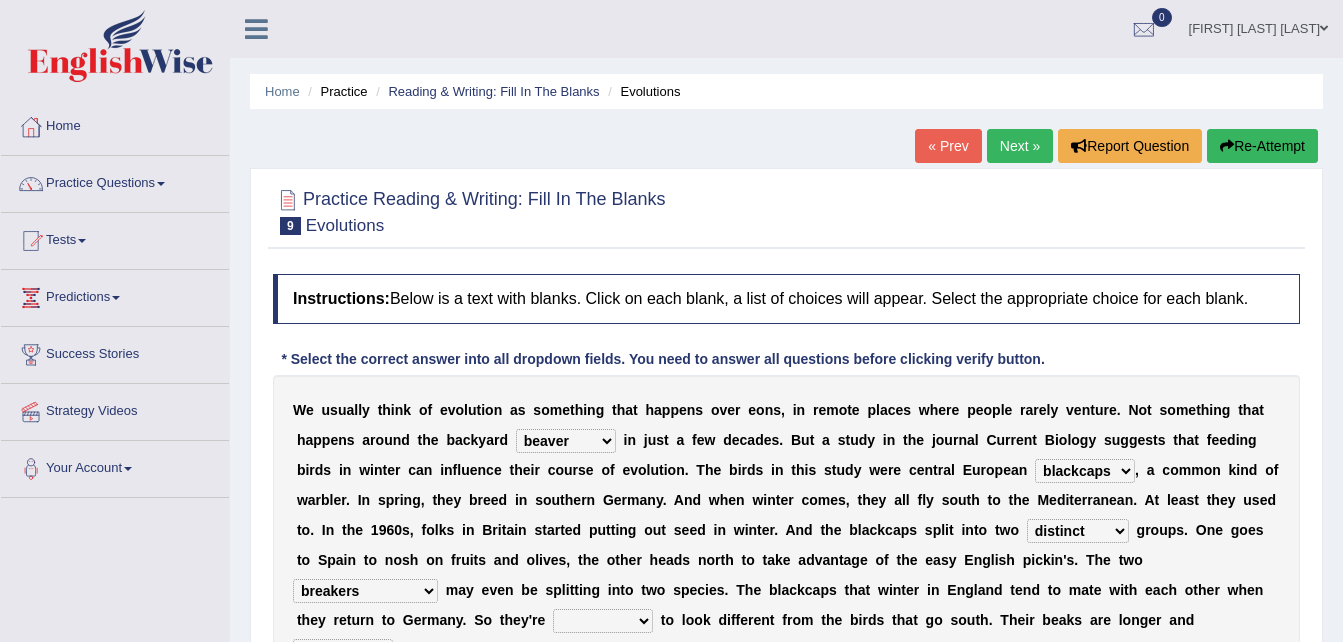 click on "elevators populations breakers contraindications" at bounding box center [365, 591] 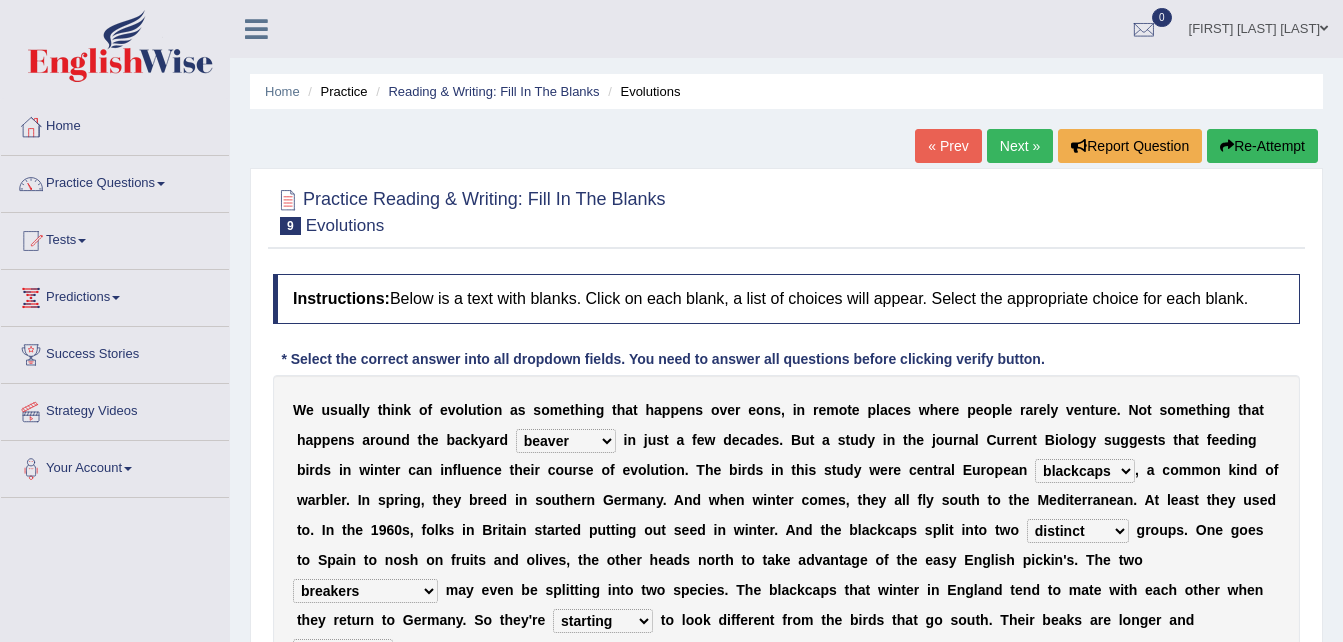 click on "starting blotting wanting padding" at bounding box center [603, 621] 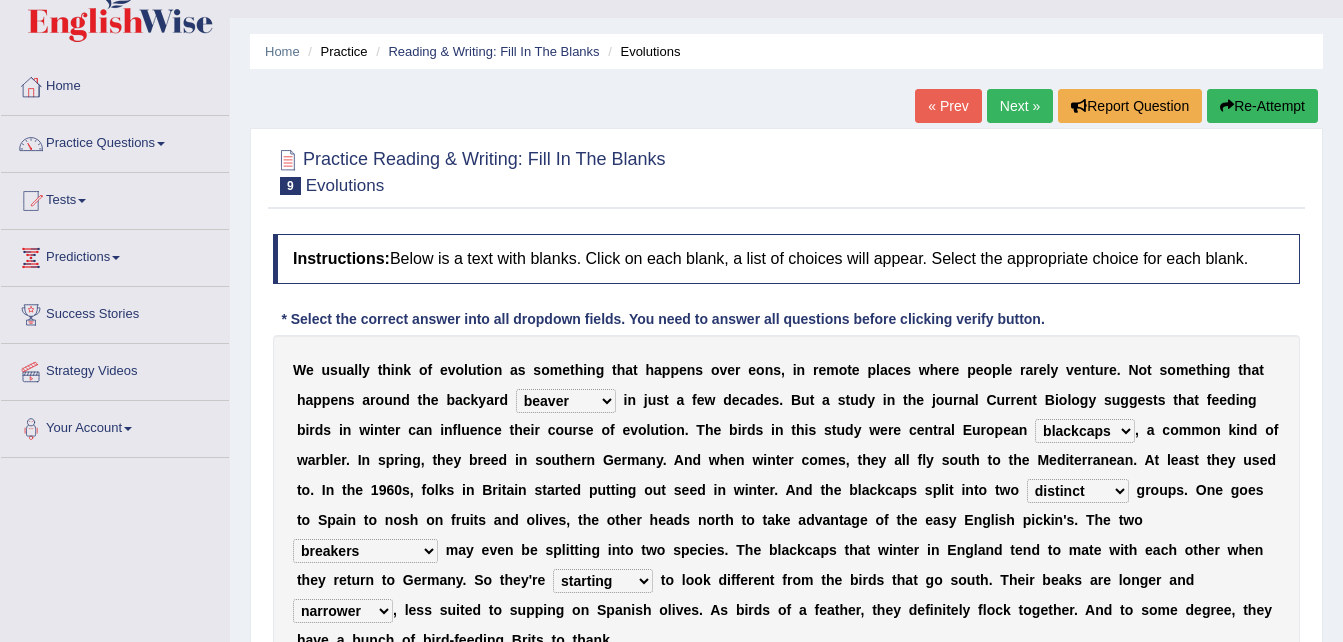 scroll, scrollTop: 80, scrollLeft: 0, axis: vertical 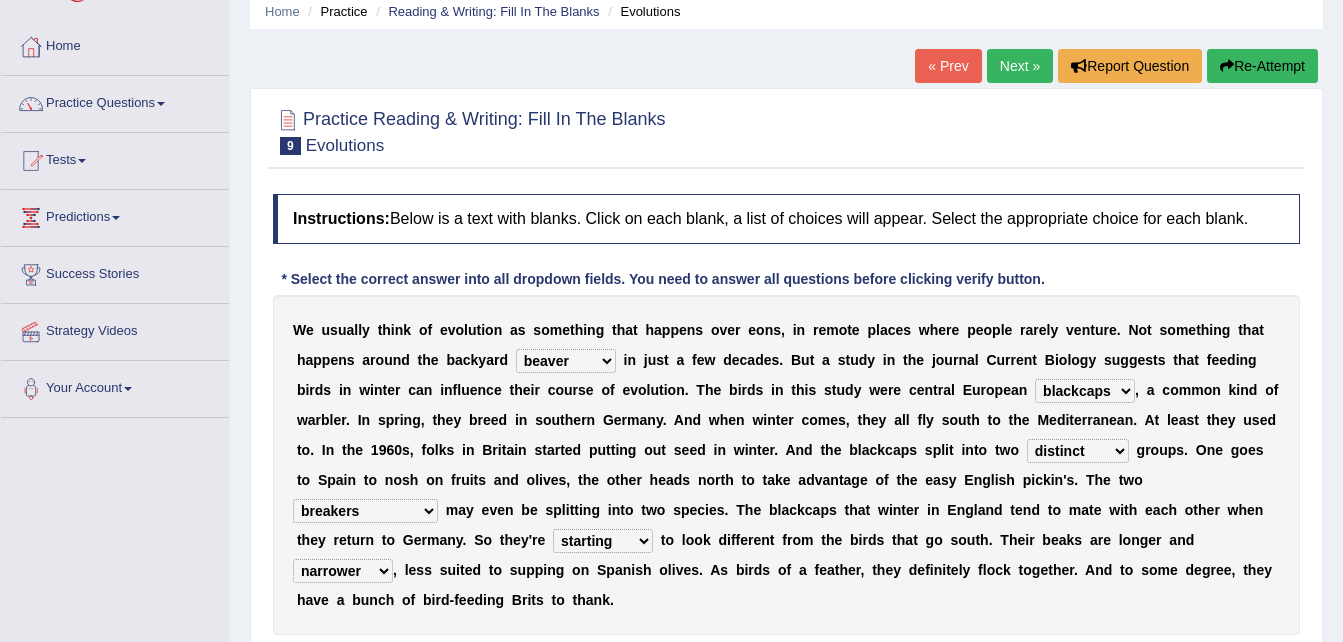 click on "Verify" at bounding box center [786, 672] 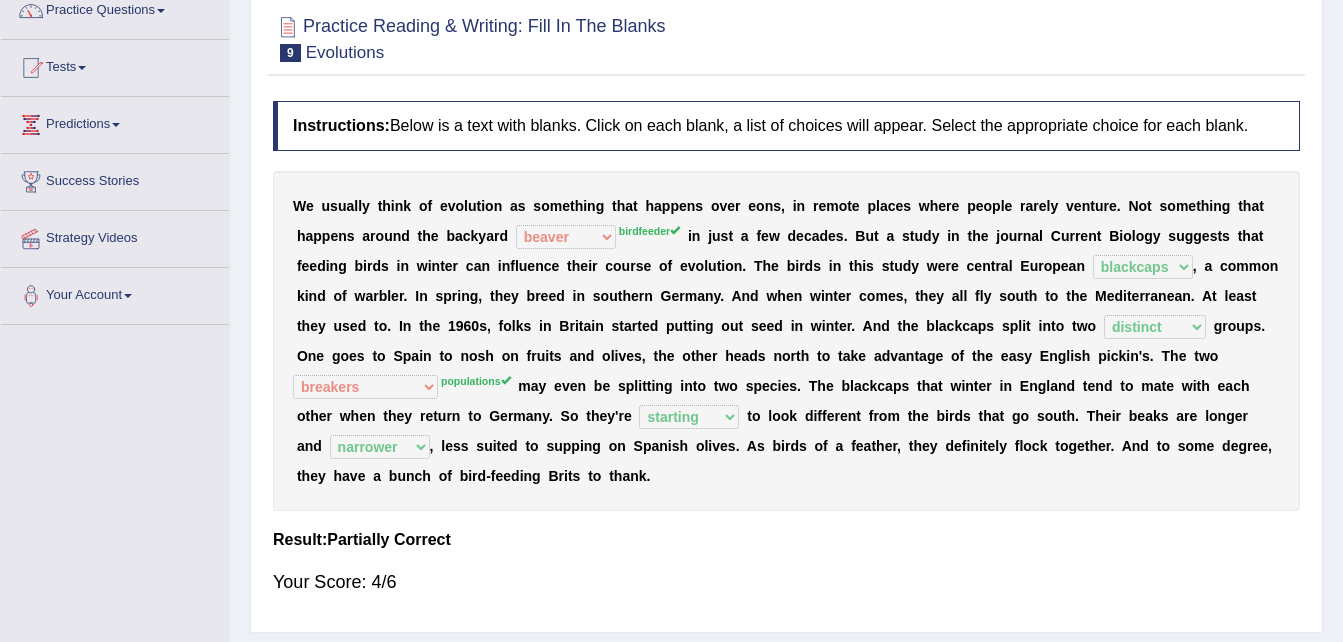 scroll, scrollTop: 200, scrollLeft: 0, axis: vertical 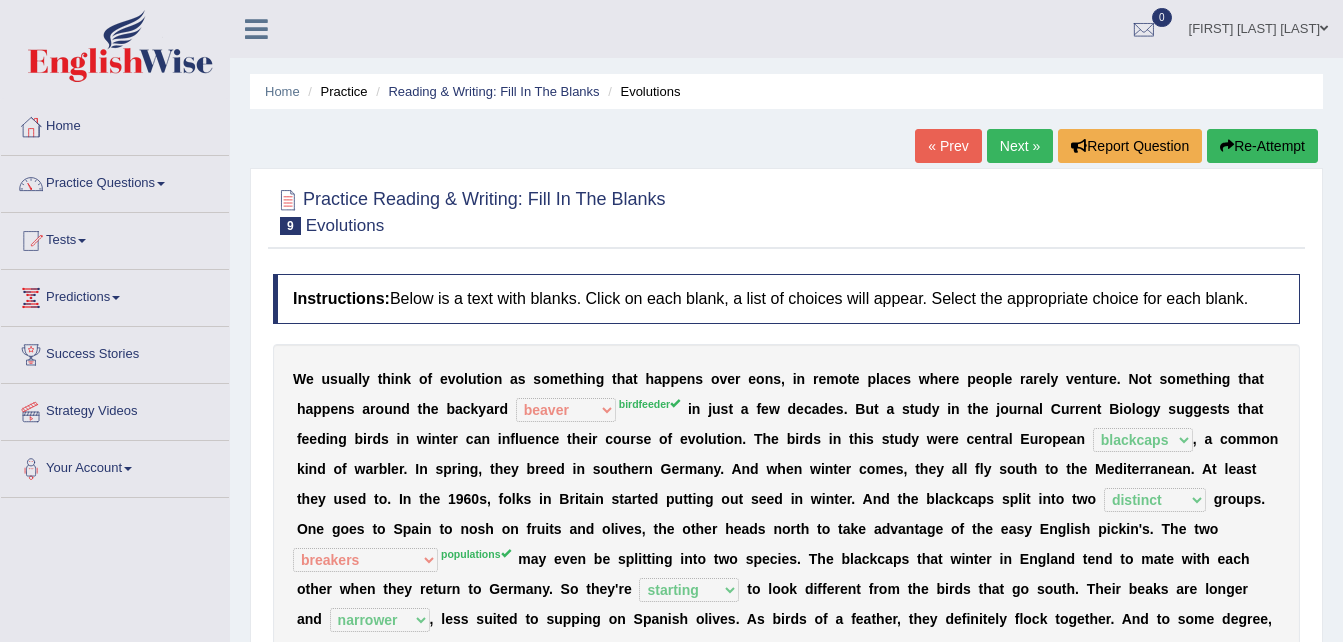 click on "Next »" at bounding box center [1020, 146] 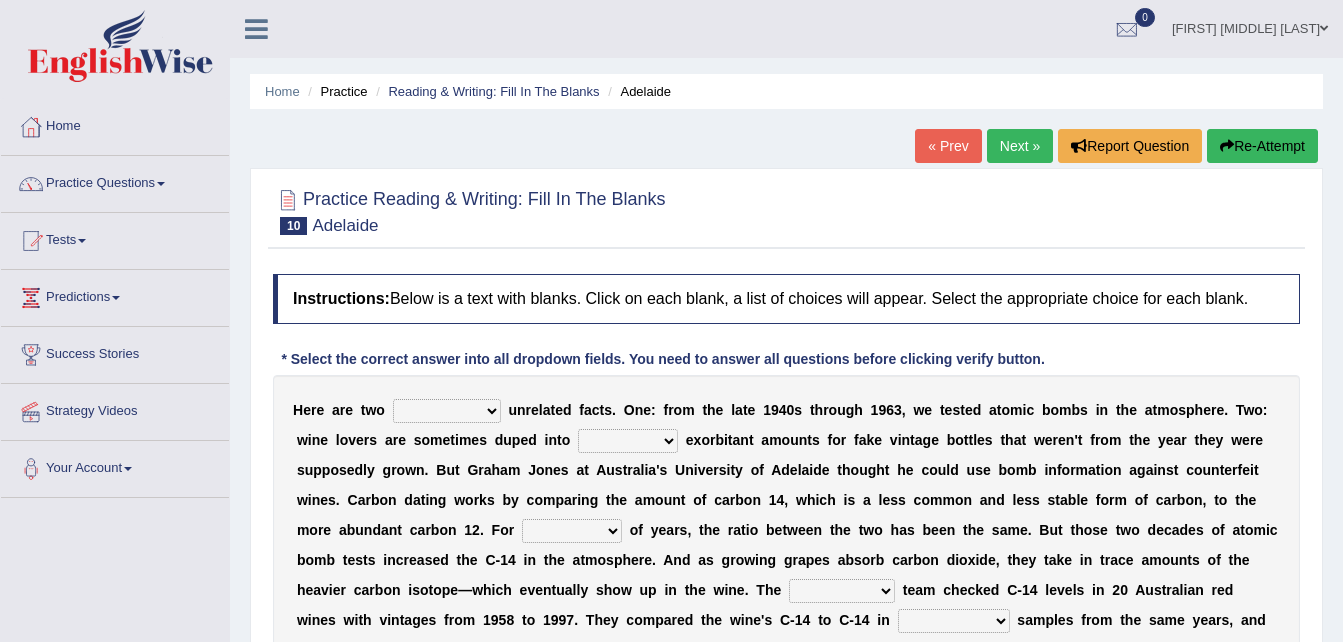 scroll, scrollTop: 0, scrollLeft: 0, axis: both 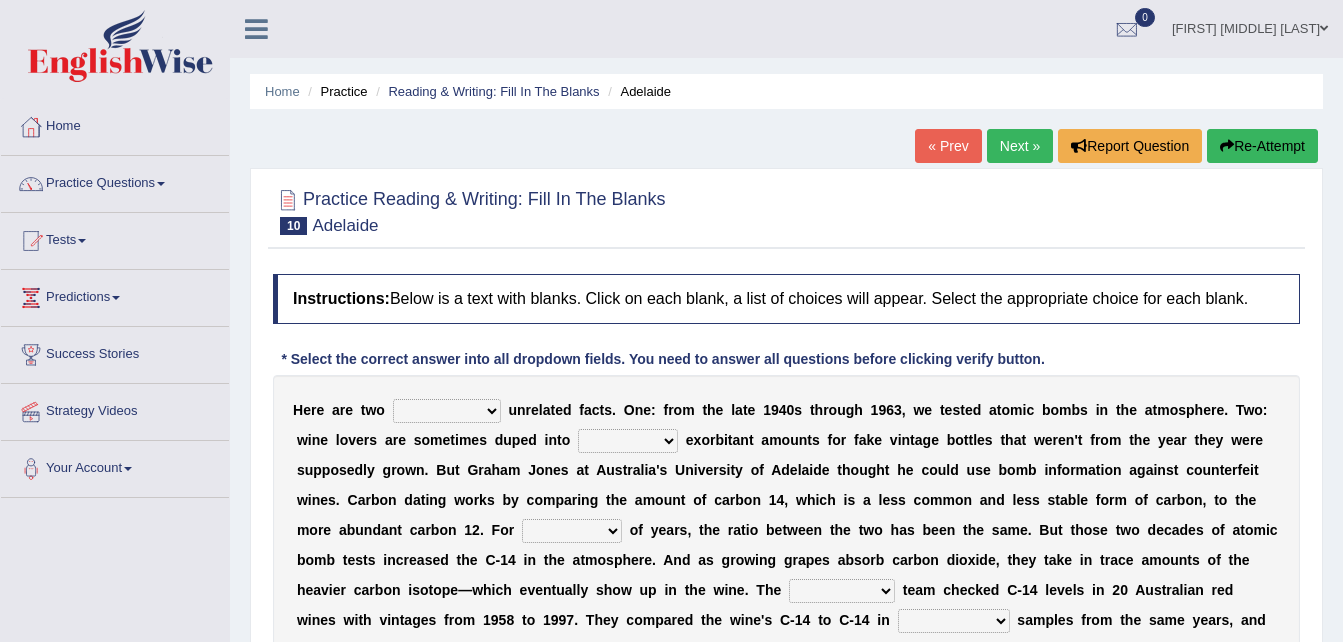 click on "seemingly feelingly endearingly entreatingly" at bounding box center (447, 411) 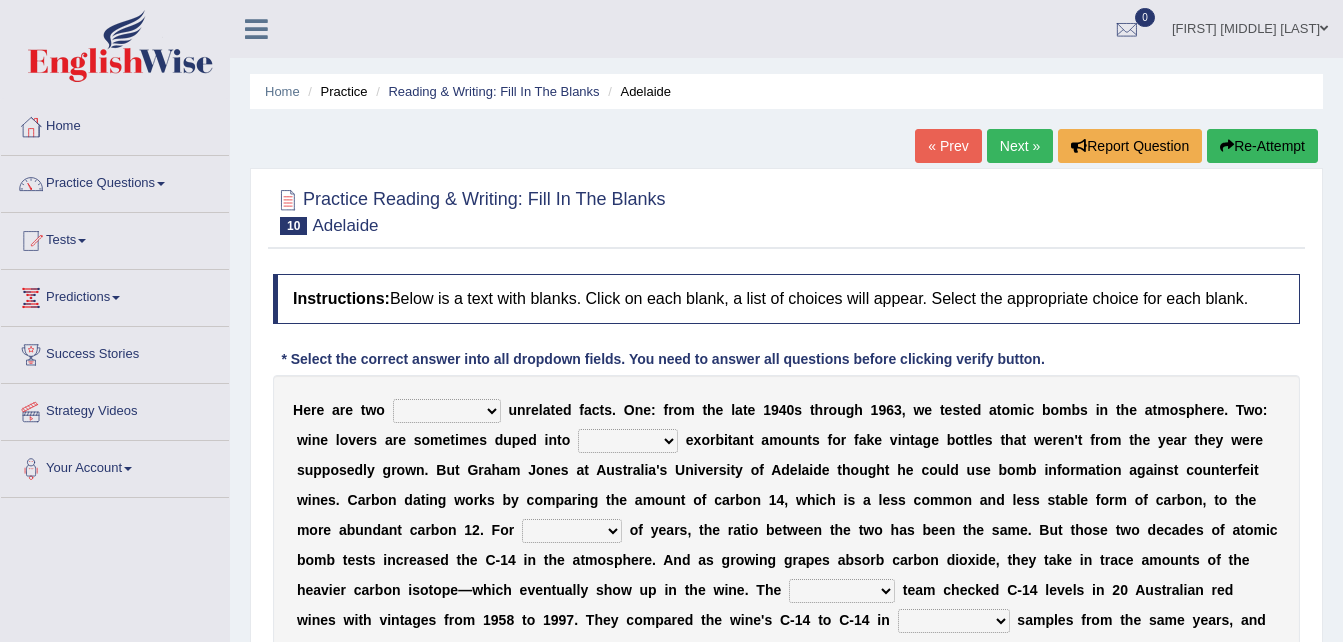 select on "seemingly" 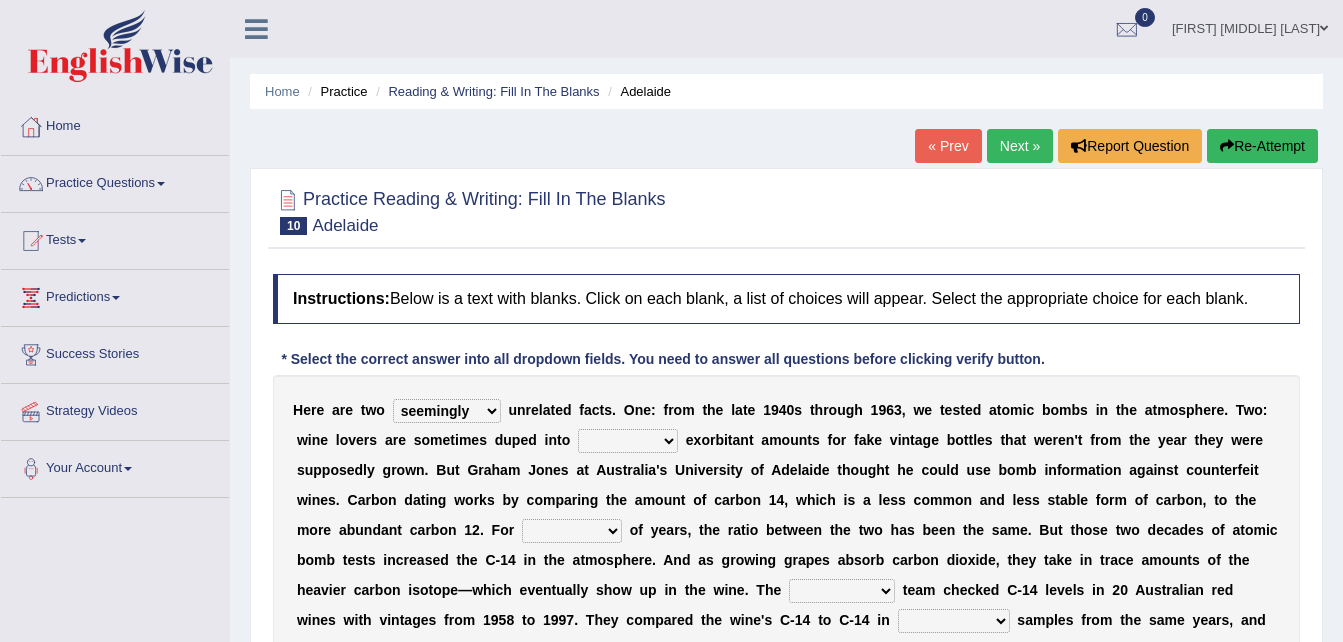 click on "seemingly feelingly endearingly entreatingly" at bounding box center [447, 411] 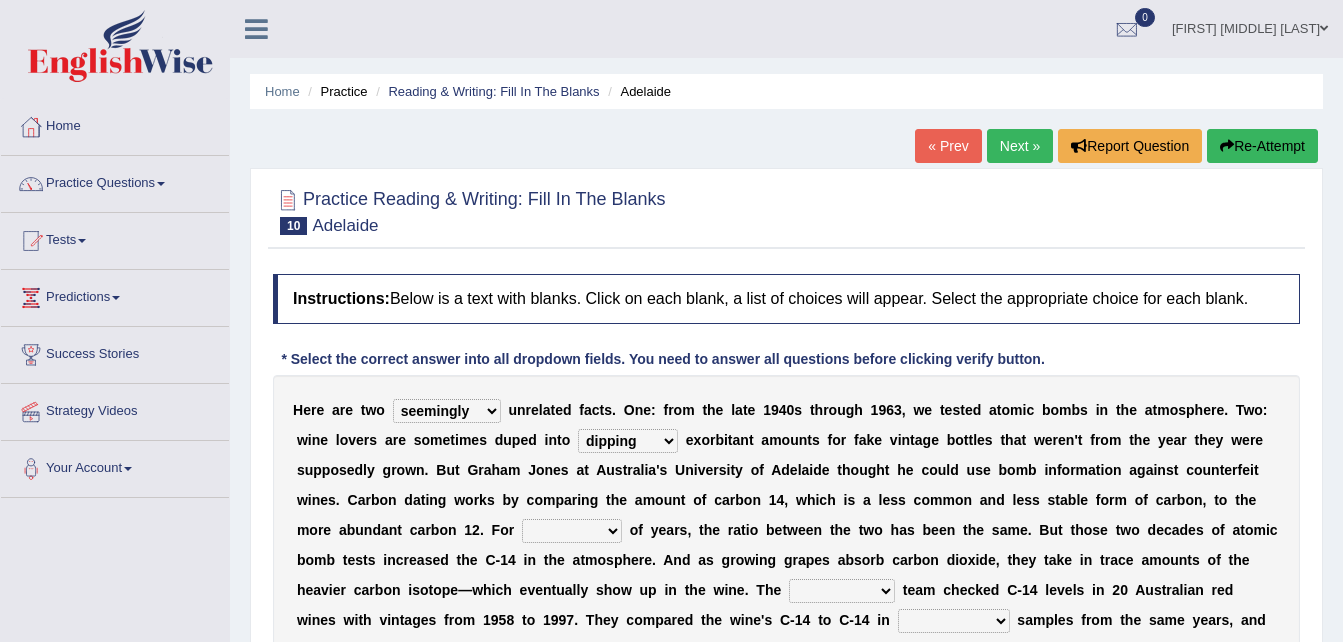 click on "dipping trekking spending swinging" at bounding box center [628, 441] 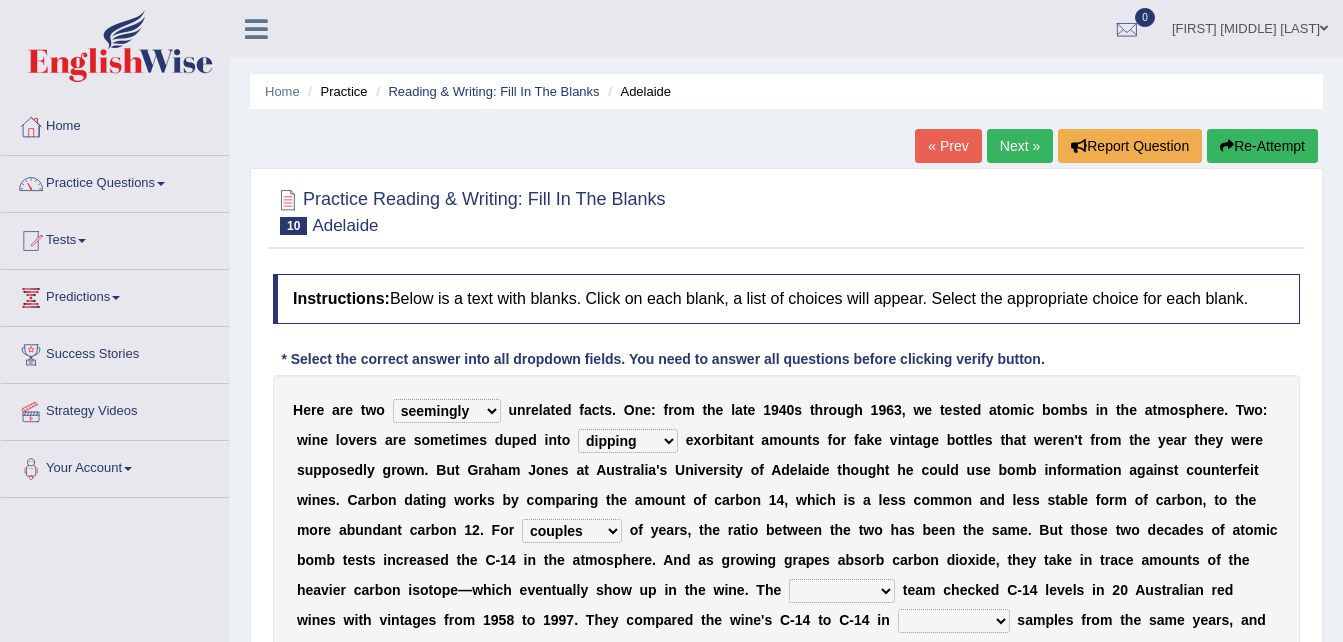 click on "couples much thousands numerous" at bounding box center [572, 531] 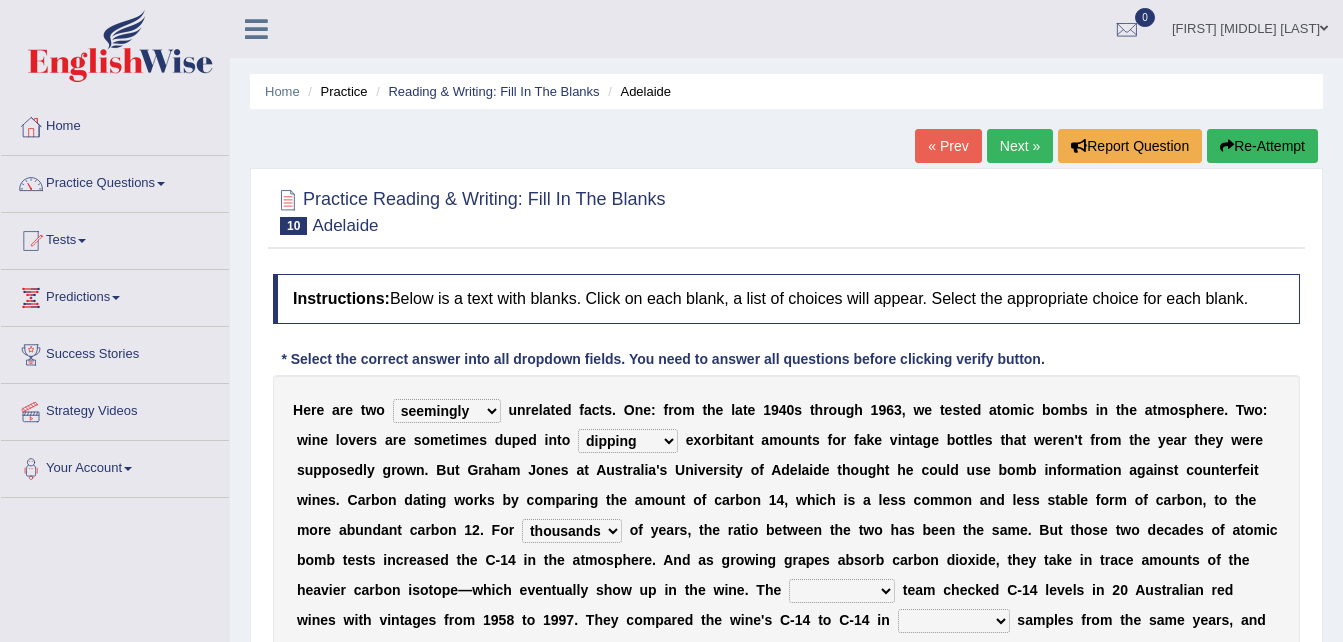 click on "couples much thousands numerous" at bounding box center (572, 531) 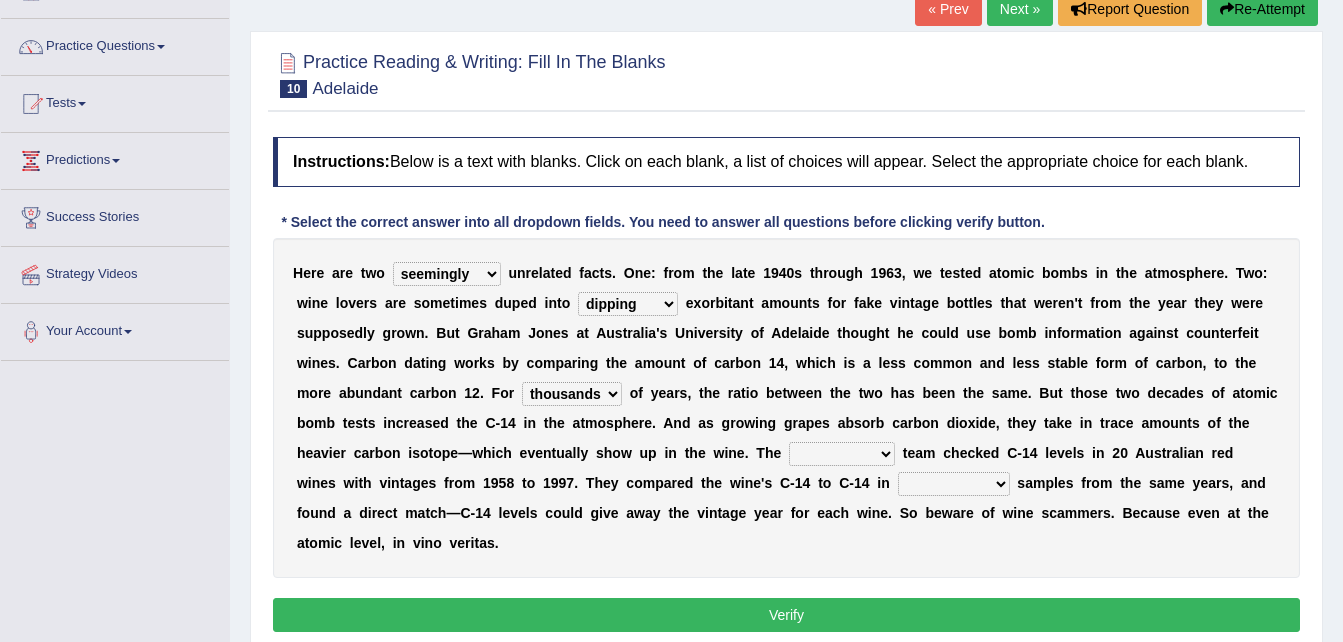 scroll, scrollTop: 160, scrollLeft: 0, axis: vertical 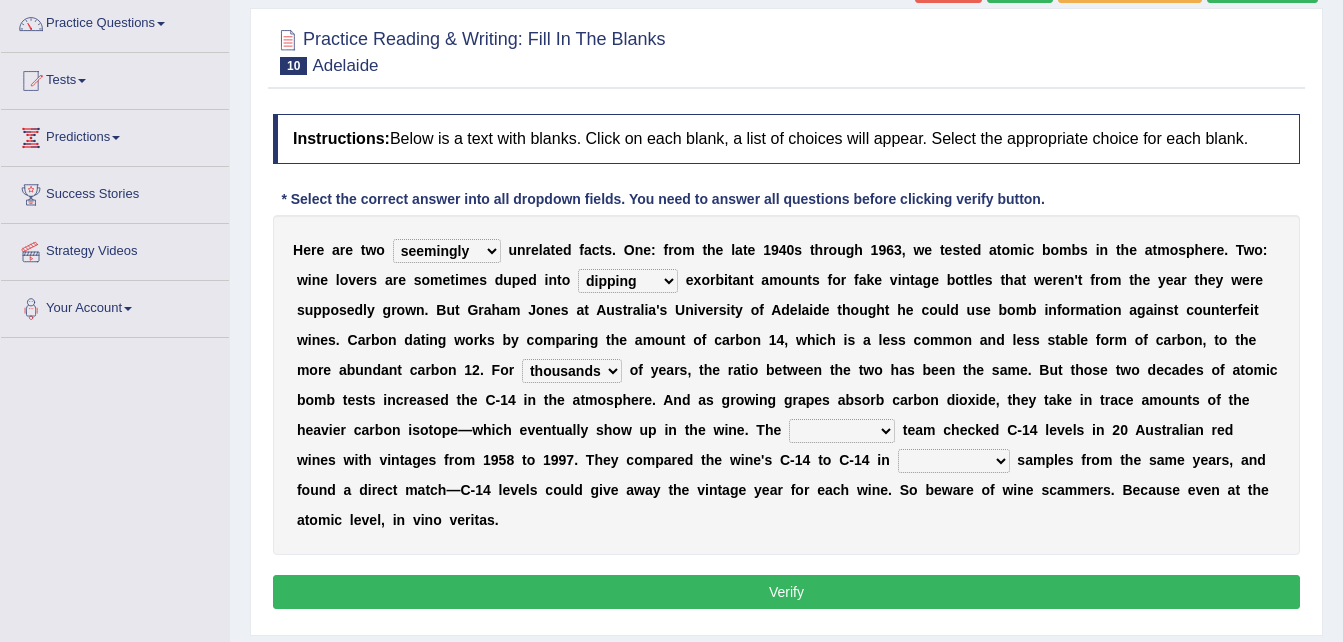 click on "couples much thousands numerous" at bounding box center (572, 371) 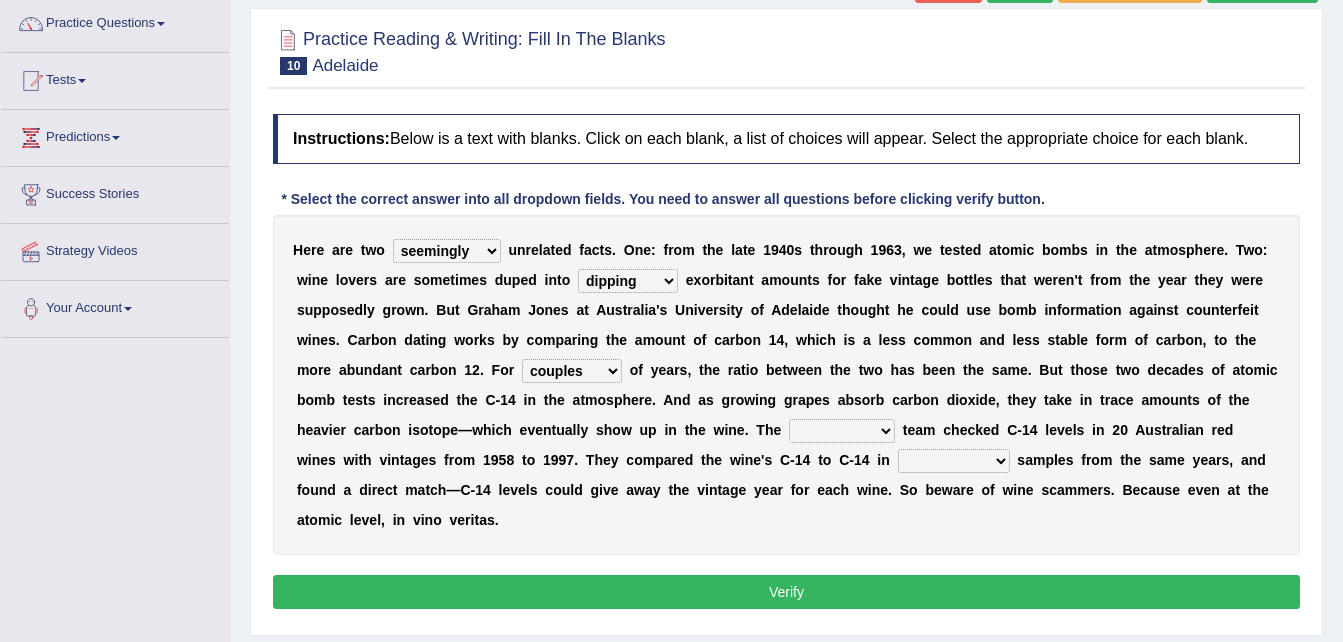 click on "couples much thousands numerous" at bounding box center [572, 371] 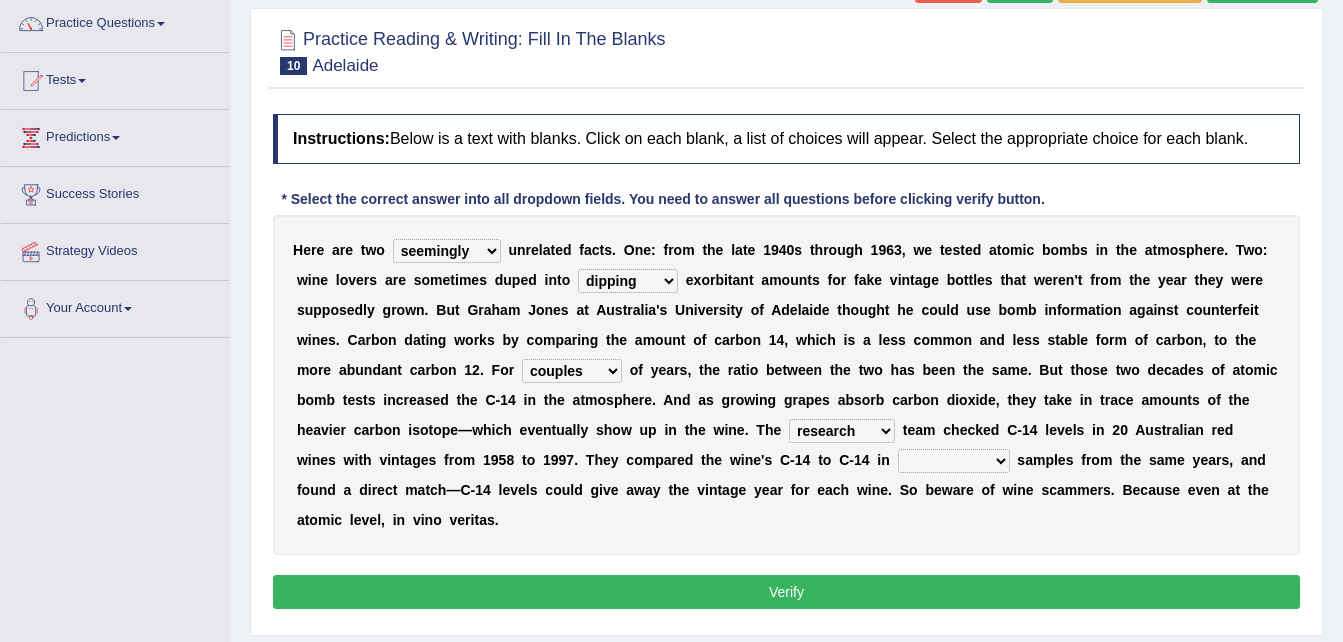 click on "research individual preparation strange" at bounding box center (842, 431) 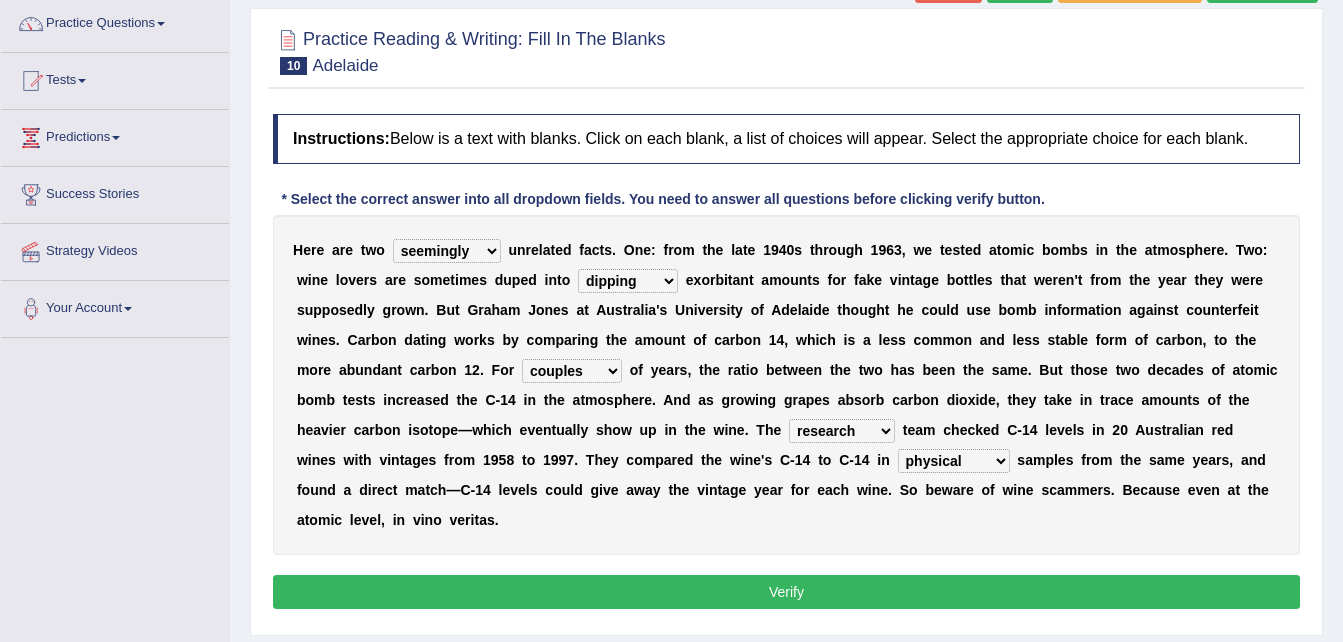 click on "physical atmospheric fluid solid" at bounding box center (954, 461) 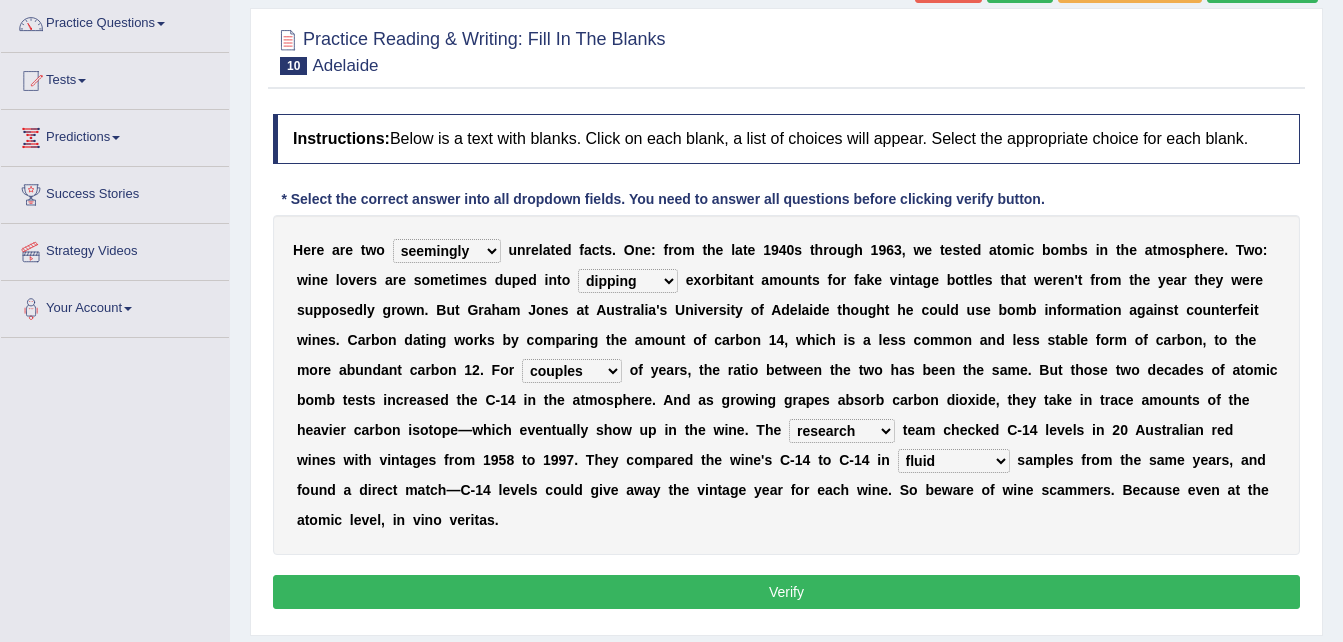 click on "physical atmospheric fluid solid" at bounding box center [954, 461] 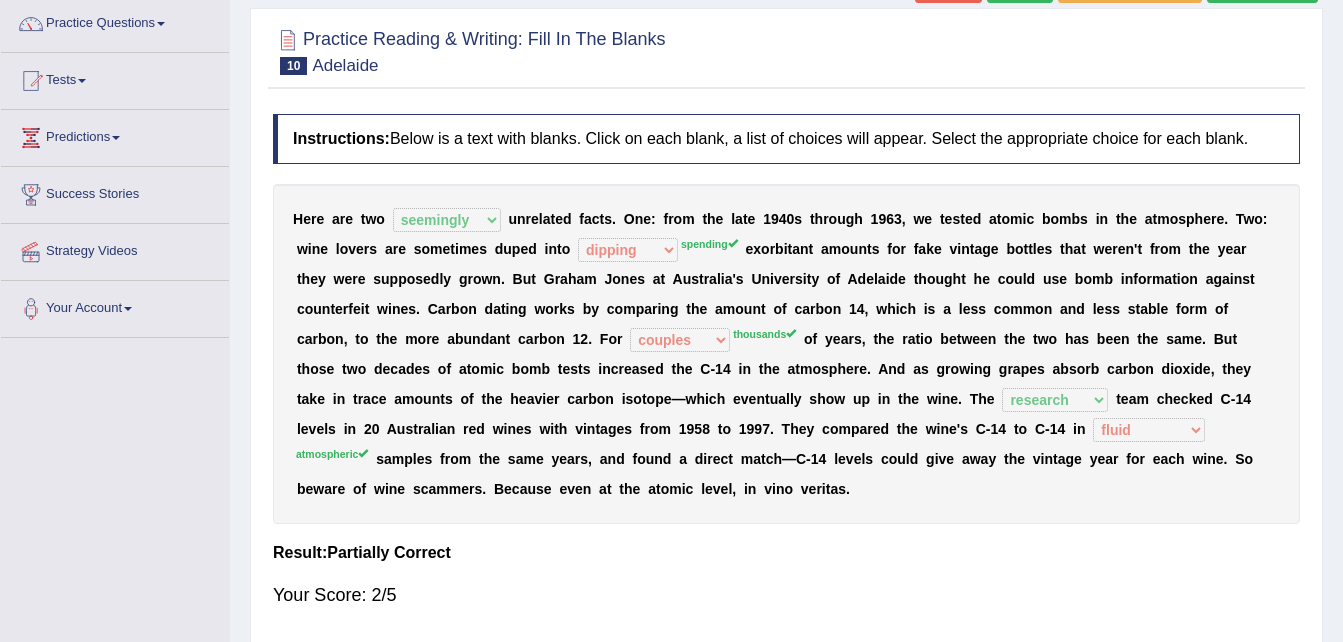 drag, startPoint x: 709, startPoint y: 349, endPoint x: 767, endPoint y: 431, distance: 100.43903 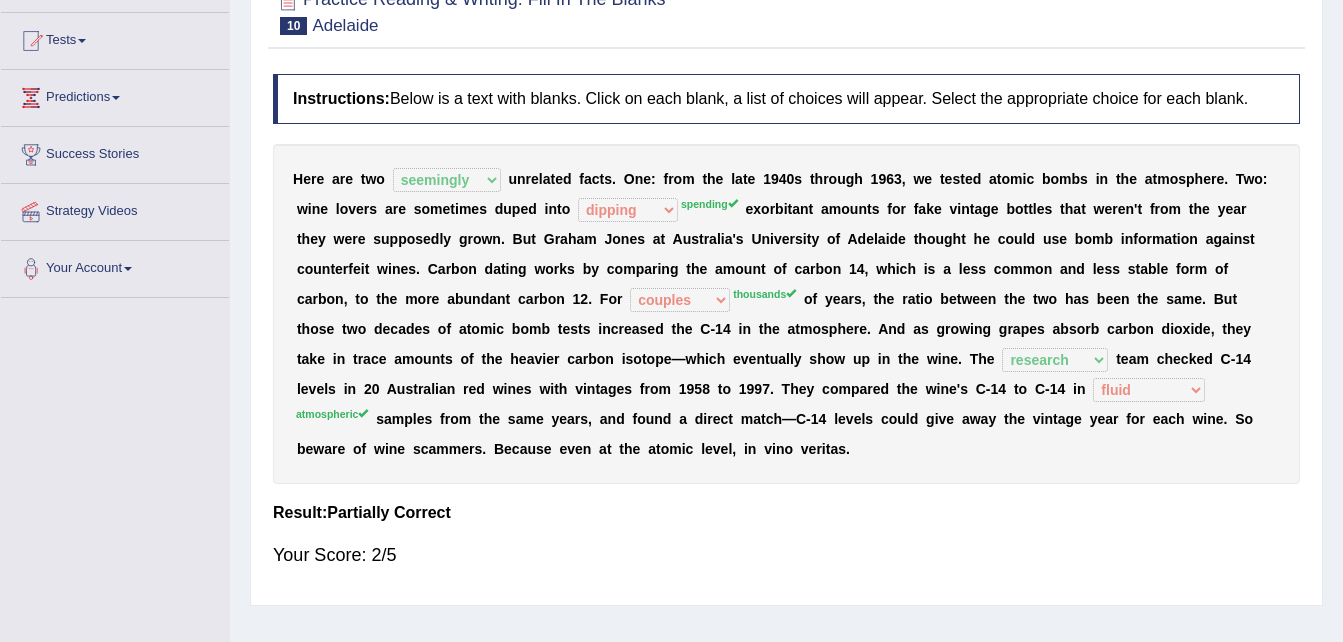 scroll, scrollTop: 31, scrollLeft: 0, axis: vertical 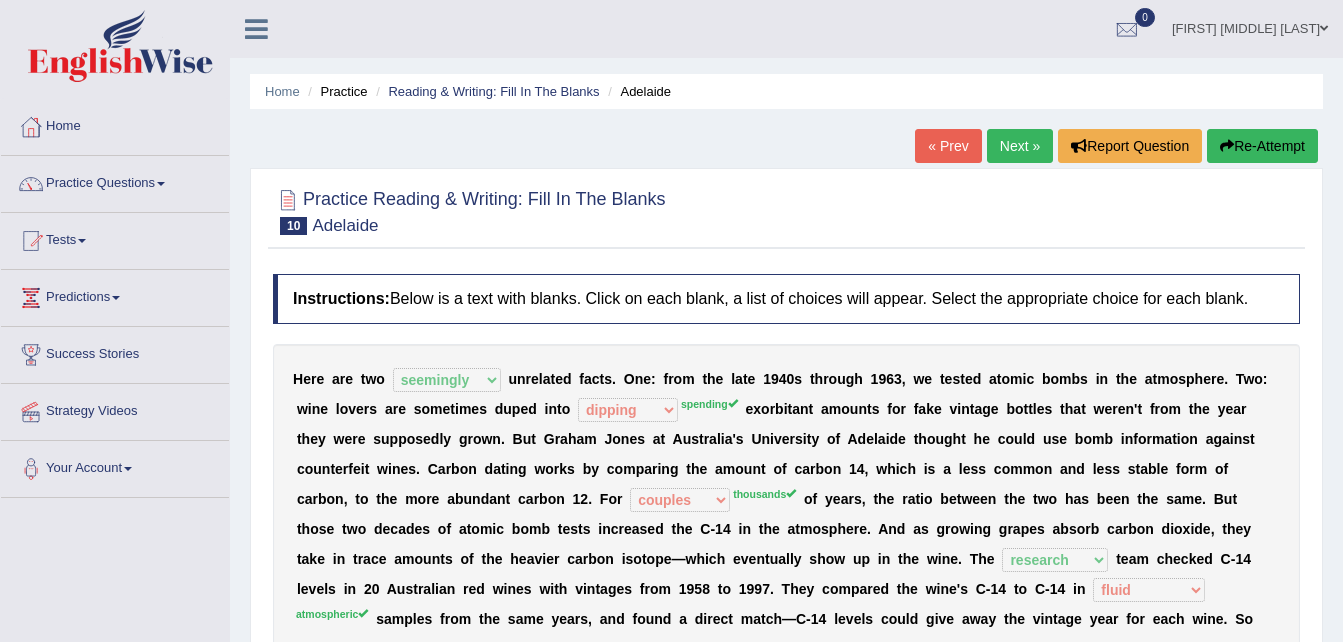 click on "Next »" at bounding box center [1020, 146] 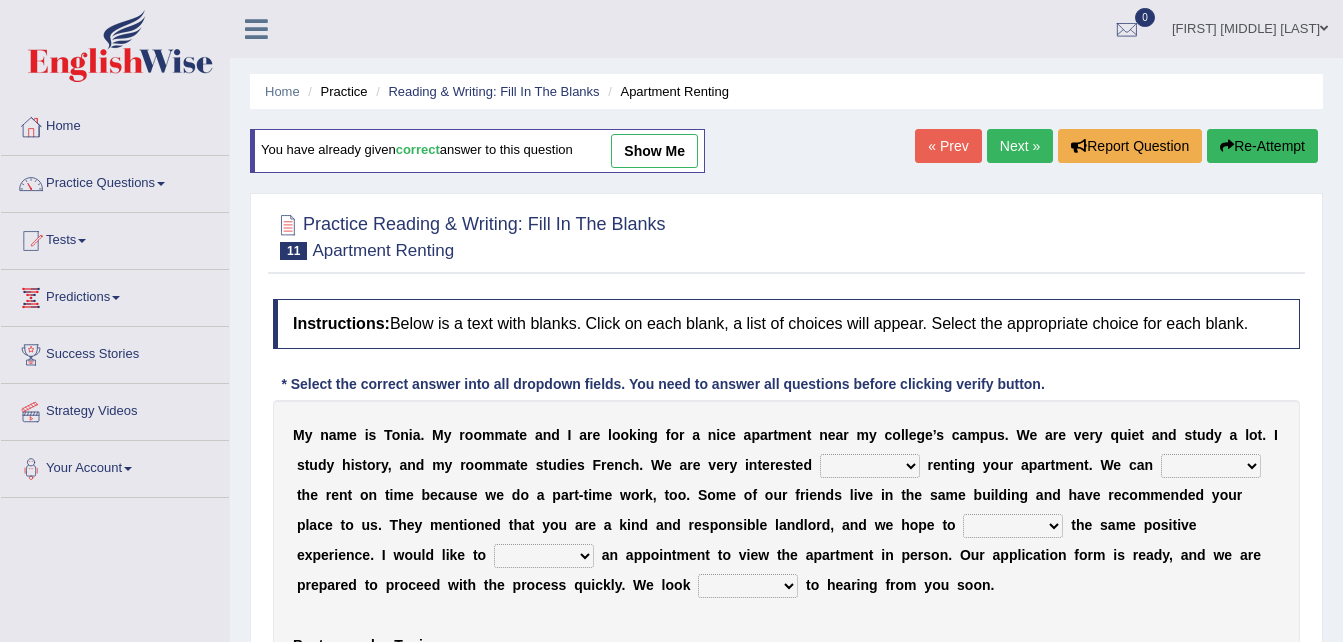 scroll, scrollTop: 0, scrollLeft: 0, axis: both 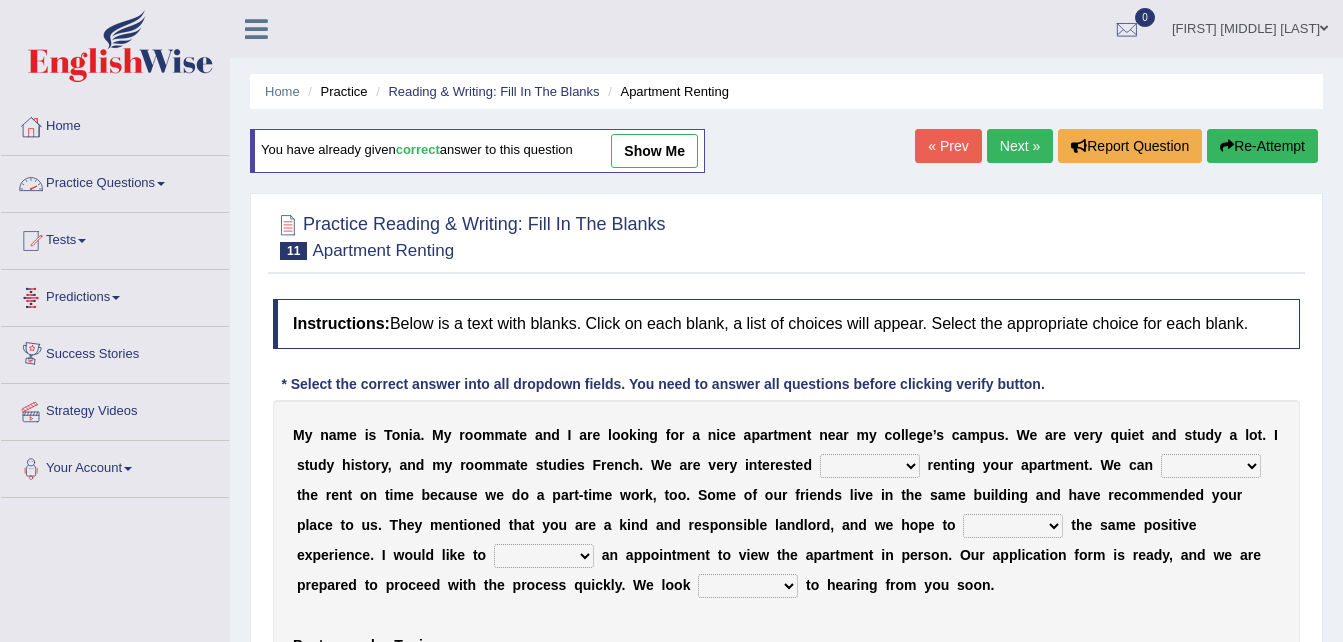 click at bounding box center [161, 184] 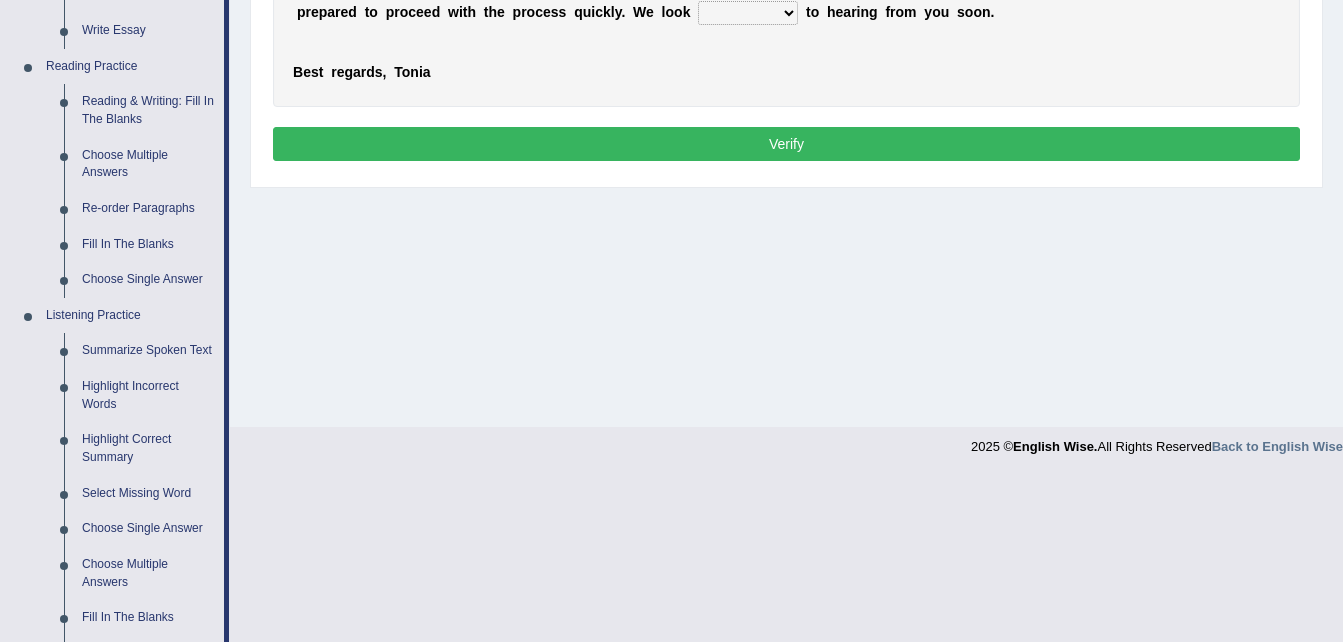scroll, scrollTop: 613, scrollLeft: 0, axis: vertical 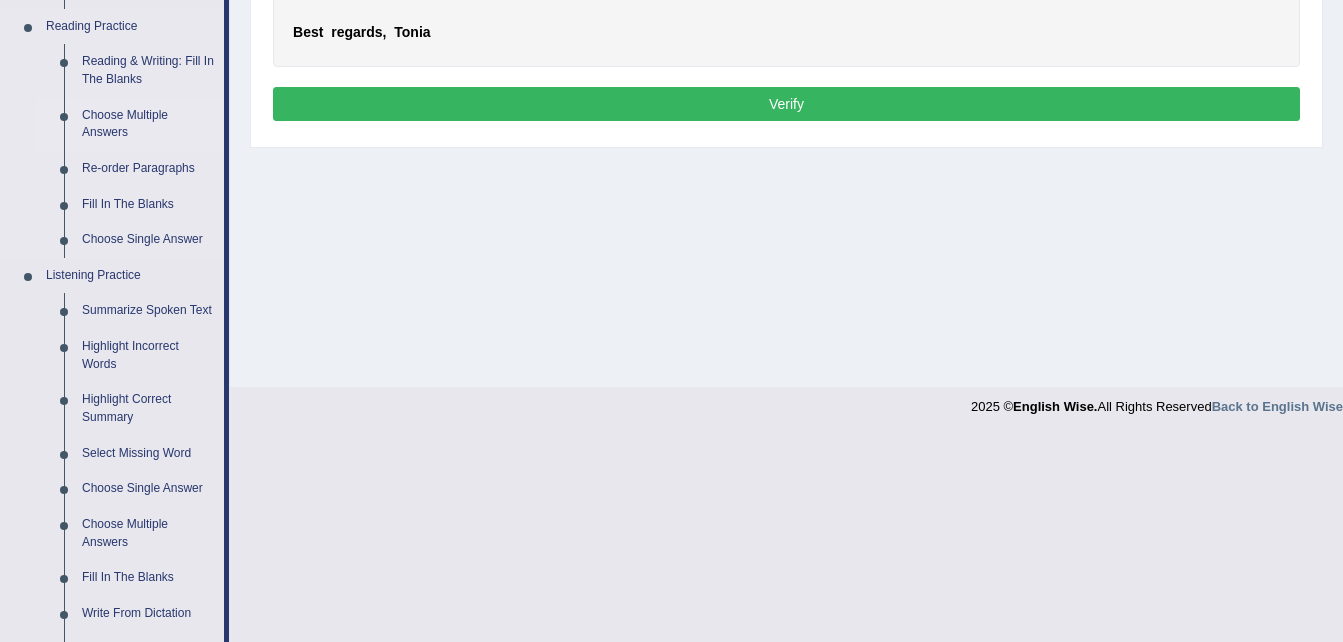 click on "Choose Multiple Answers" at bounding box center (148, 124) 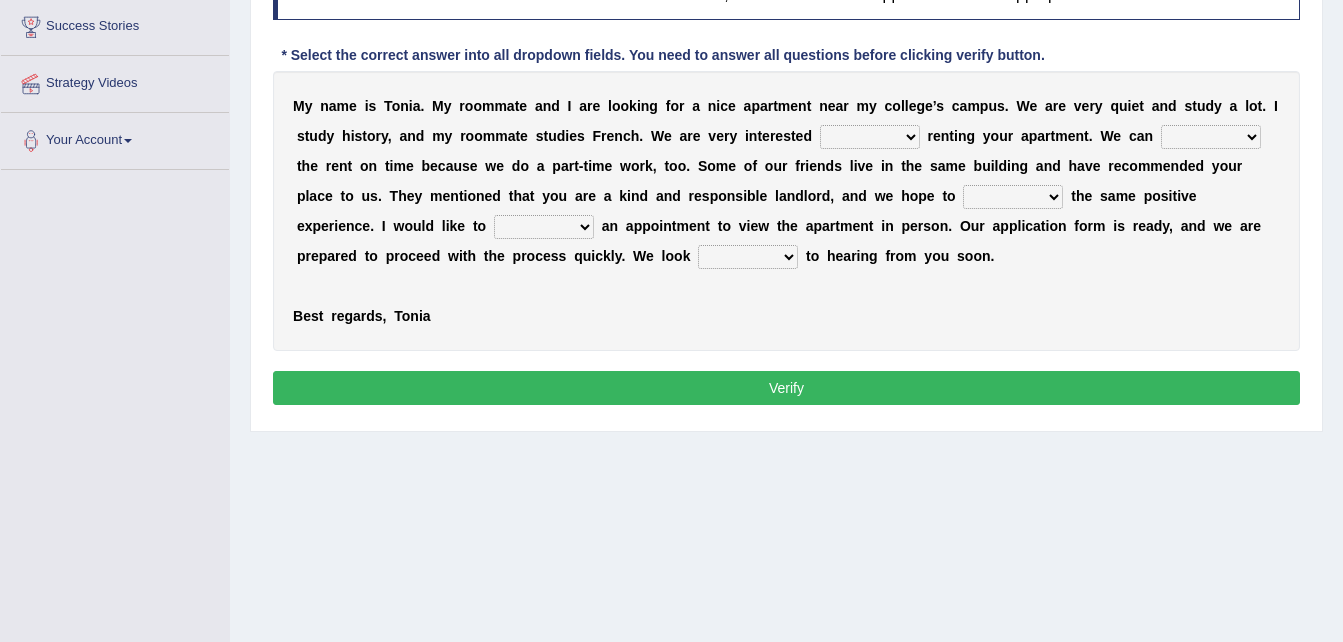 scroll, scrollTop: 408, scrollLeft: 0, axis: vertical 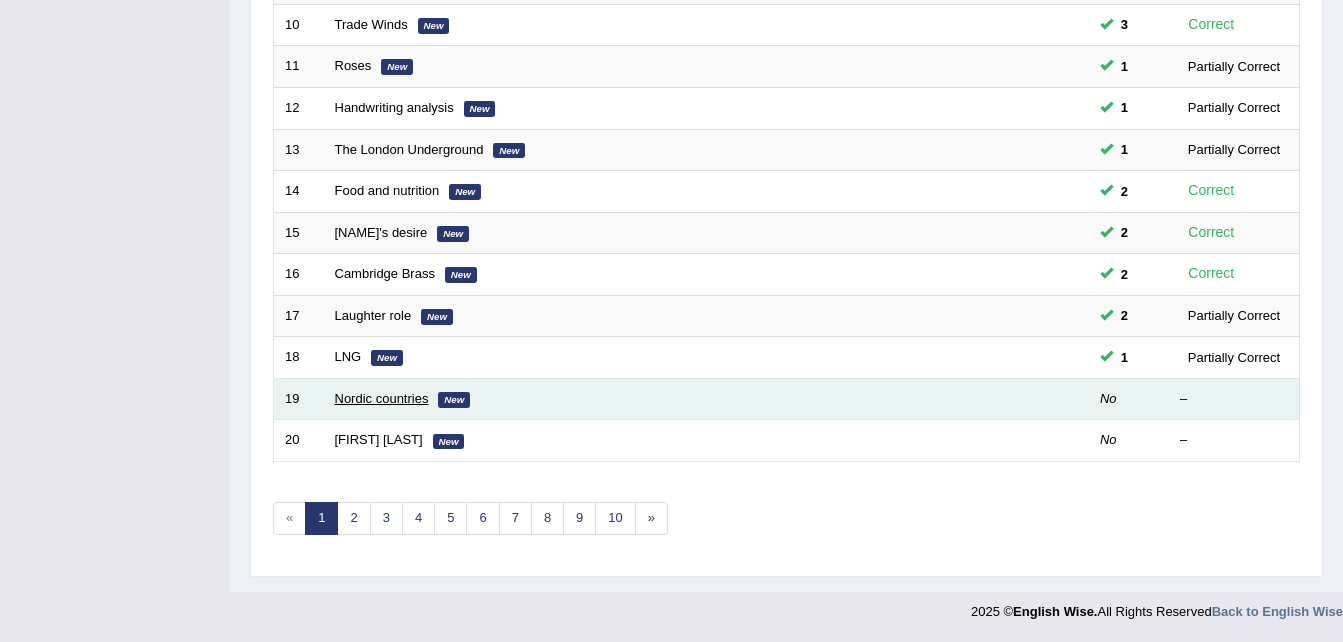 click on "Nordic countries" at bounding box center [382, 398] 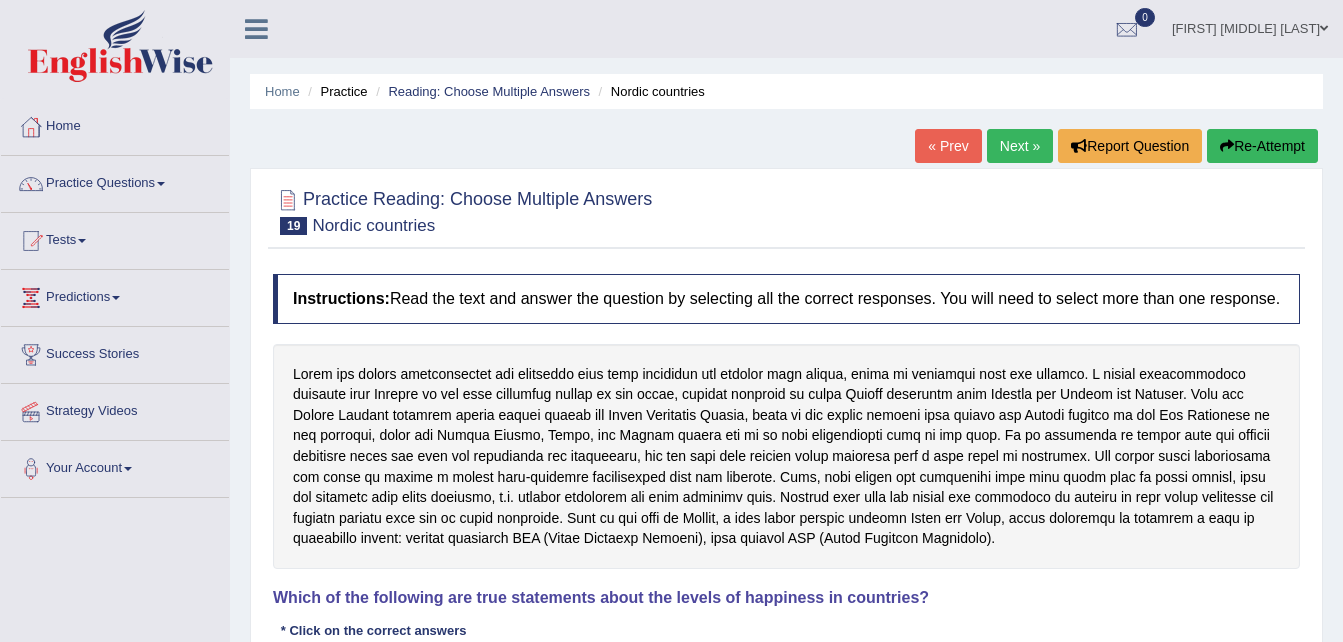 scroll, scrollTop: 0, scrollLeft: 0, axis: both 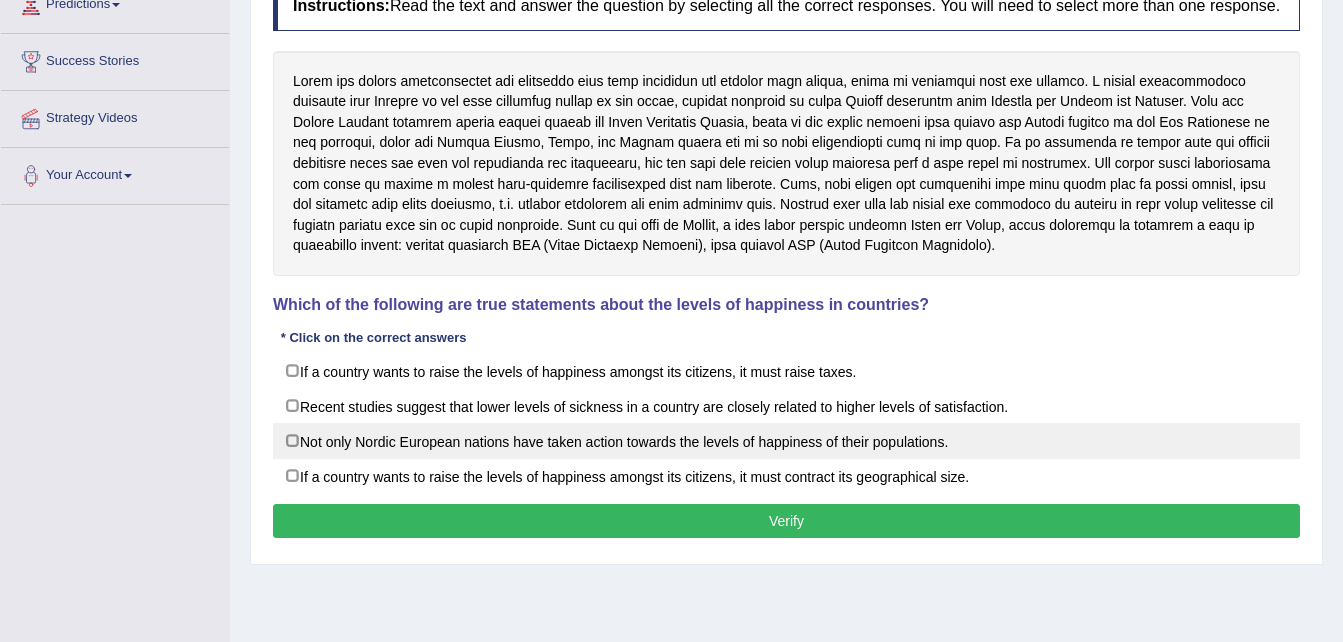 click on "Not only Nordic European nations have taken action towards the levels of happiness of their populations." at bounding box center [786, 441] 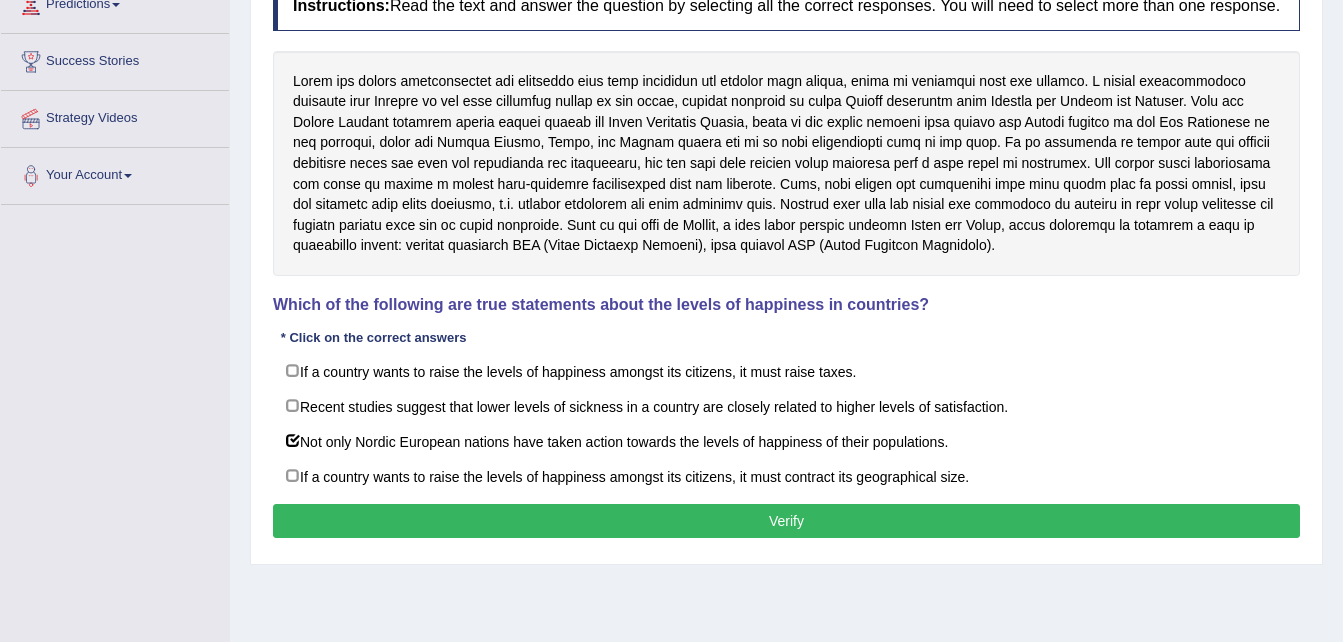 click on "Verify" at bounding box center (786, 521) 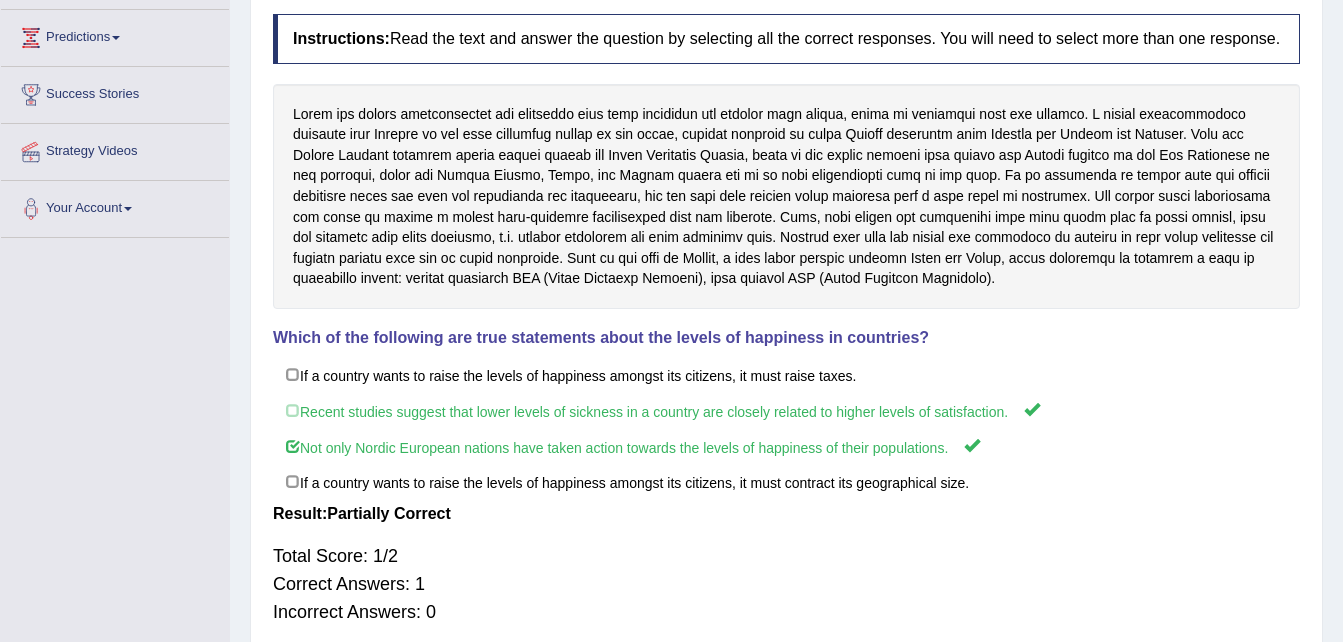scroll, scrollTop: 253, scrollLeft: 0, axis: vertical 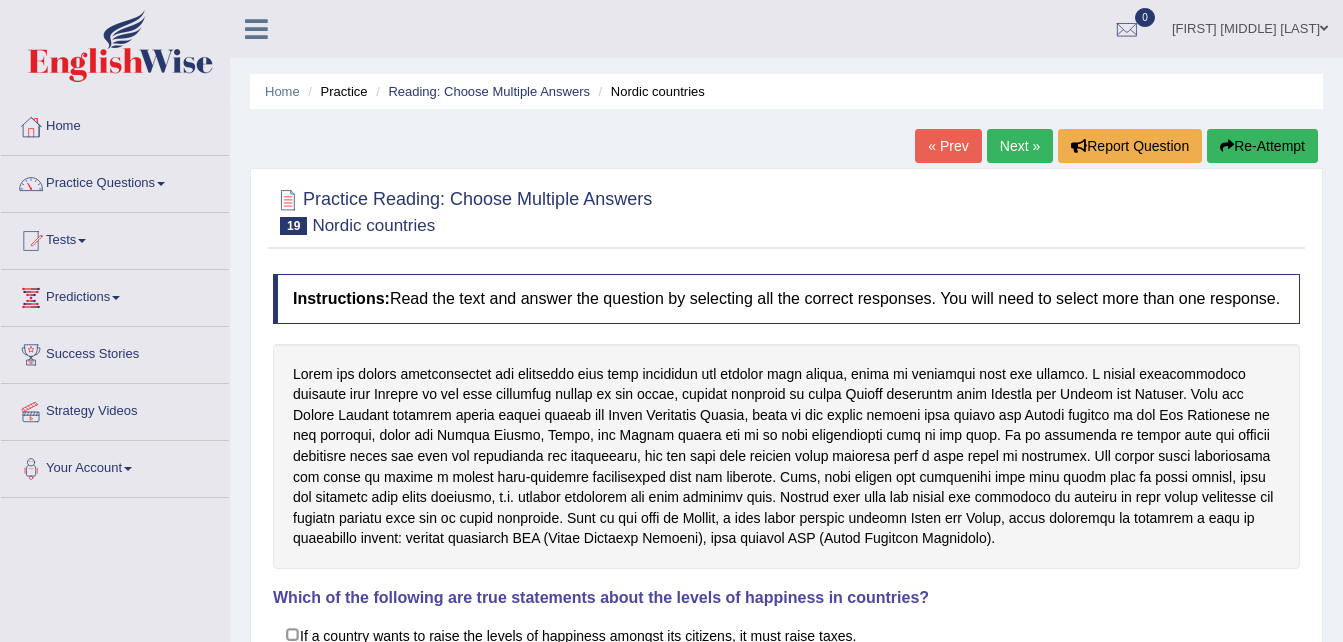 click on "Next »" at bounding box center [1020, 146] 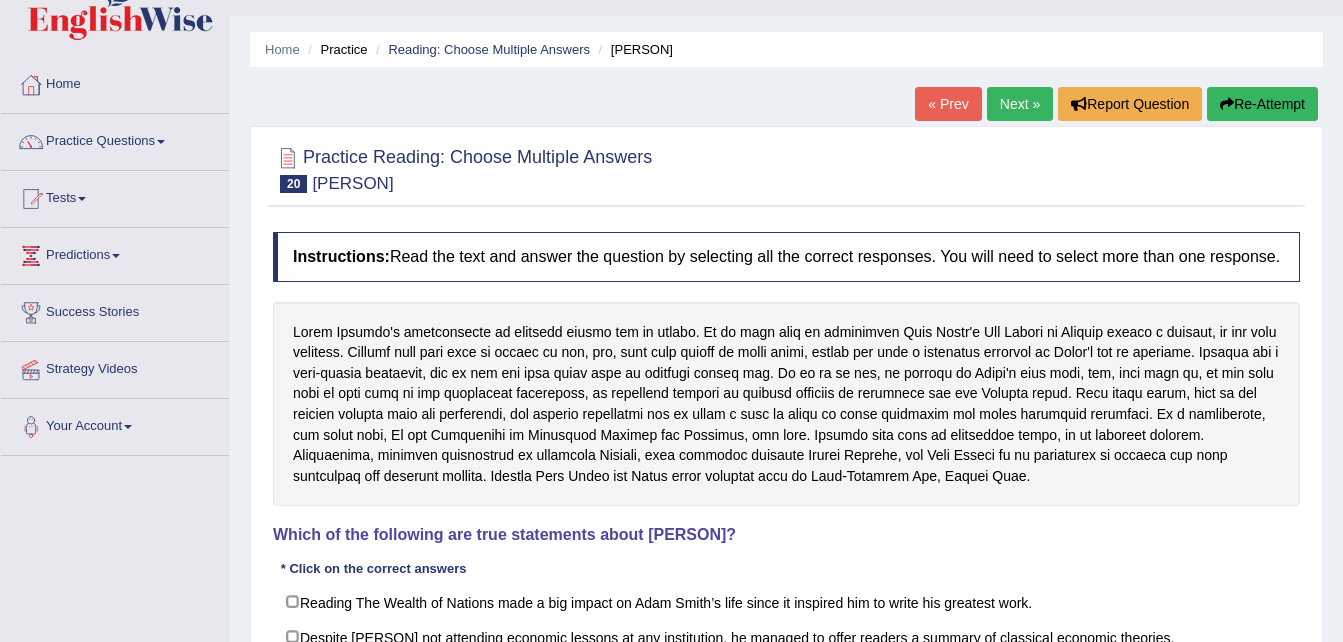 scroll, scrollTop: 67, scrollLeft: 0, axis: vertical 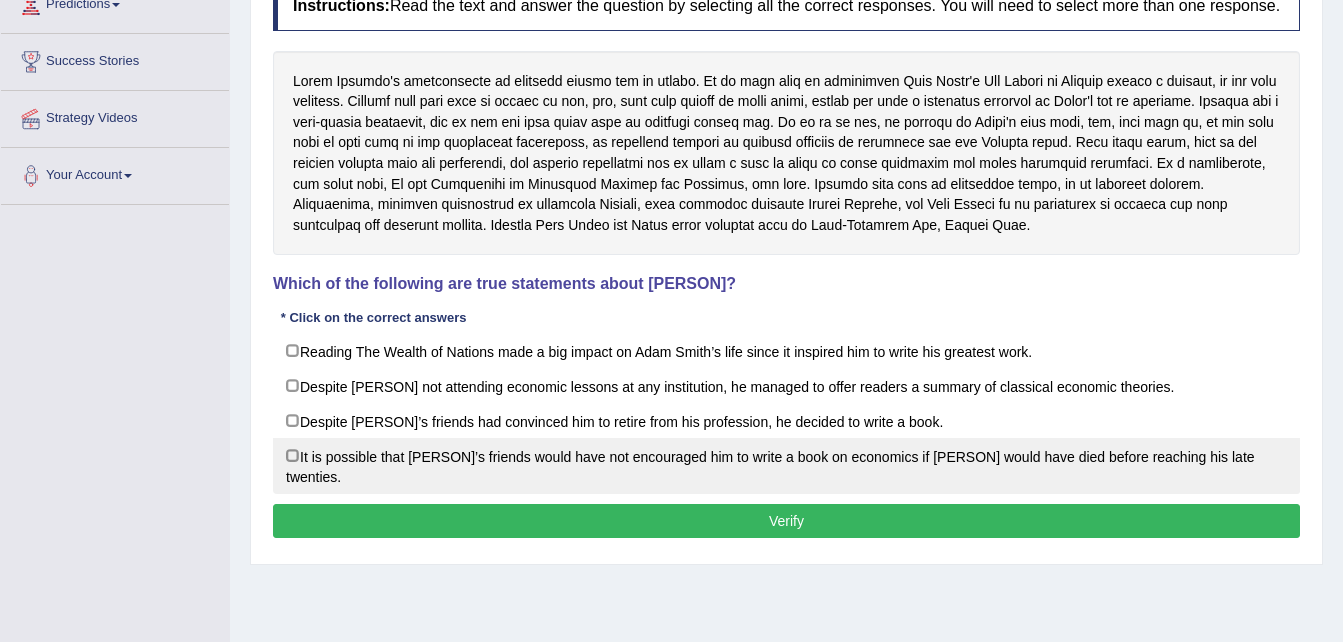 click on "It is possible that David Ricardo’s friends would have not encouraged him to write a book on economics if David Ricardo would have died before reaching his late twenties." at bounding box center (786, 466) 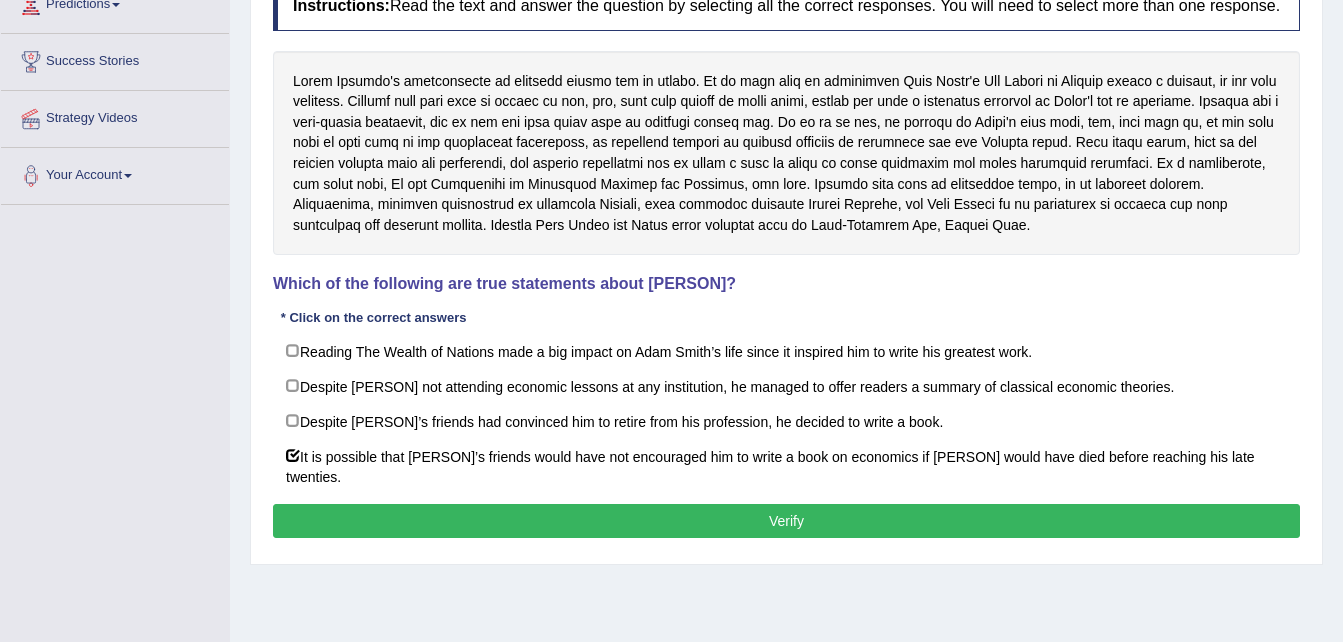 click on "Verify" at bounding box center [786, 521] 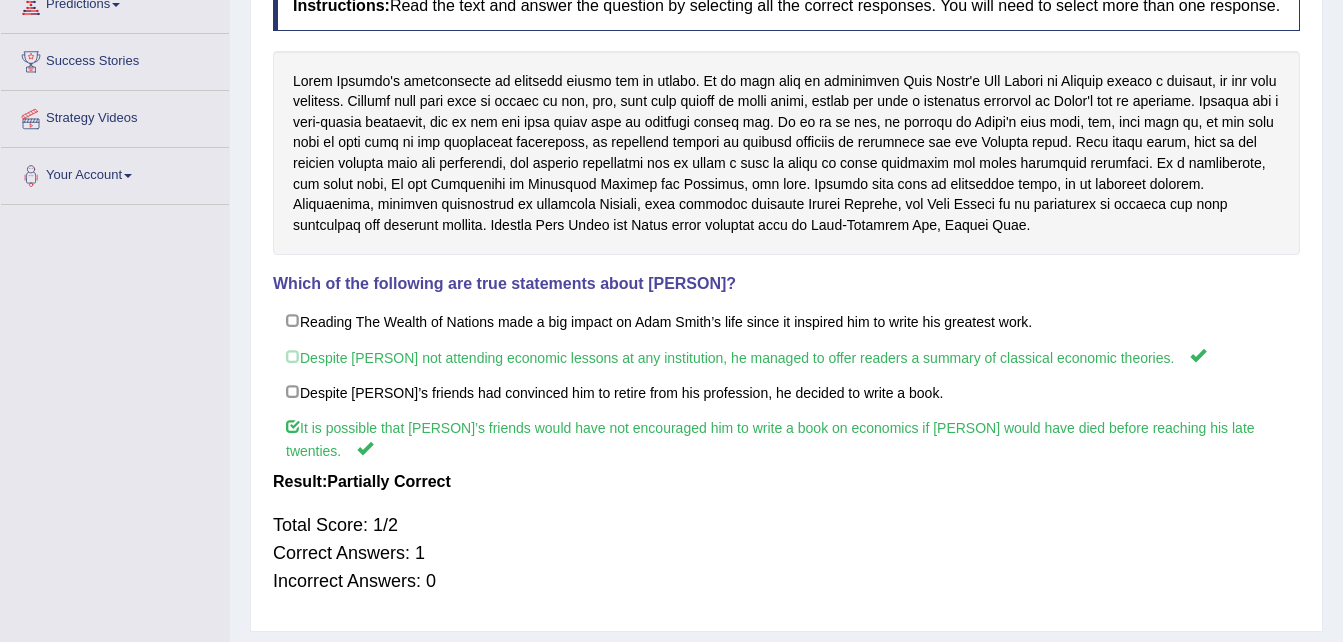 drag, startPoint x: 472, startPoint y: 148, endPoint x: 616, endPoint y: 138, distance: 144.3468 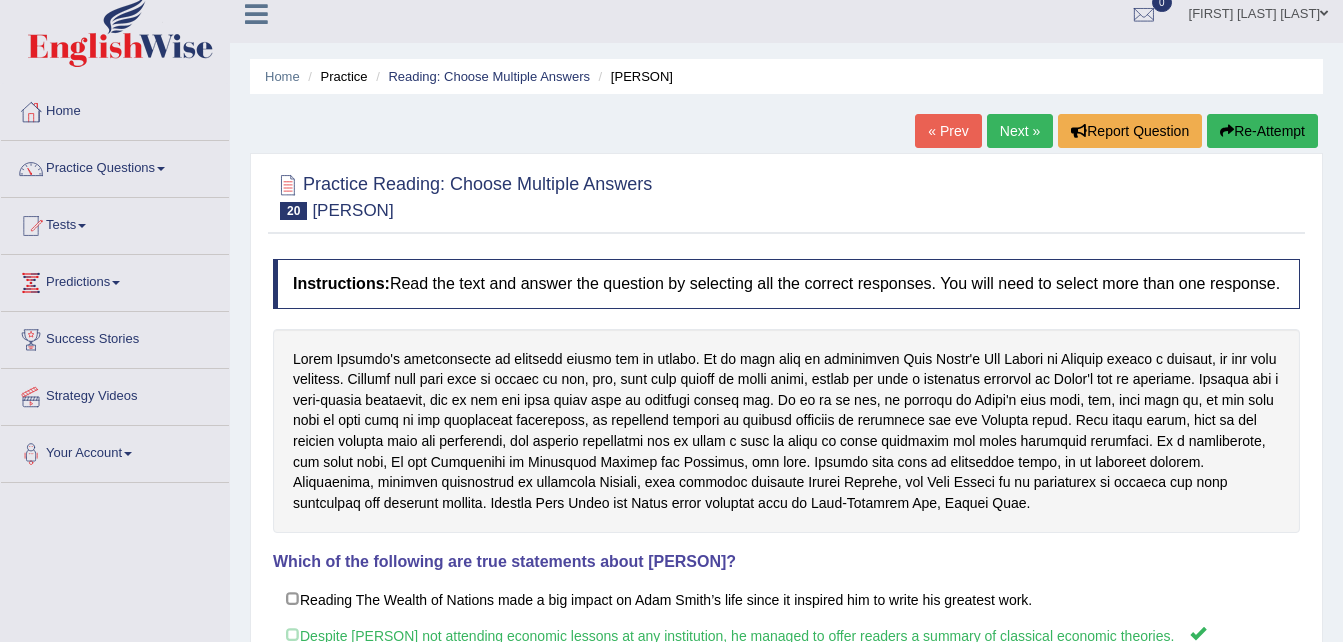 scroll, scrollTop: 0, scrollLeft: 0, axis: both 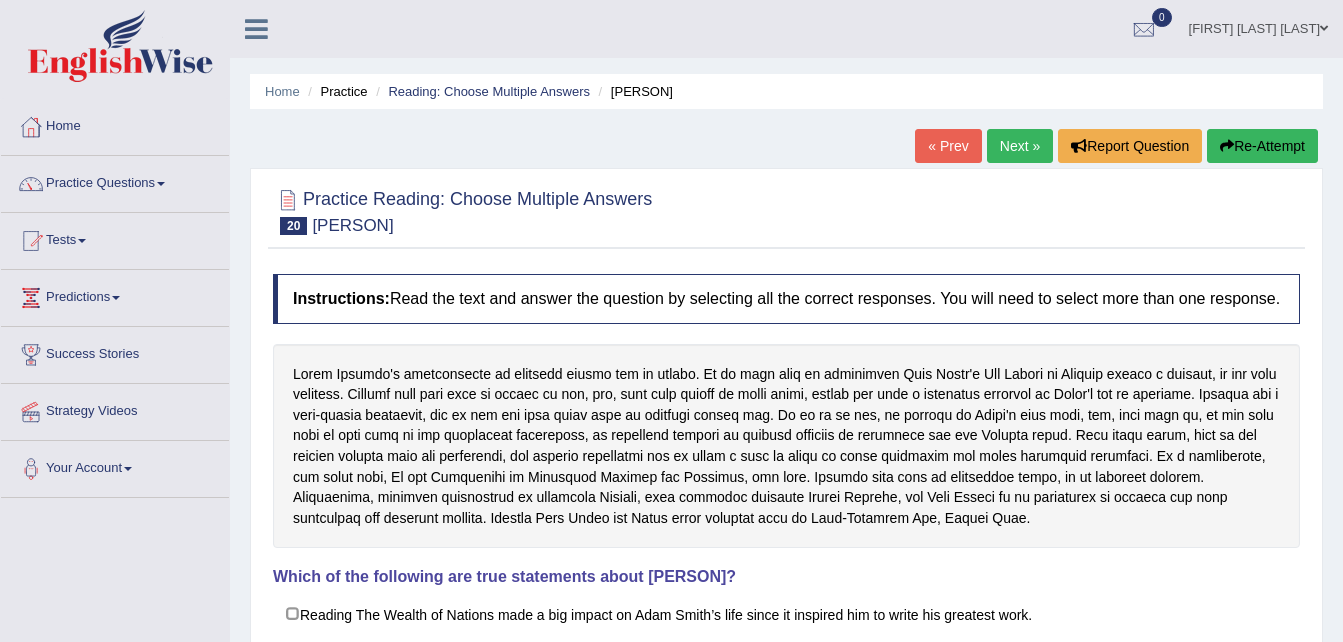 click on "Next »" at bounding box center [1020, 146] 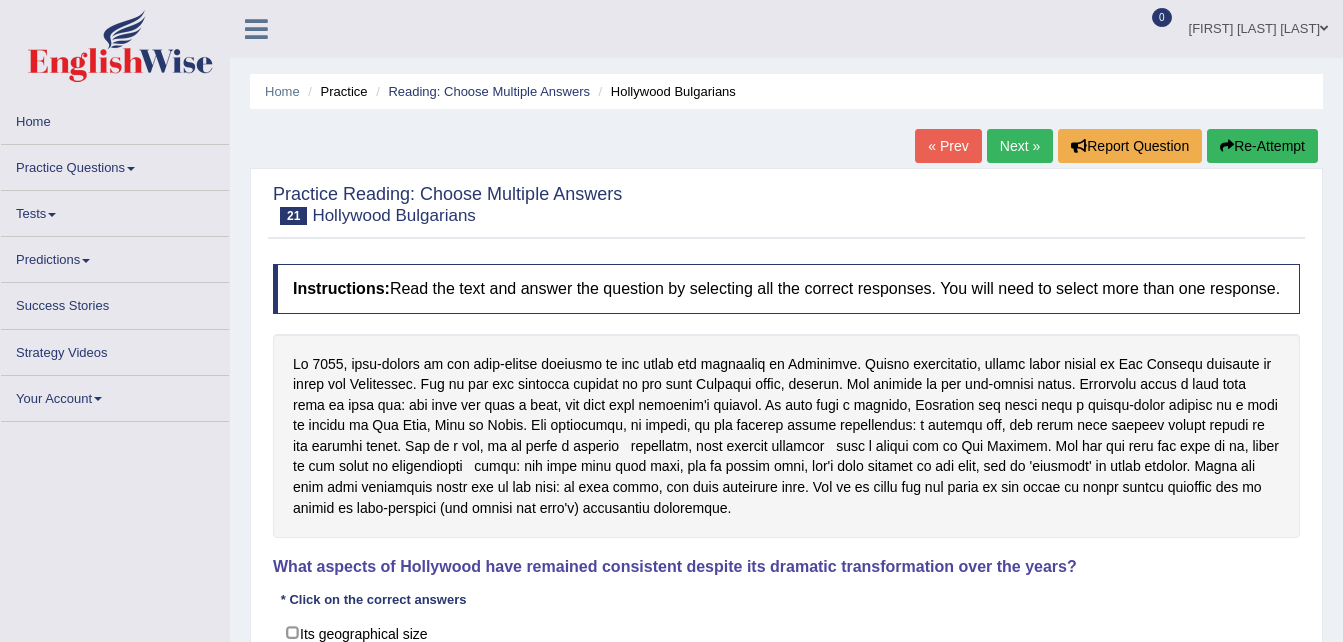 scroll, scrollTop: 0, scrollLeft: 0, axis: both 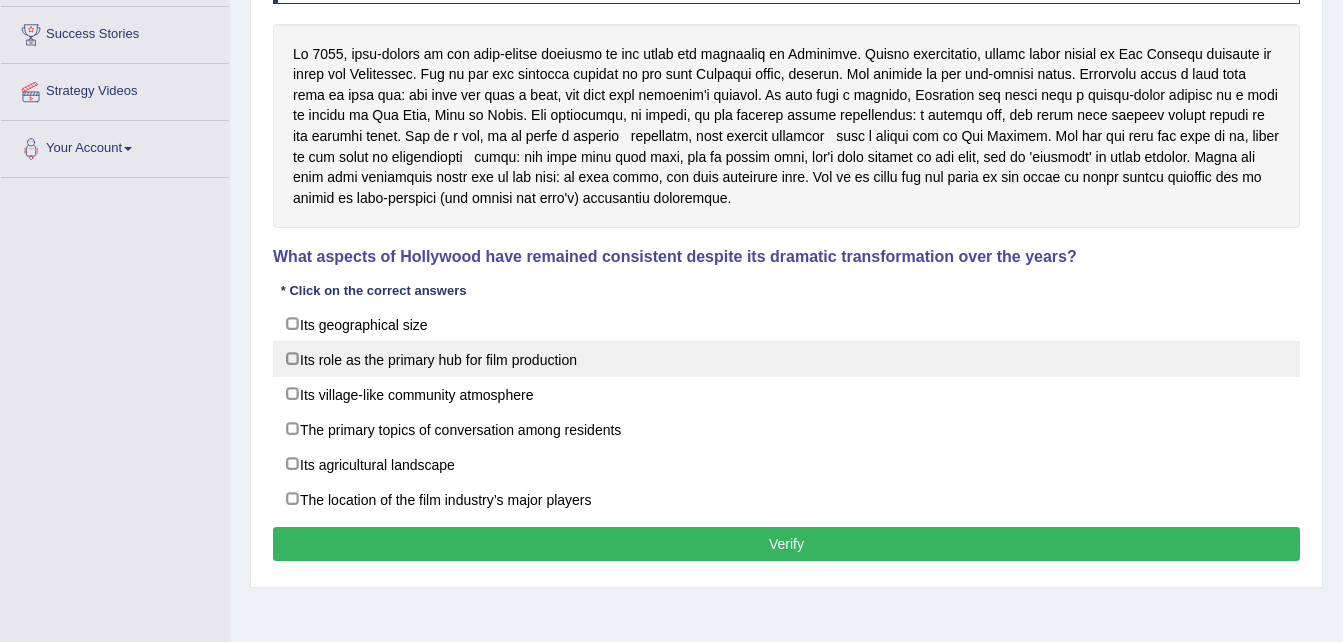 click on "Its role as the primary hub for film production" at bounding box center (786, 359) 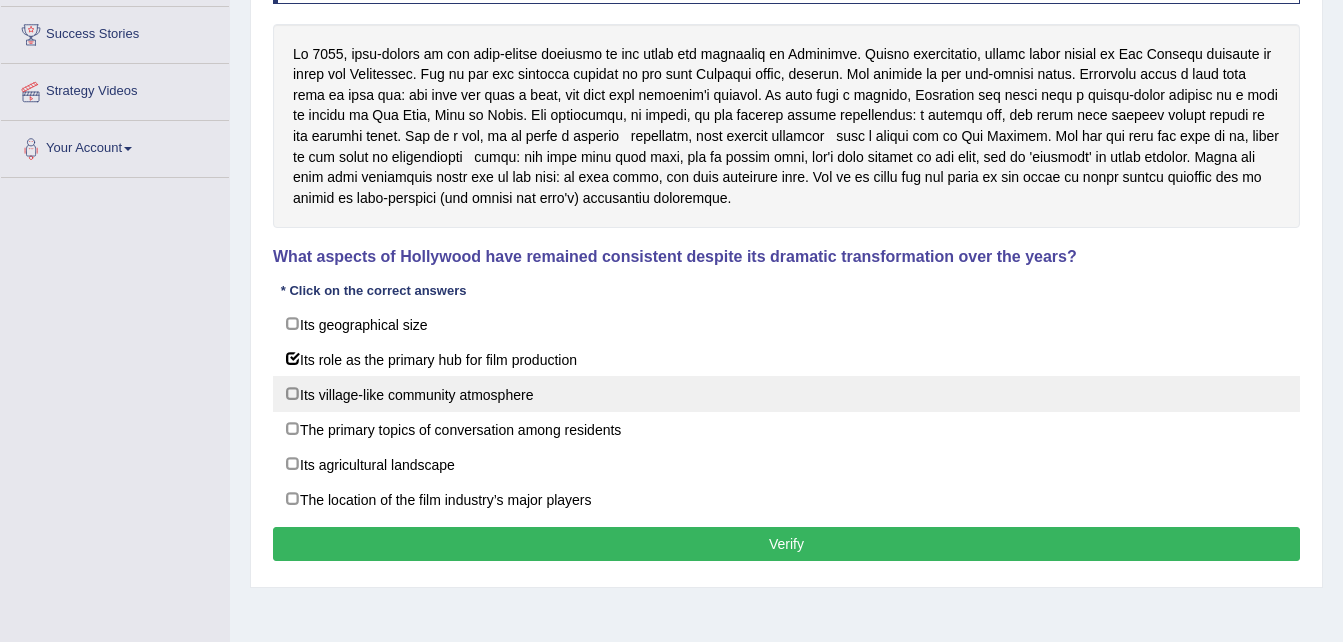 click on "Its village-like community atmosphere" at bounding box center (786, 394) 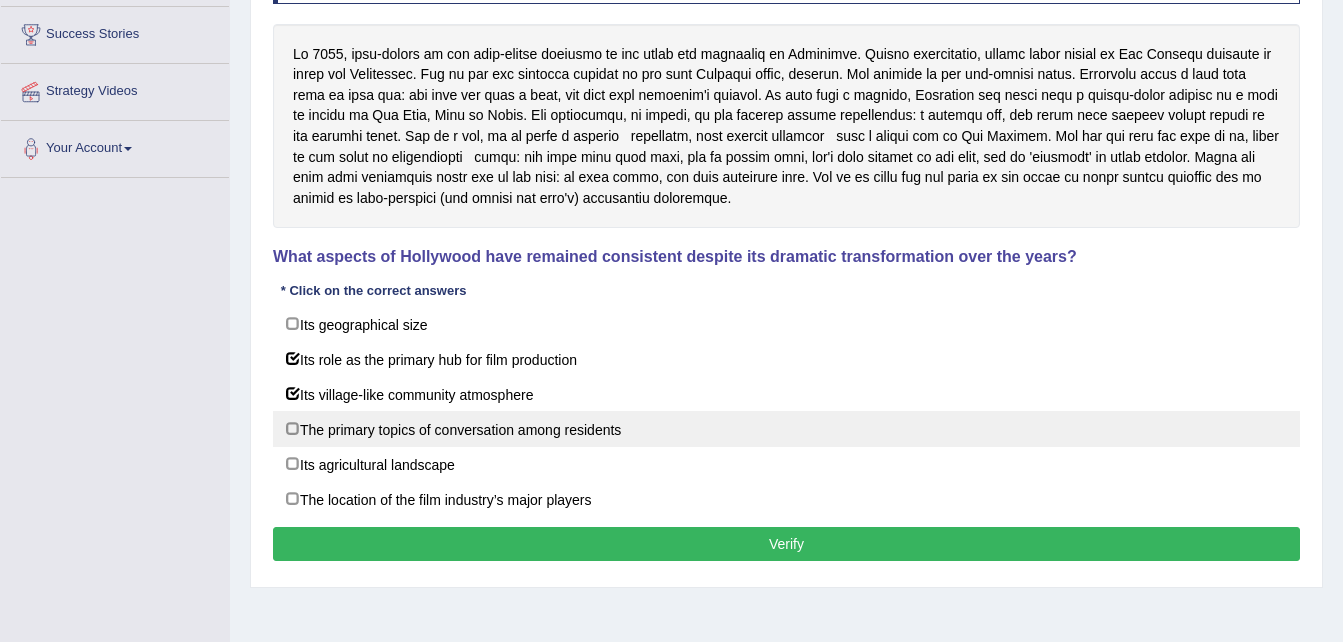 click on "The primary topics of conversation among residents" at bounding box center [786, 429] 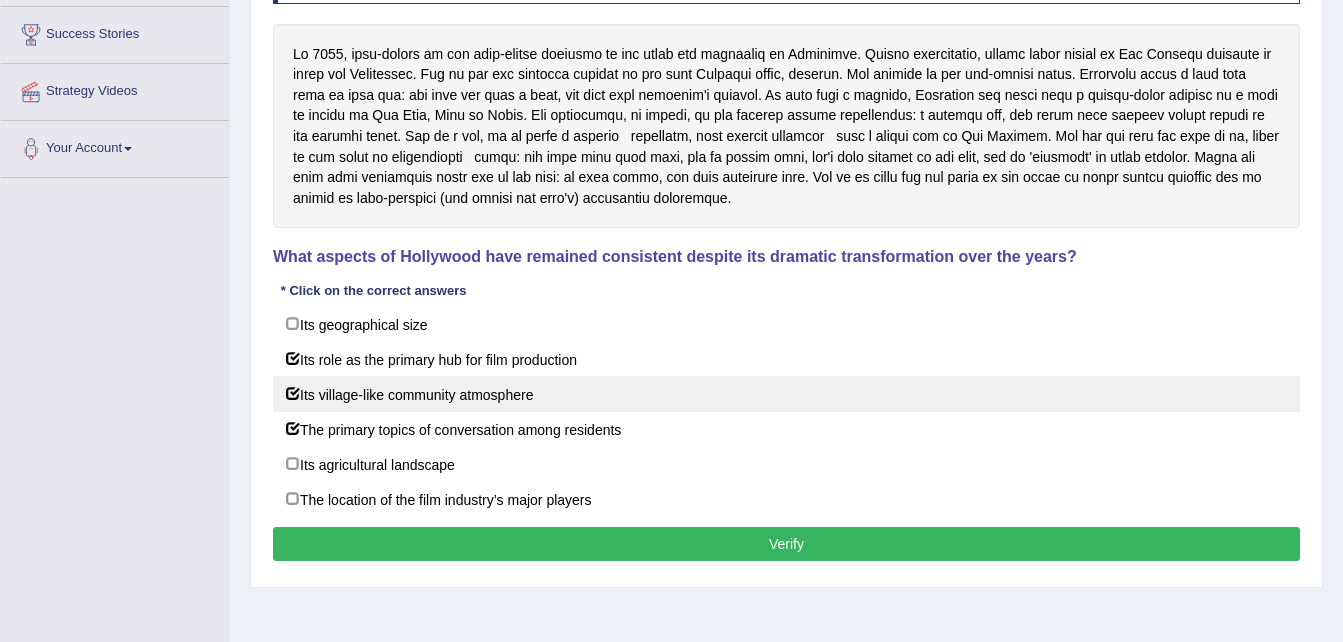 click on "Its village-like community atmosphere" at bounding box center [786, 394] 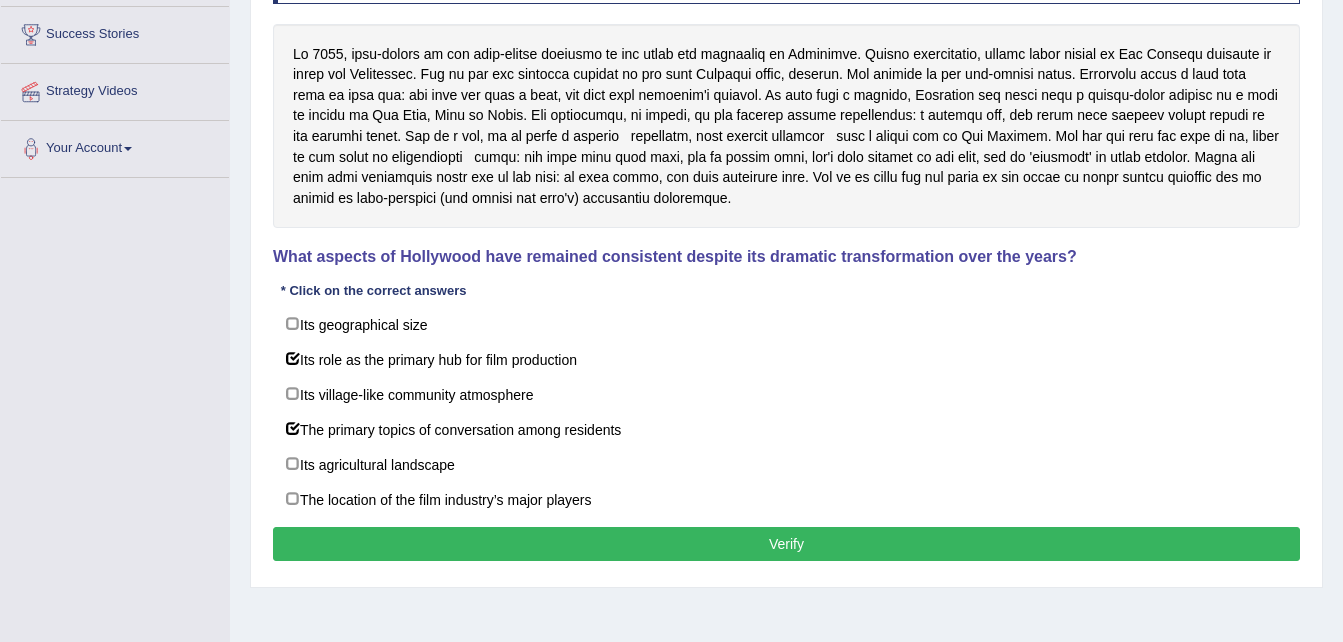 click on "Verify" at bounding box center [786, 544] 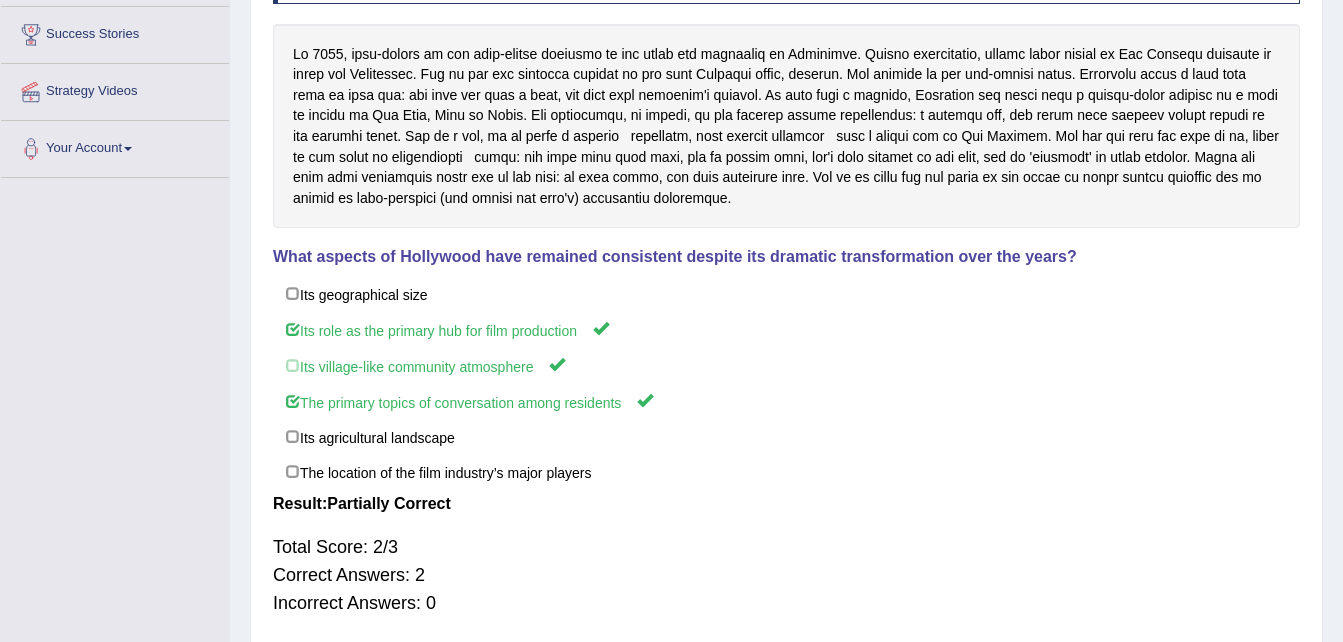 scroll, scrollTop: 0, scrollLeft: 0, axis: both 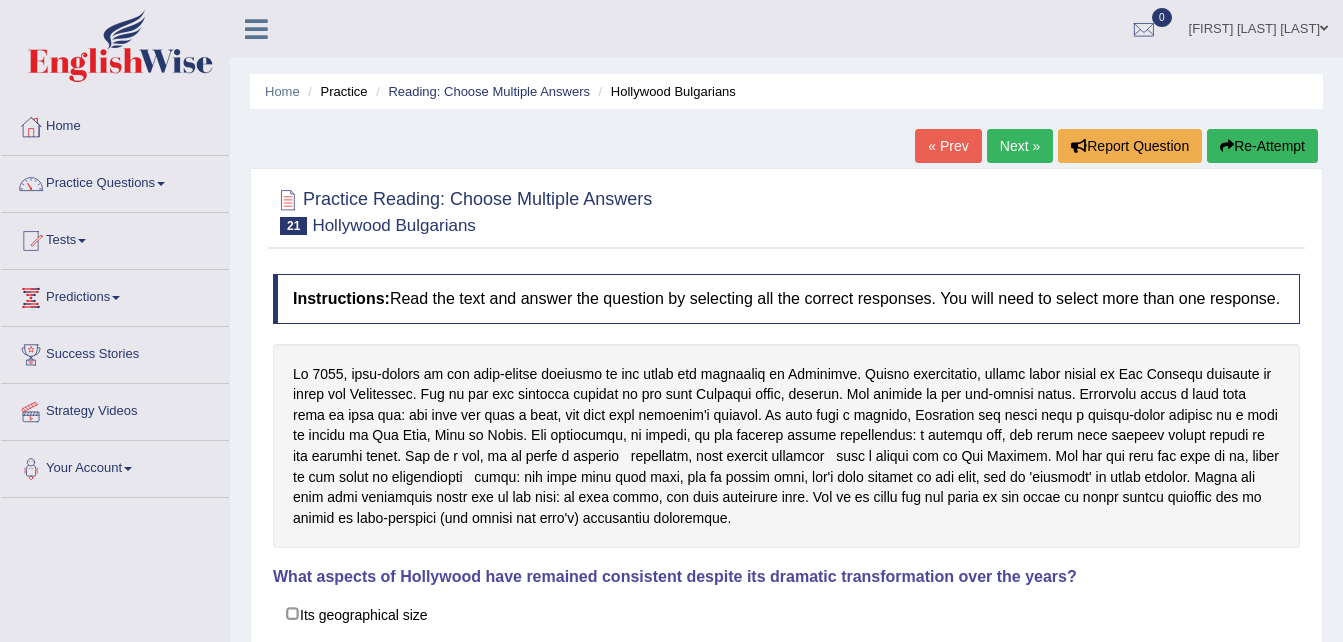 click on "Next »" at bounding box center [1020, 146] 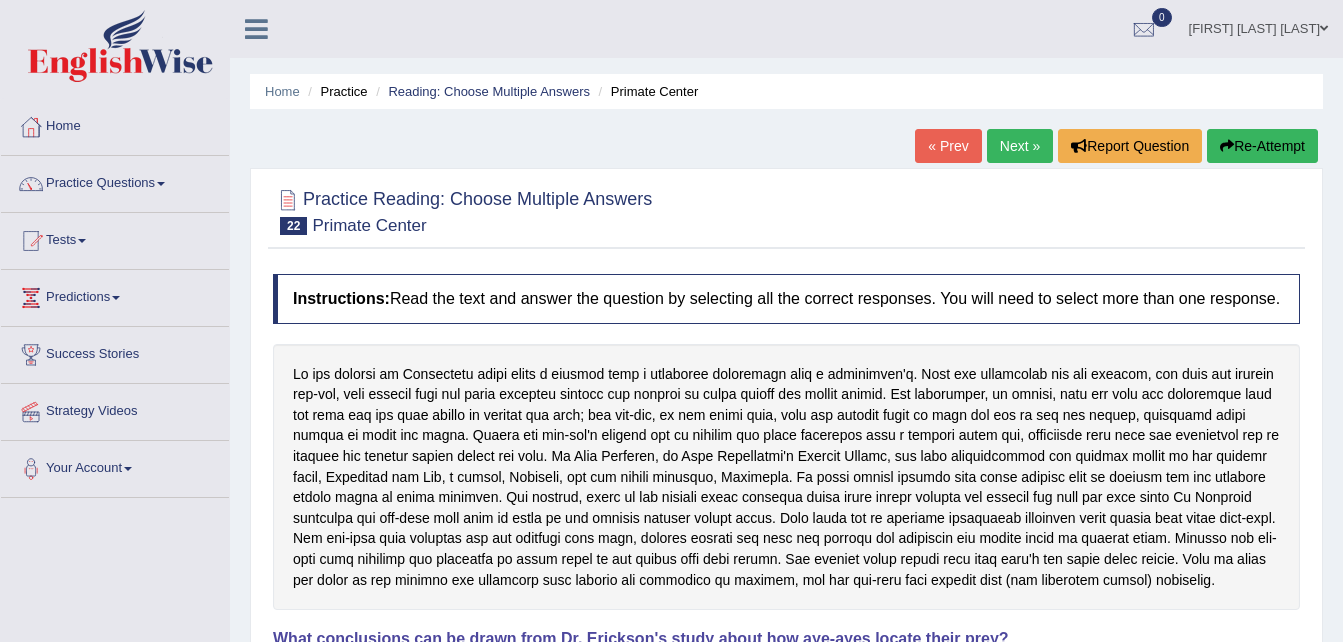 scroll, scrollTop: 0, scrollLeft: 0, axis: both 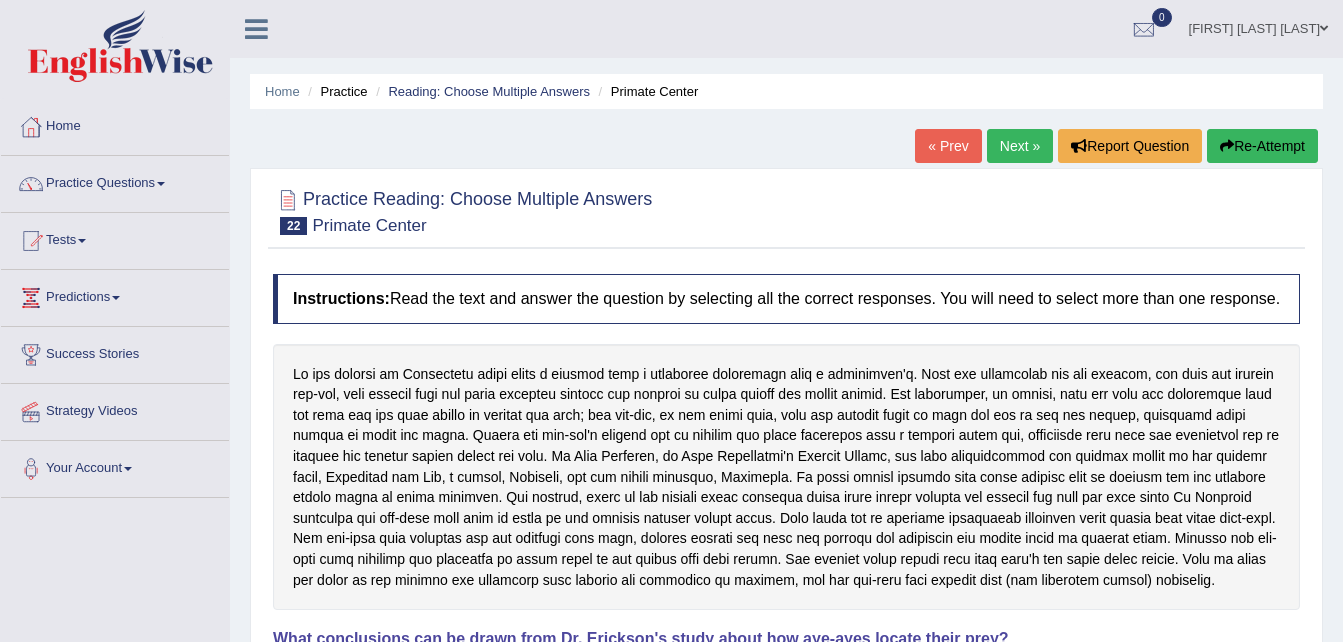 click on "« Prev" at bounding box center [948, 146] 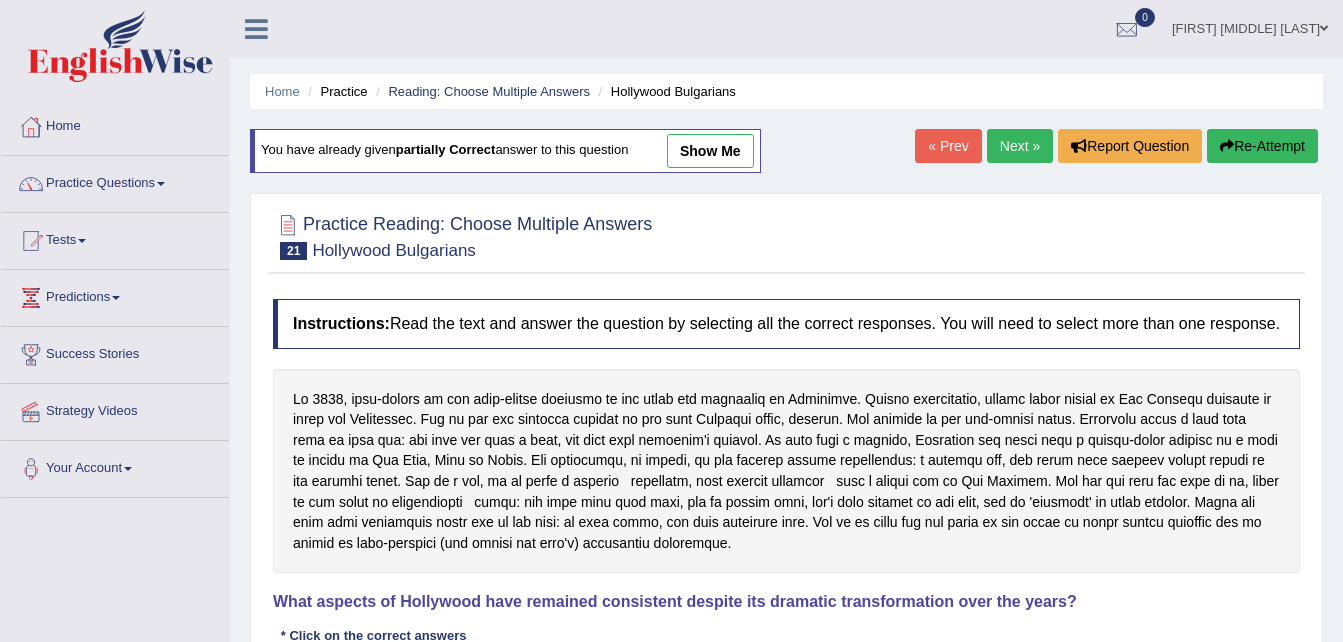scroll, scrollTop: 0, scrollLeft: 0, axis: both 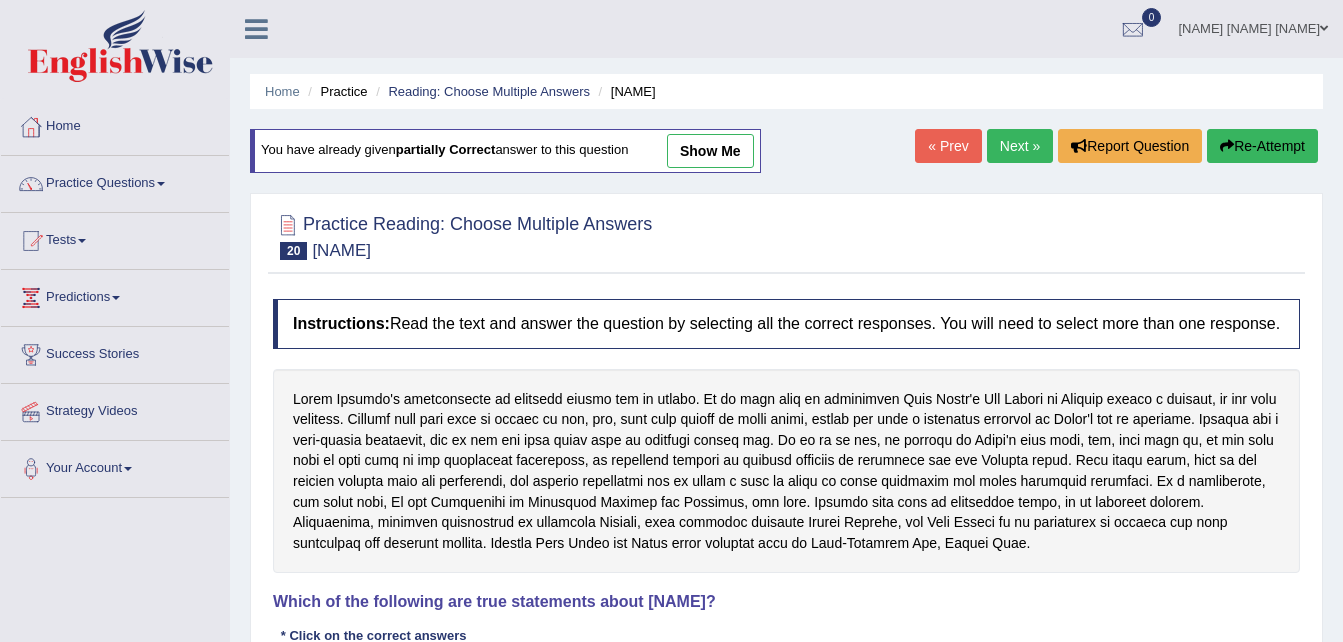 click on "show me" at bounding box center [710, 151] 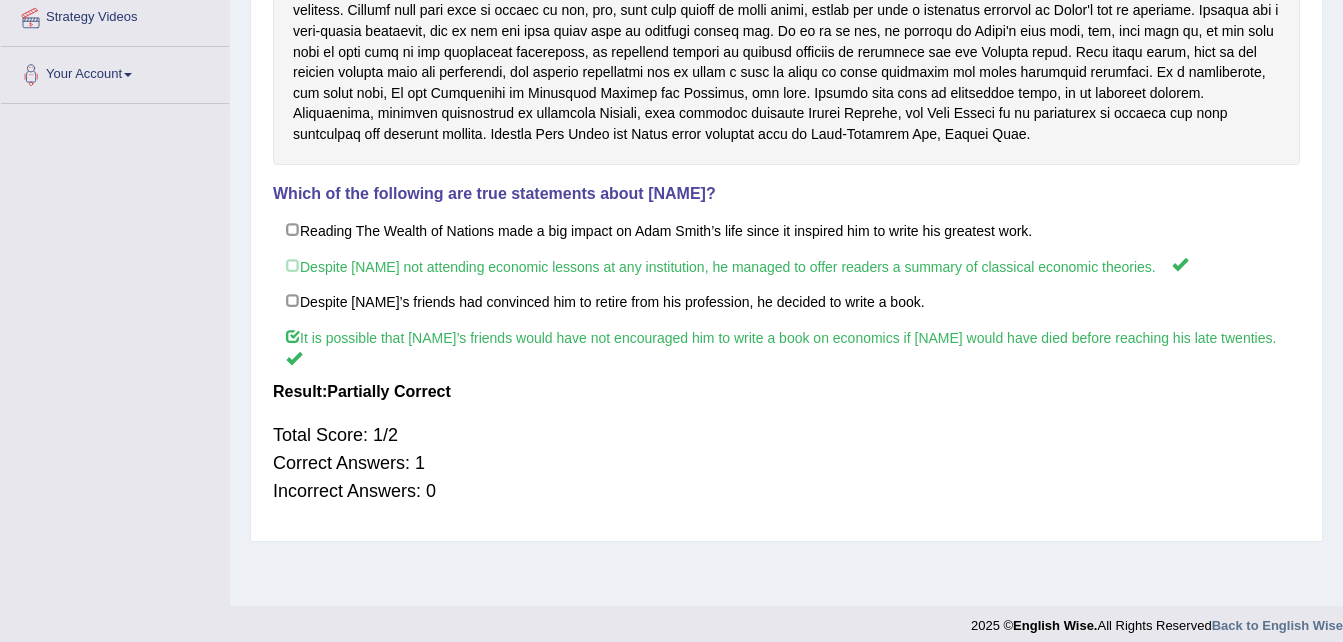 scroll, scrollTop: 408, scrollLeft: 0, axis: vertical 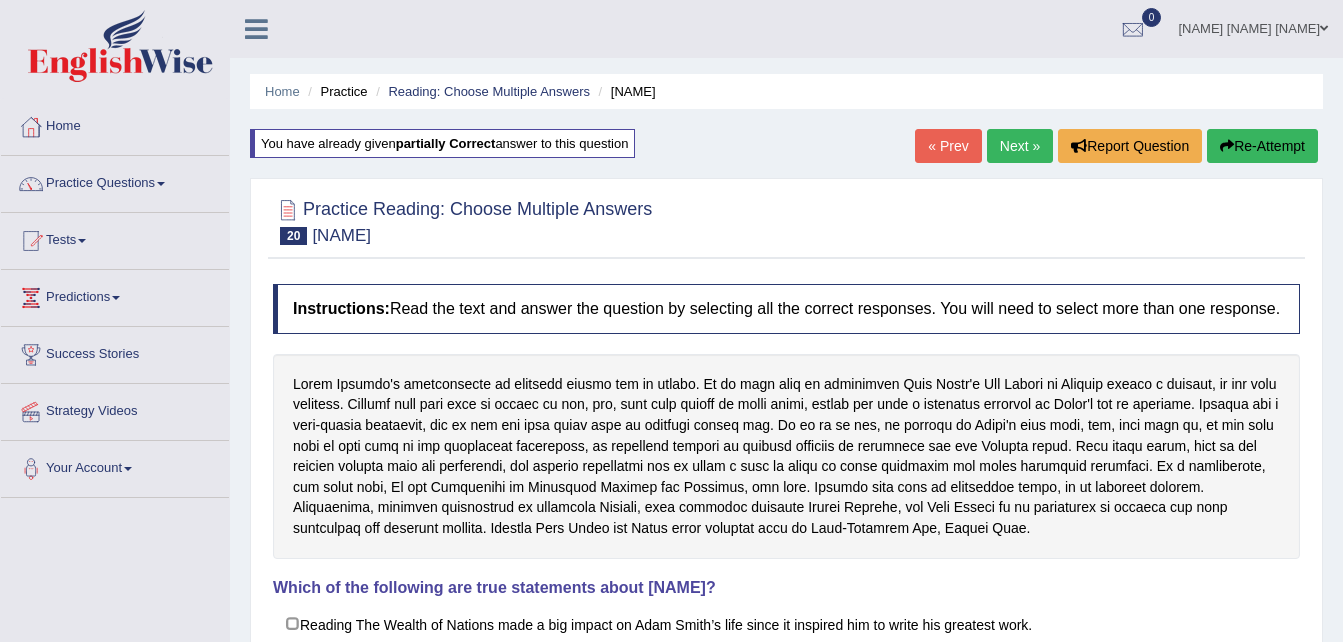 click on "Next »" at bounding box center [1020, 146] 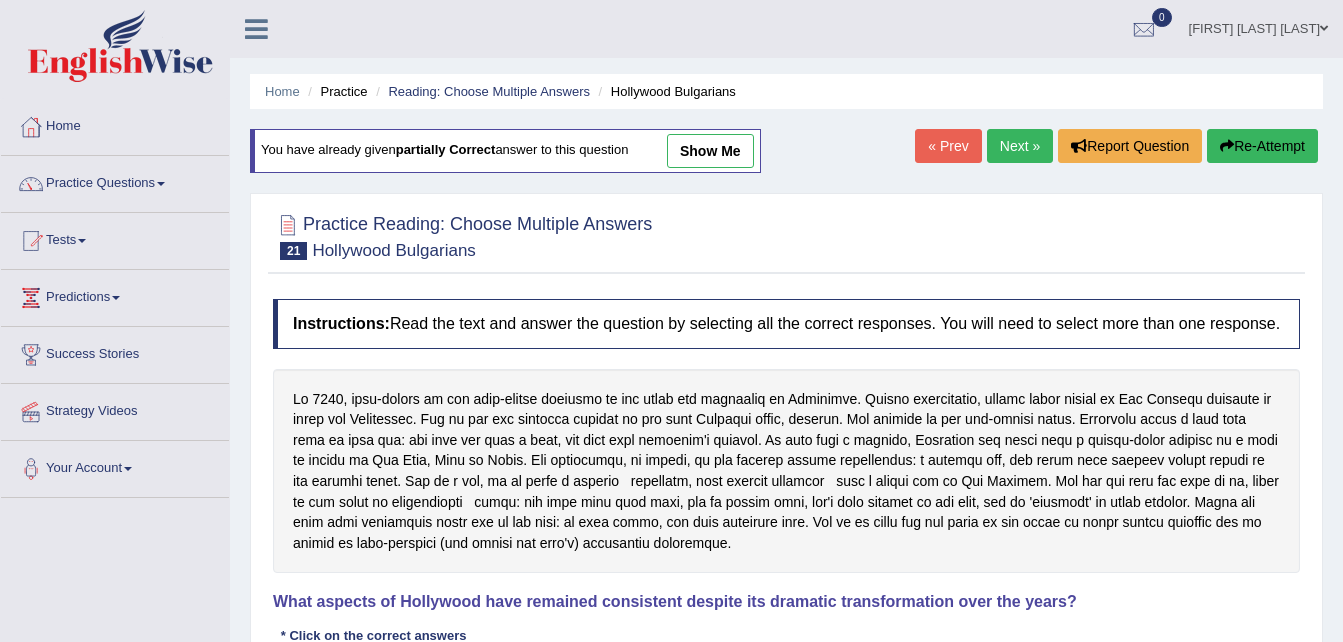scroll, scrollTop: 0, scrollLeft: 0, axis: both 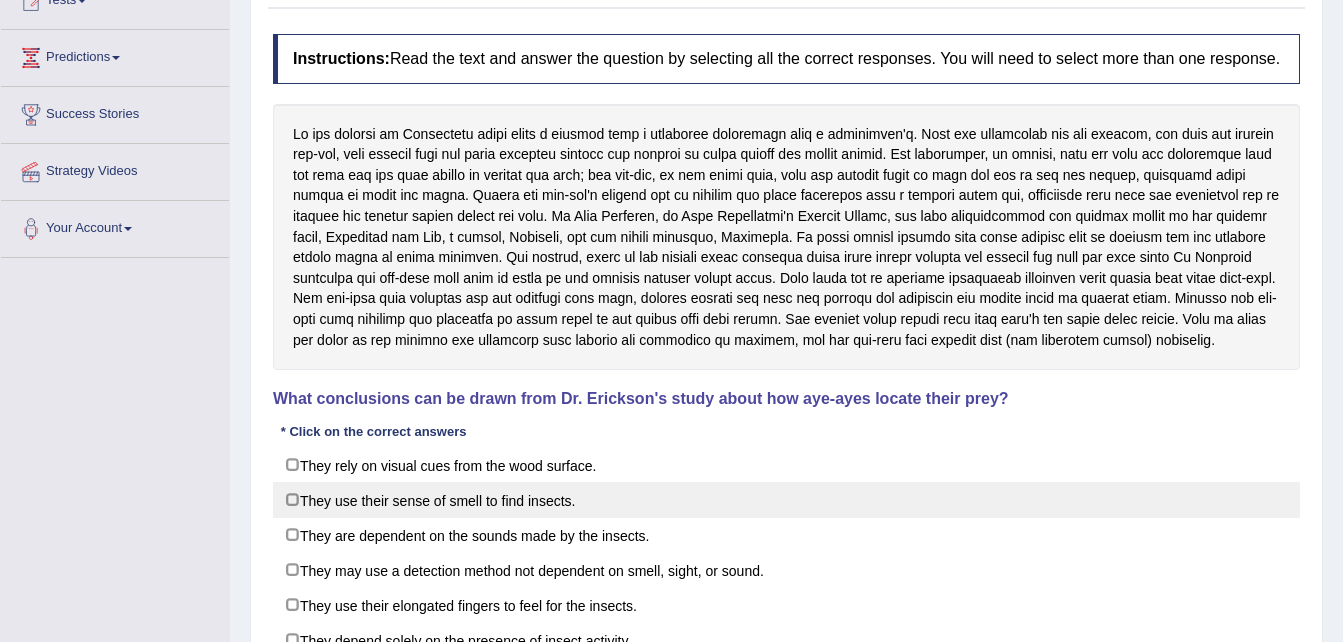 click on "They use their sense of smell to find insects." at bounding box center [786, 500] 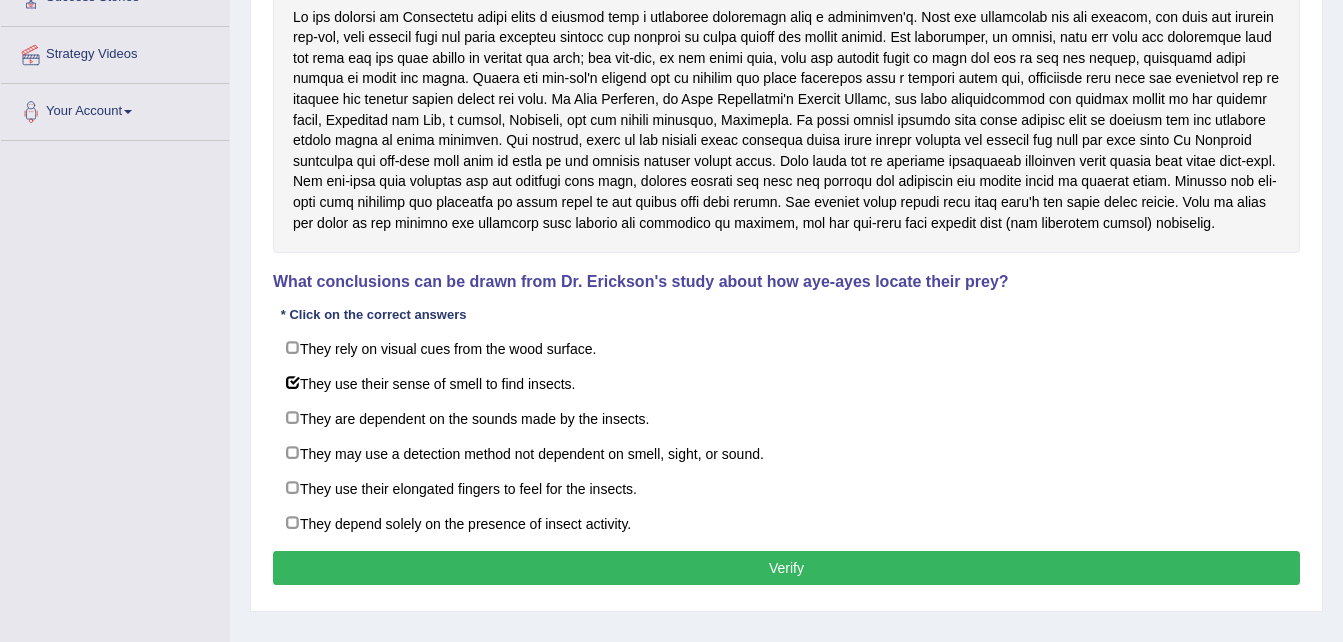 scroll, scrollTop: 360, scrollLeft: 0, axis: vertical 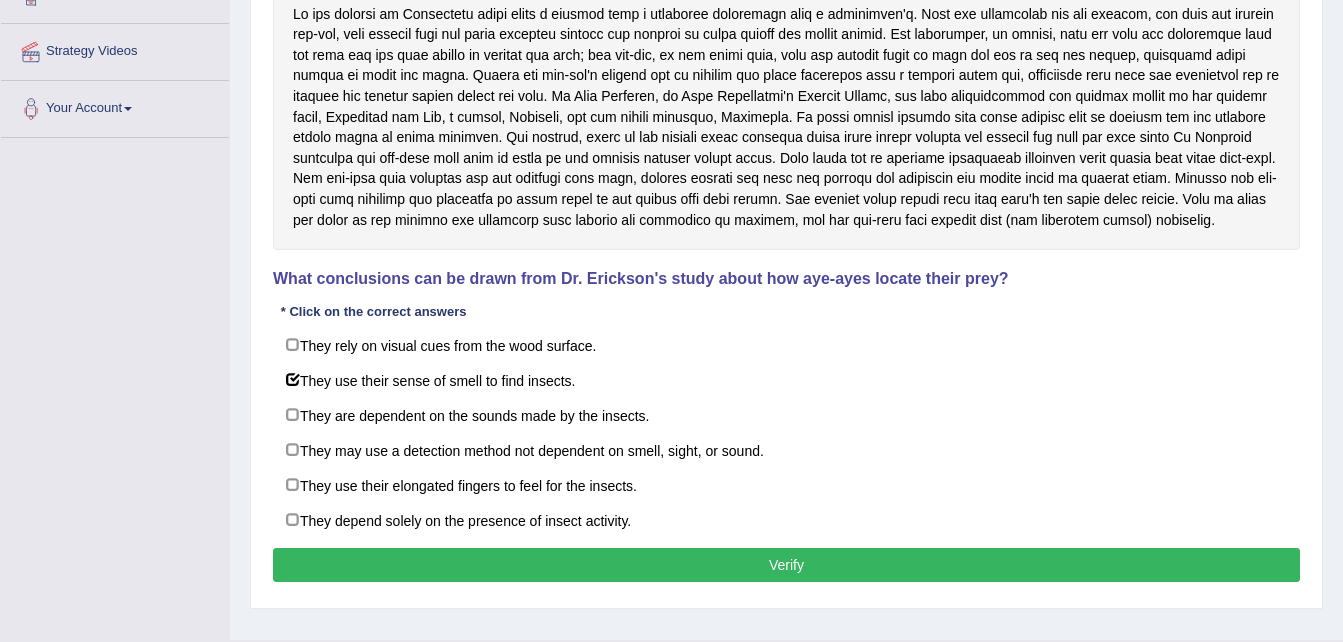 click at bounding box center [786, 117] 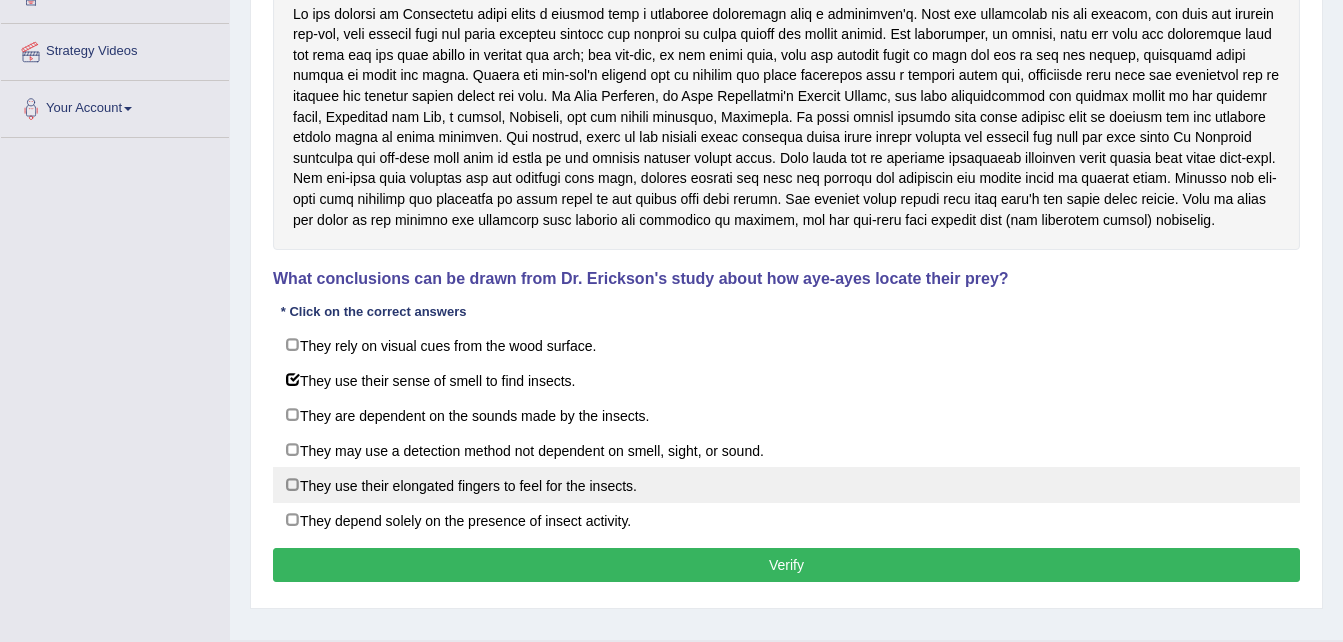 click on "They use their elongated fingers to feel for the insects." at bounding box center [786, 485] 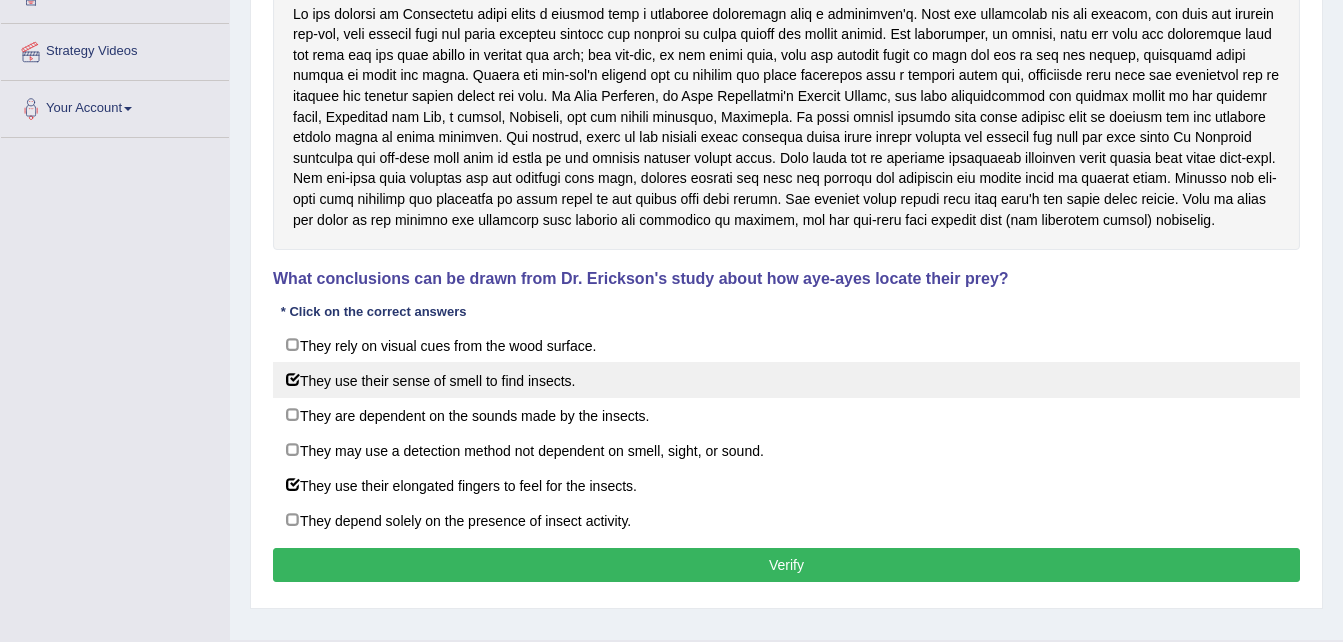 click on "They use their sense of smell to find insects." at bounding box center [786, 380] 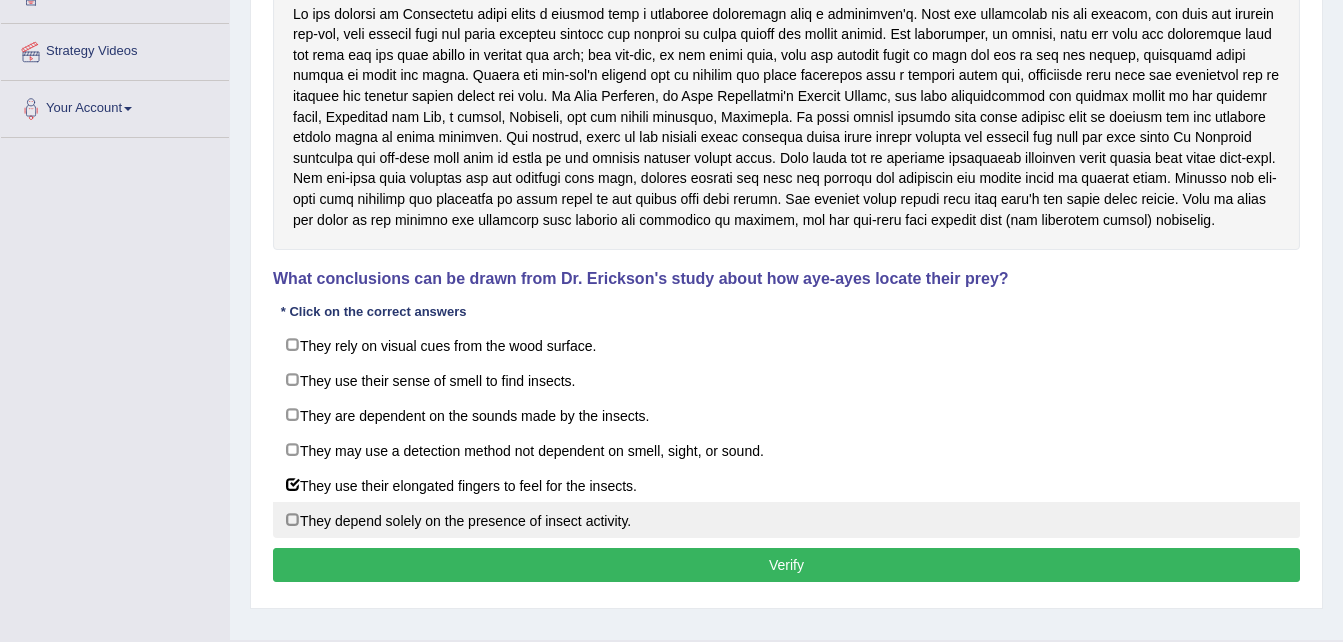 click on "They depend solely on the presence of insect activity." at bounding box center (786, 520) 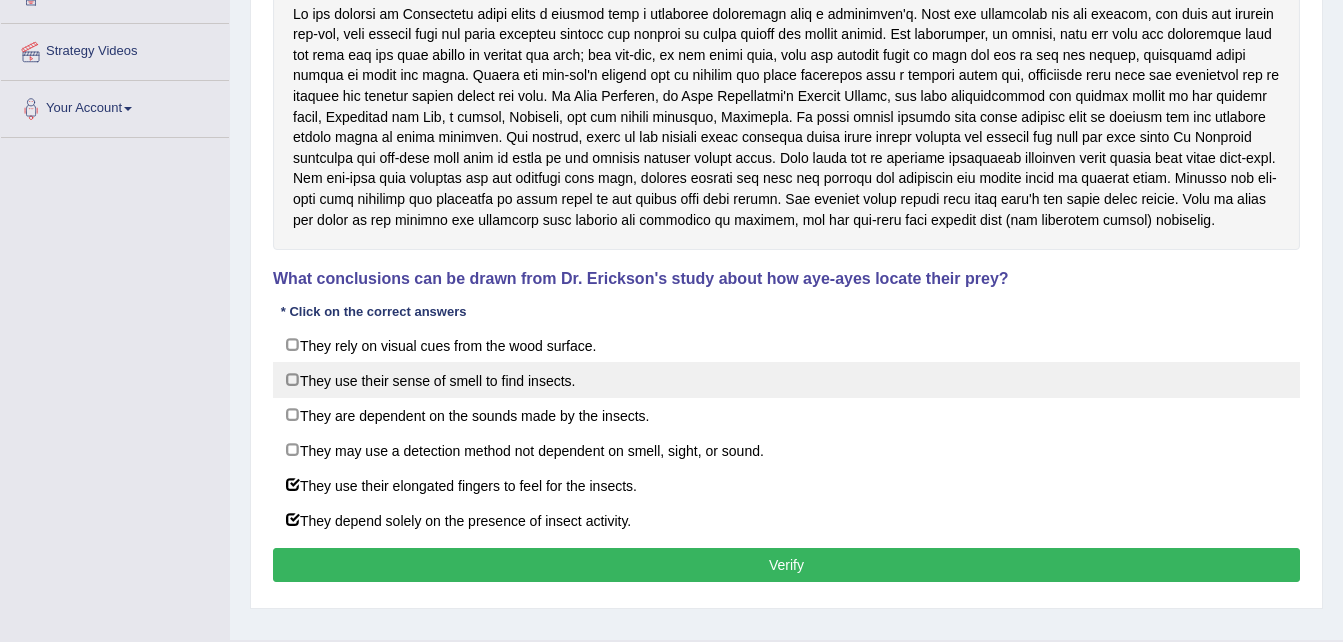 click on "They use their sense of smell to find insects." at bounding box center [786, 380] 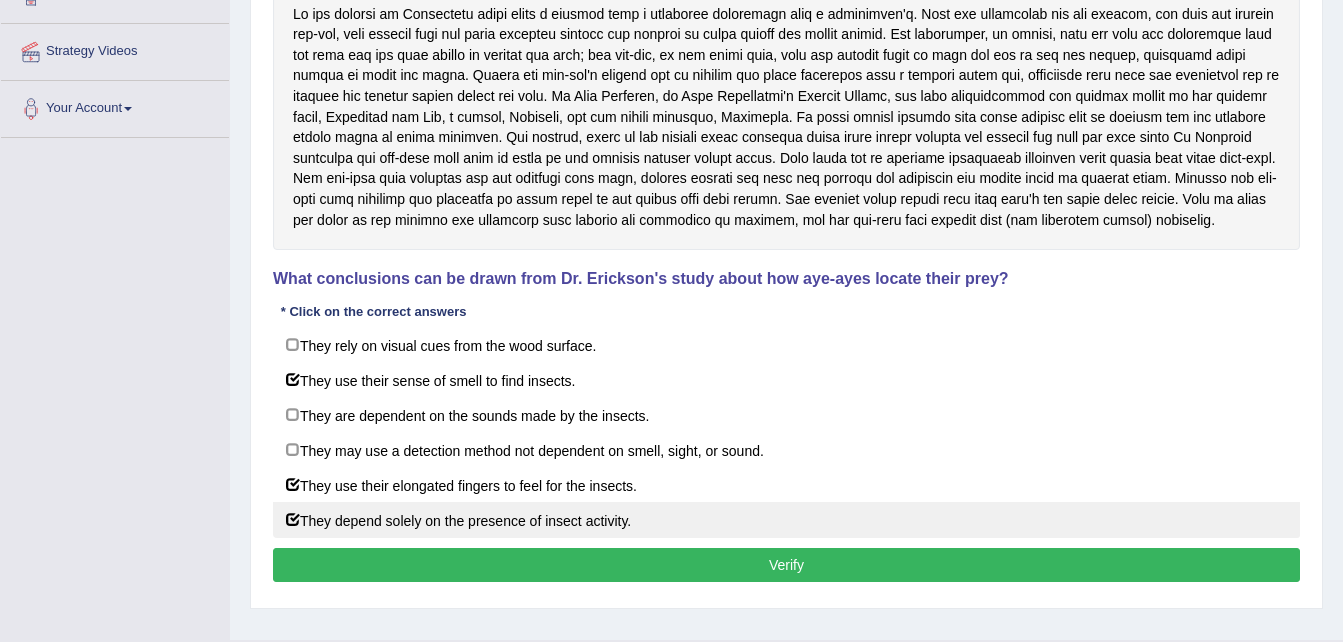 click on "They depend solely on the presence of insect activity." at bounding box center [786, 520] 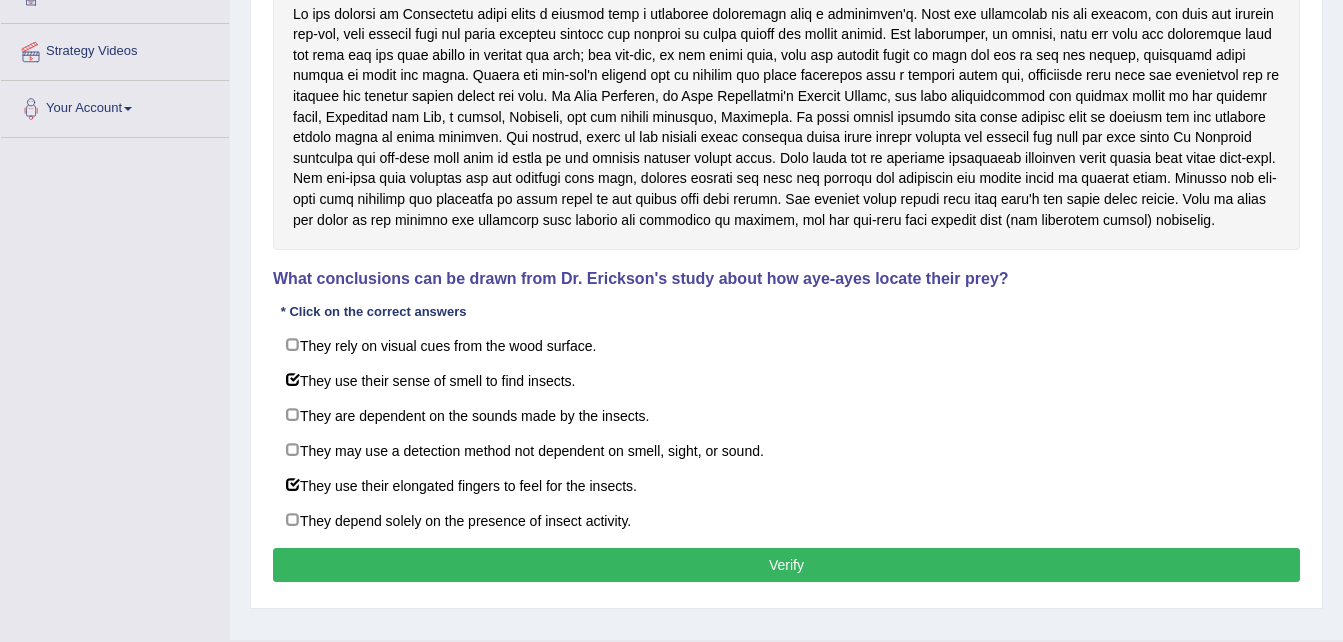 click on "Verify" at bounding box center [786, 565] 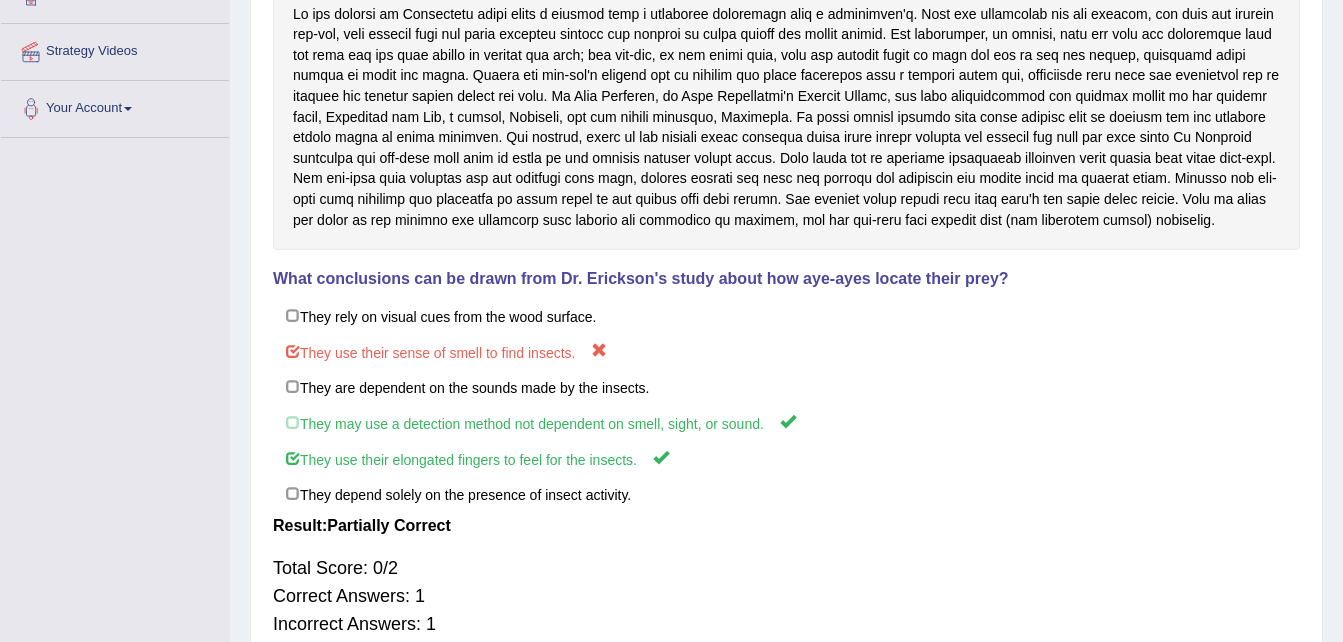 scroll, scrollTop: 0, scrollLeft: 0, axis: both 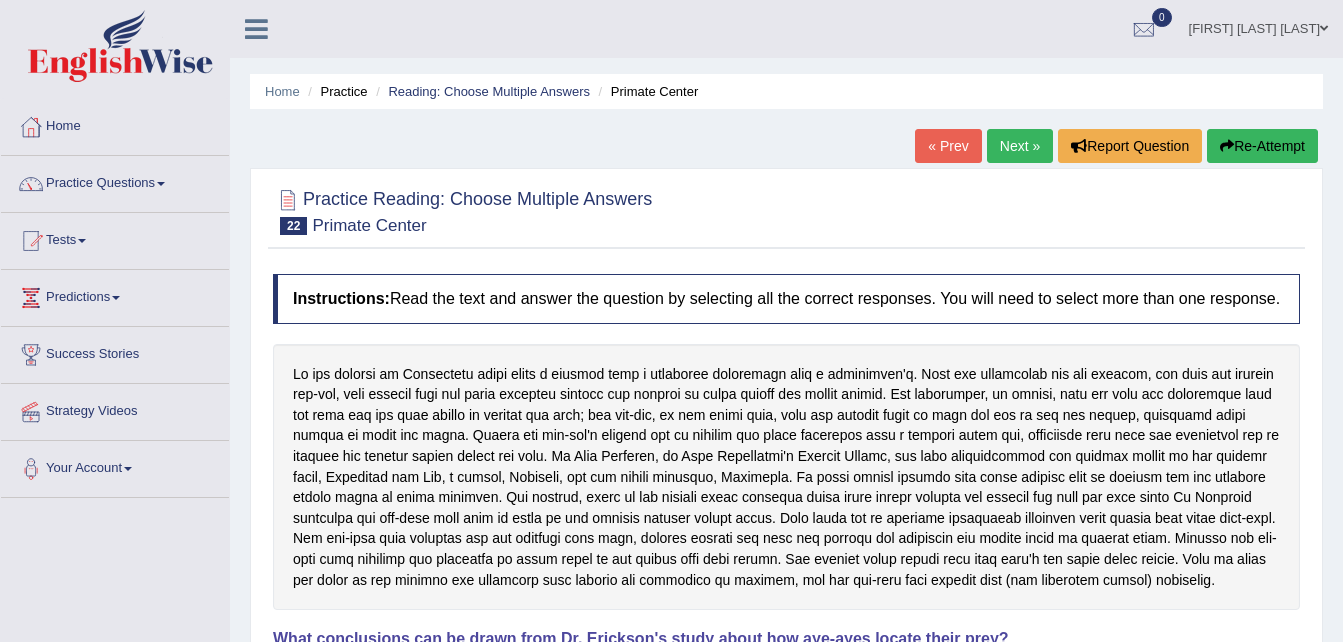 click on "Next »" at bounding box center (1020, 146) 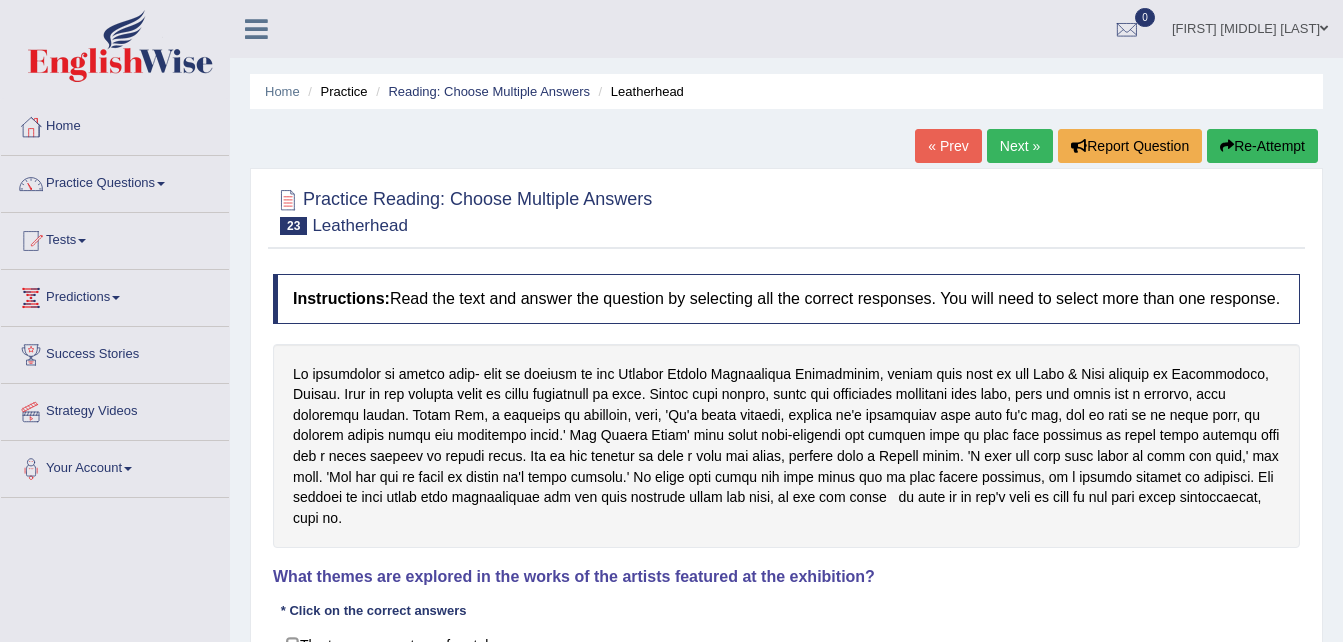 scroll, scrollTop: 0, scrollLeft: 0, axis: both 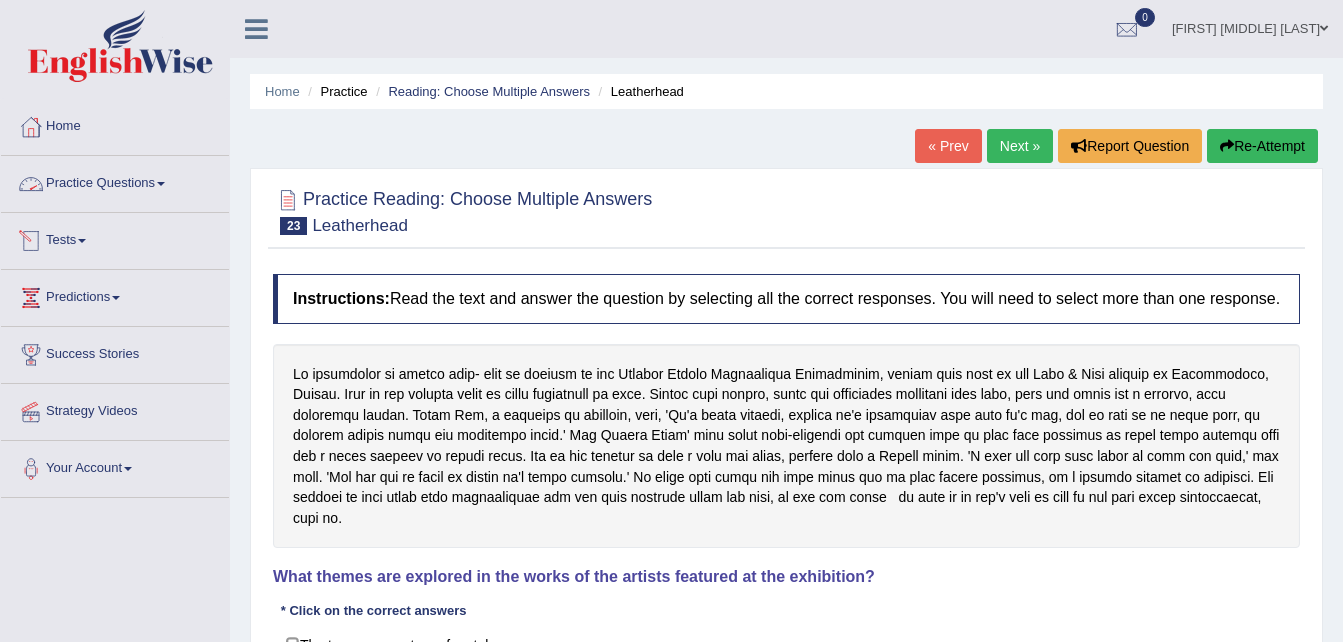 click on "Practice Questions" at bounding box center [115, 181] 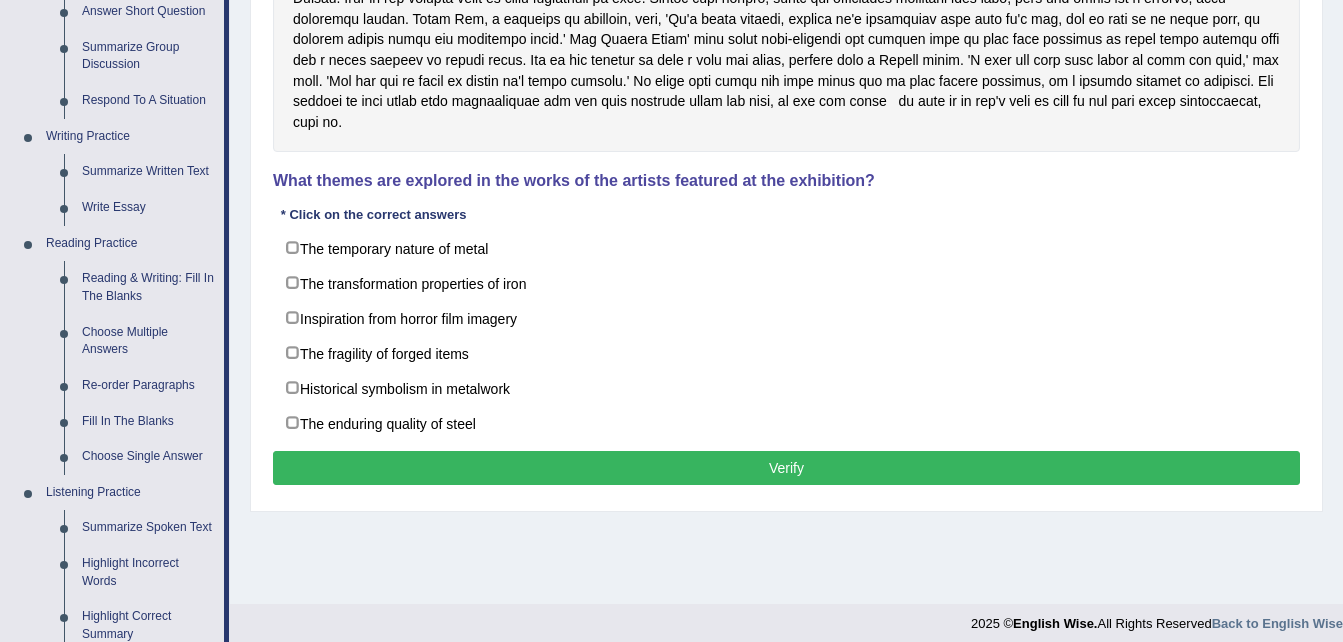 scroll, scrollTop: 400, scrollLeft: 0, axis: vertical 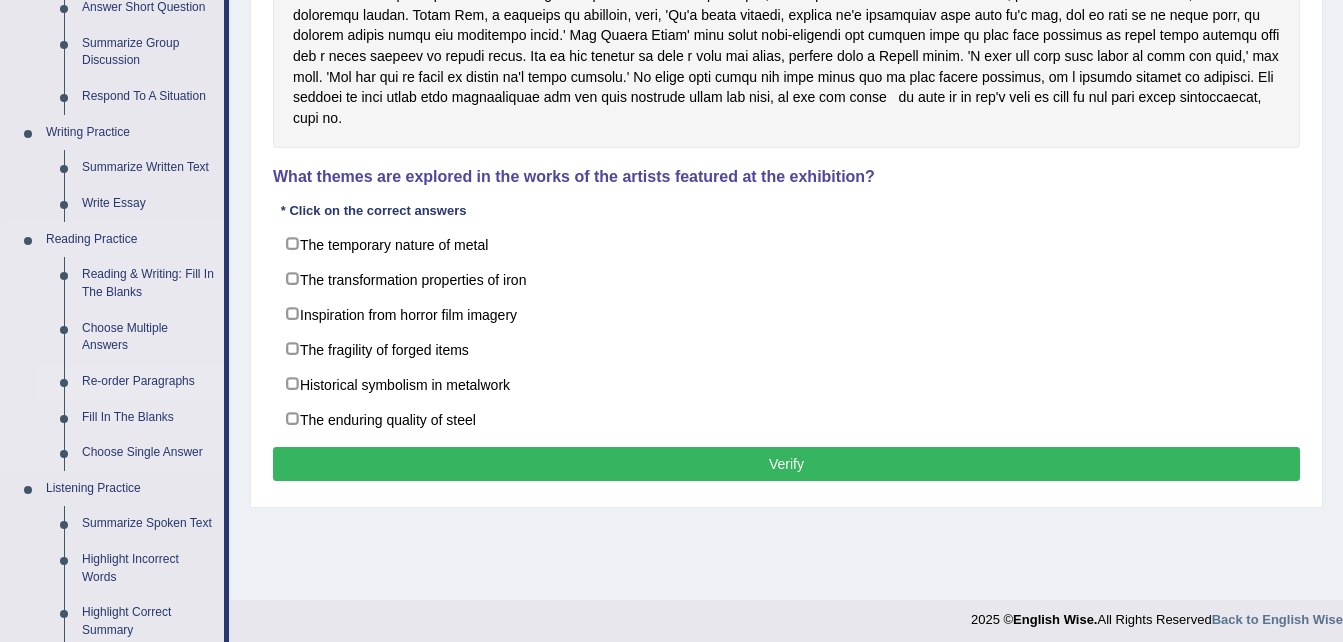 click on "Re-order Paragraphs" at bounding box center [148, 382] 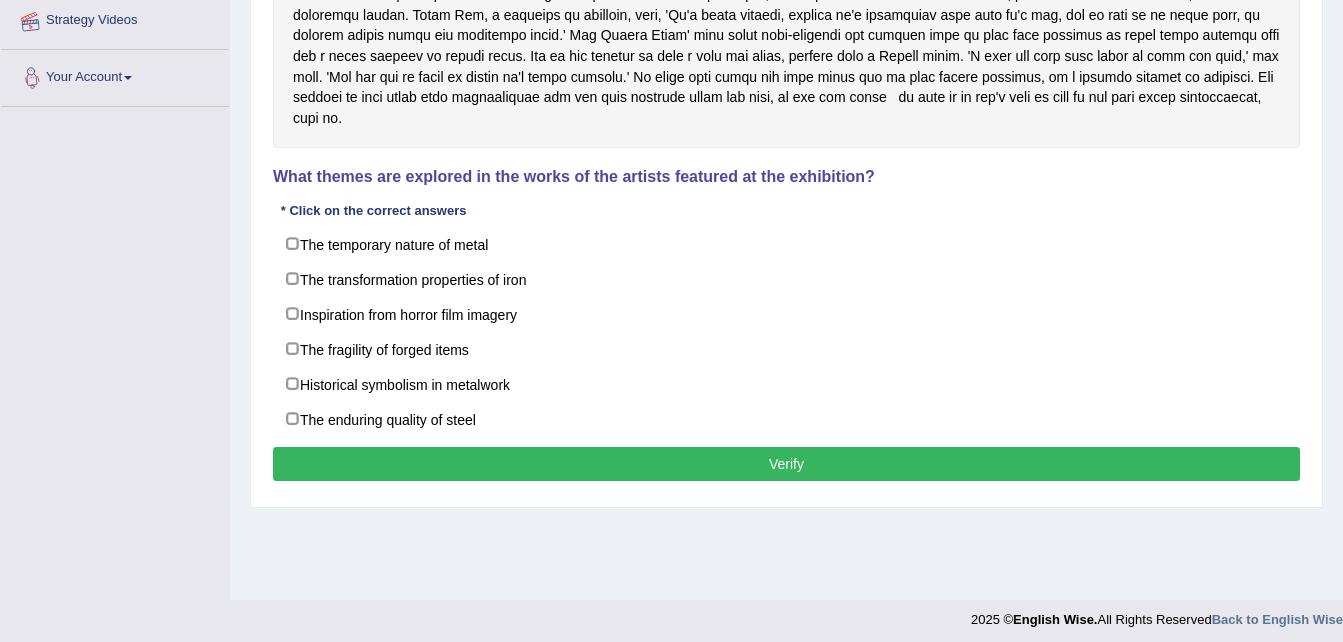 scroll, scrollTop: 408, scrollLeft: 0, axis: vertical 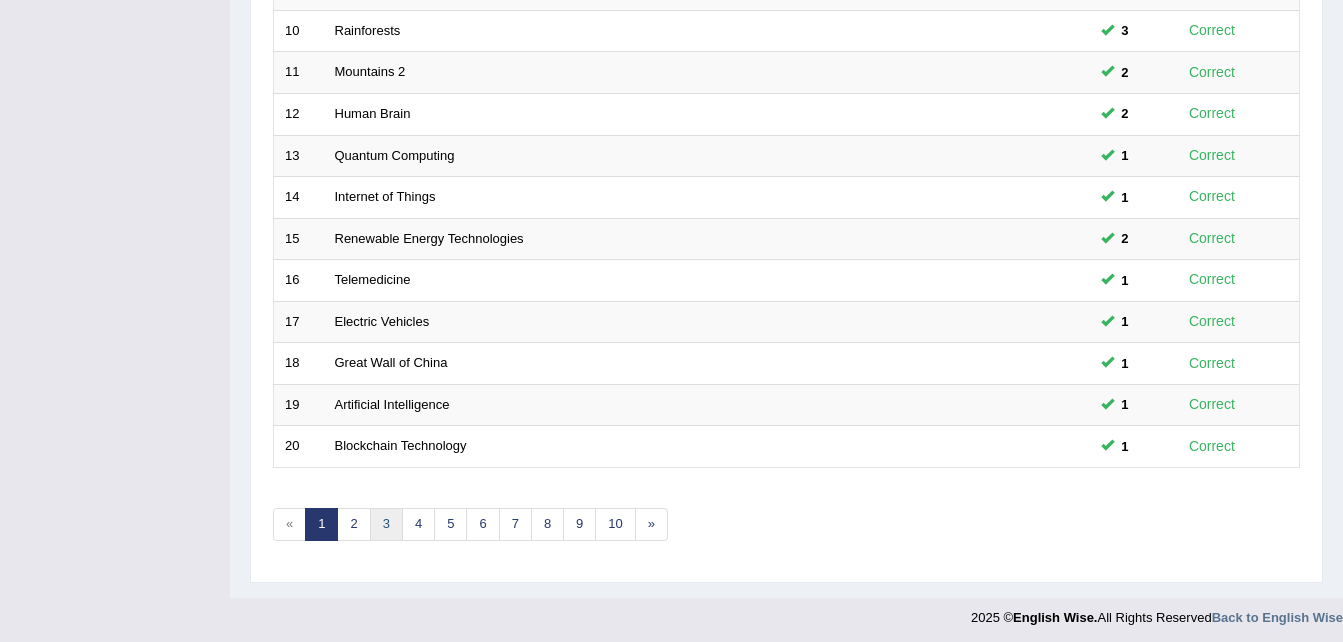 click on "3" at bounding box center [386, 524] 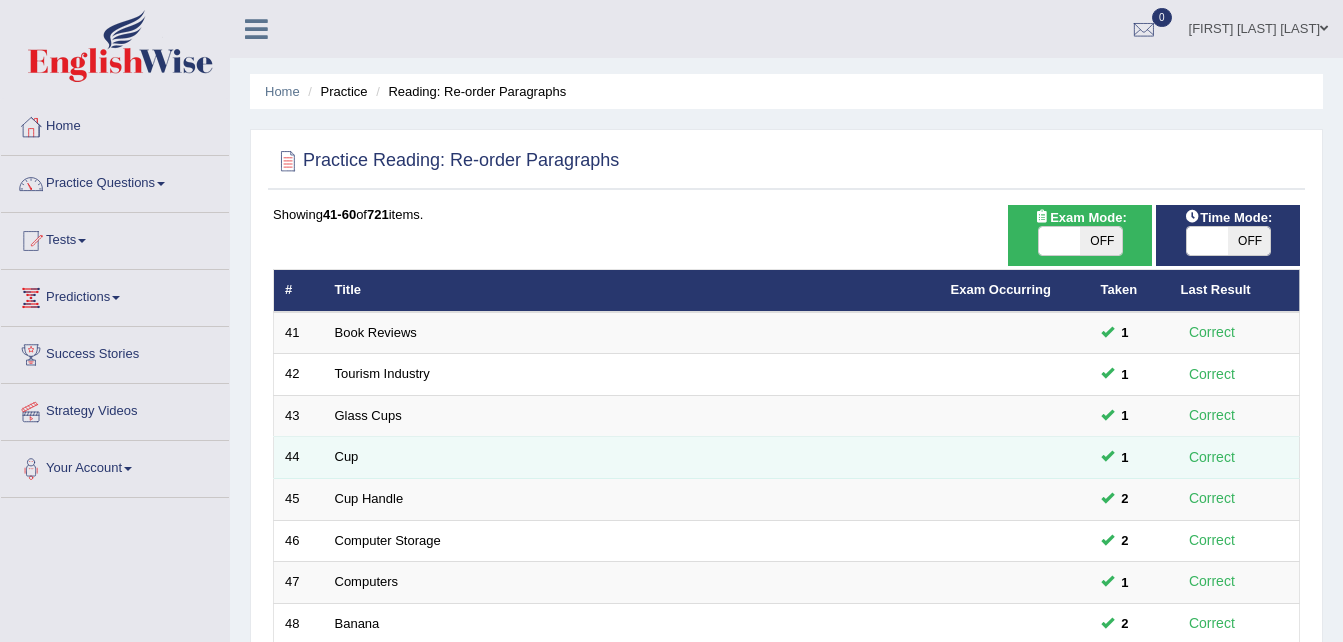 scroll, scrollTop: 0, scrollLeft: 0, axis: both 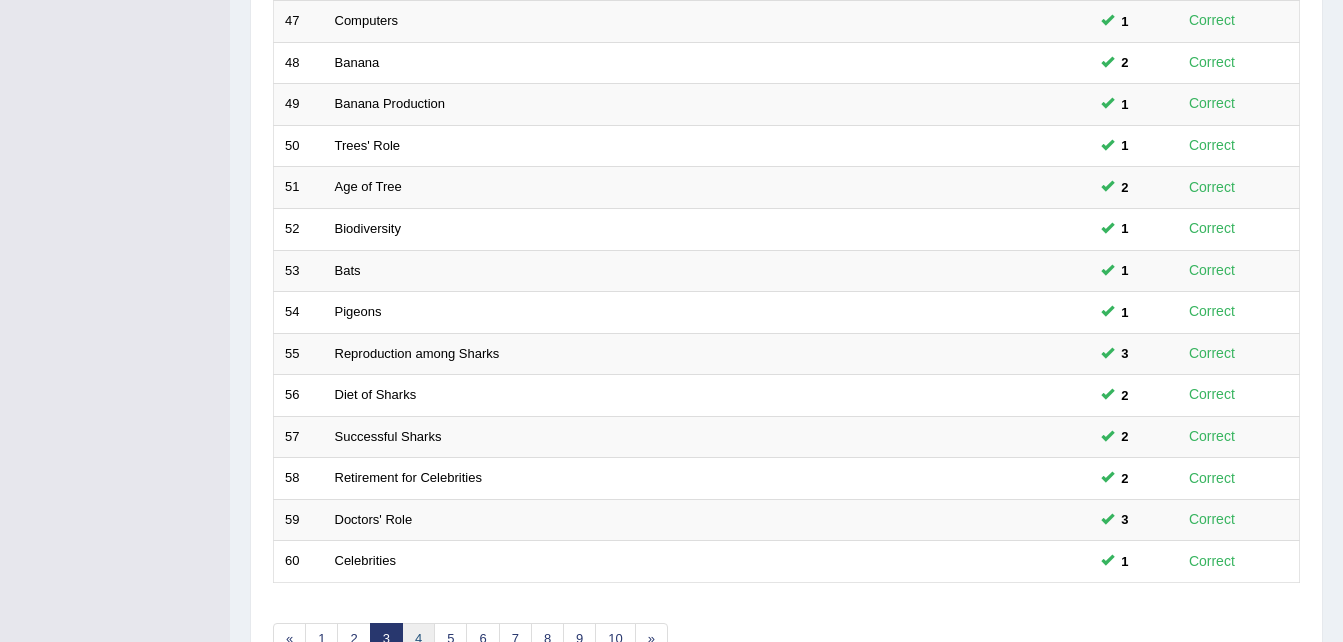 click on "4" at bounding box center (418, 639) 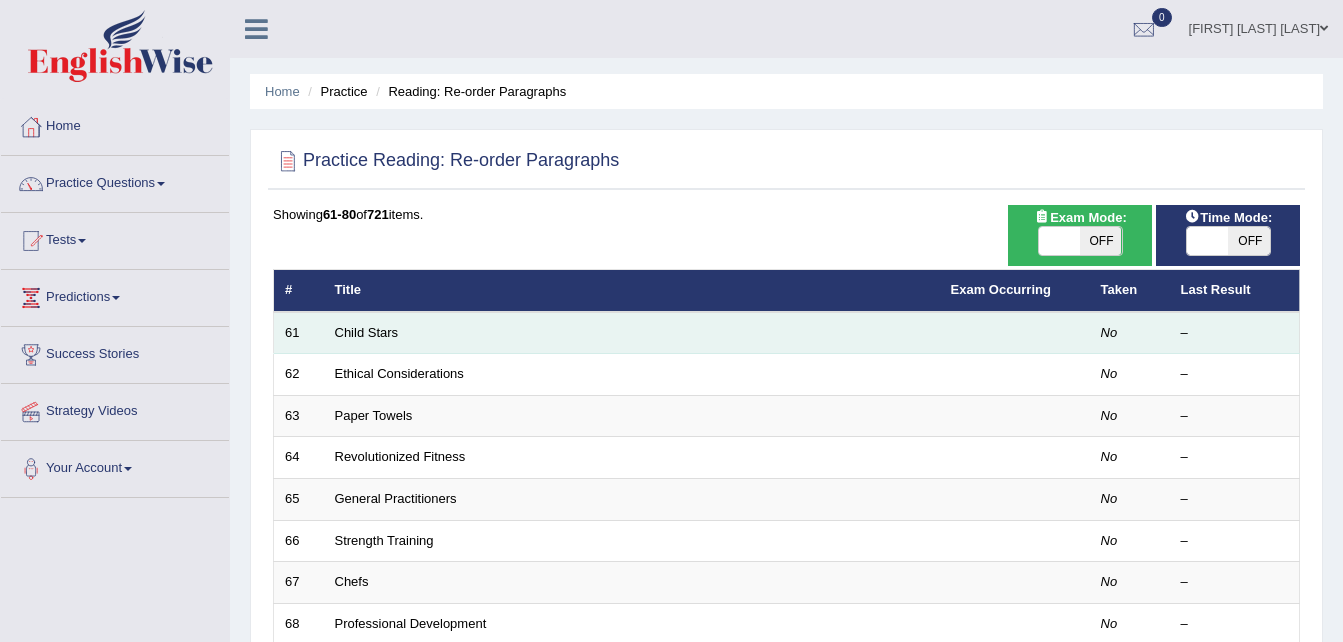 scroll, scrollTop: 0, scrollLeft: 0, axis: both 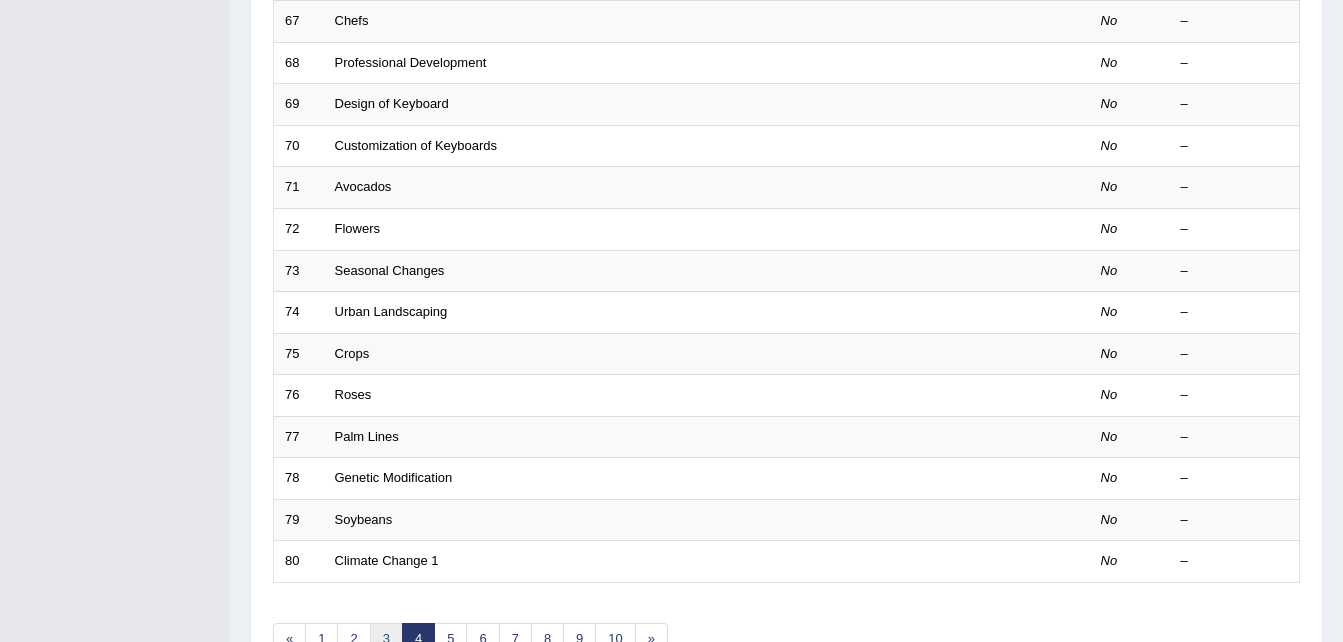 click on "3" at bounding box center [386, 639] 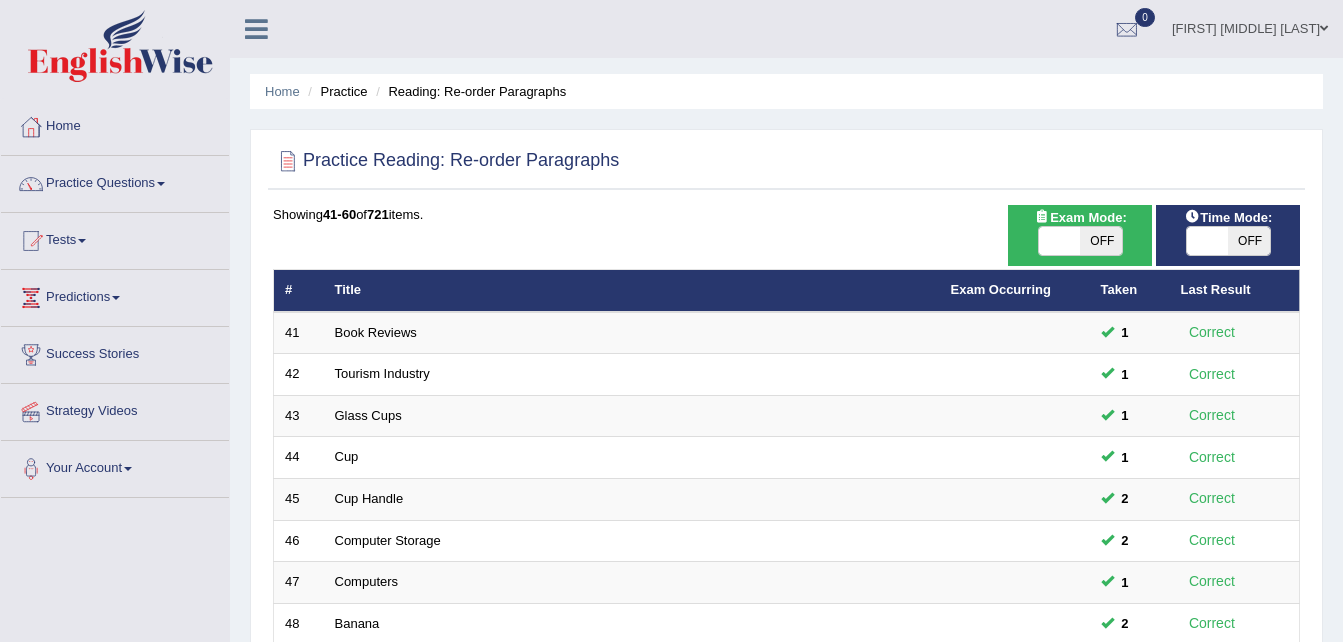 scroll, scrollTop: 0, scrollLeft: 0, axis: both 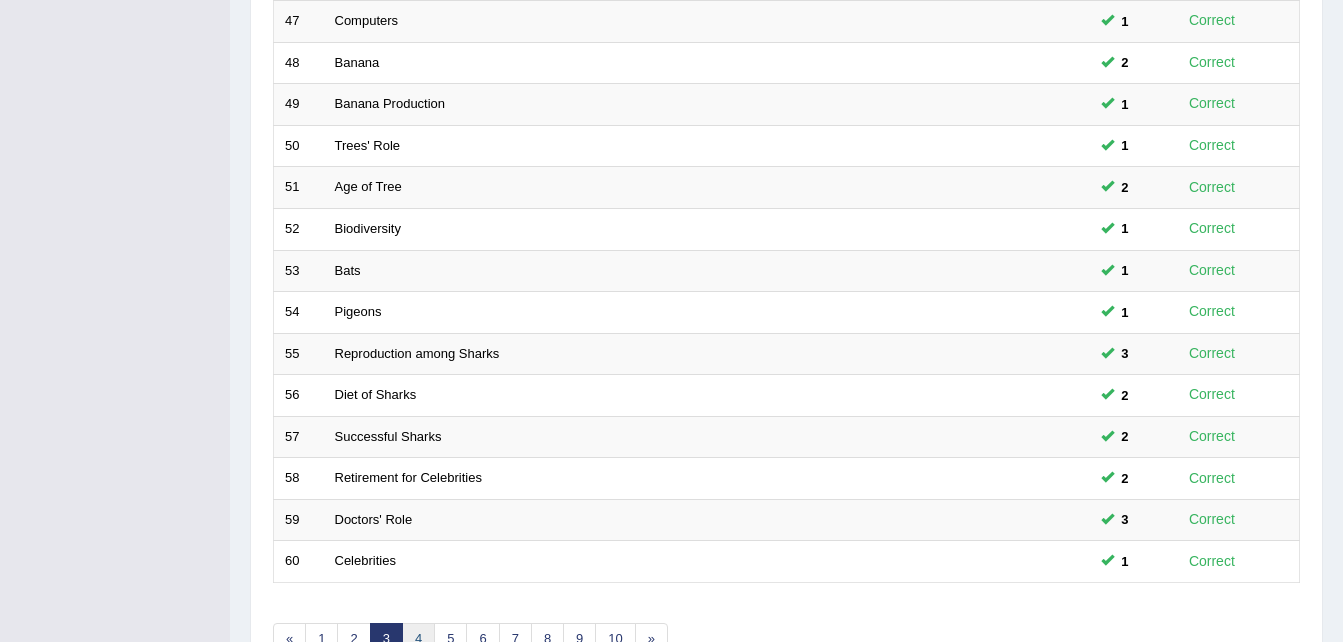 click on "4" at bounding box center [418, 639] 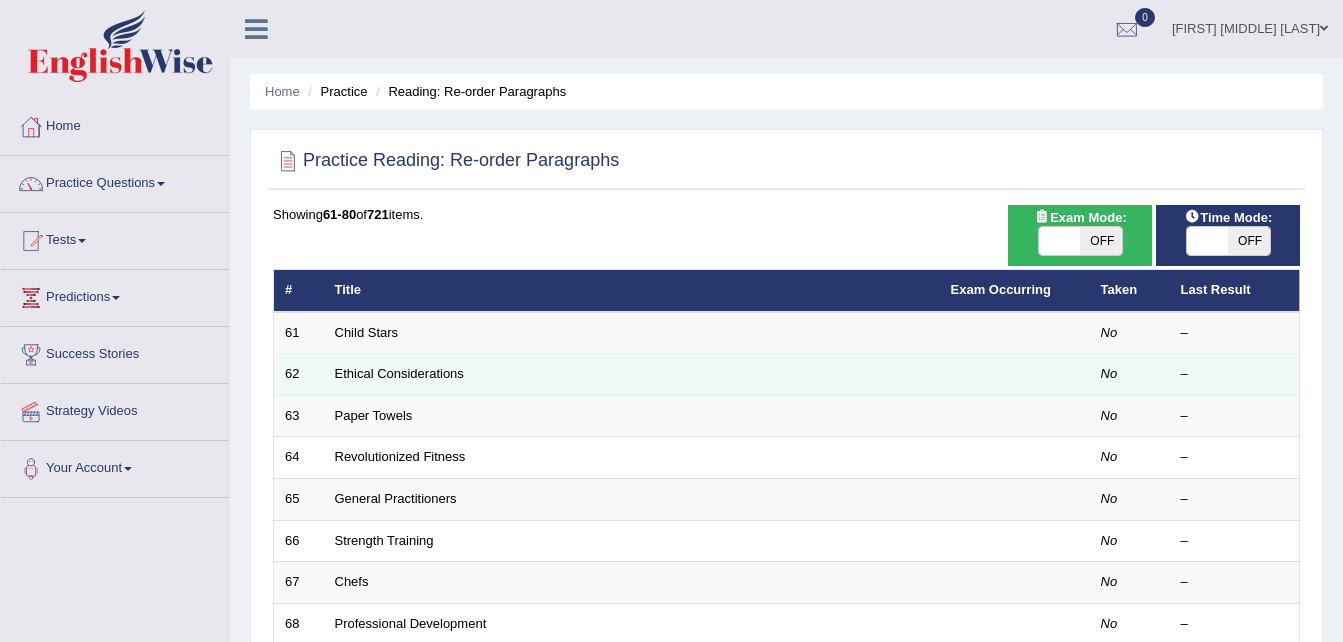 scroll, scrollTop: 0, scrollLeft: 0, axis: both 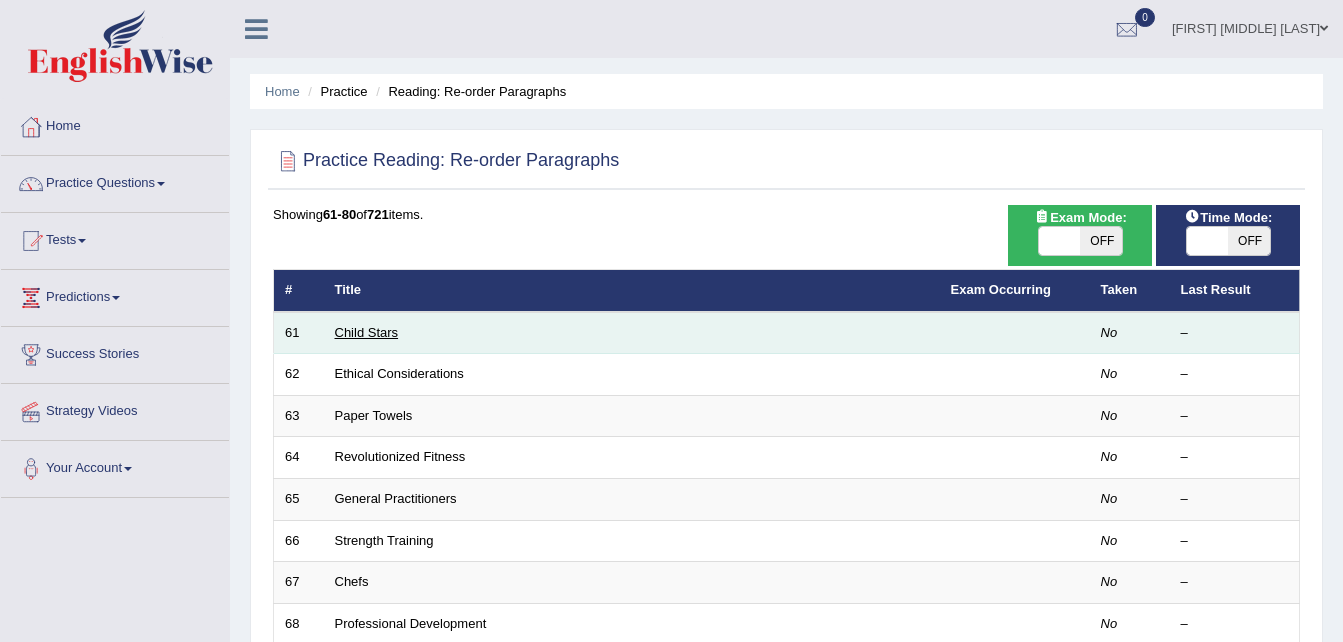 click on "Child Stars" at bounding box center (367, 332) 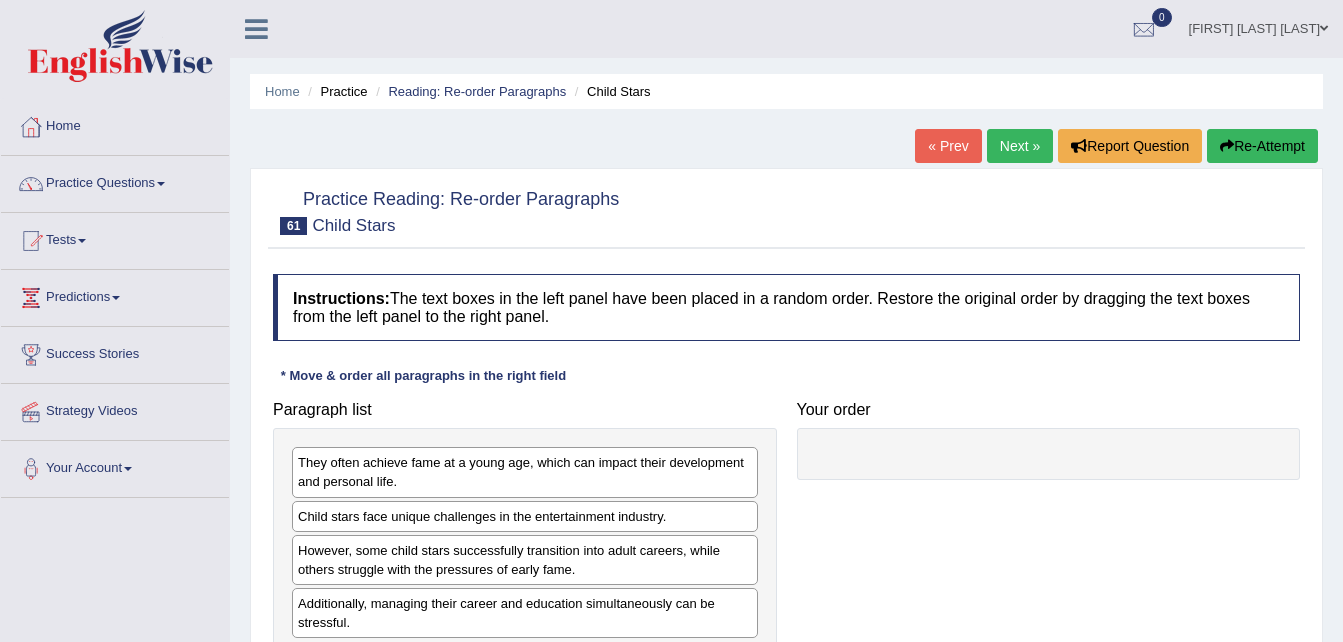 scroll, scrollTop: 0, scrollLeft: 0, axis: both 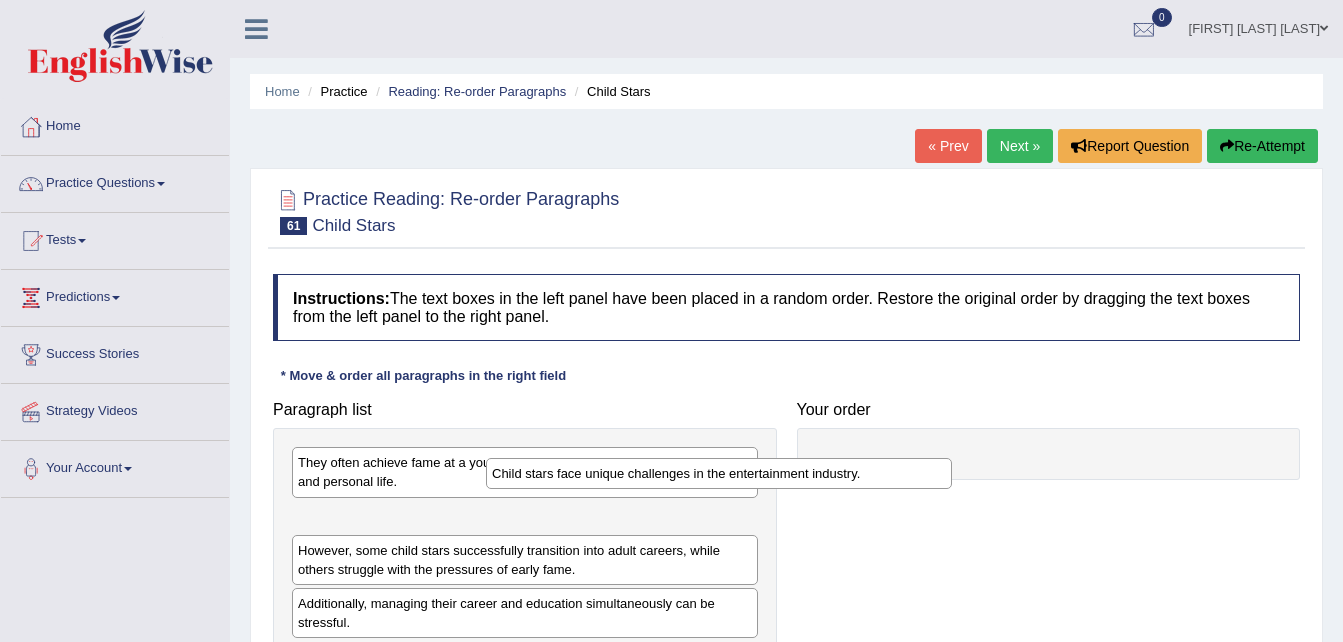 drag, startPoint x: 434, startPoint y: 524, endPoint x: 871, endPoint y: 517, distance: 437.05606 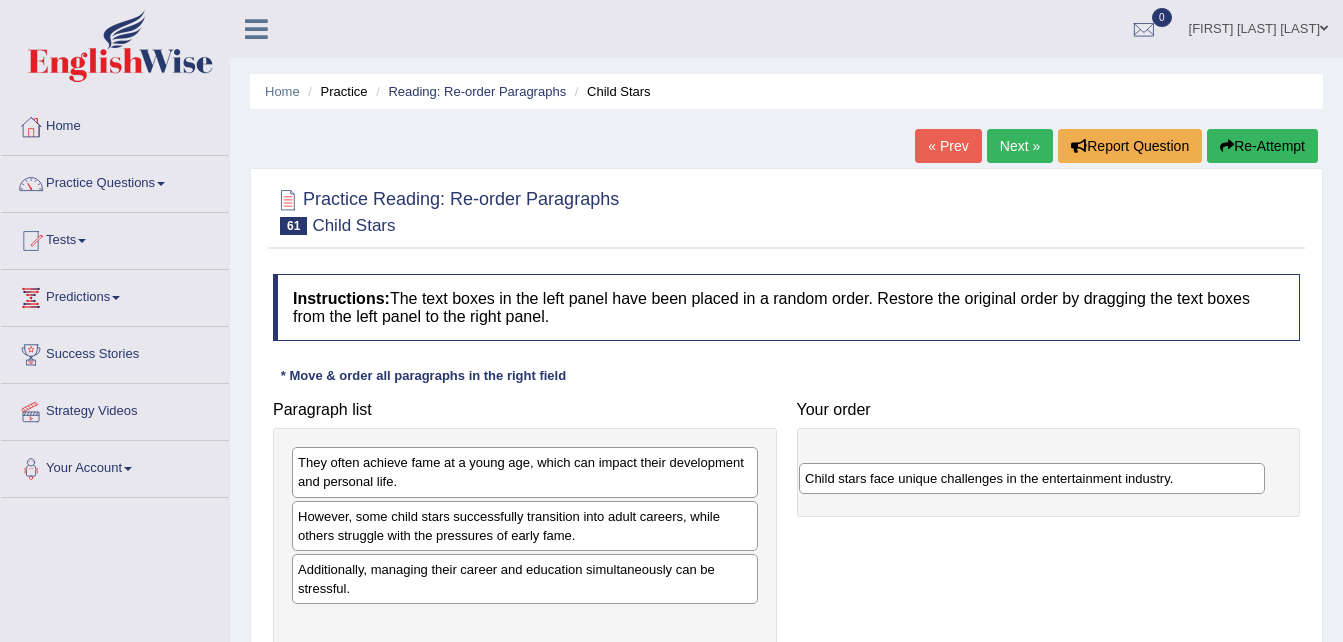 drag, startPoint x: 611, startPoint y: 519, endPoint x: 1127, endPoint y: 464, distance: 518.9229 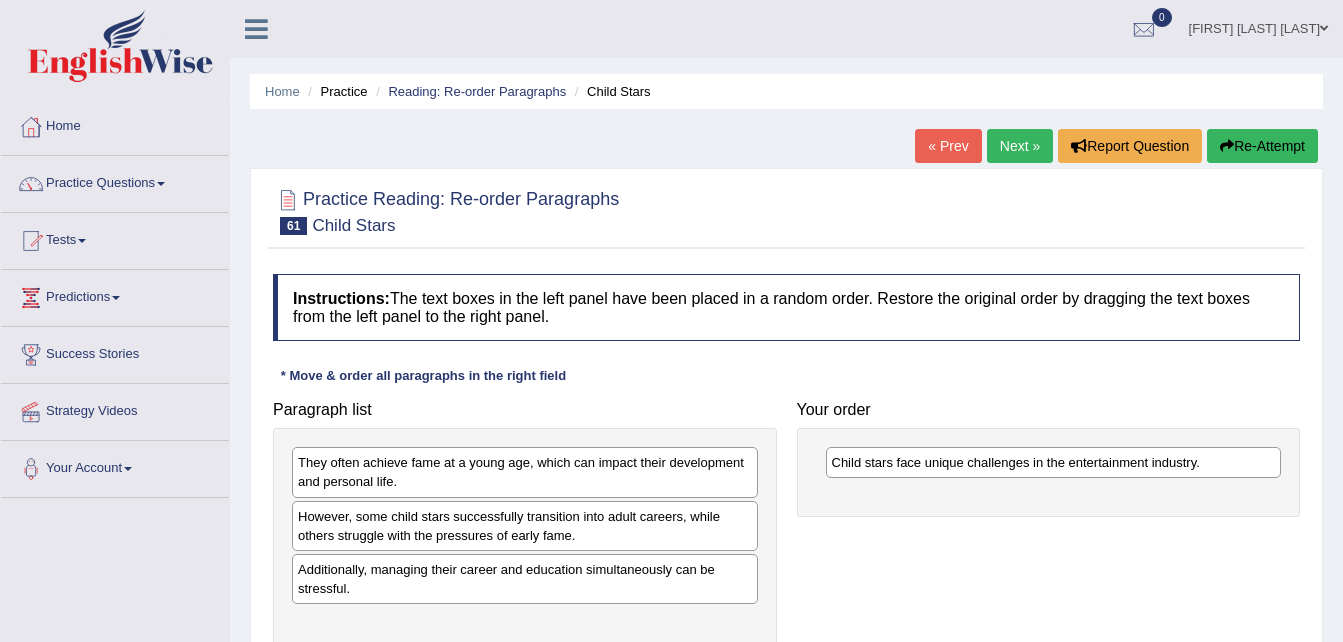 click on "However, some child stars successfully transition into adult careers, while others struggle with the pressures of
early fame." at bounding box center [525, 526] 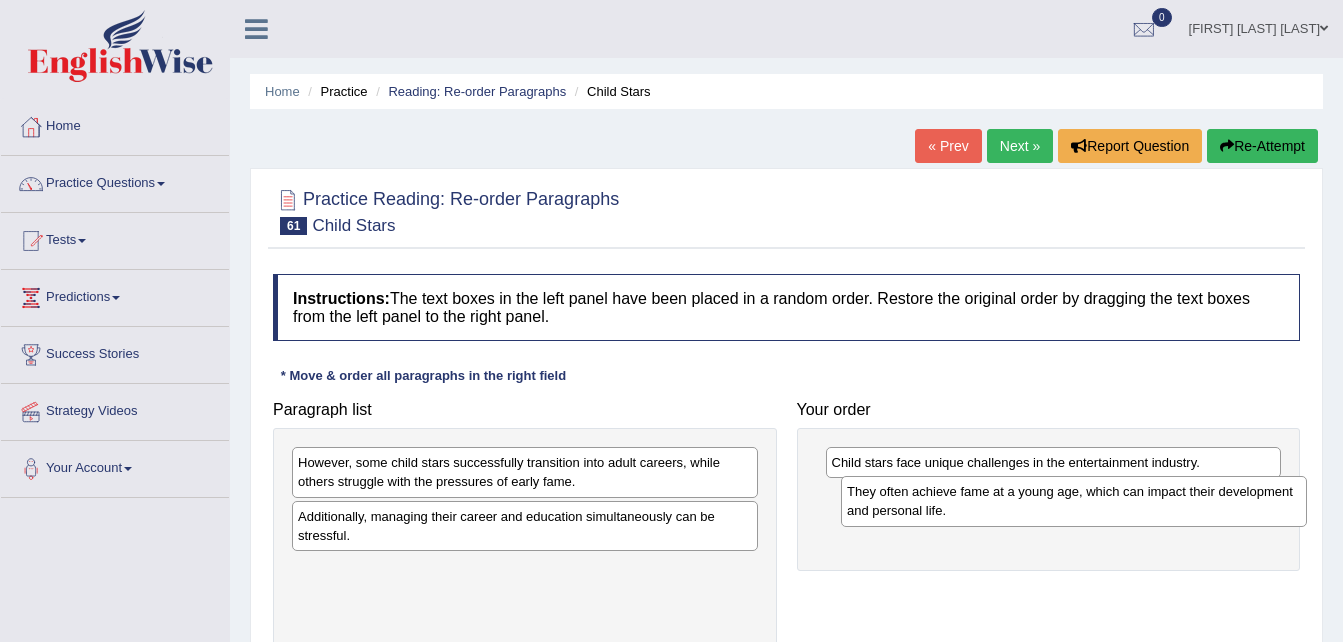 drag, startPoint x: 435, startPoint y: 475, endPoint x: 981, endPoint y: 503, distance: 546.71747 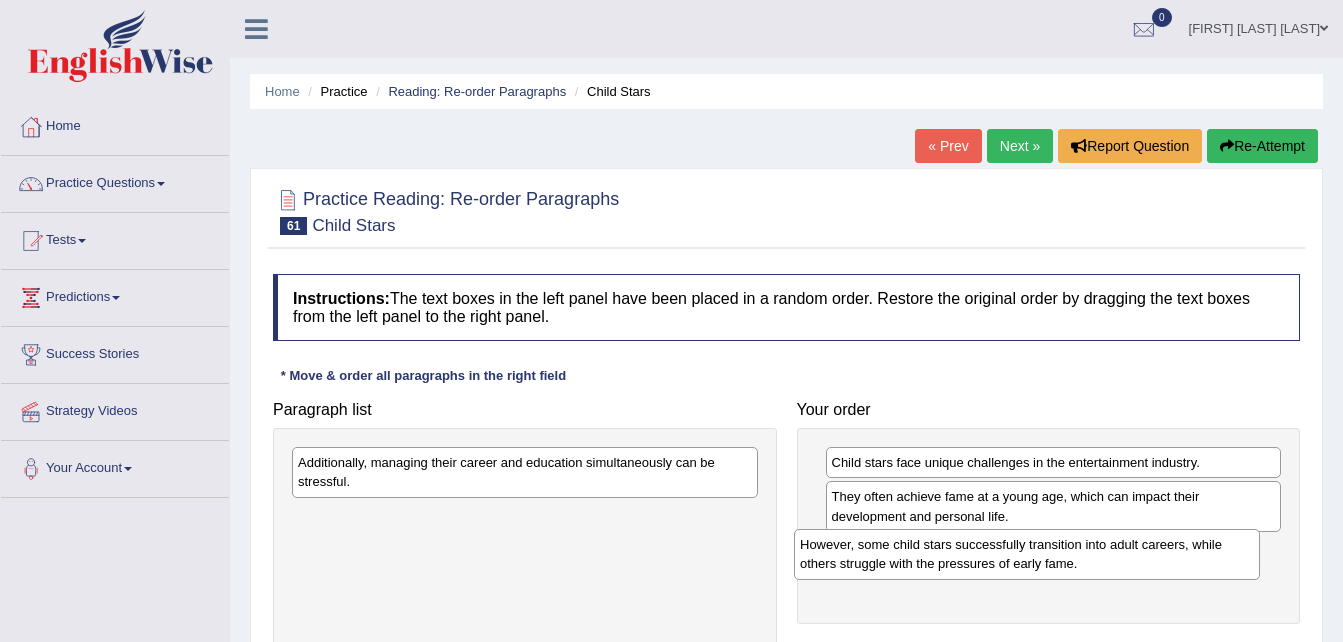 drag, startPoint x: 538, startPoint y: 485, endPoint x: 1056, endPoint y: 572, distance: 525.2552 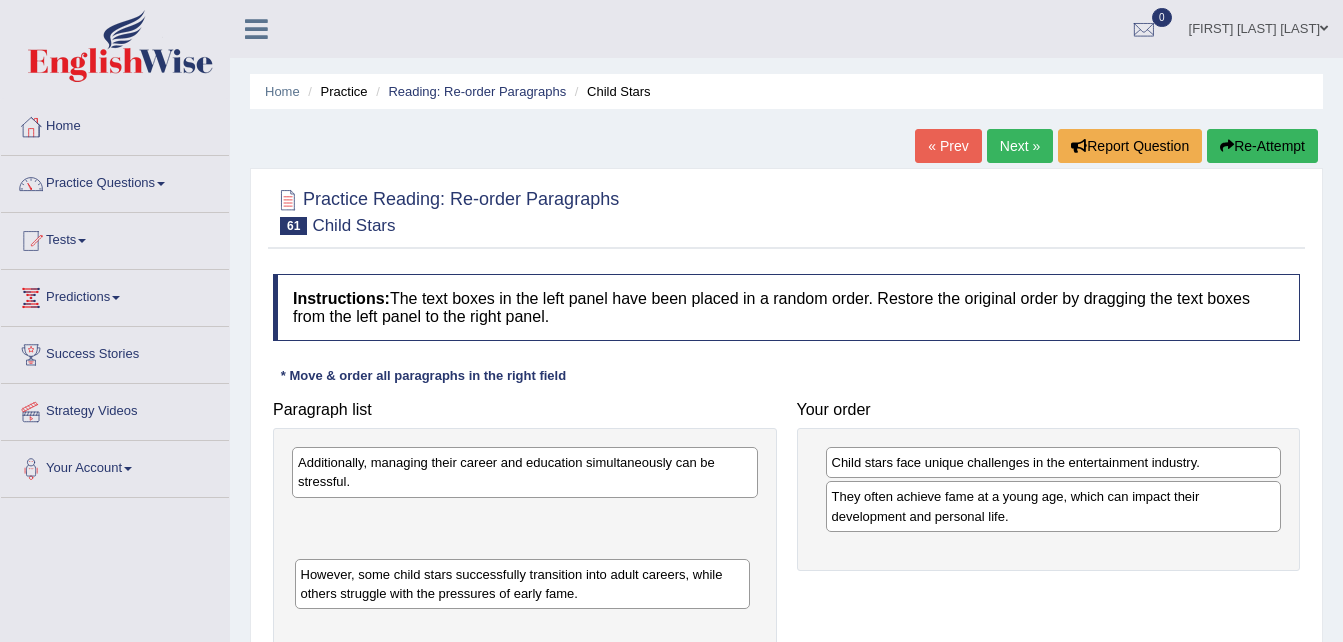 drag, startPoint x: 1064, startPoint y: 577, endPoint x: 494, endPoint y: 581, distance: 570.01404 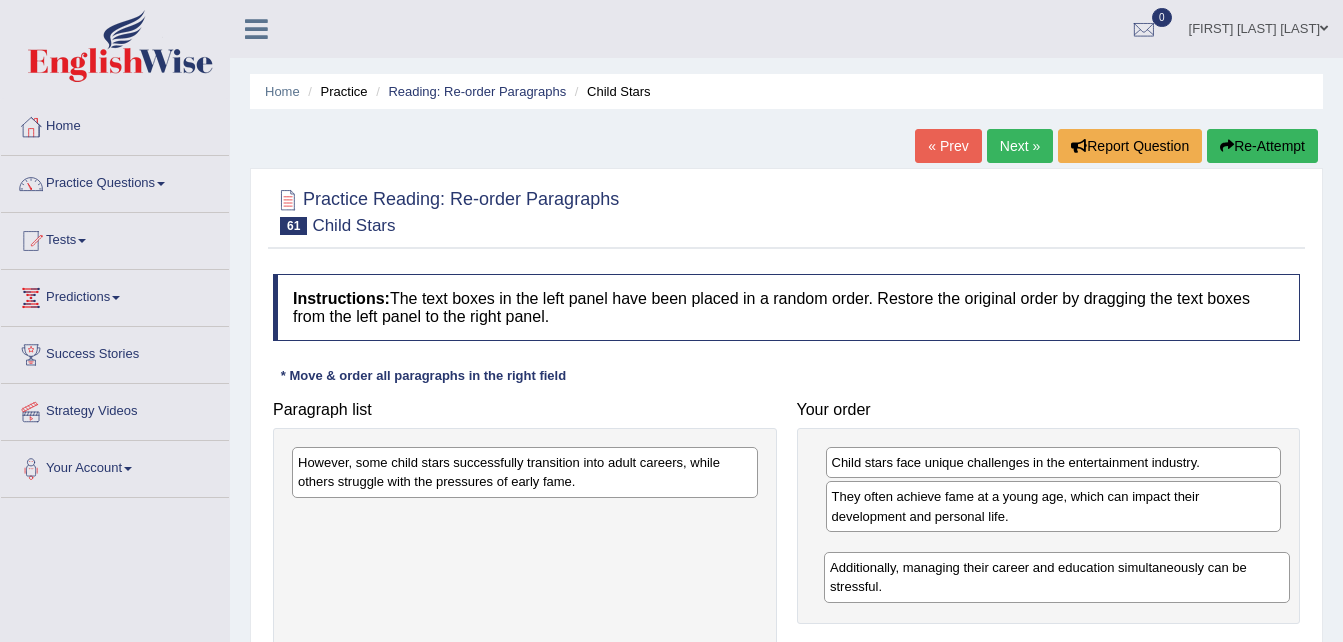 drag, startPoint x: 512, startPoint y: 474, endPoint x: 1056, endPoint y: 561, distance: 550.9129 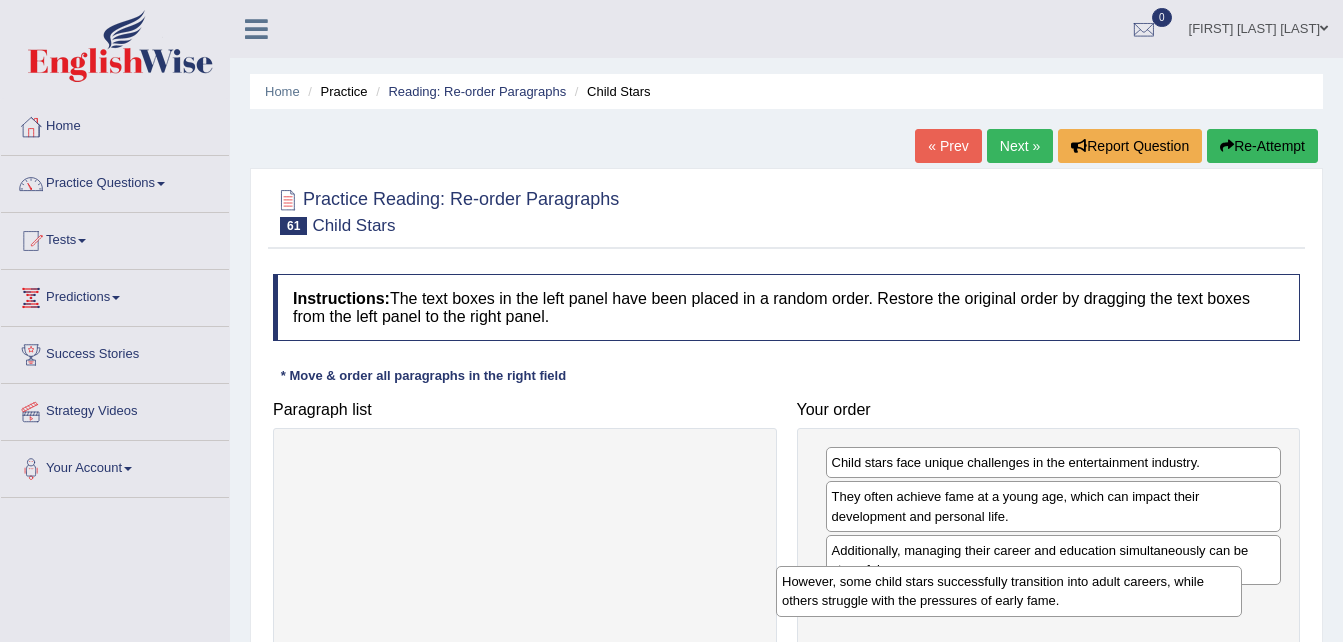 drag, startPoint x: 550, startPoint y: 477, endPoint x: 1049, endPoint y: 605, distance: 515.15533 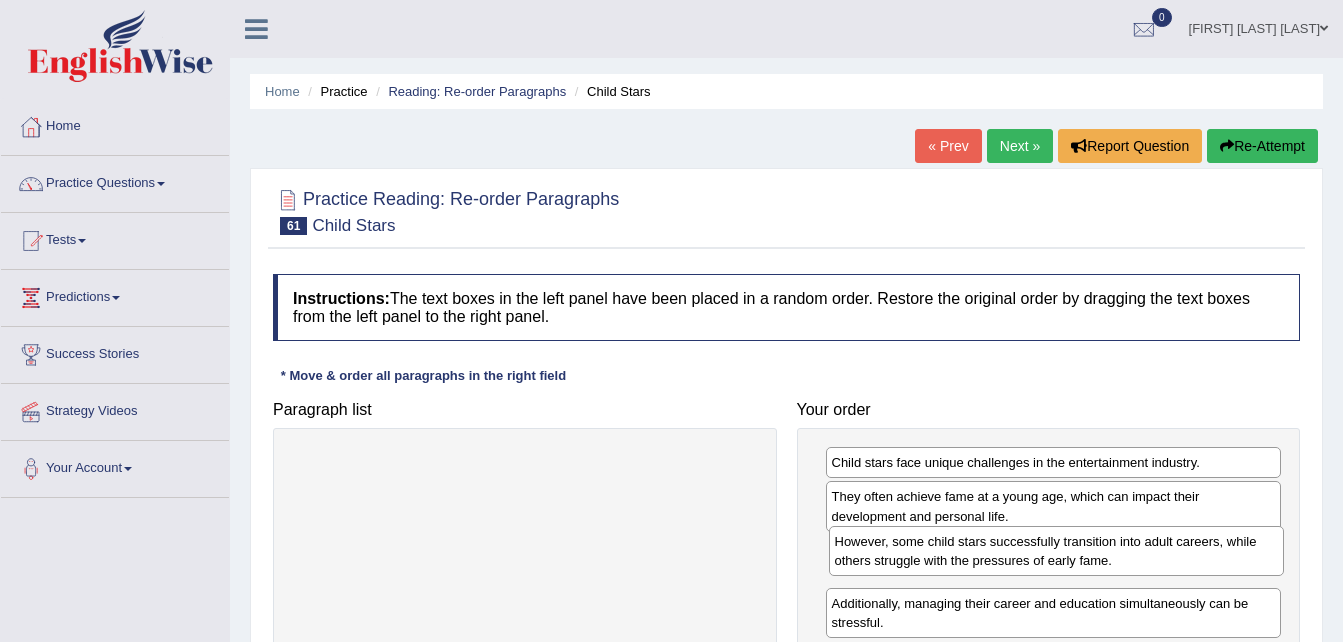 drag, startPoint x: 1109, startPoint y: 614, endPoint x: 1113, endPoint y: 553, distance: 61.13101 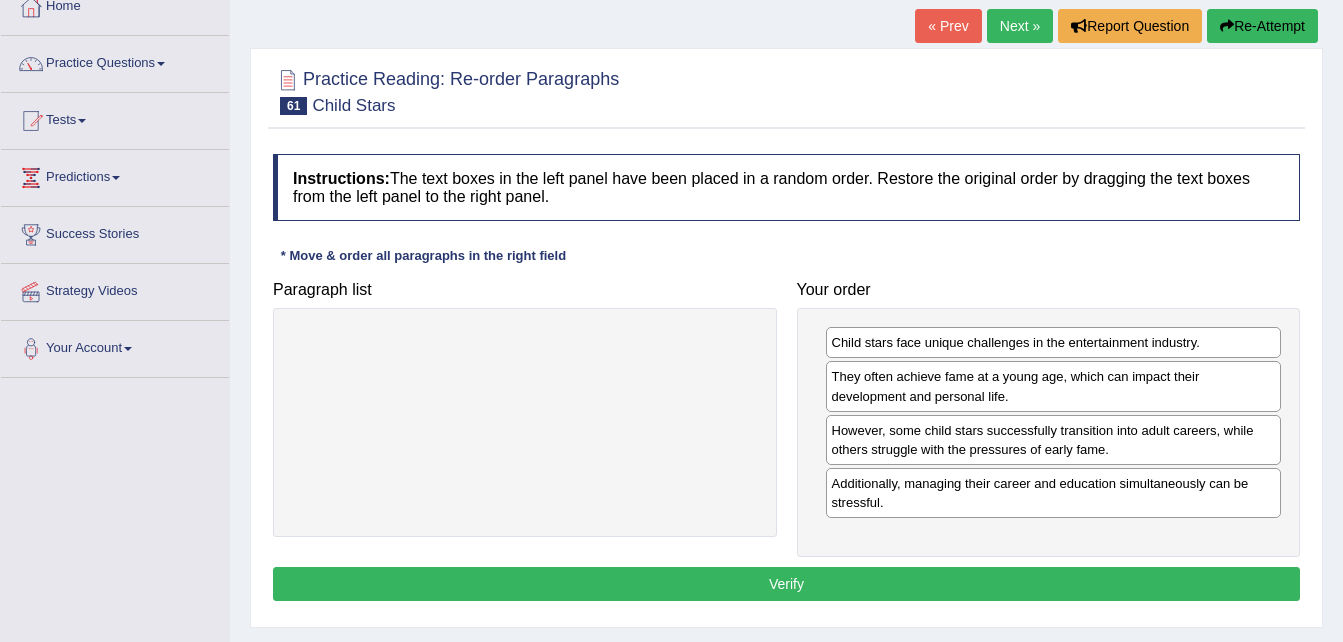 scroll, scrollTop: 160, scrollLeft: 0, axis: vertical 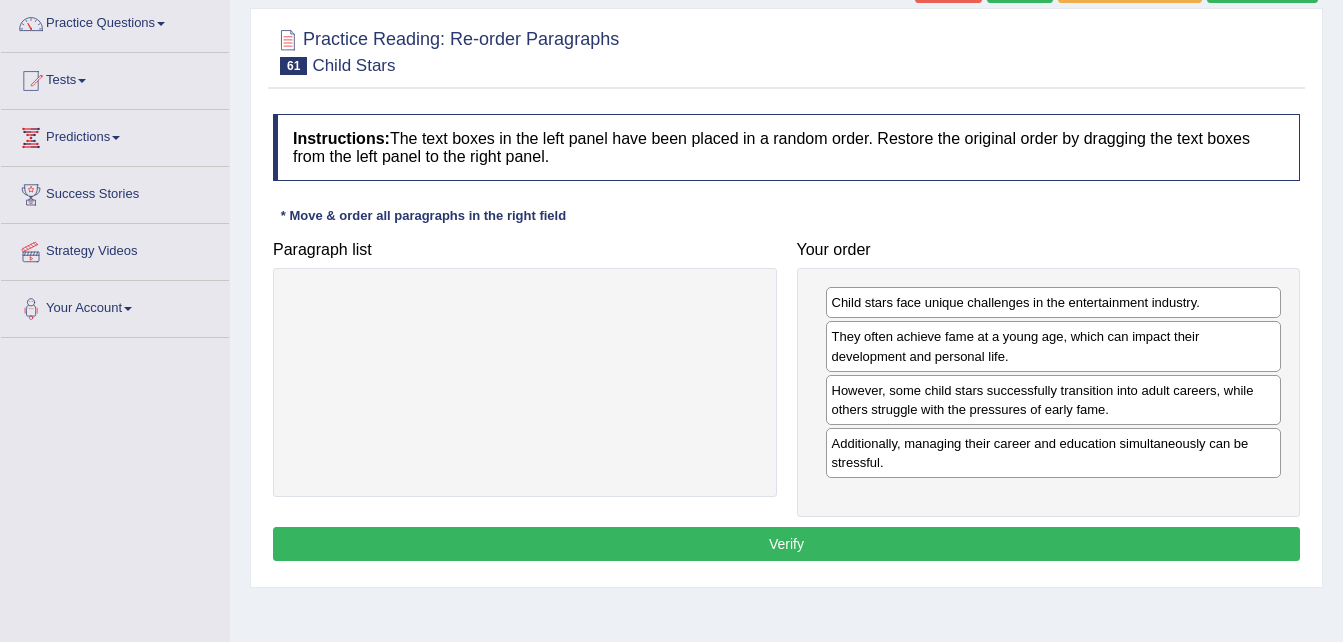 click on "Verify" at bounding box center (786, 544) 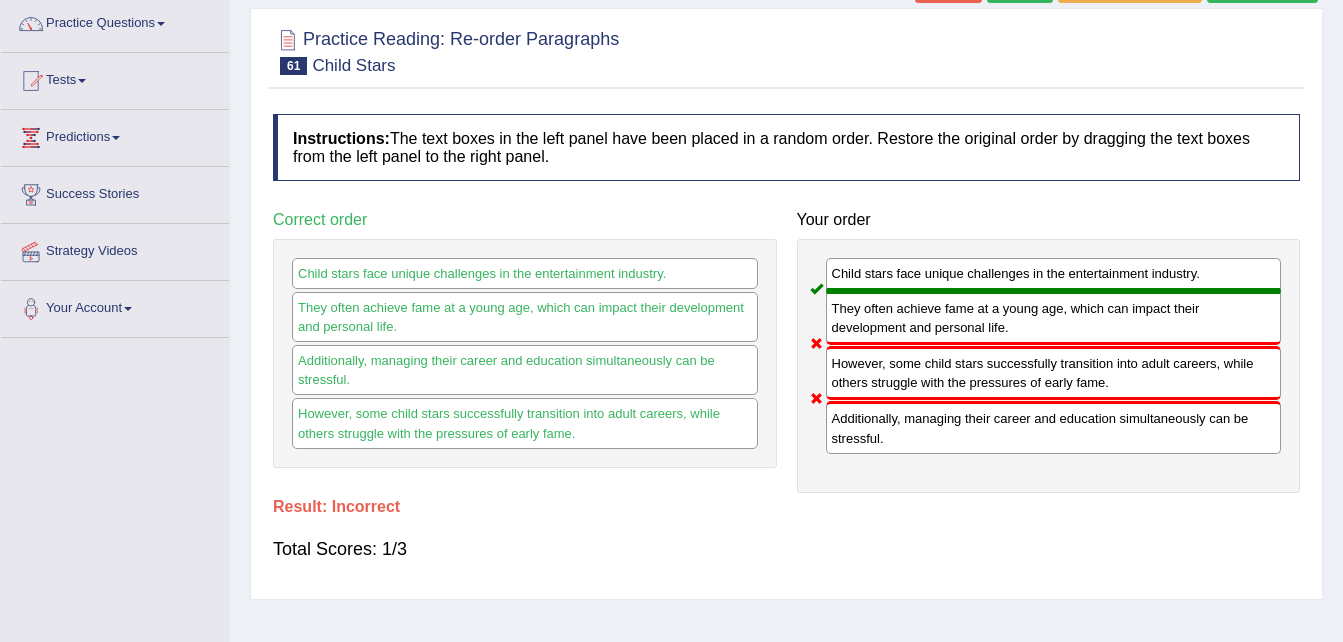 scroll, scrollTop: 0, scrollLeft: 0, axis: both 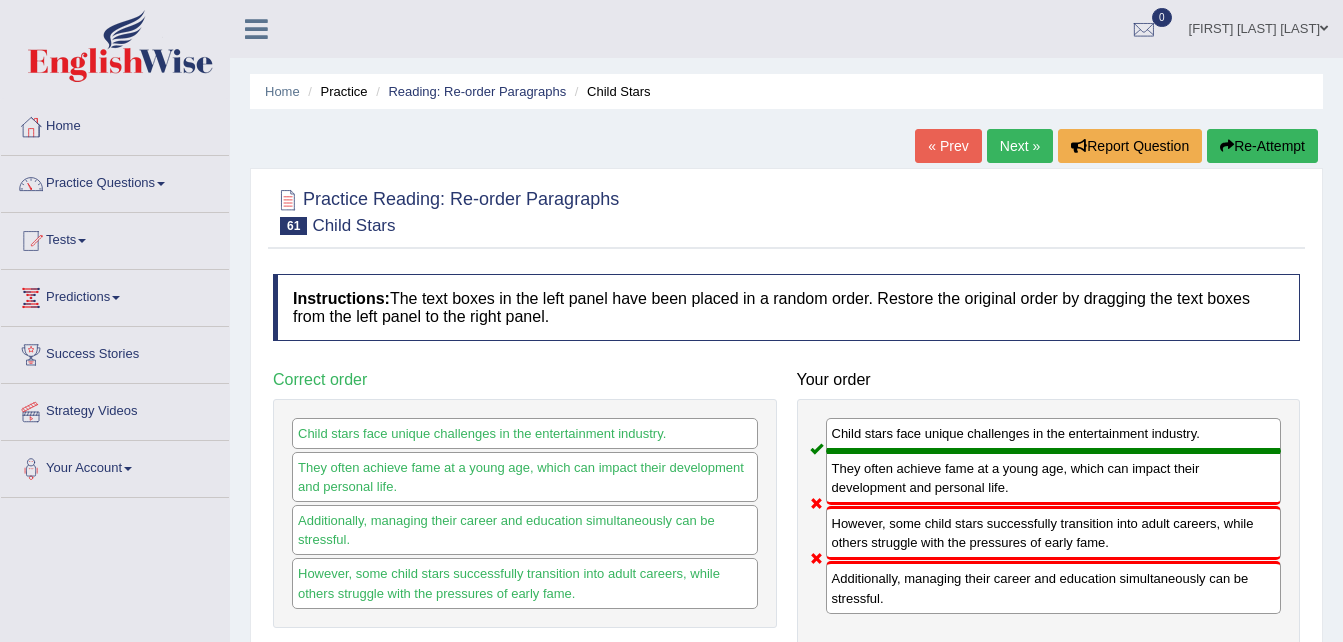click on "Next »" at bounding box center (1020, 146) 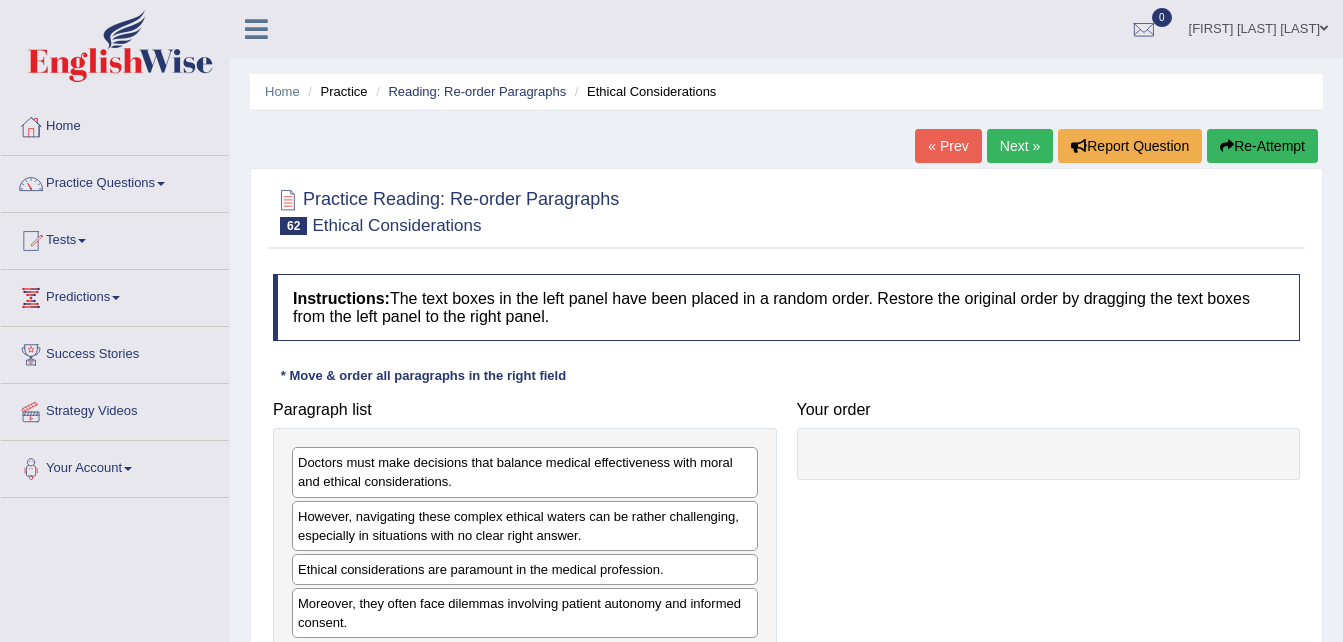 scroll, scrollTop: 0, scrollLeft: 0, axis: both 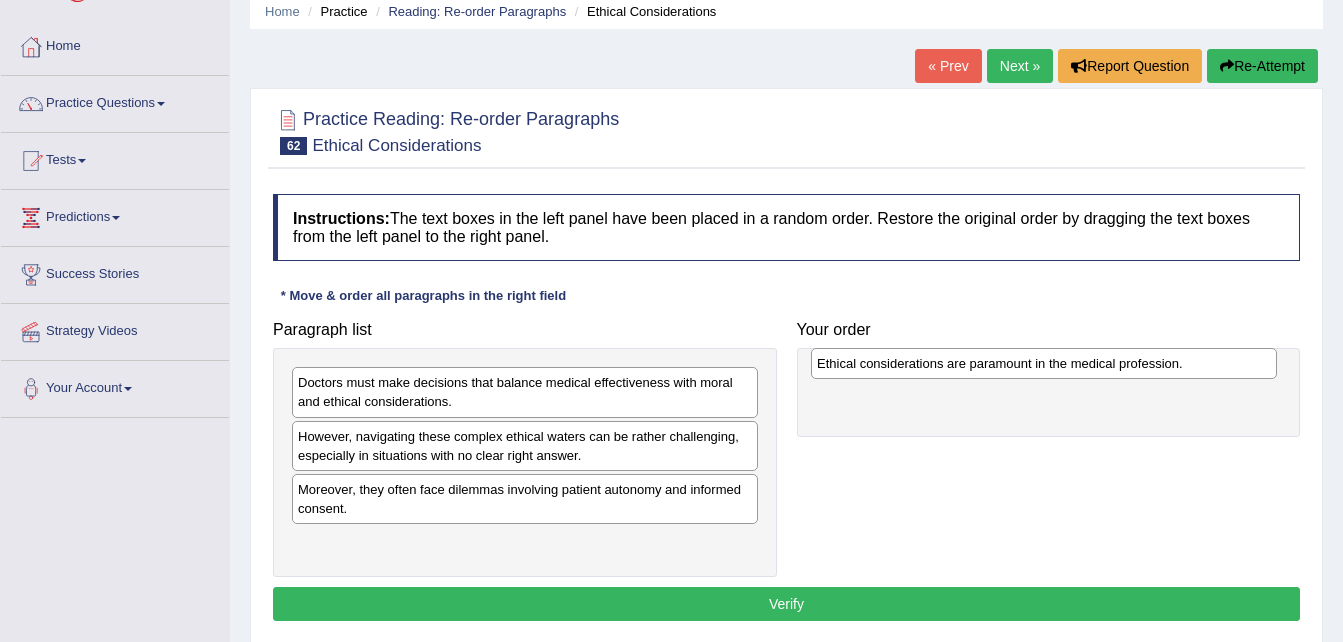 drag, startPoint x: 640, startPoint y: 497, endPoint x: 1159, endPoint y: 371, distance: 534.07587 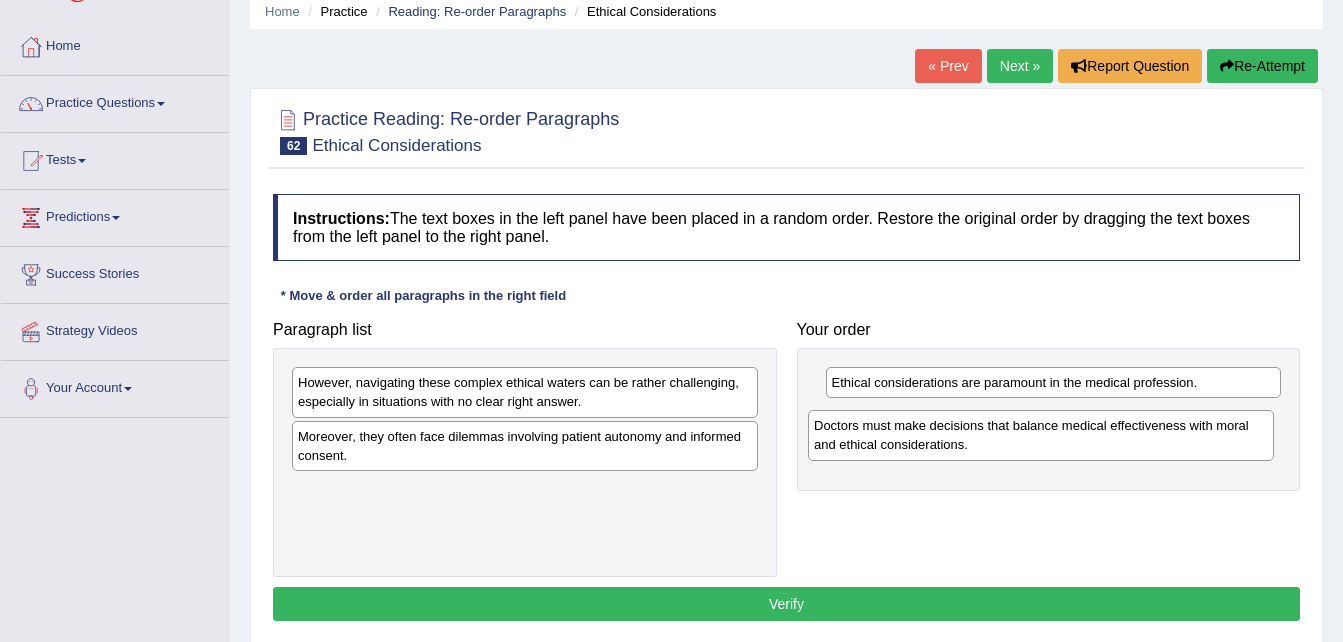 drag, startPoint x: 572, startPoint y: 395, endPoint x: 1088, endPoint y: 438, distance: 517.7886 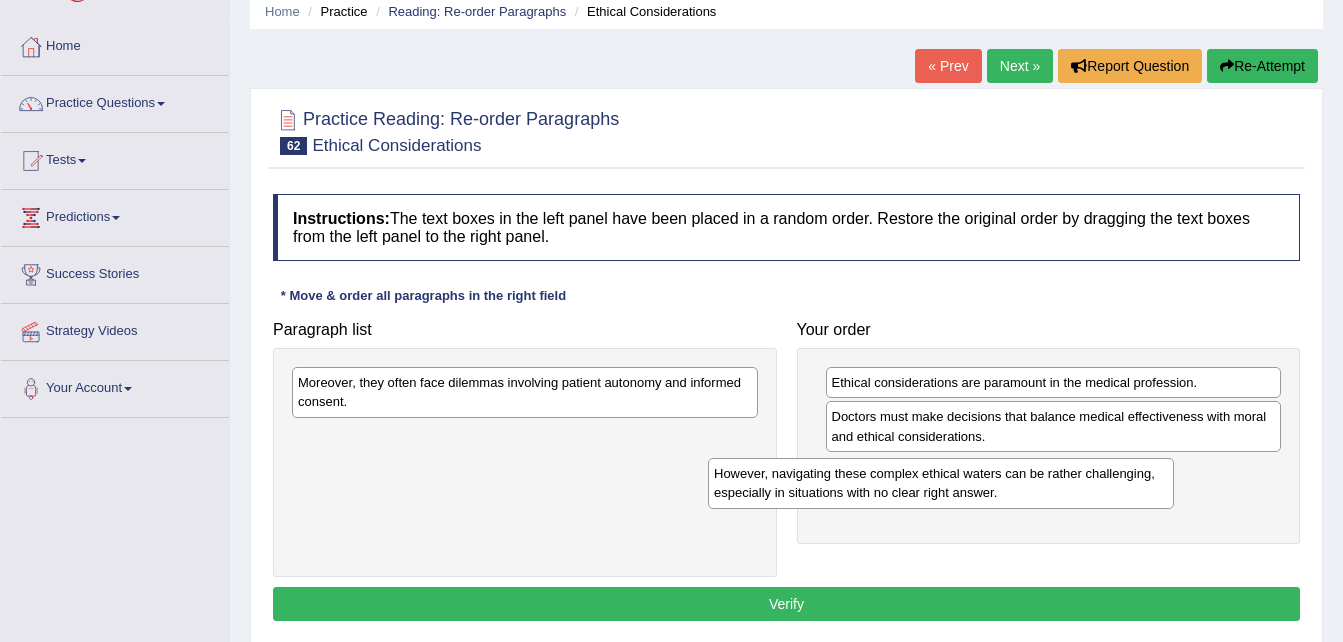 drag, startPoint x: 569, startPoint y: 395, endPoint x: 1019, endPoint y: 492, distance: 460.33575 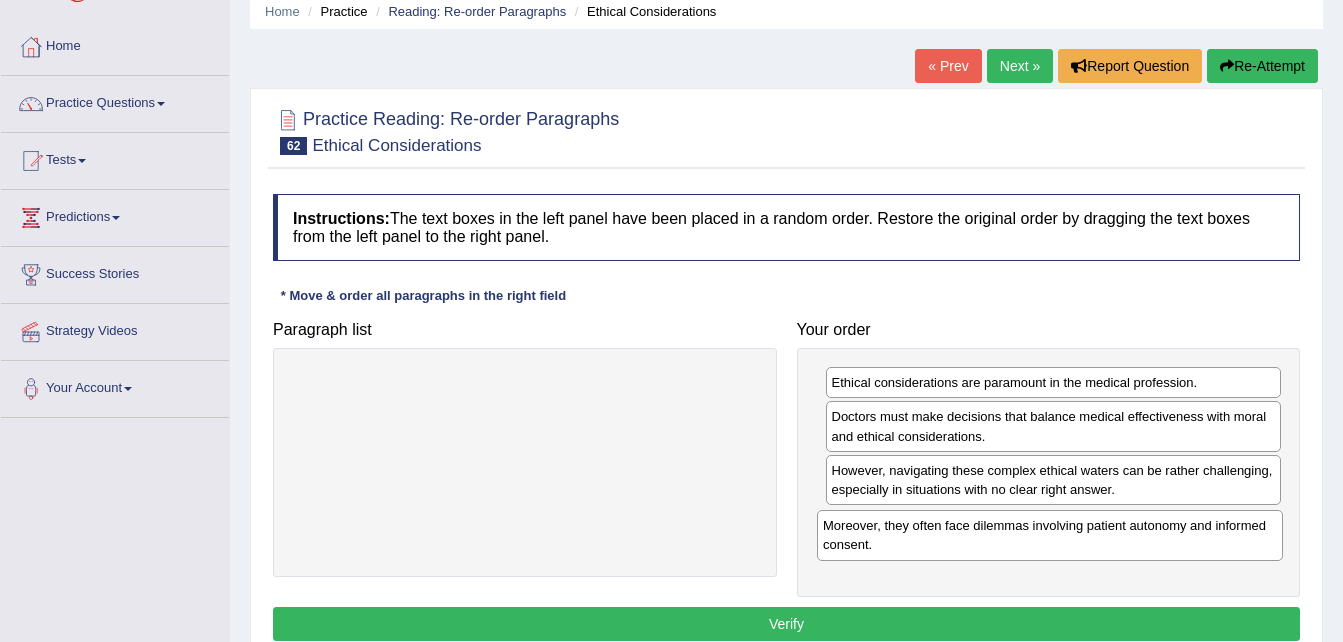 drag, startPoint x: 590, startPoint y: 411, endPoint x: 1115, endPoint y: 554, distance: 544.12683 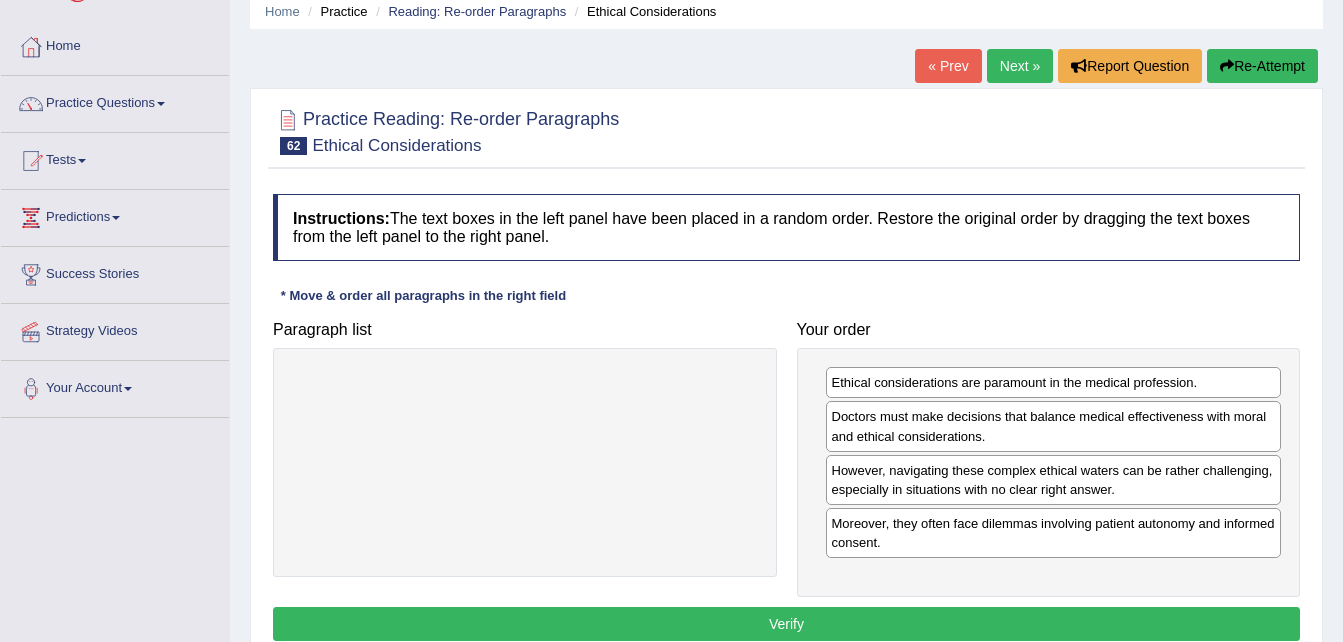 click on "Verify" at bounding box center [786, 624] 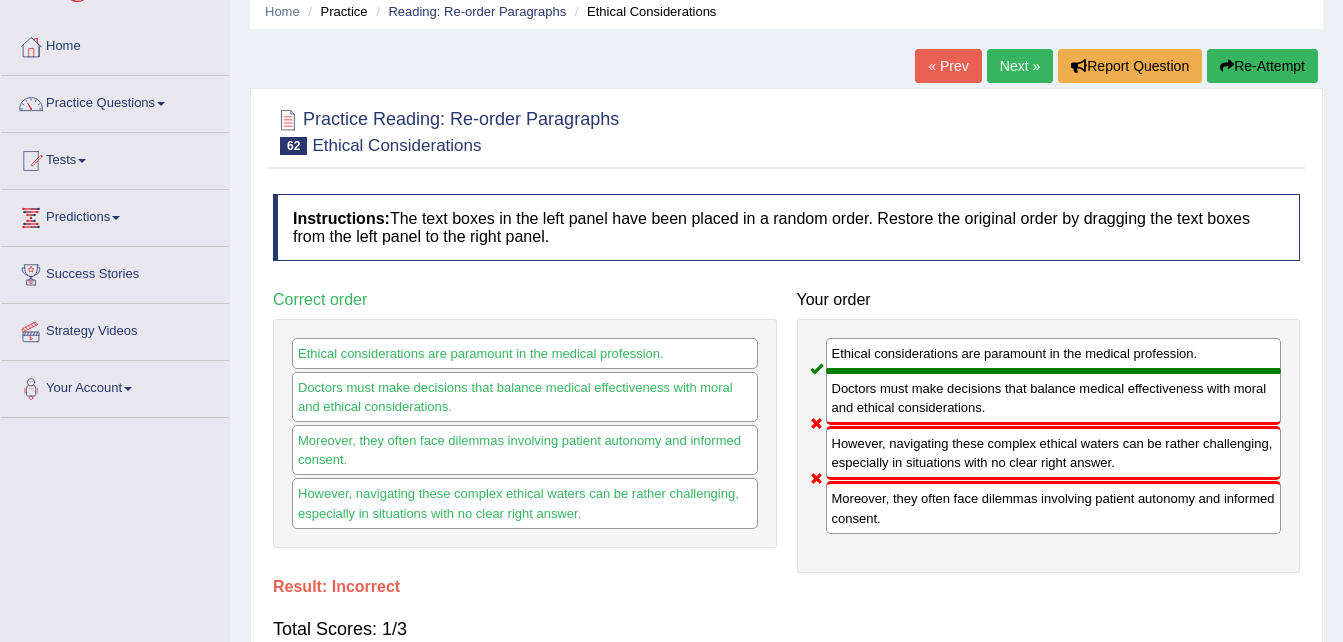 click on "Next »" at bounding box center (1020, 66) 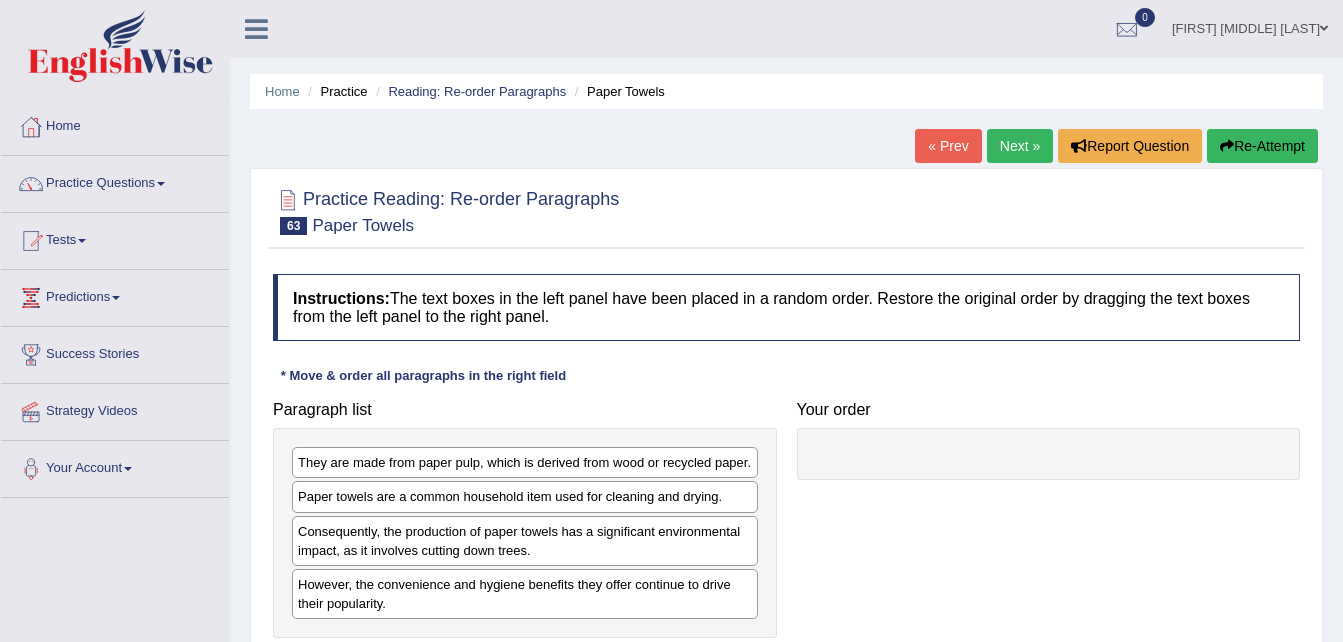scroll, scrollTop: 0, scrollLeft: 0, axis: both 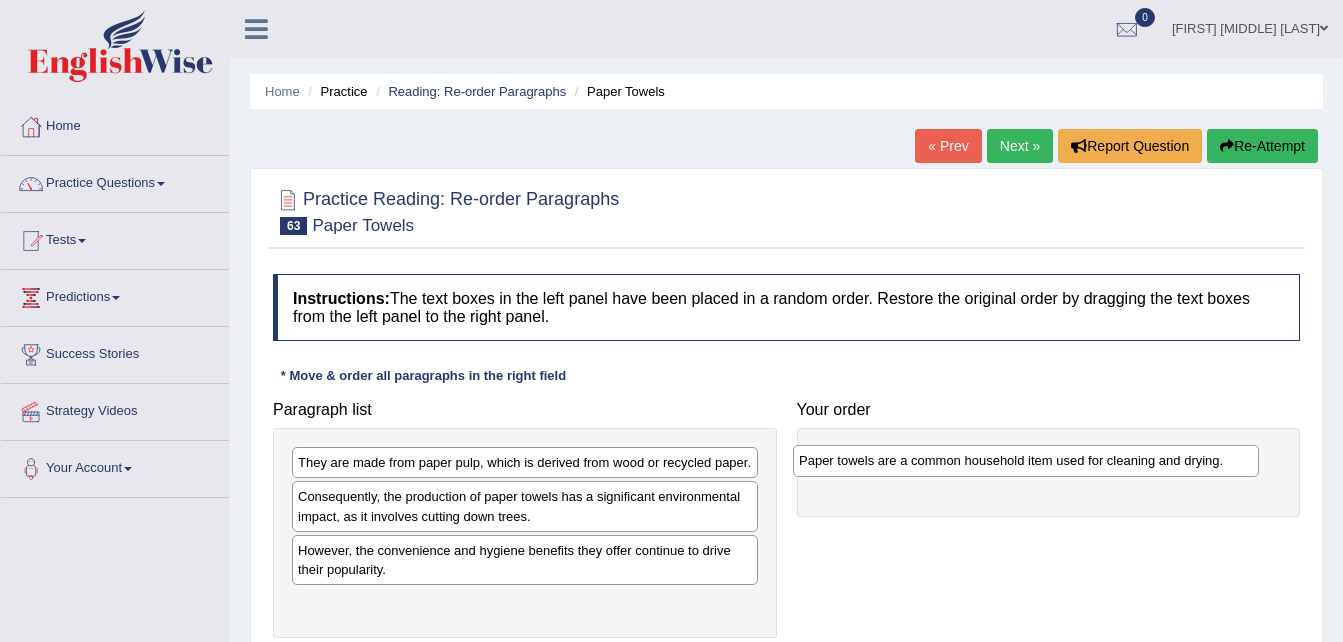 drag, startPoint x: 682, startPoint y: 497, endPoint x: 1183, endPoint y: 461, distance: 502.29175 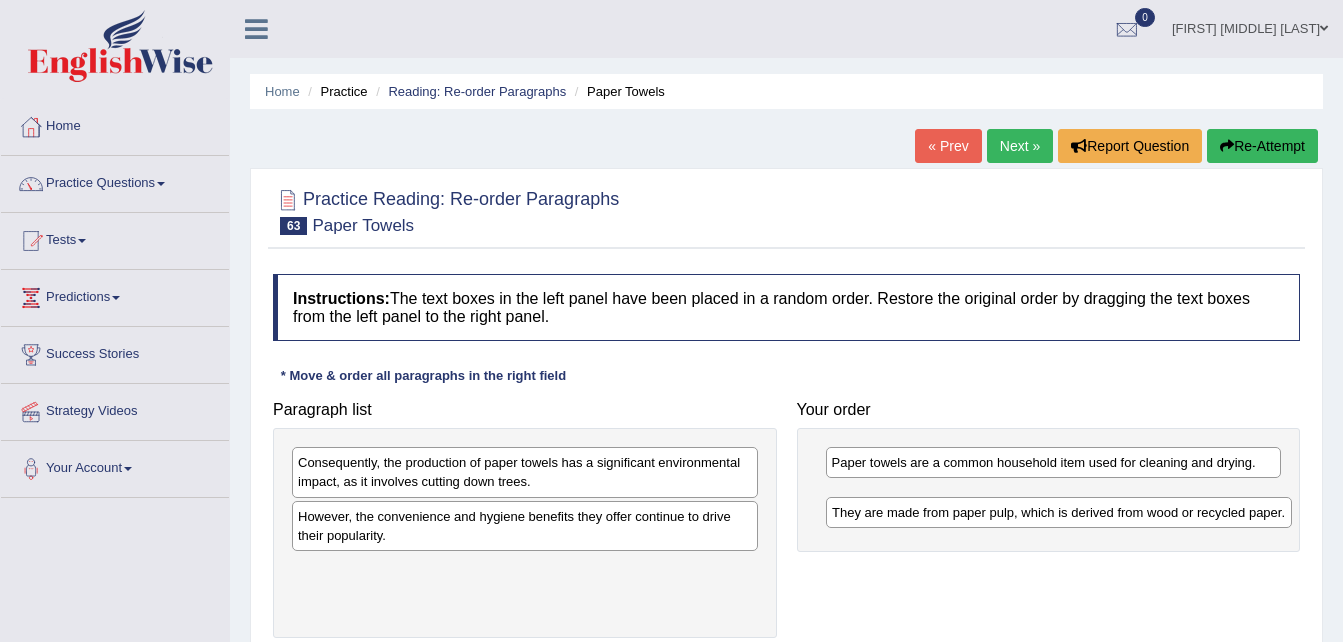 drag, startPoint x: 649, startPoint y: 465, endPoint x: 1183, endPoint y: 515, distance: 536.3357 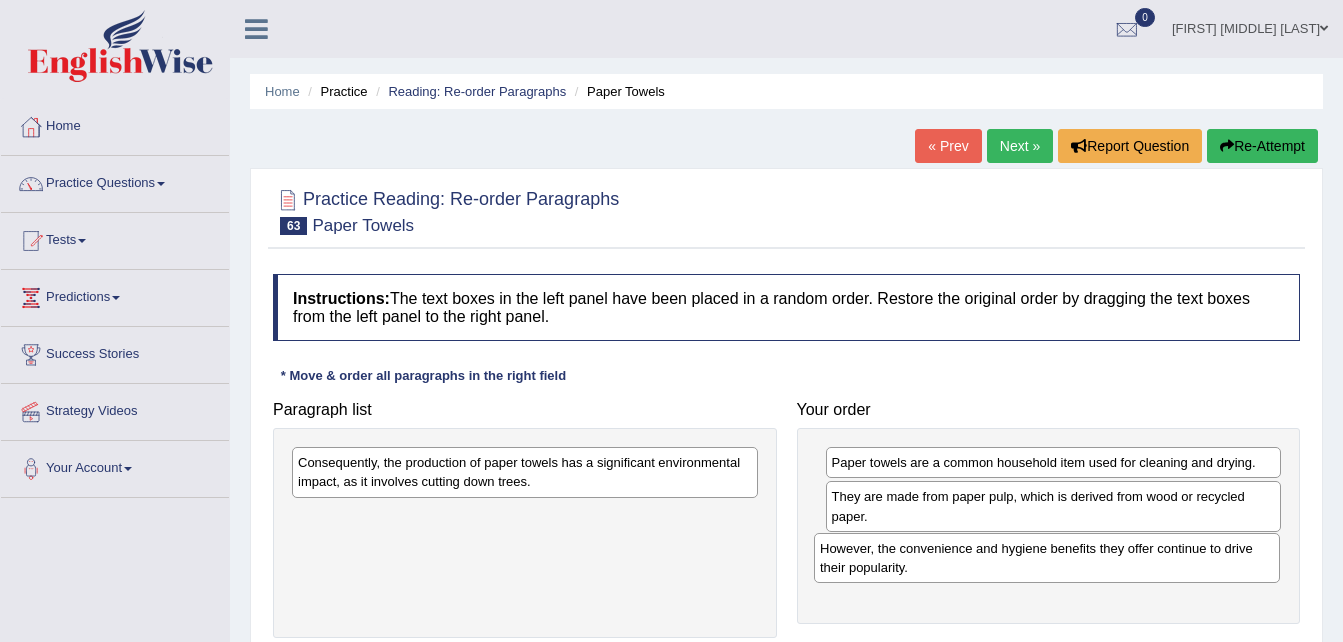 drag, startPoint x: 664, startPoint y: 535, endPoint x: 1186, endPoint y: 567, distance: 522.9799 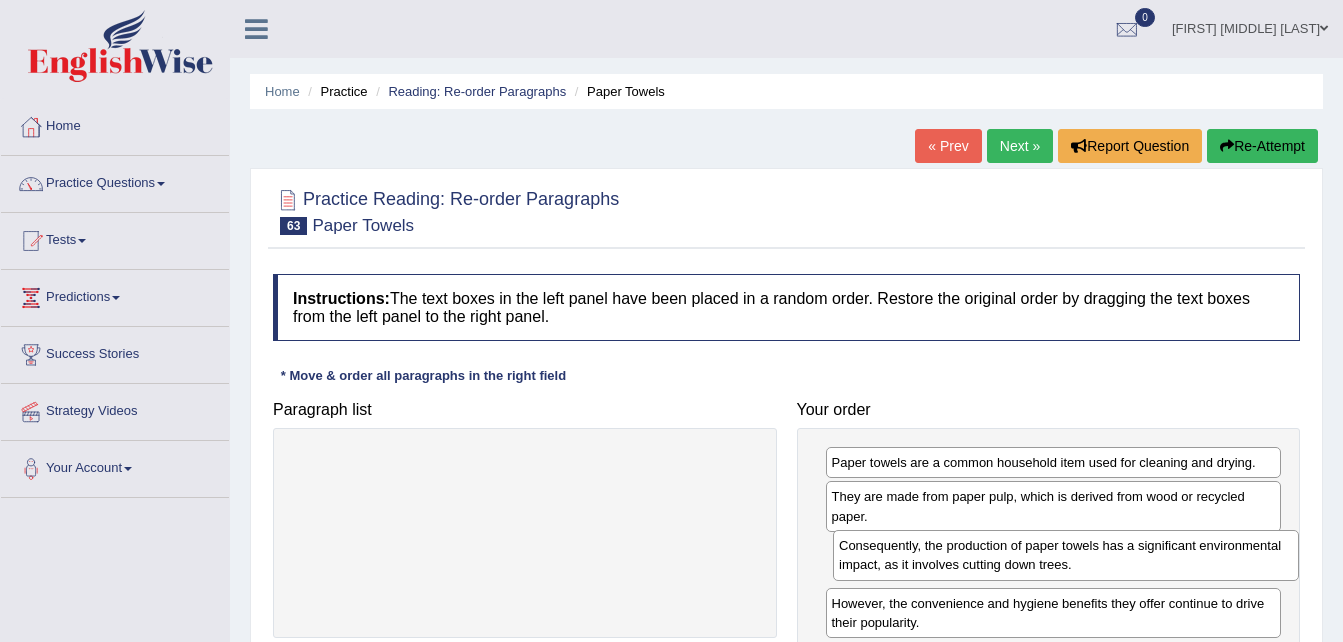 drag, startPoint x: 558, startPoint y: 473, endPoint x: 1099, endPoint y: 556, distance: 547.3299 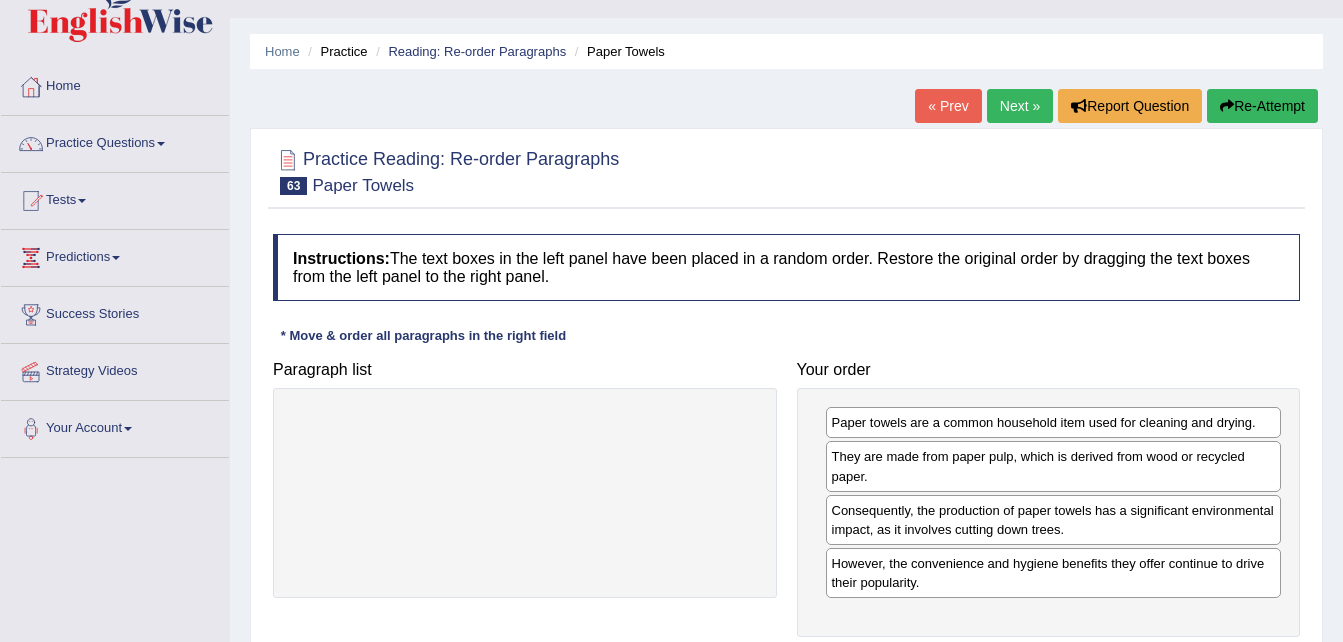 scroll, scrollTop: 80, scrollLeft: 0, axis: vertical 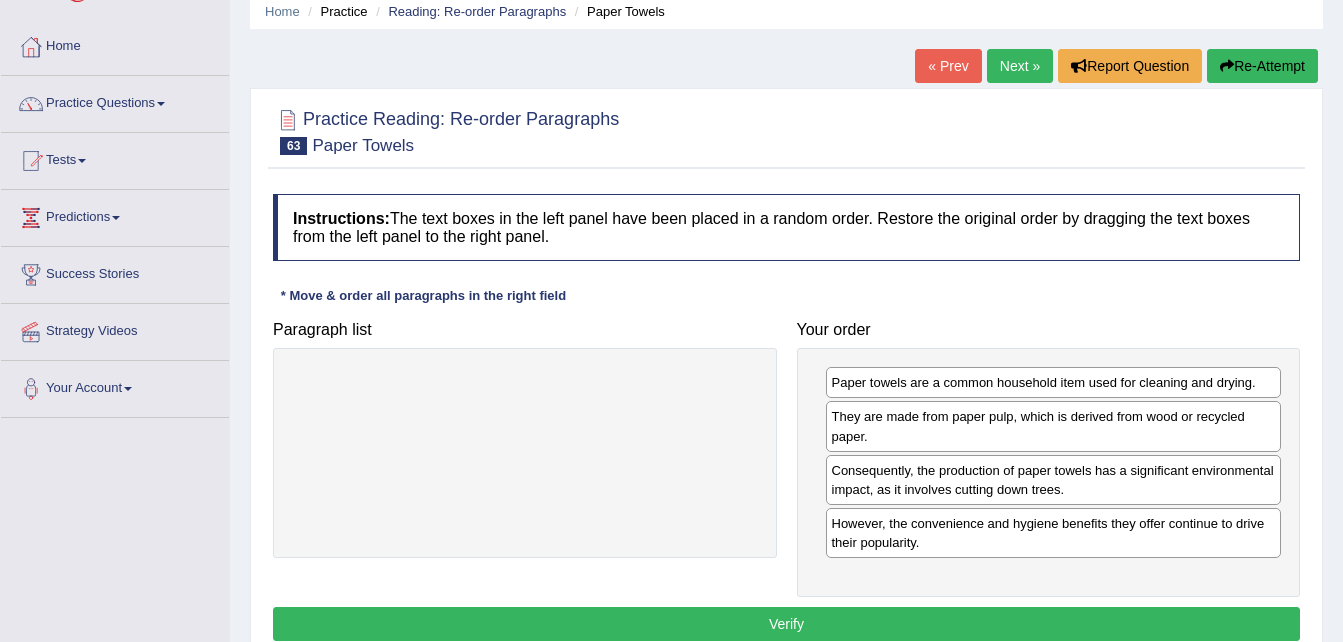 click on "Verify" at bounding box center [786, 624] 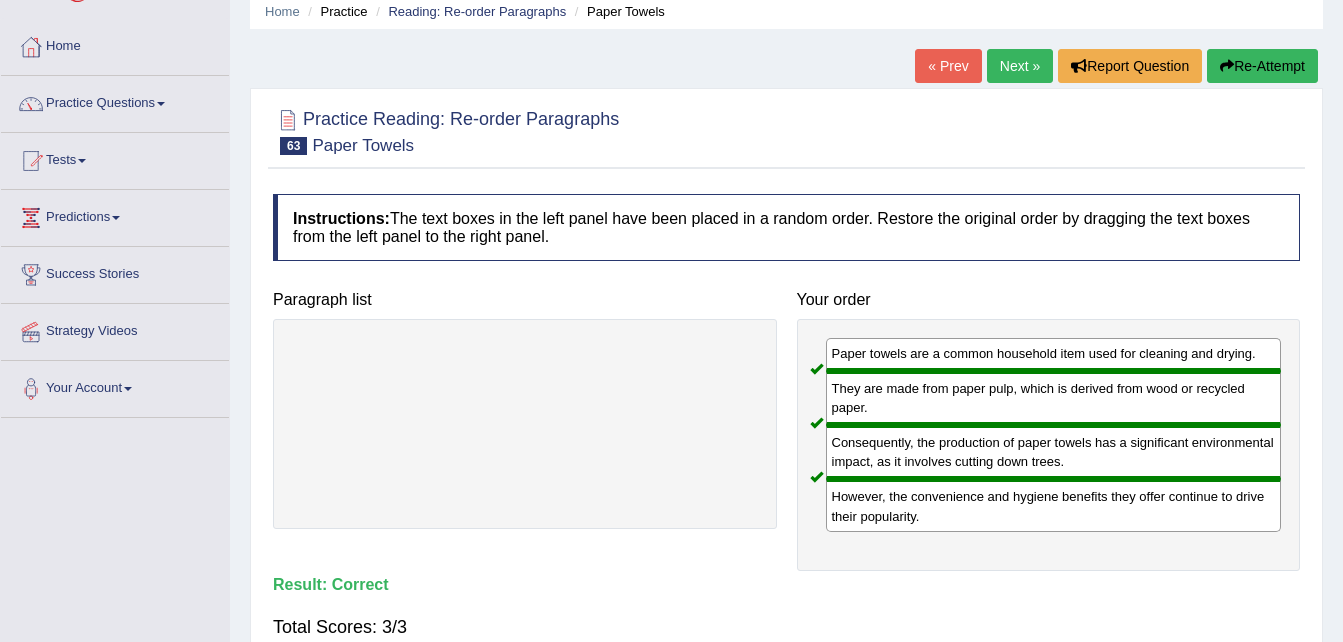click on "Next »" at bounding box center (1020, 66) 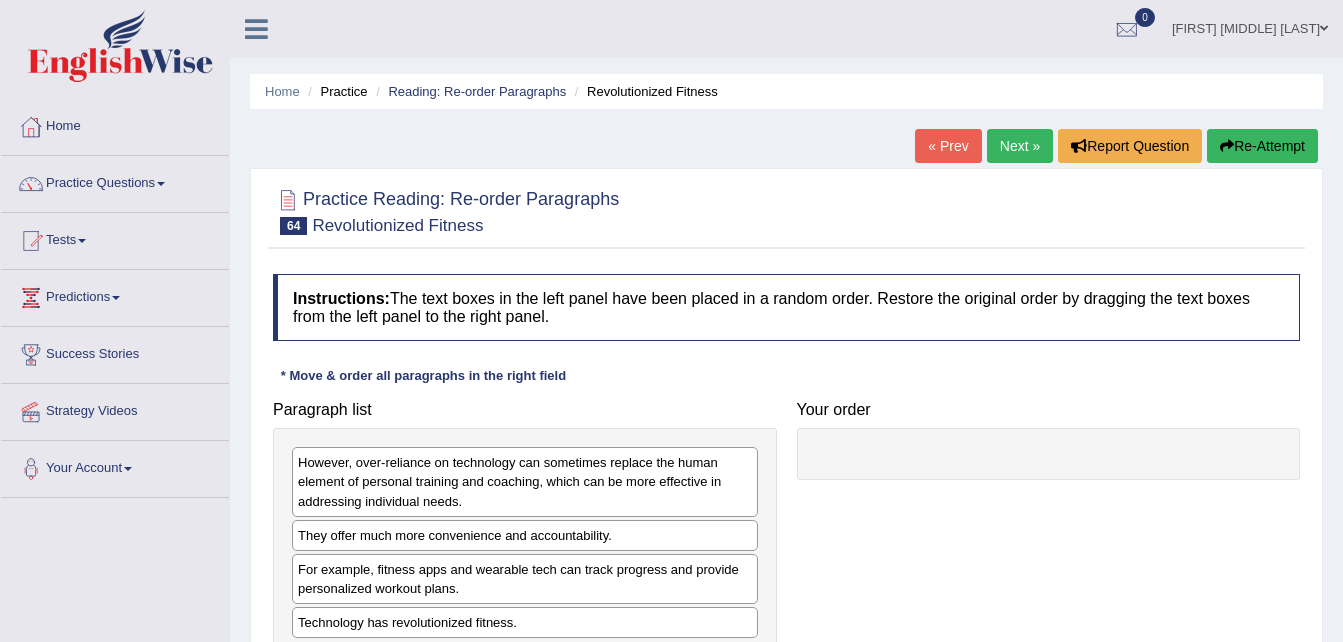 scroll, scrollTop: 0, scrollLeft: 0, axis: both 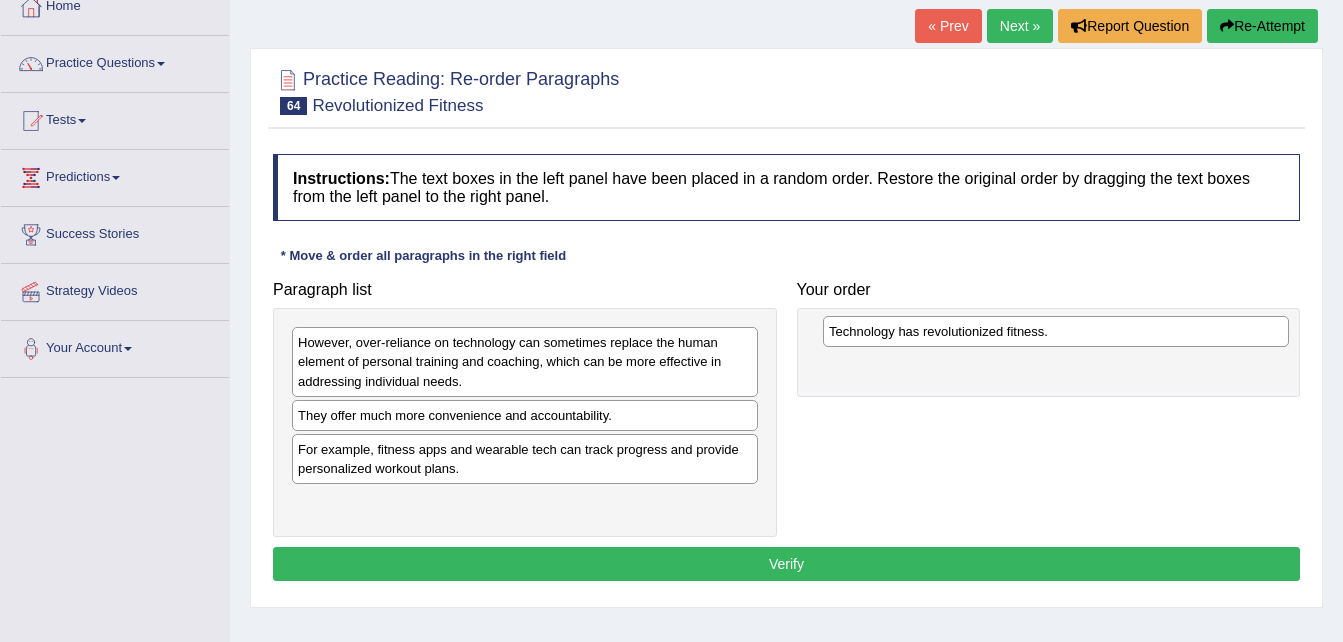 drag, startPoint x: 510, startPoint y: 510, endPoint x: 1041, endPoint y: 339, distance: 557.8548 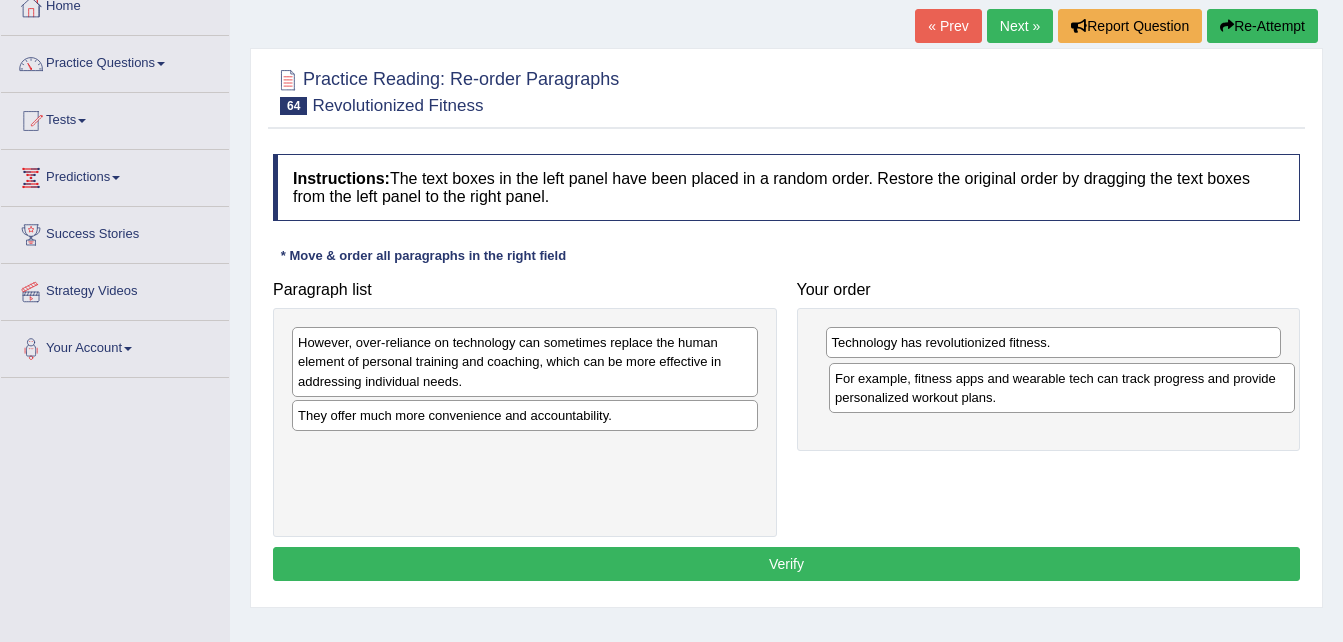 drag, startPoint x: 534, startPoint y: 470, endPoint x: 1071, endPoint y: 399, distance: 541.67334 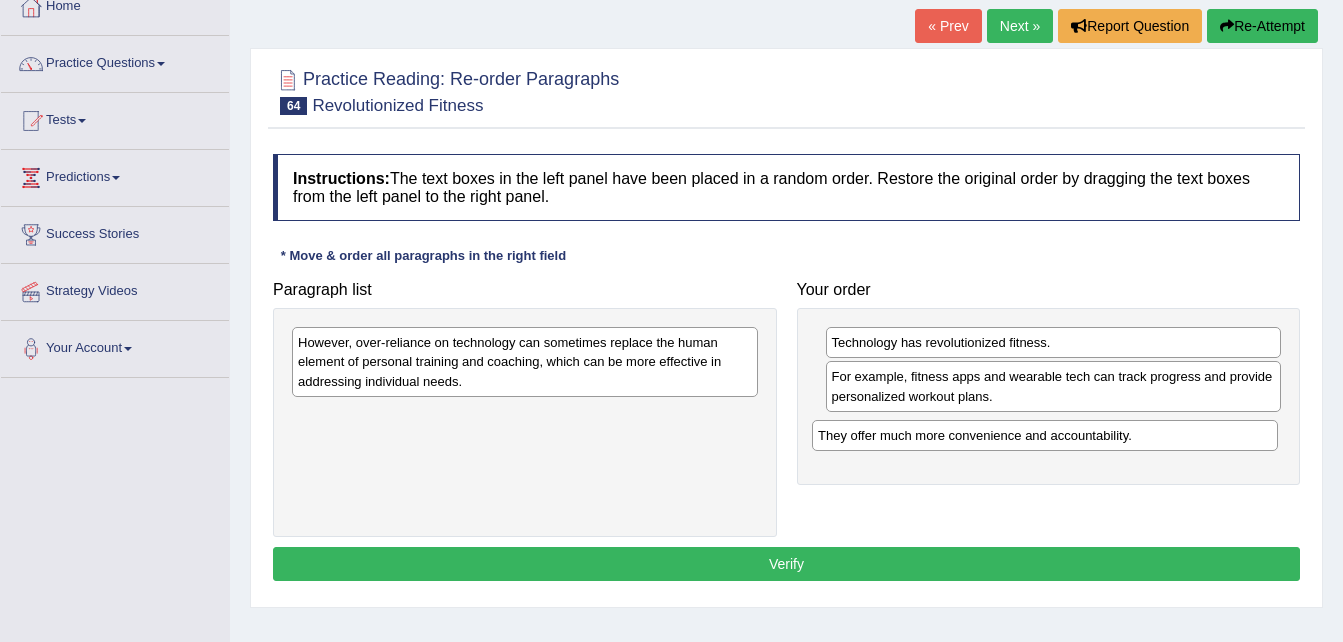 drag, startPoint x: 684, startPoint y: 427, endPoint x: 1204, endPoint y: 447, distance: 520.38446 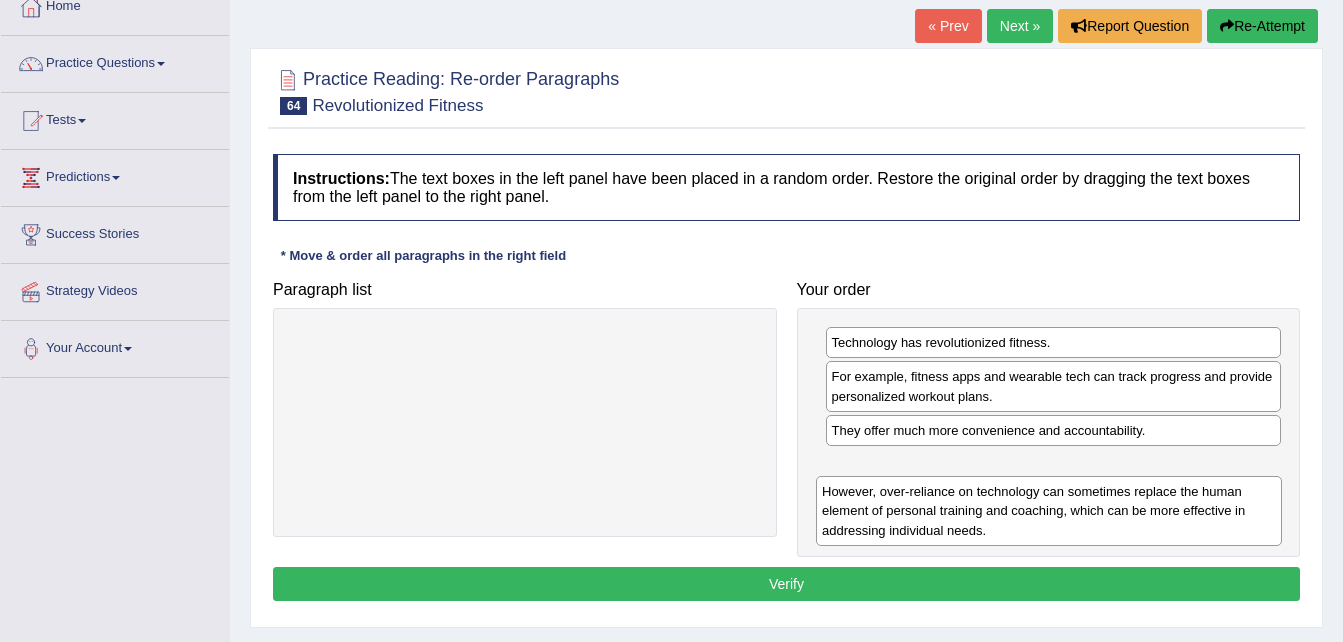drag, startPoint x: 585, startPoint y: 379, endPoint x: 1109, endPoint y: 528, distance: 544.7724 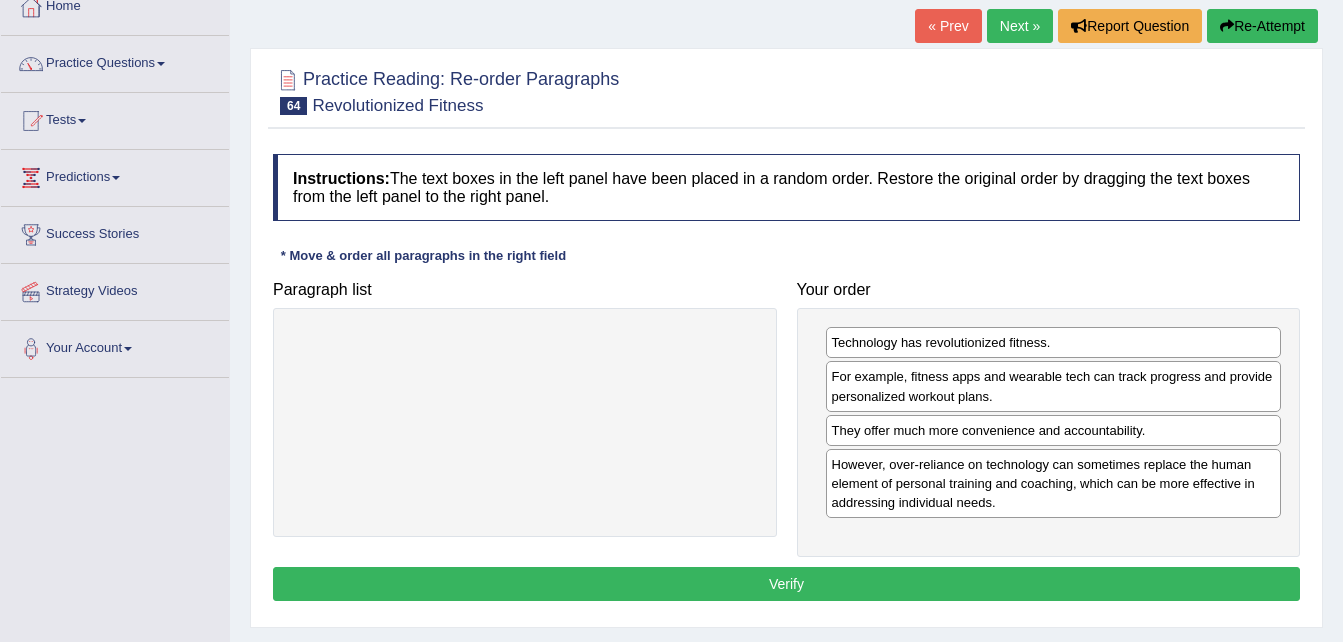 click on "Verify" at bounding box center (786, 584) 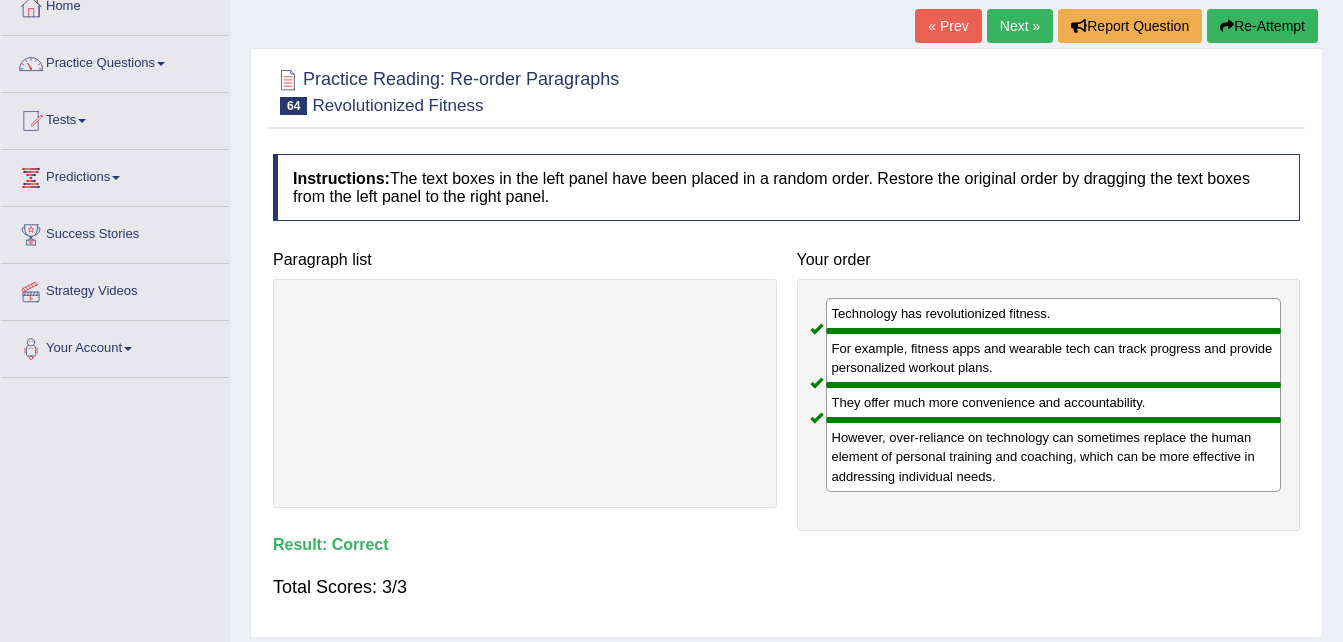 click on "Next »" at bounding box center [1020, 26] 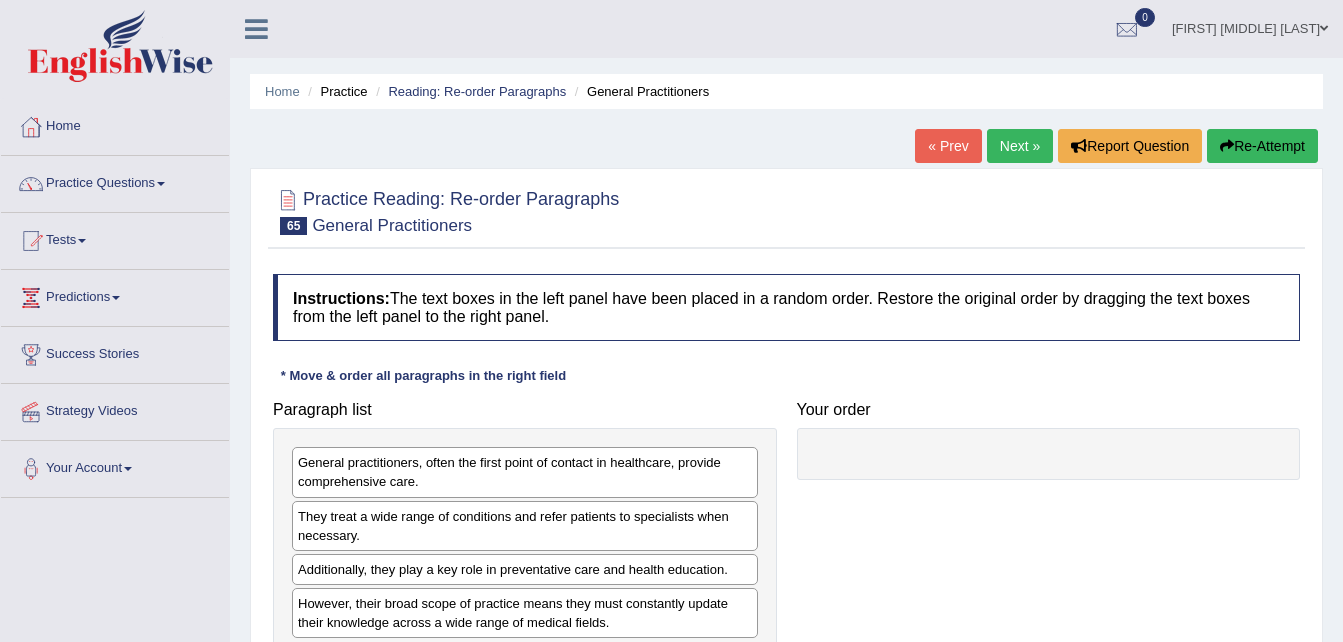scroll, scrollTop: 0, scrollLeft: 0, axis: both 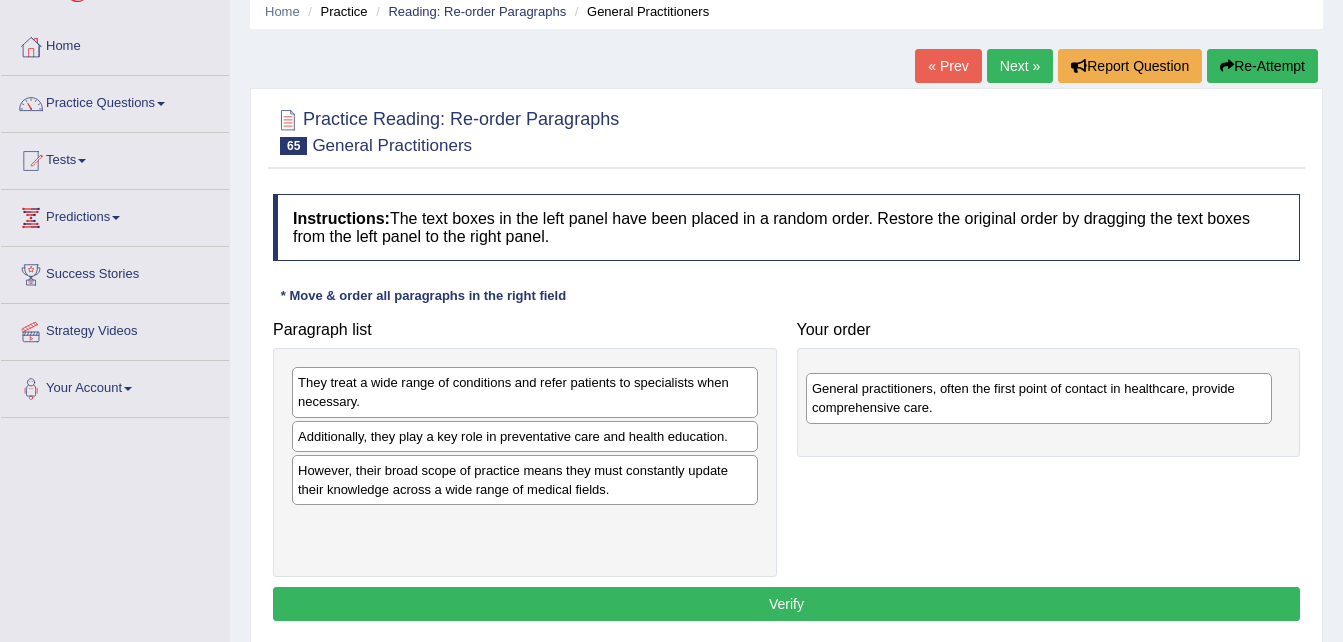 drag, startPoint x: 679, startPoint y: 414, endPoint x: 1193, endPoint y: 421, distance: 514.04767 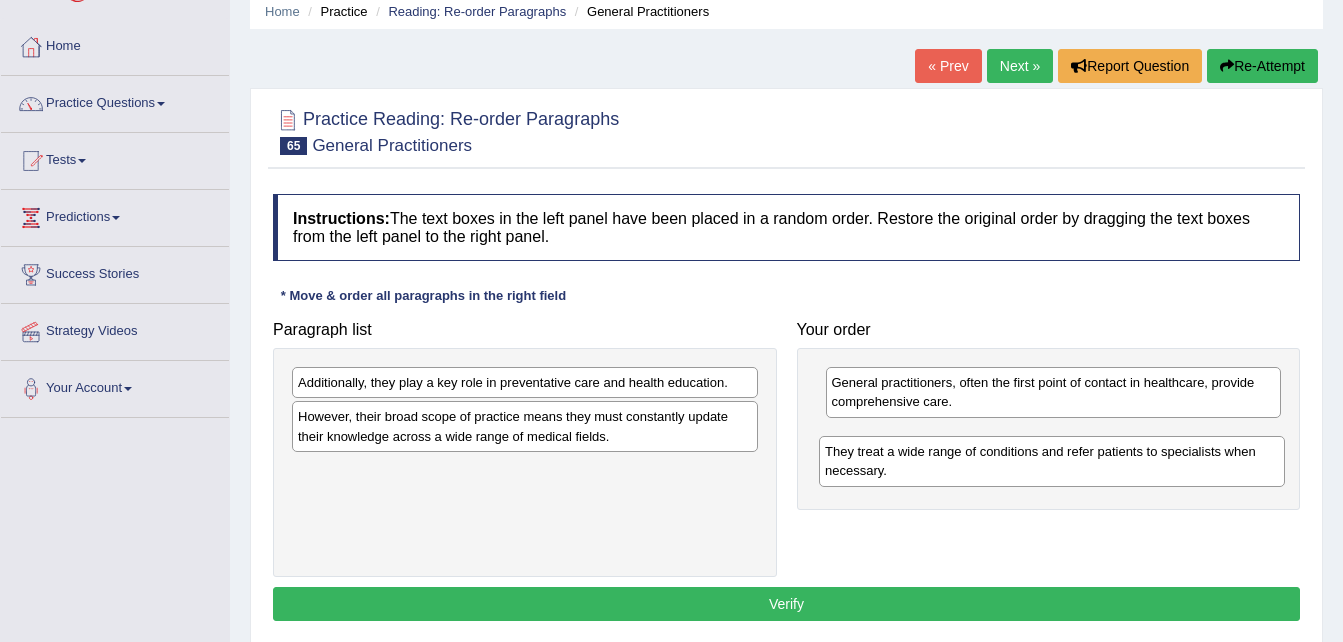drag, startPoint x: 588, startPoint y: 398, endPoint x: 1115, endPoint y: 467, distance: 531.49786 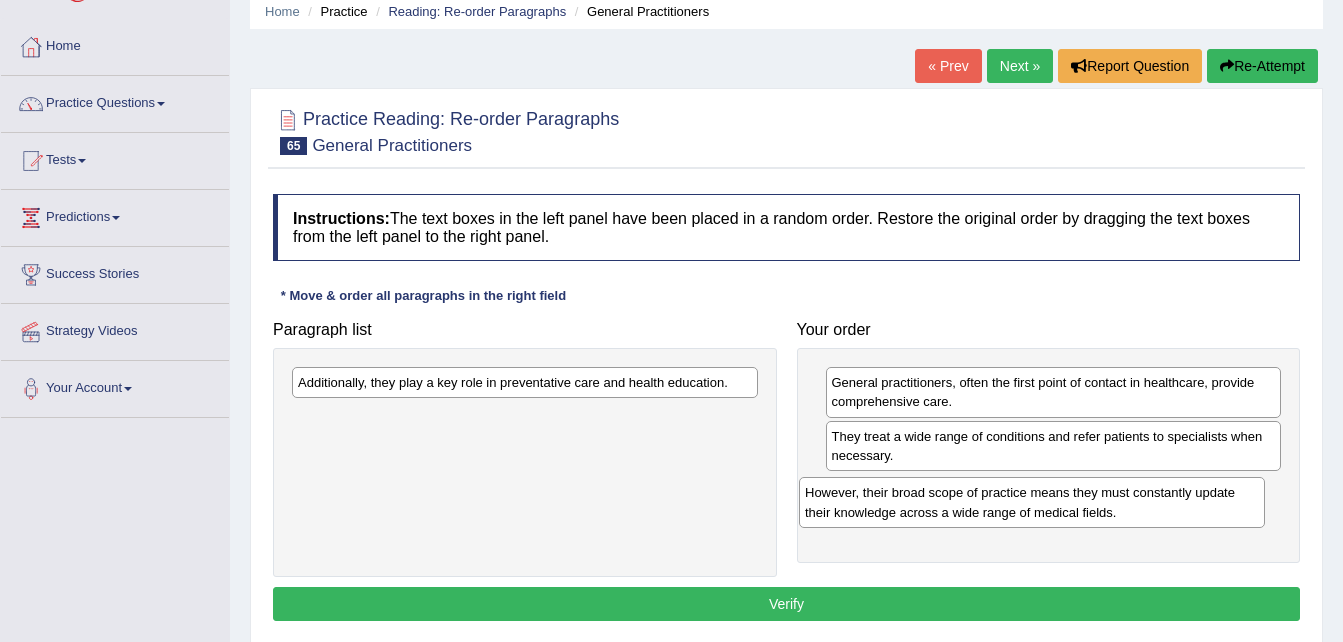 drag, startPoint x: 600, startPoint y: 442, endPoint x: 1108, endPoint y: 518, distance: 513.65356 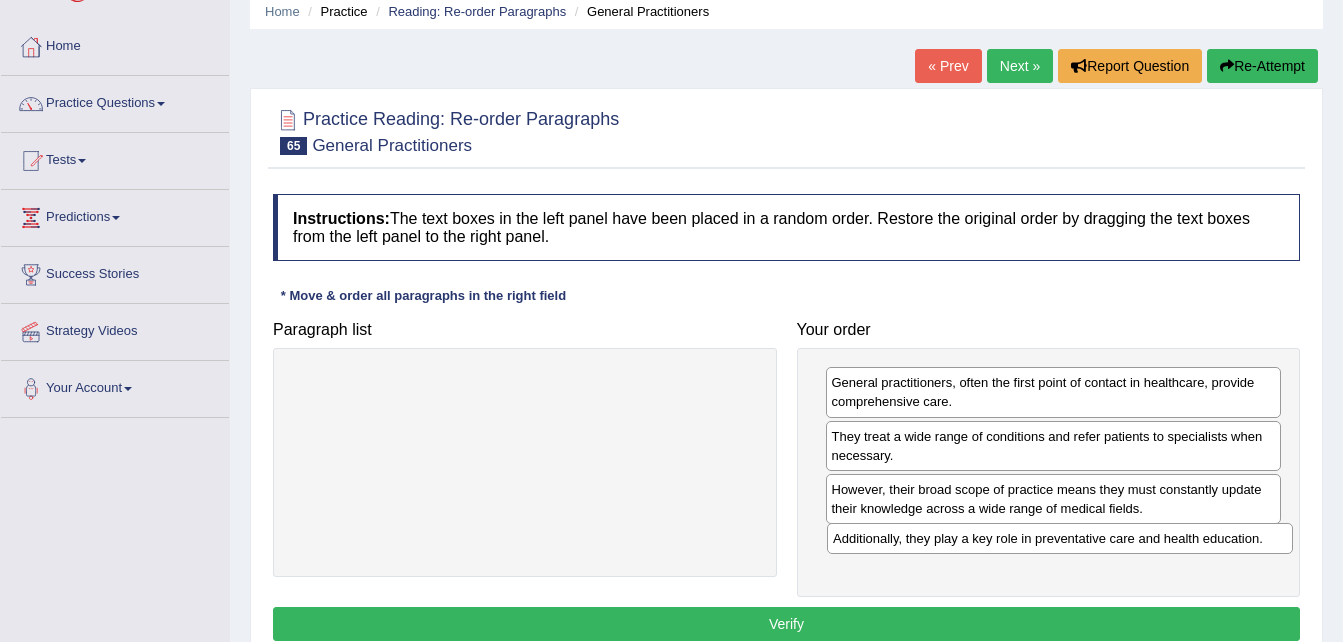 drag, startPoint x: 660, startPoint y: 393, endPoint x: 1195, endPoint y: 549, distance: 557.28 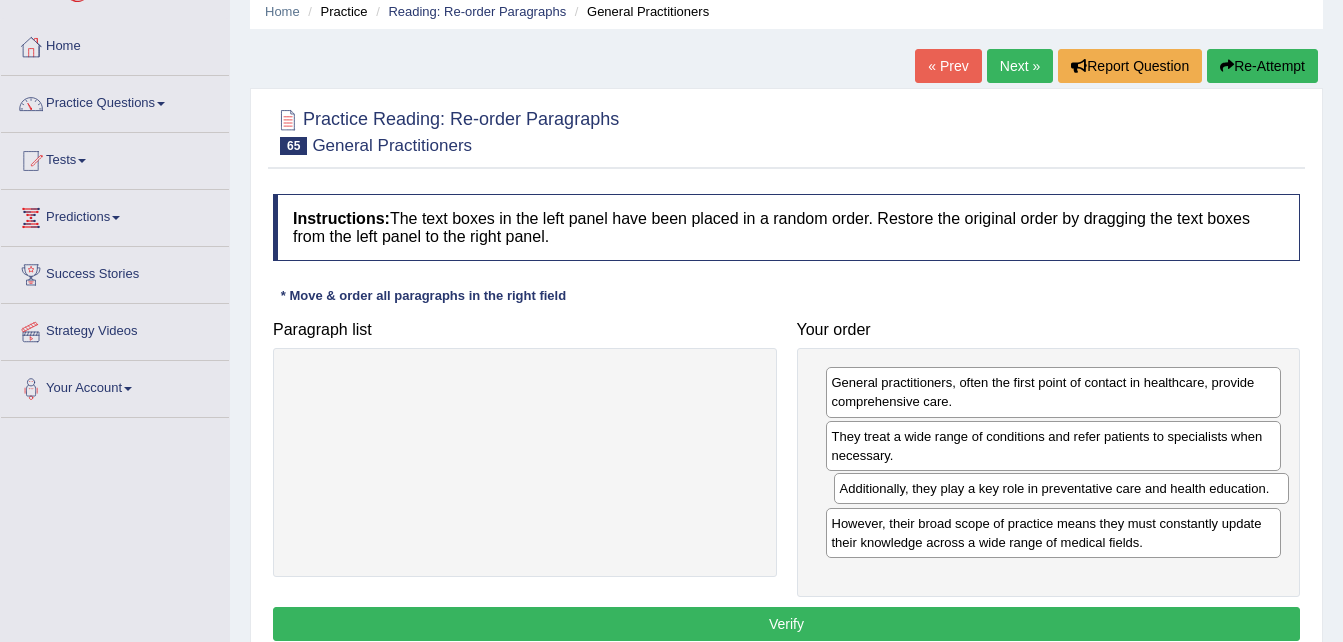 drag, startPoint x: 1100, startPoint y: 540, endPoint x: 1108, endPoint y: 486, distance: 54.589375 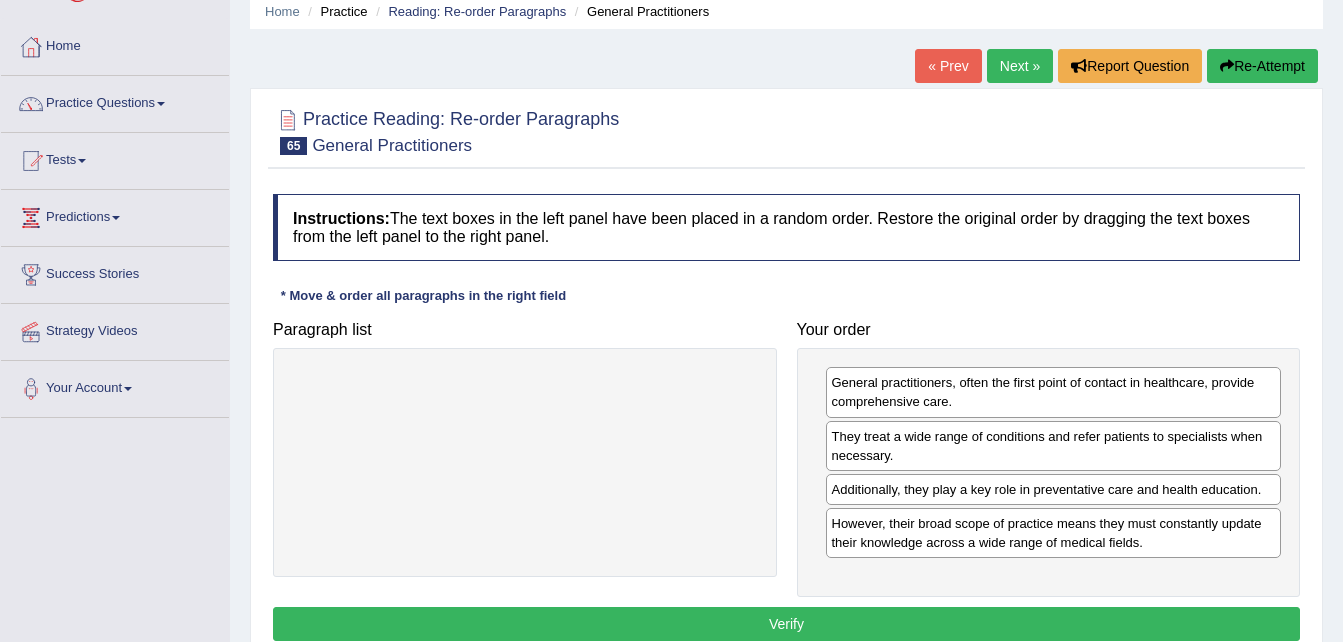 click on "Verify" at bounding box center [786, 624] 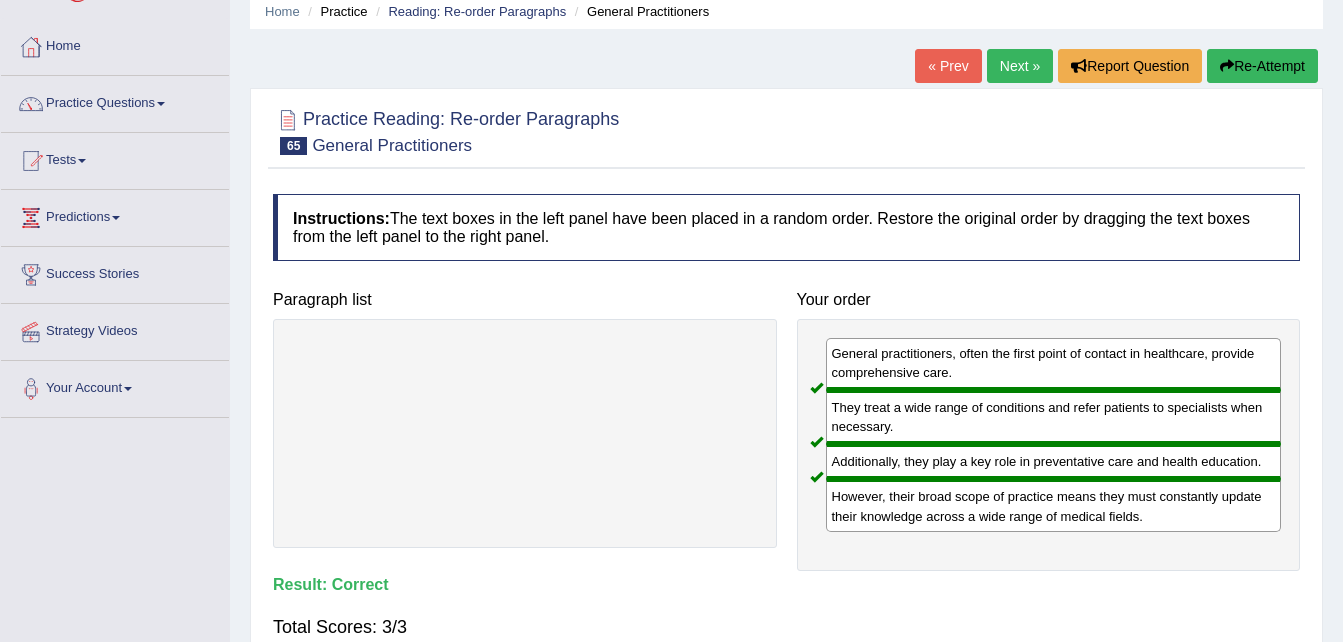 click on "Next »" at bounding box center [1020, 66] 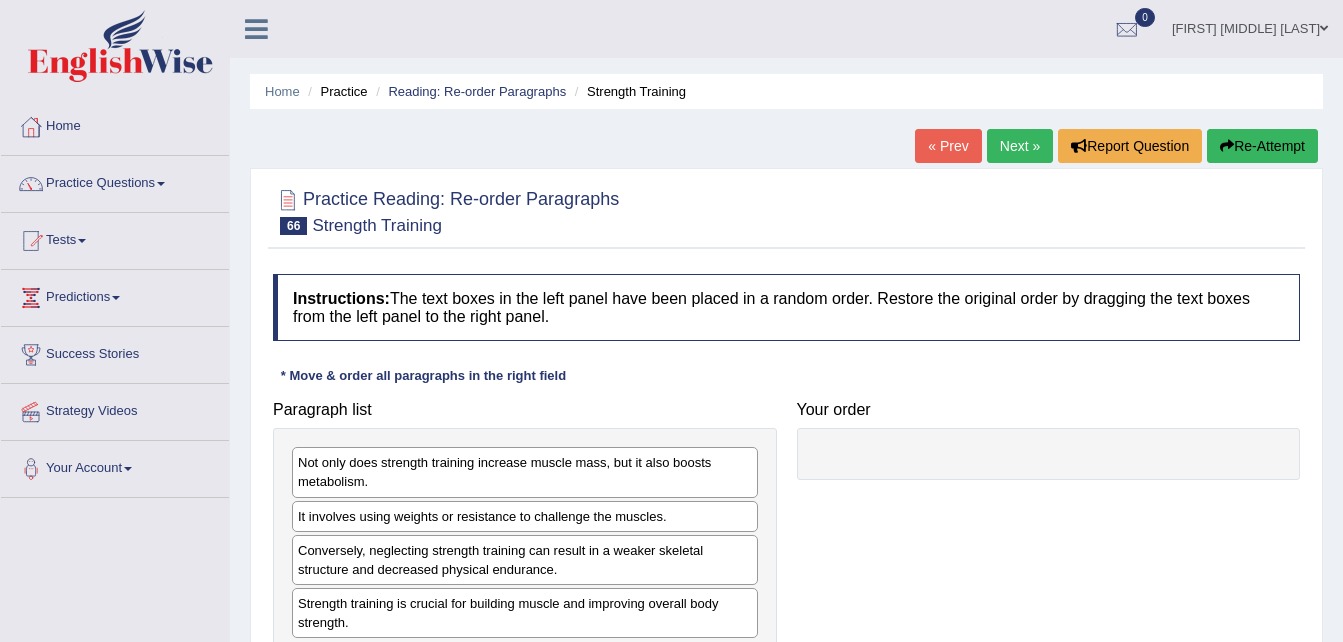 scroll, scrollTop: 0, scrollLeft: 0, axis: both 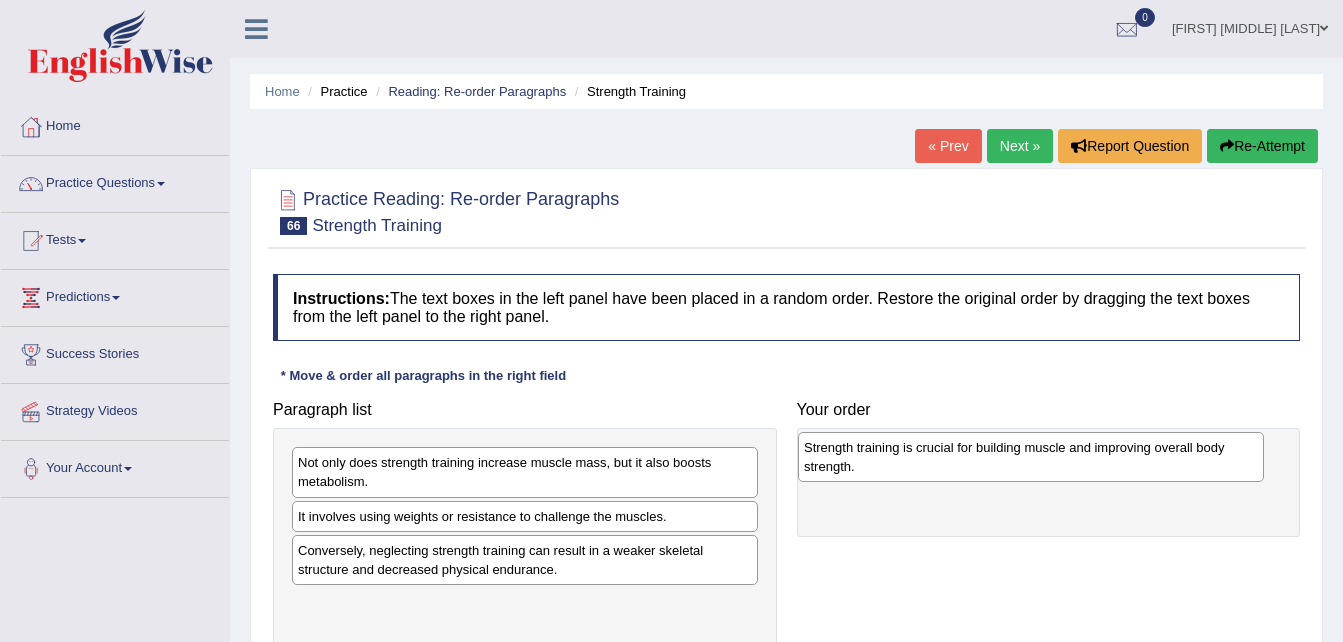 drag, startPoint x: 432, startPoint y: 624, endPoint x: 938, endPoint y: 468, distance: 529.50165 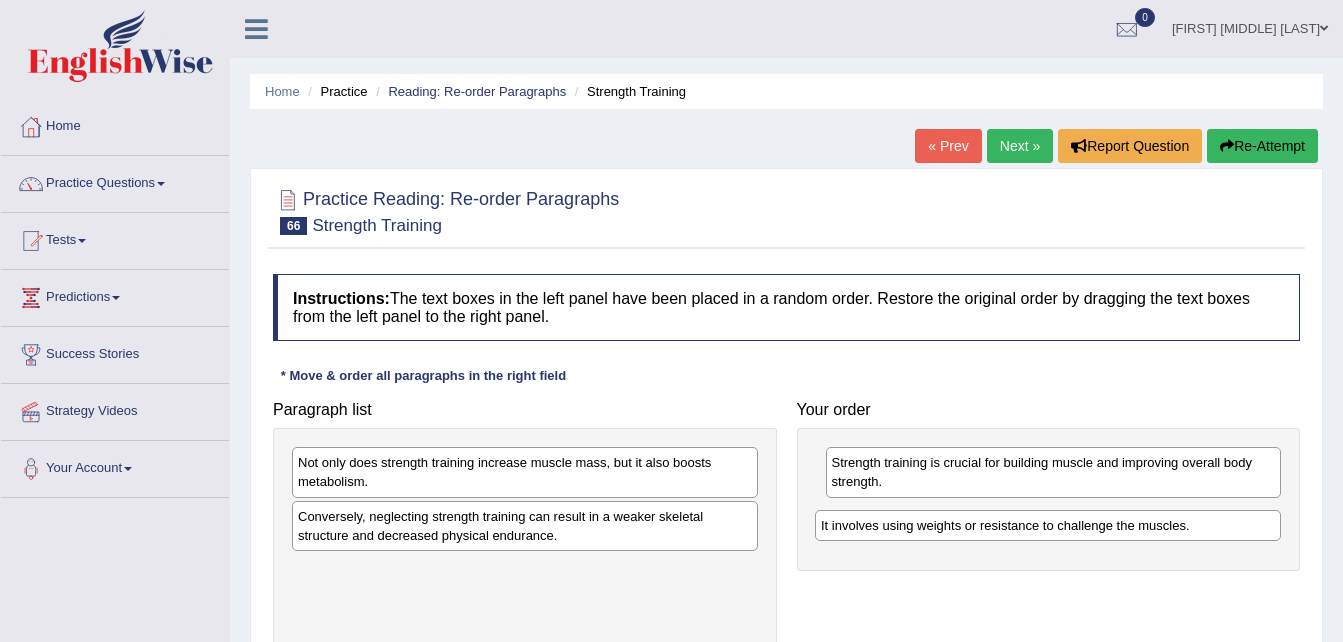drag, startPoint x: 678, startPoint y: 521, endPoint x: 1206, endPoint y: 531, distance: 528.09467 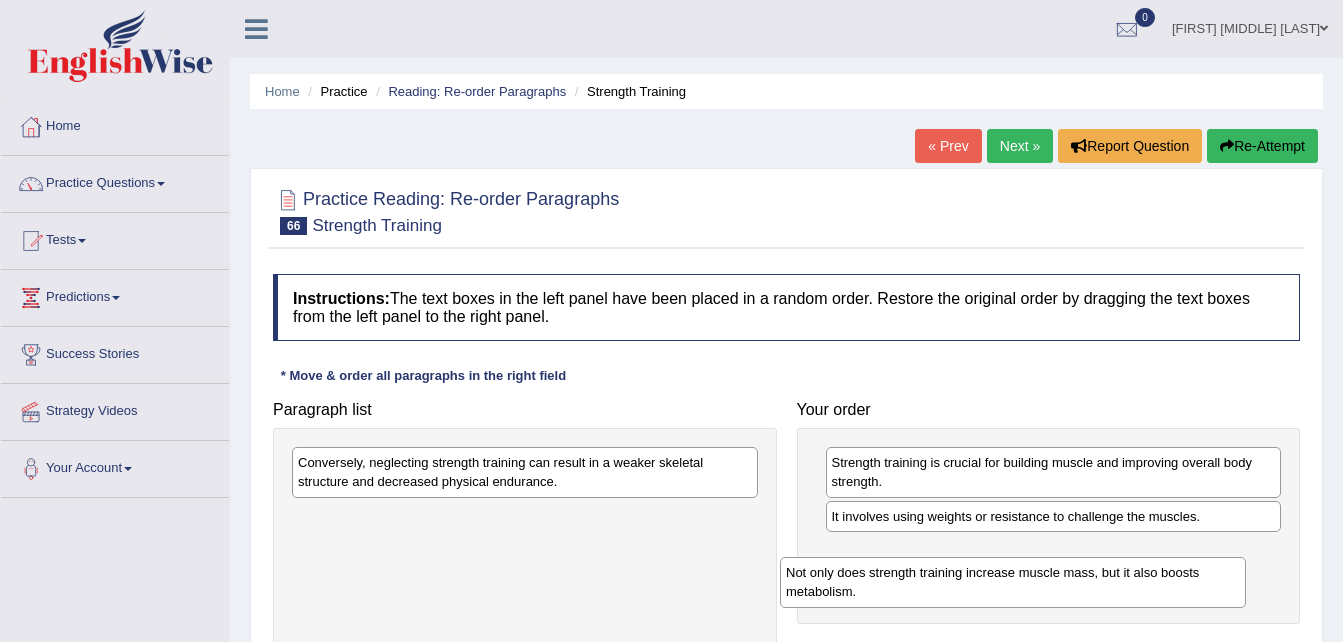 drag, startPoint x: 627, startPoint y: 478, endPoint x: 1115, endPoint y: 588, distance: 500.24393 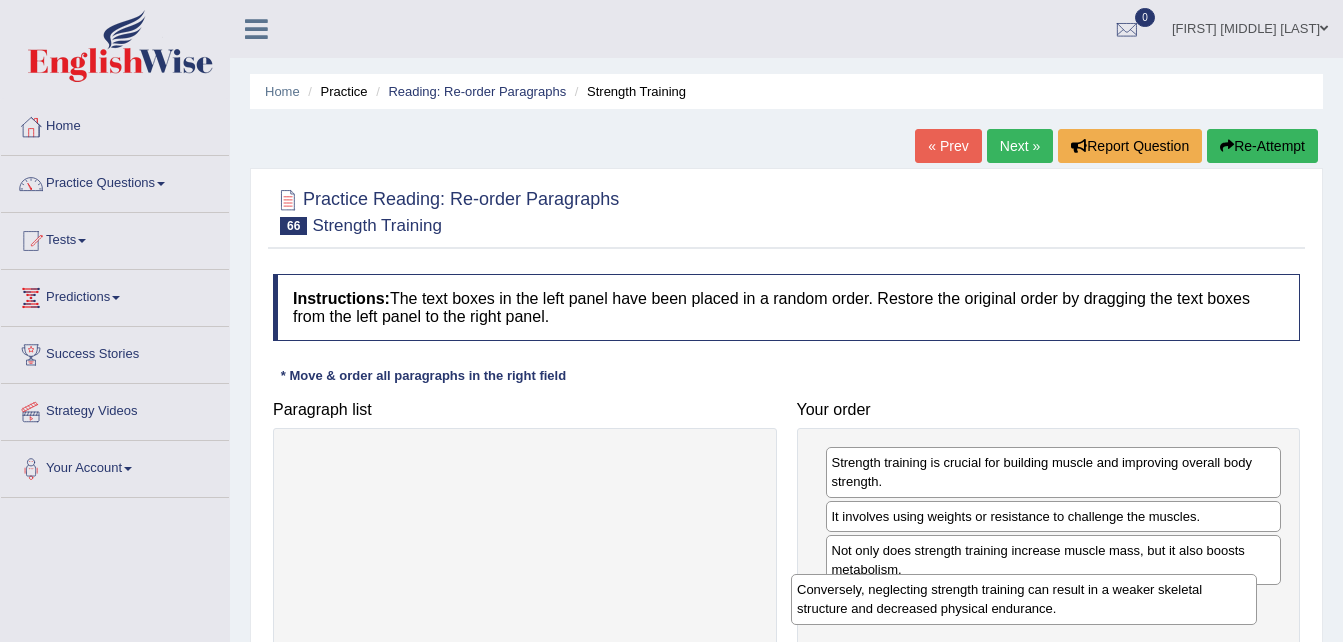 drag, startPoint x: 623, startPoint y: 473, endPoint x: 1126, endPoint y: 603, distance: 519.52765 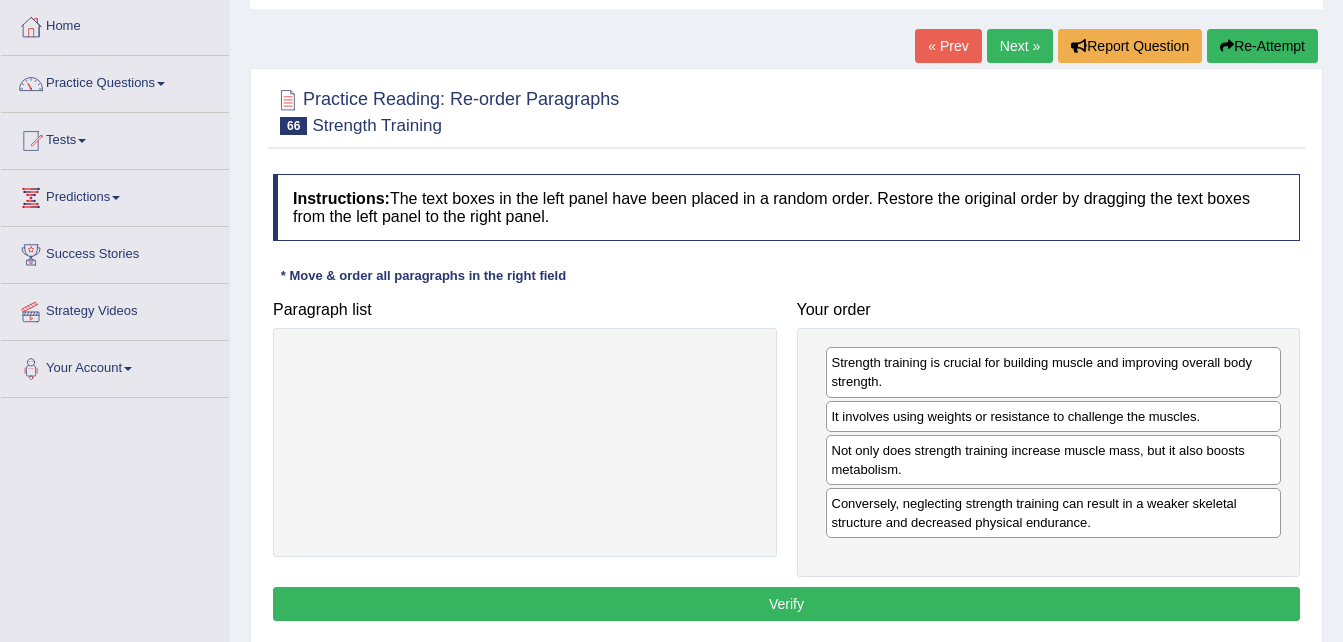 scroll, scrollTop: 120, scrollLeft: 0, axis: vertical 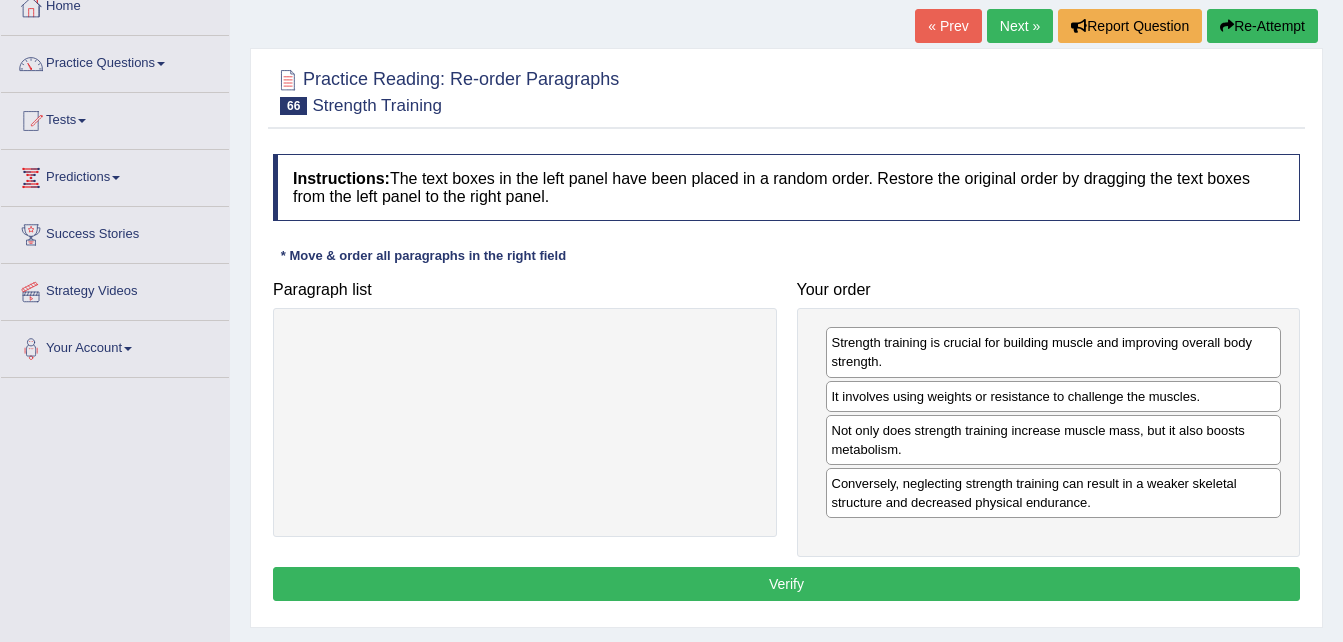 click on "Verify" at bounding box center (786, 584) 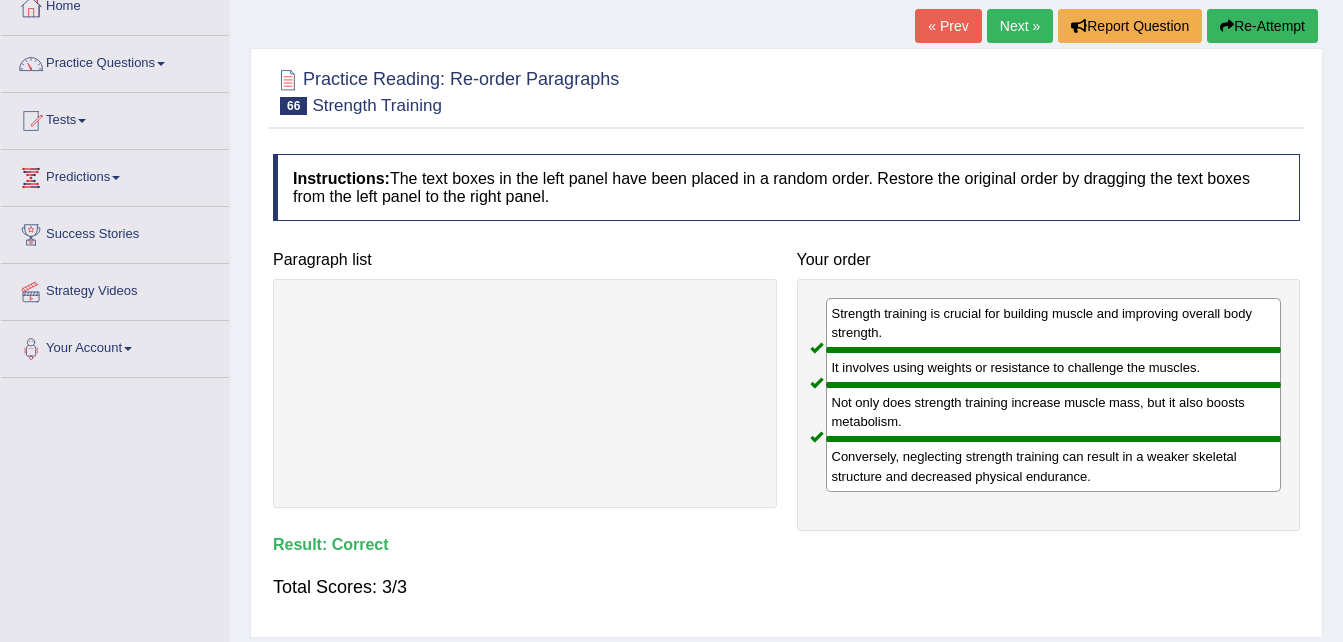 click on "Next »" at bounding box center [1020, 26] 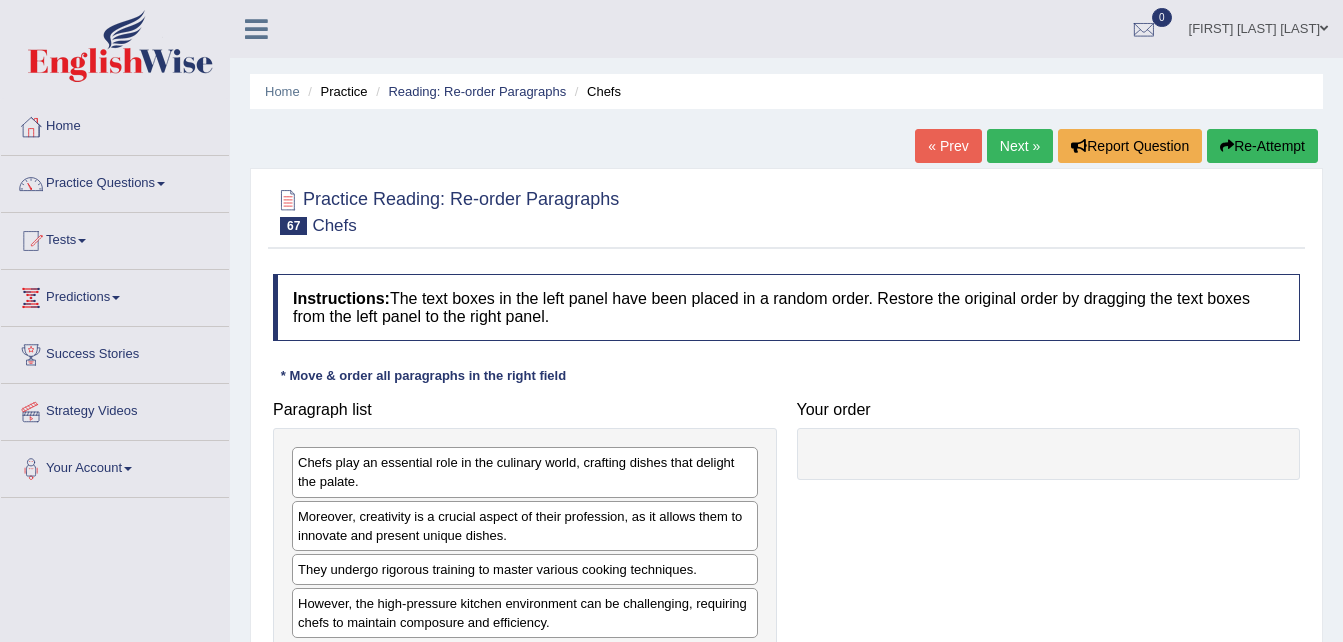 scroll, scrollTop: 0, scrollLeft: 0, axis: both 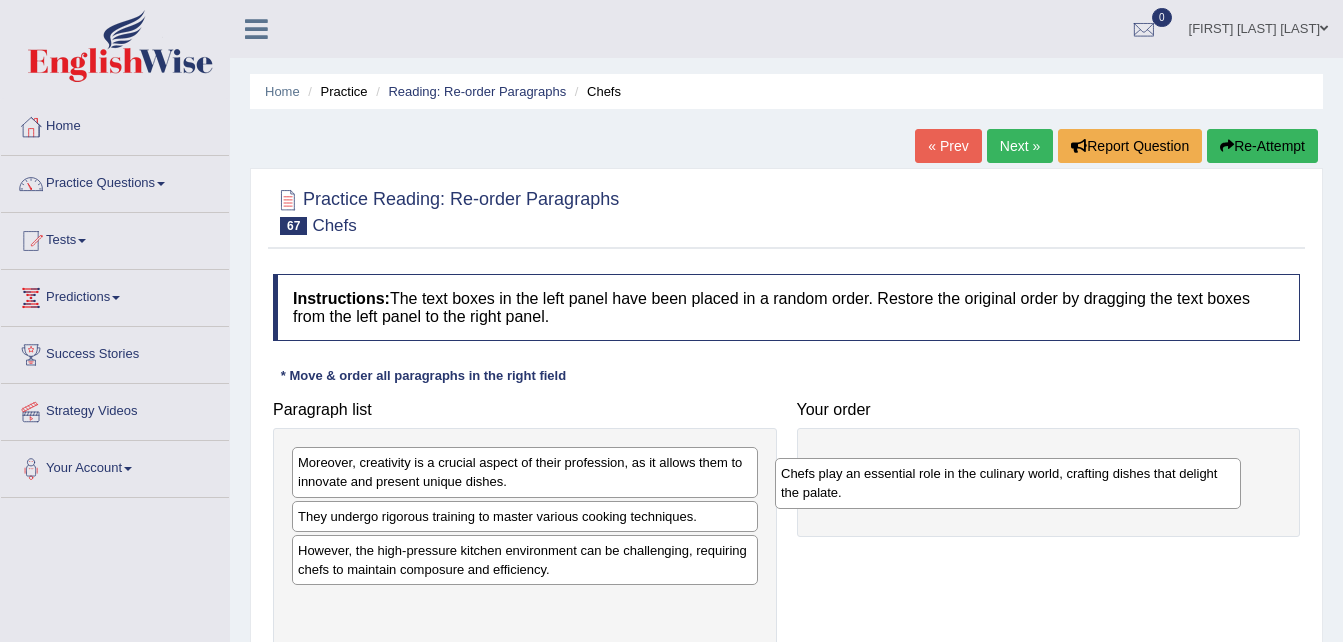 drag, startPoint x: 597, startPoint y: 482, endPoint x: 1088, endPoint y: 493, distance: 491.1232 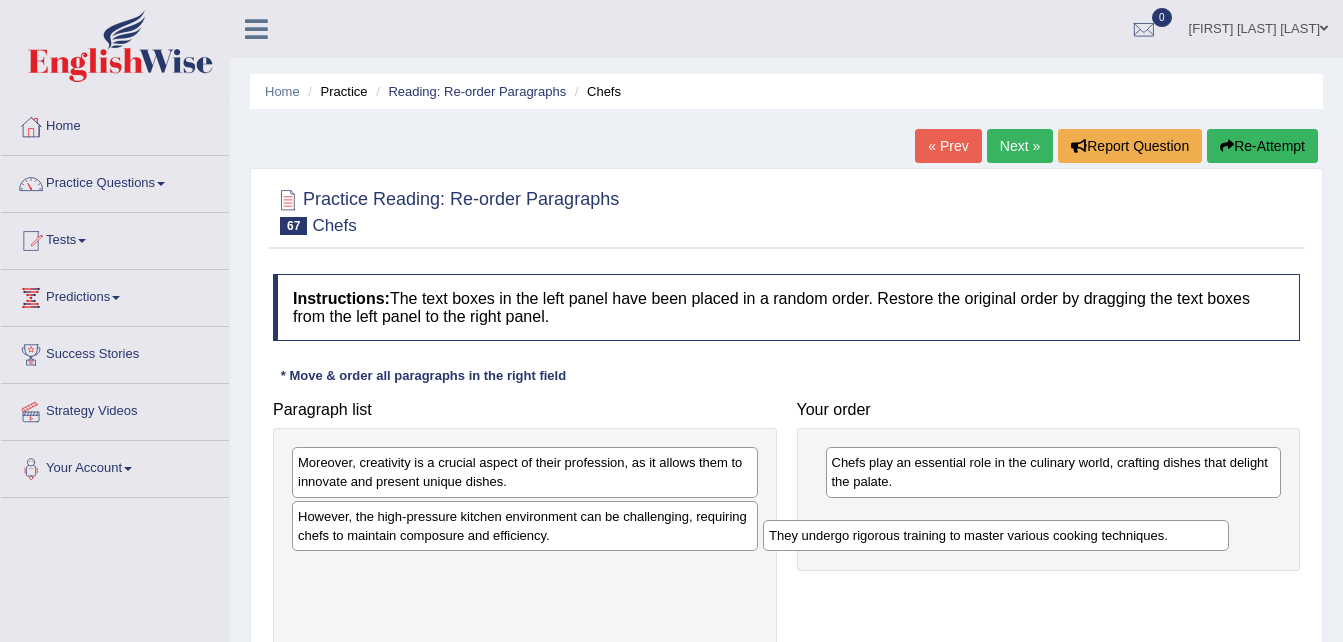drag, startPoint x: 629, startPoint y: 528, endPoint x: 1100, endPoint y: 547, distance: 471.38306 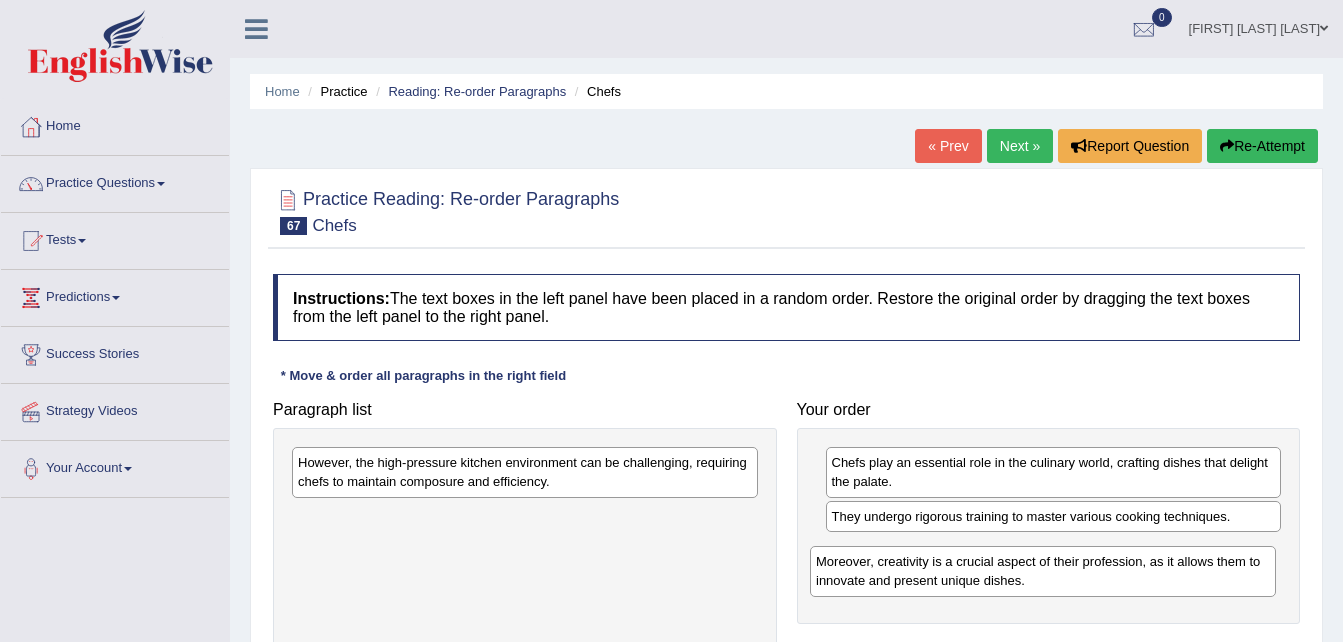 drag, startPoint x: 667, startPoint y: 486, endPoint x: 1195, endPoint y: 594, distance: 538.93225 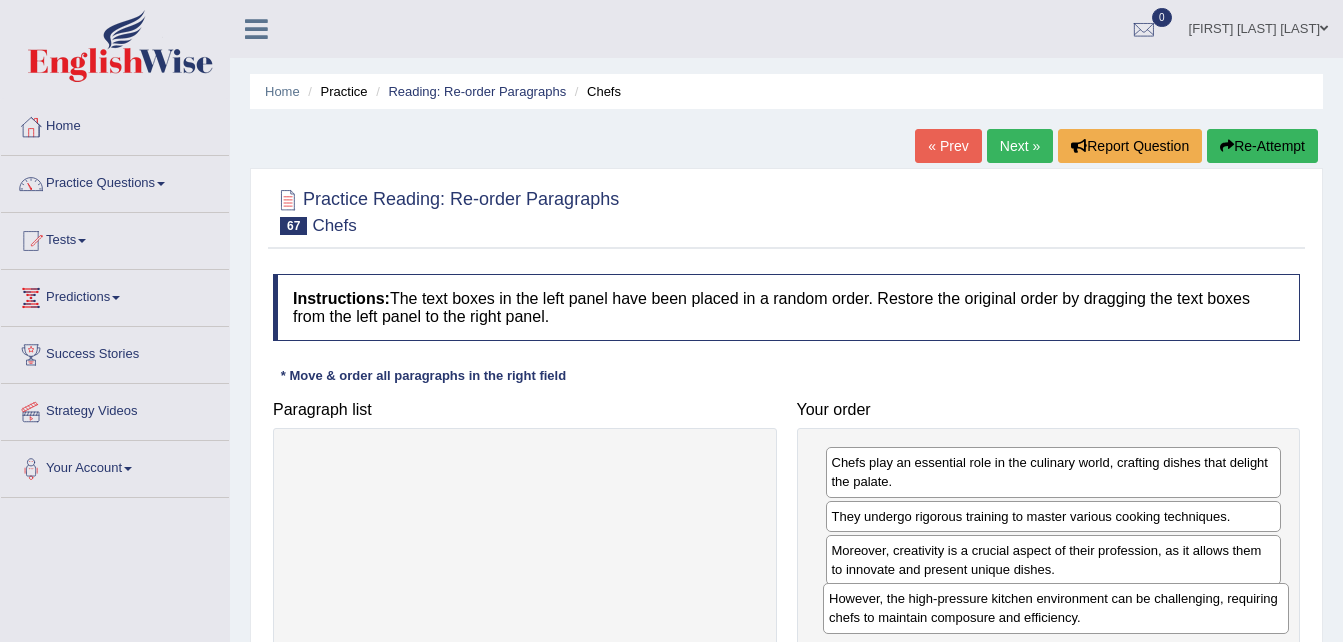 drag, startPoint x: 565, startPoint y: 490, endPoint x: 1096, endPoint y: 626, distance: 548.1396 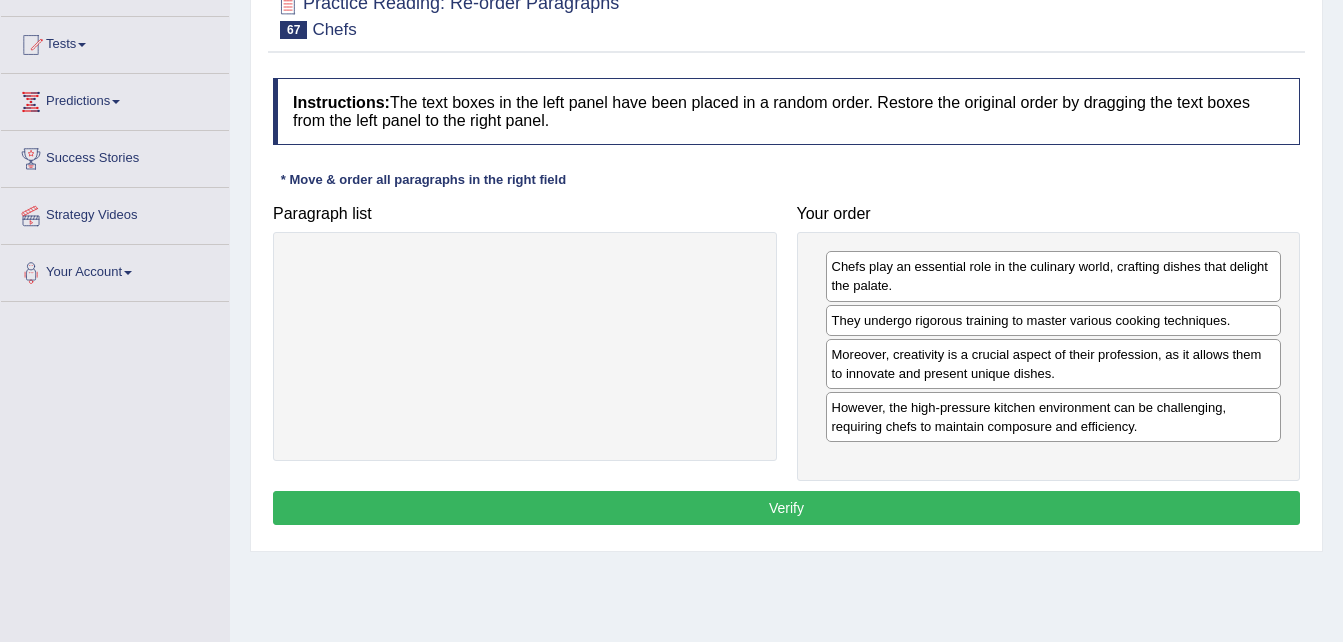 scroll, scrollTop: 200, scrollLeft: 0, axis: vertical 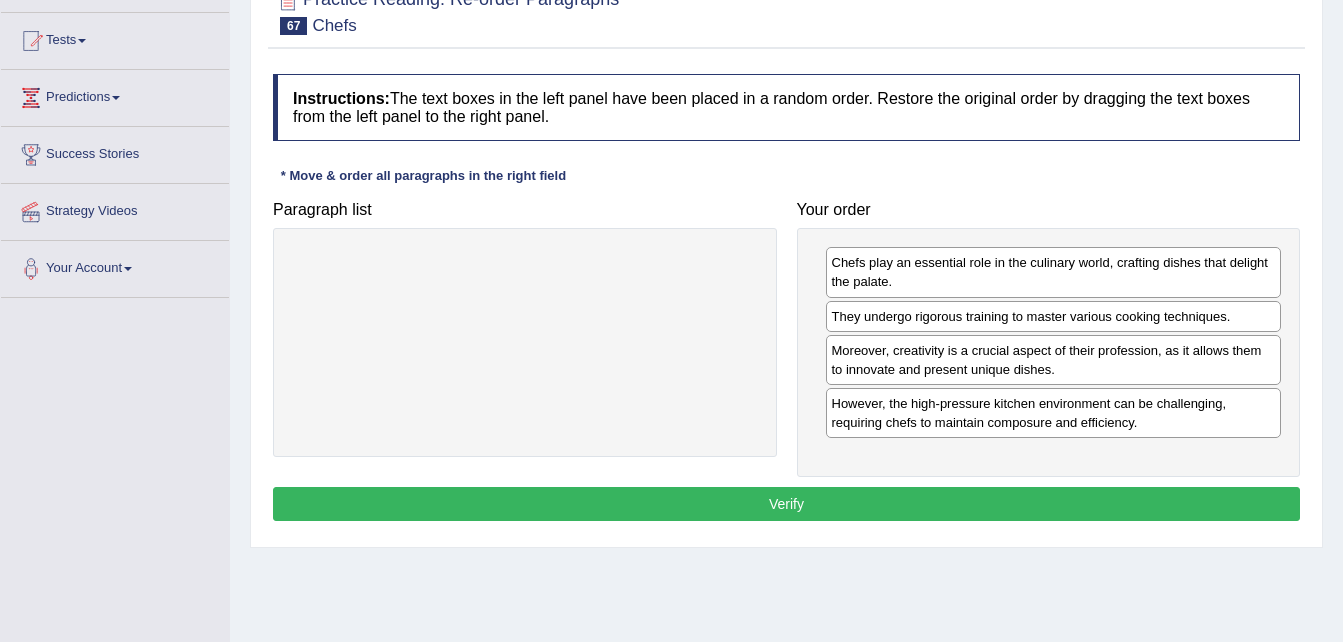 click on "Verify" at bounding box center [786, 504] 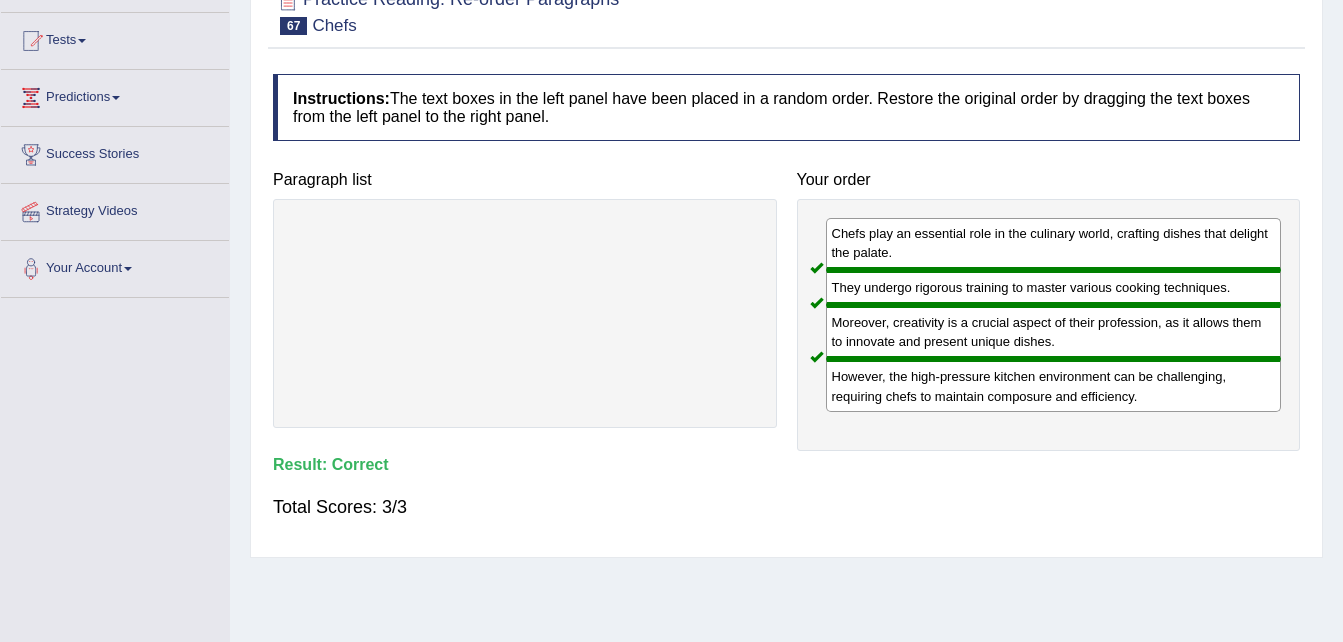 scroll, scrollTop: 39, scrollLeft: 0, axis: vertical 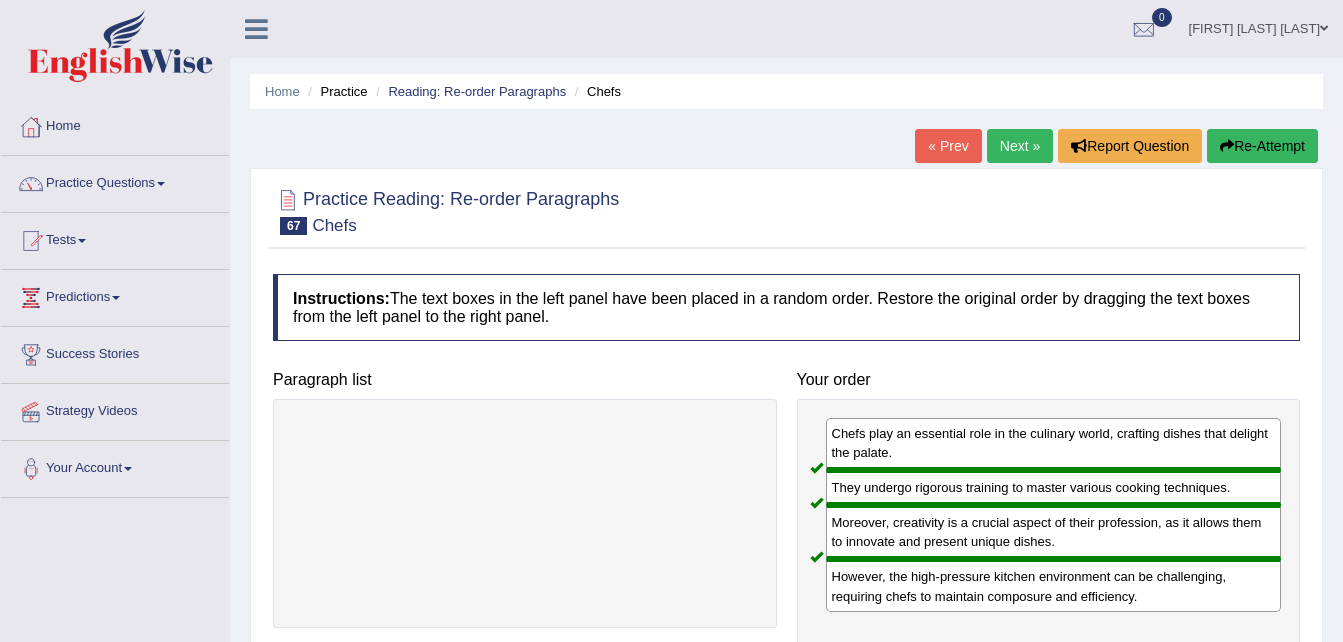 click on "Next »" at bounding box center [1020, 146] 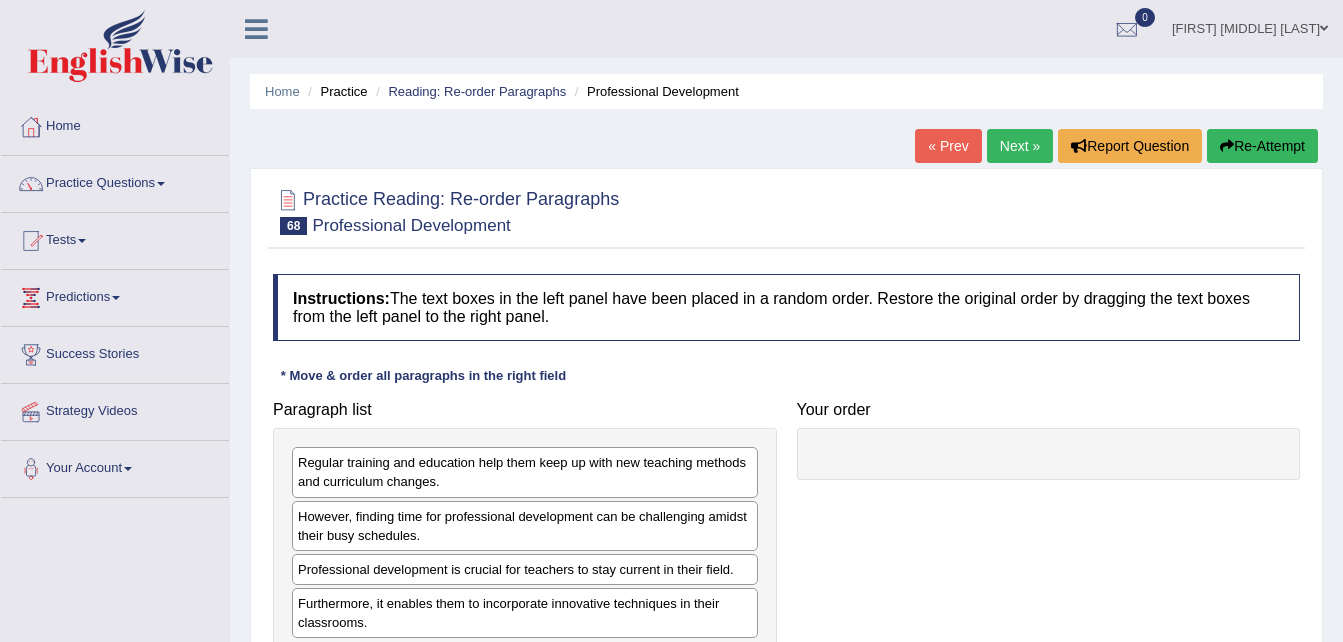 scroll, scrollTop: 0, scrollLeft: 0, axis: both 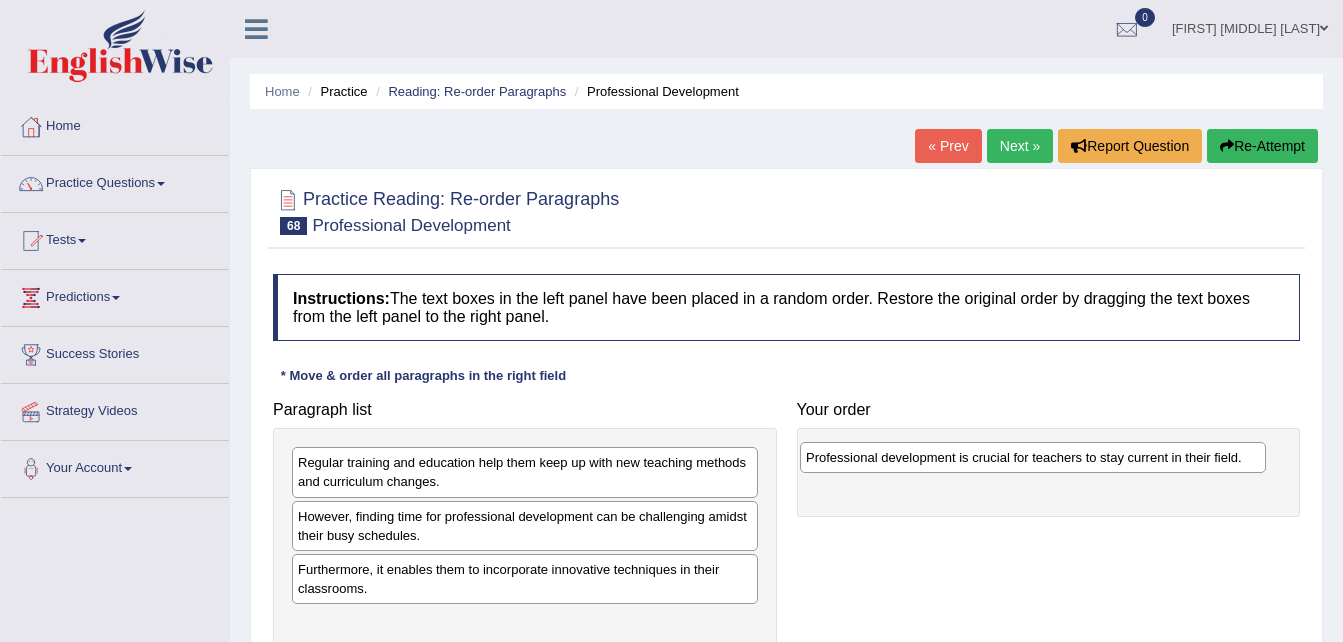 drag, startPoint x: 702, startPoint y: 568, endPoint x: 1210, endPoint y: 456, distance: 520.19995 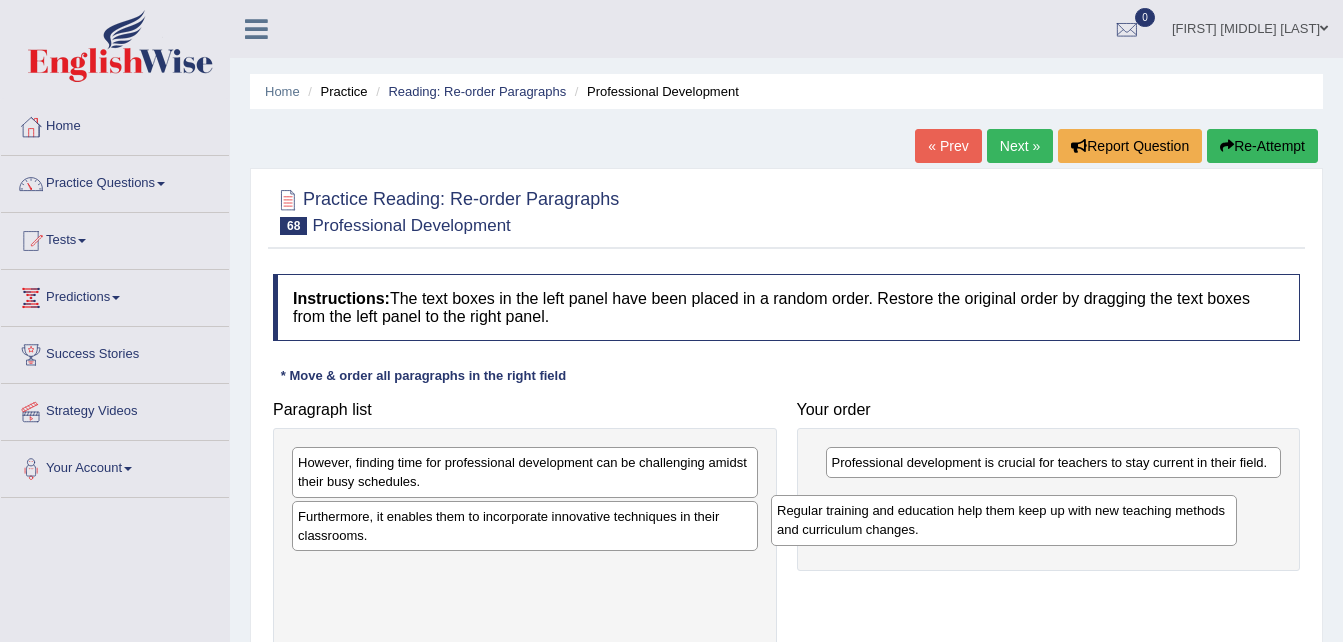 drag, startPoint x: 477, startPoint y: 475, endPoint x: 975, endPoint y: 523, distance: 500.3079 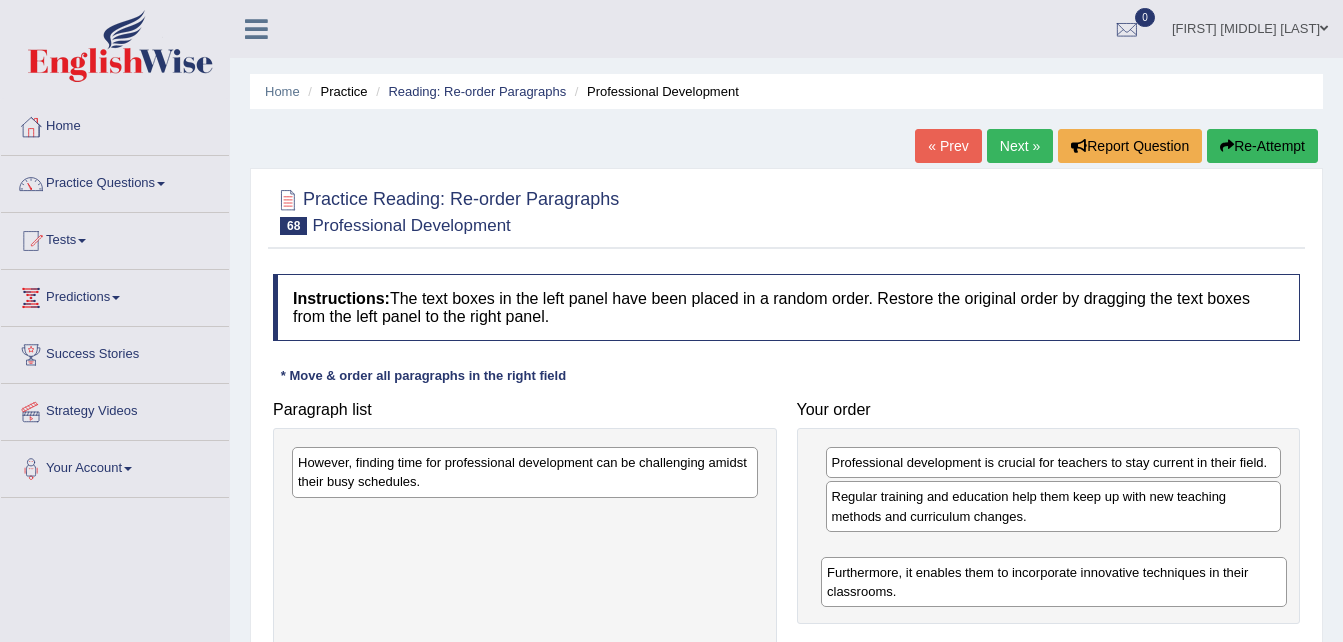 drag, startPoint x: 500, startPoint y: 544, endPoint x: 1029, endPoint y: 600, distance: 531.9558 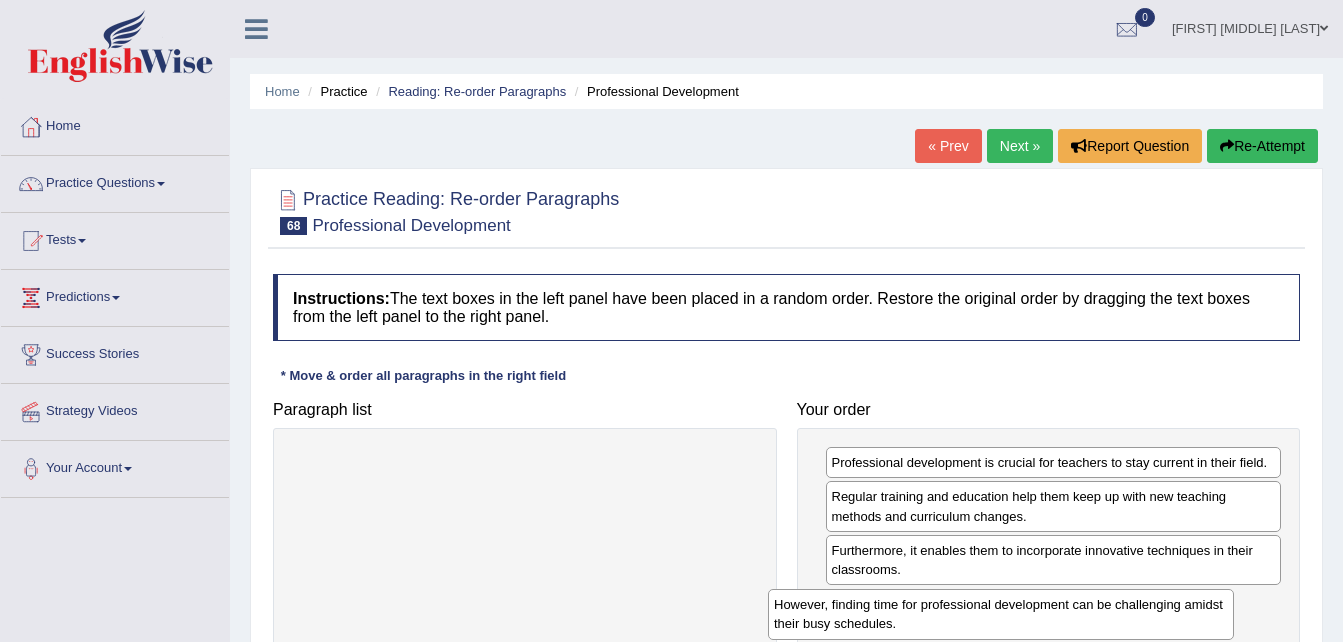 drag, startPoint x: 515, startPoint y: 490, endPoint x: 994, endPoint y: 632, distance: 499.60486 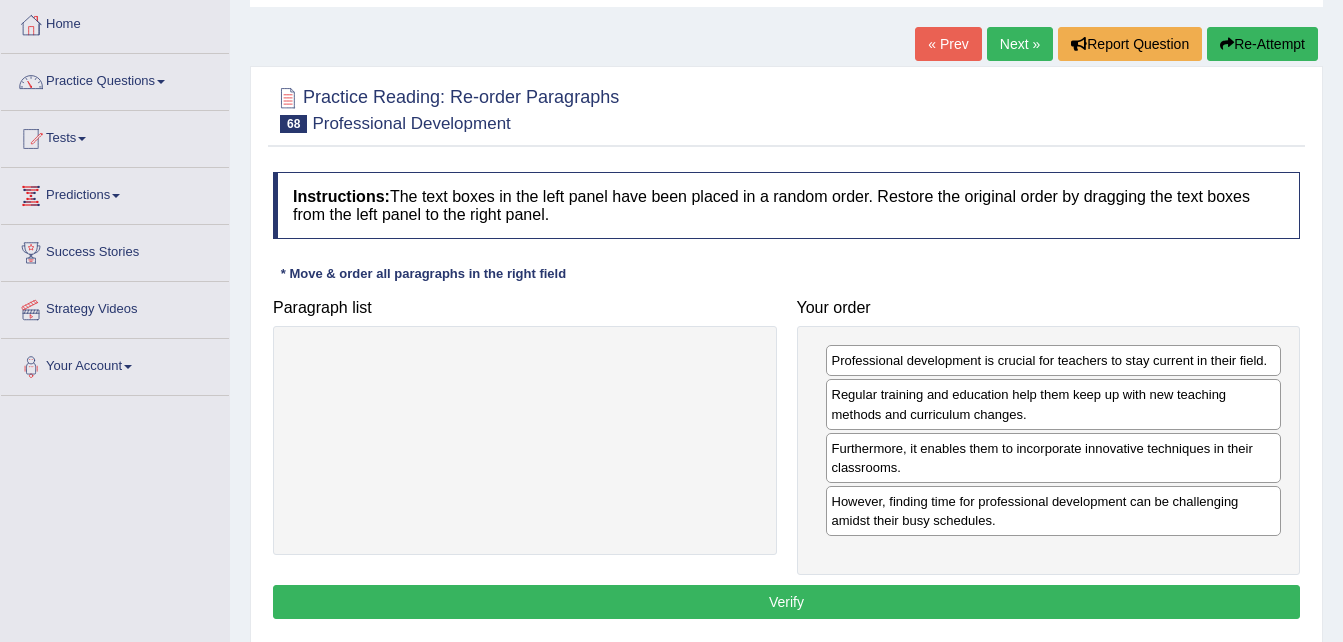 scroll, scrollTop: 120, scrollLeft: 0, axis: vertical 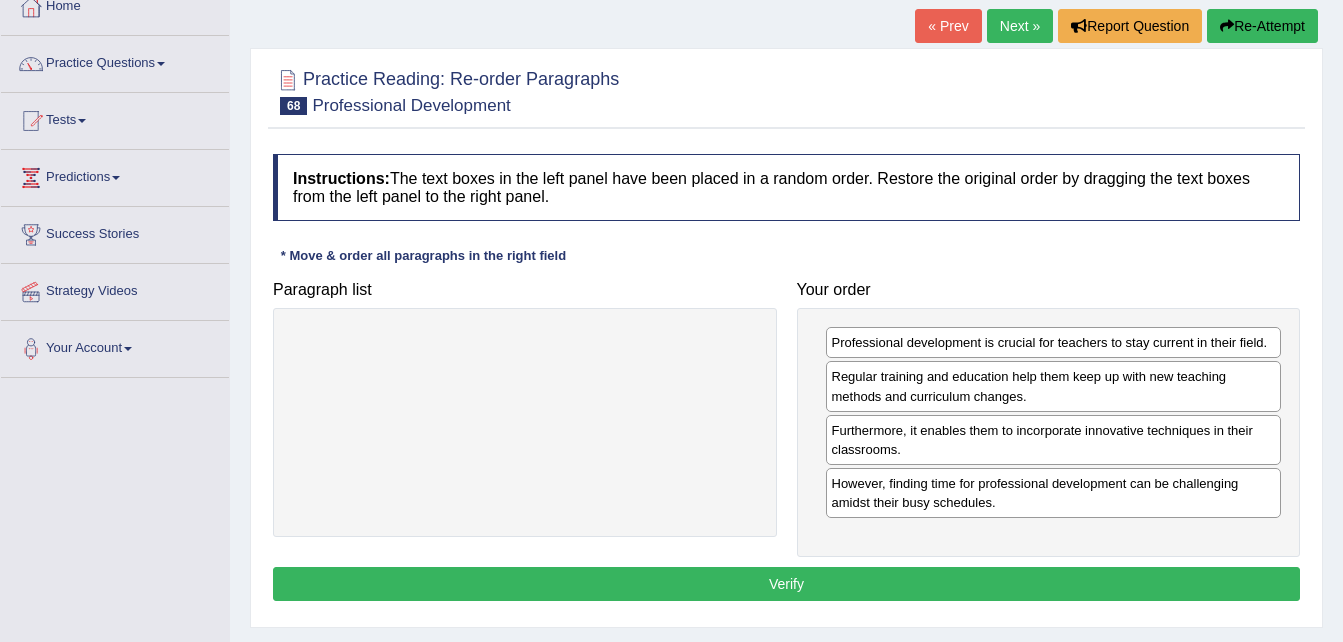 click on "Verify" at bounding box center [786, 584] 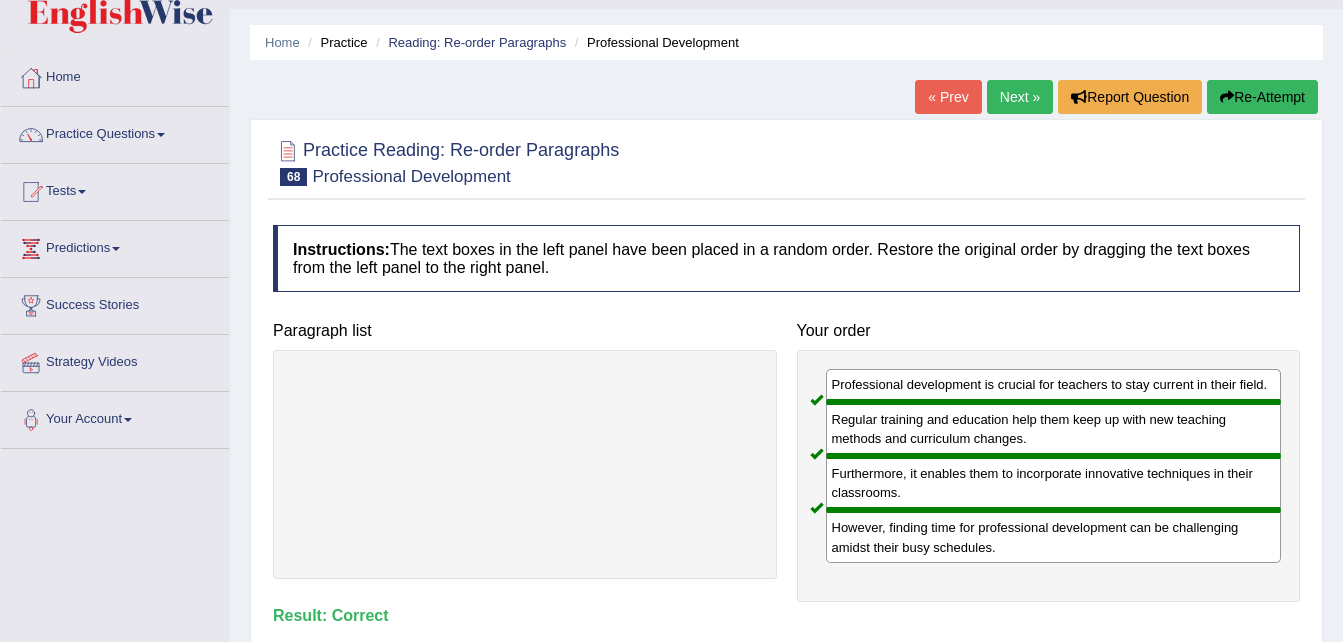 scroll, scrollTop: 0, scrollLeft: 0, axis: both 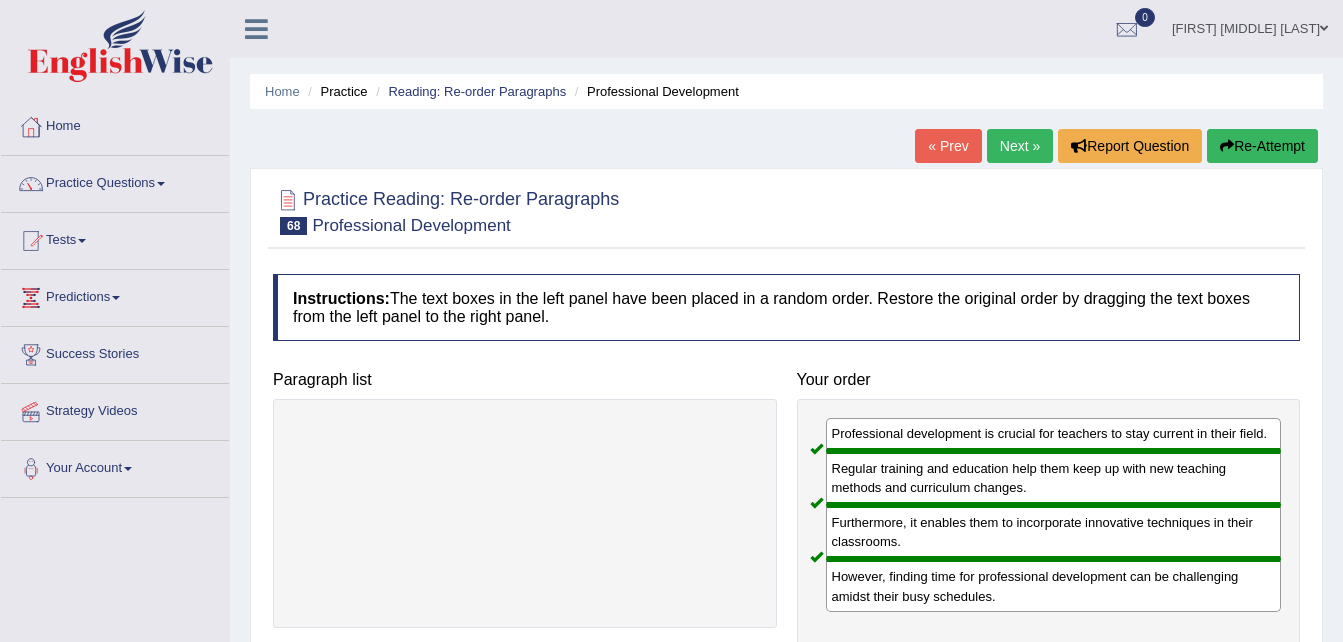 click on "Next »" at bounding box center (1020, 146) 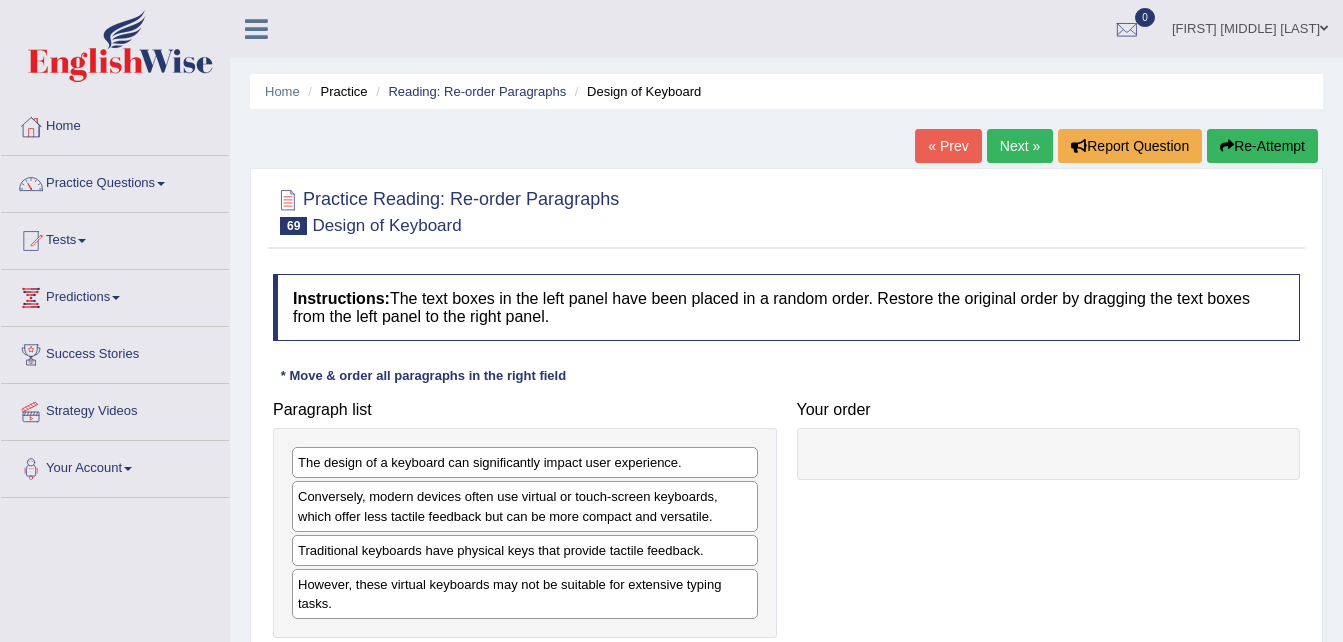scroll, scrollTop: 0, scrollLeft: 0, axis: both 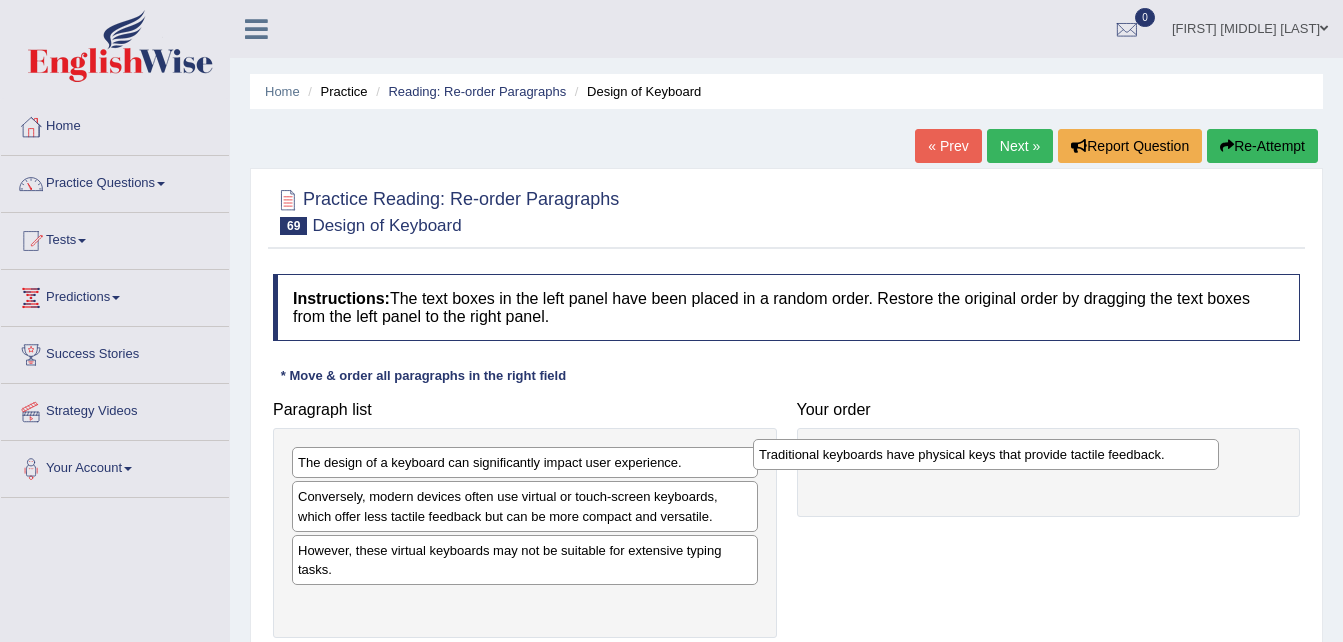 drag, startPoint x: 593, startPoint y: 564, endPoint x: 1062, endPoint y: 469, distance: 478.5248 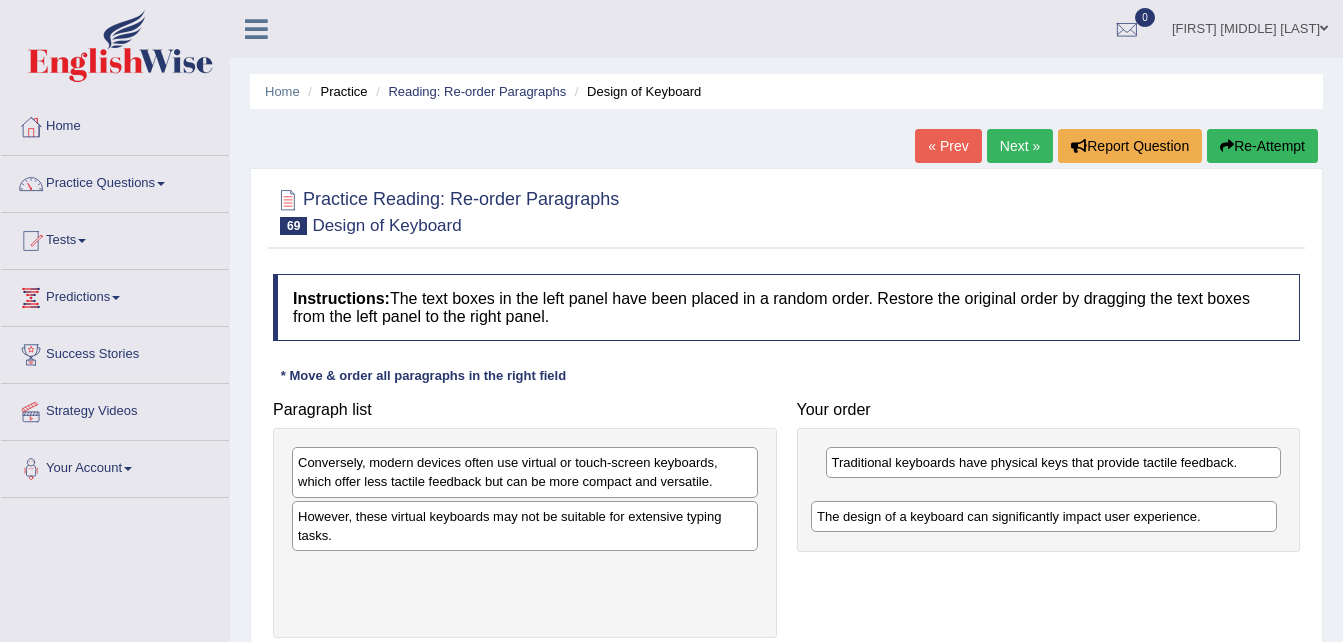 drag, startPoint x: 679, startPoint y: 467, endPoint x: 1198, endPoint y: 521, distance: 521.8017 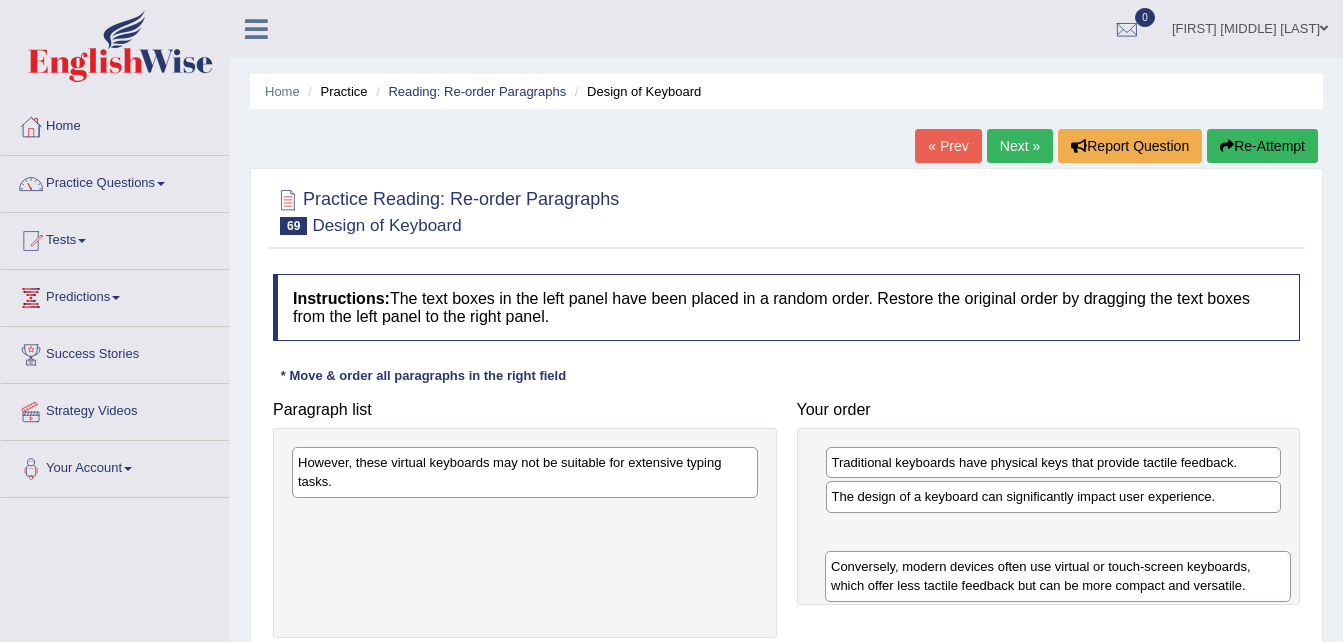 drag, startPoint x: 637, startPoint y: 479, endPoint x: 1170, endPoint y: 572, distance: 541.0527 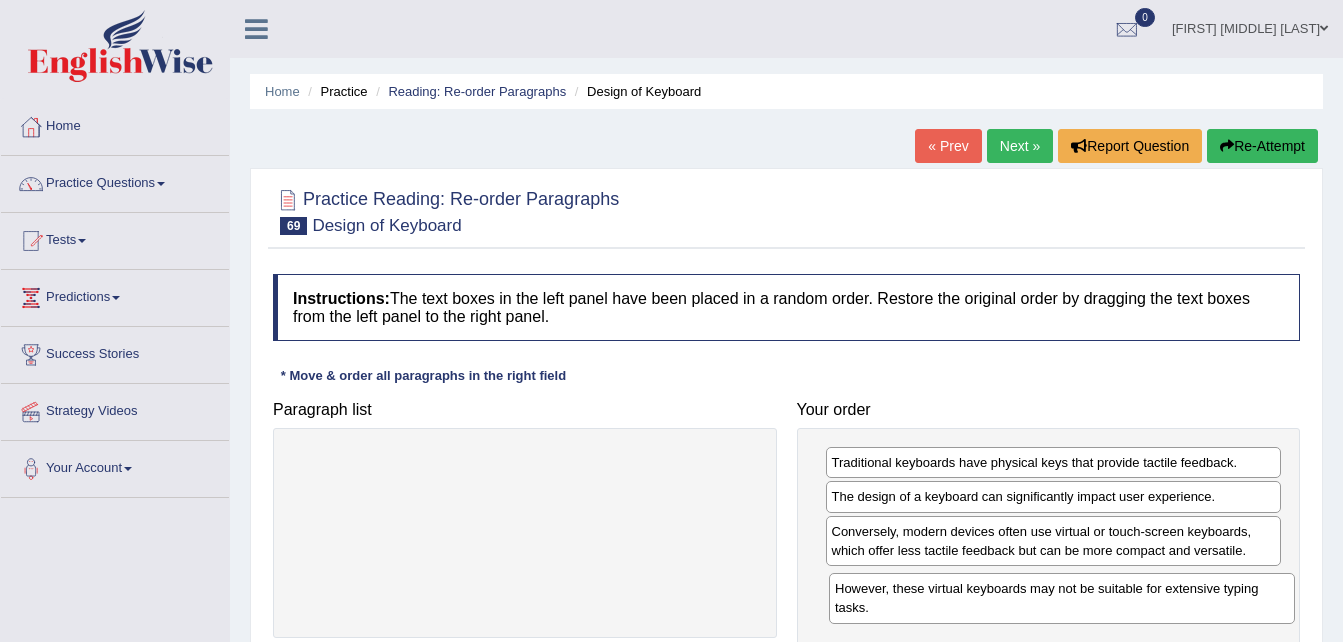 drag, startPoint x: 506, startPoint y: 462, endPoint x: 1035, endPoint y: 588, distance: 543.7987 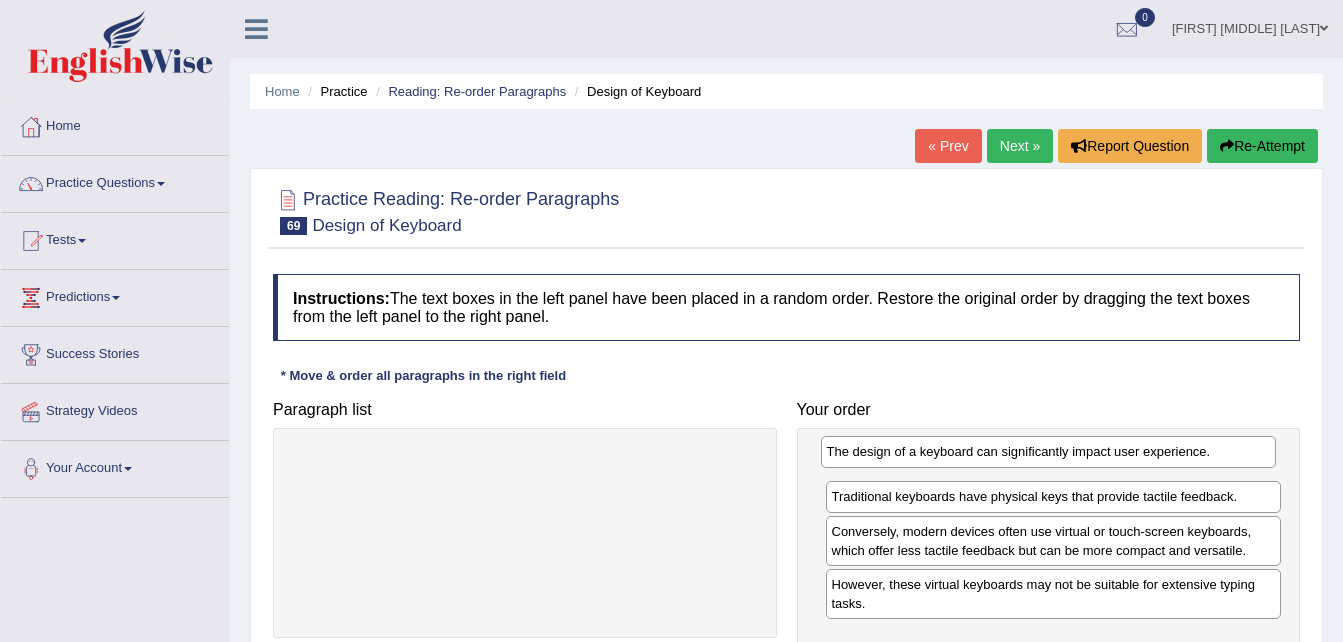 drag, startPoint x: 965, startPoint y: 502, endPoint x: 960, endPoint y: 457, distance: 45.276924 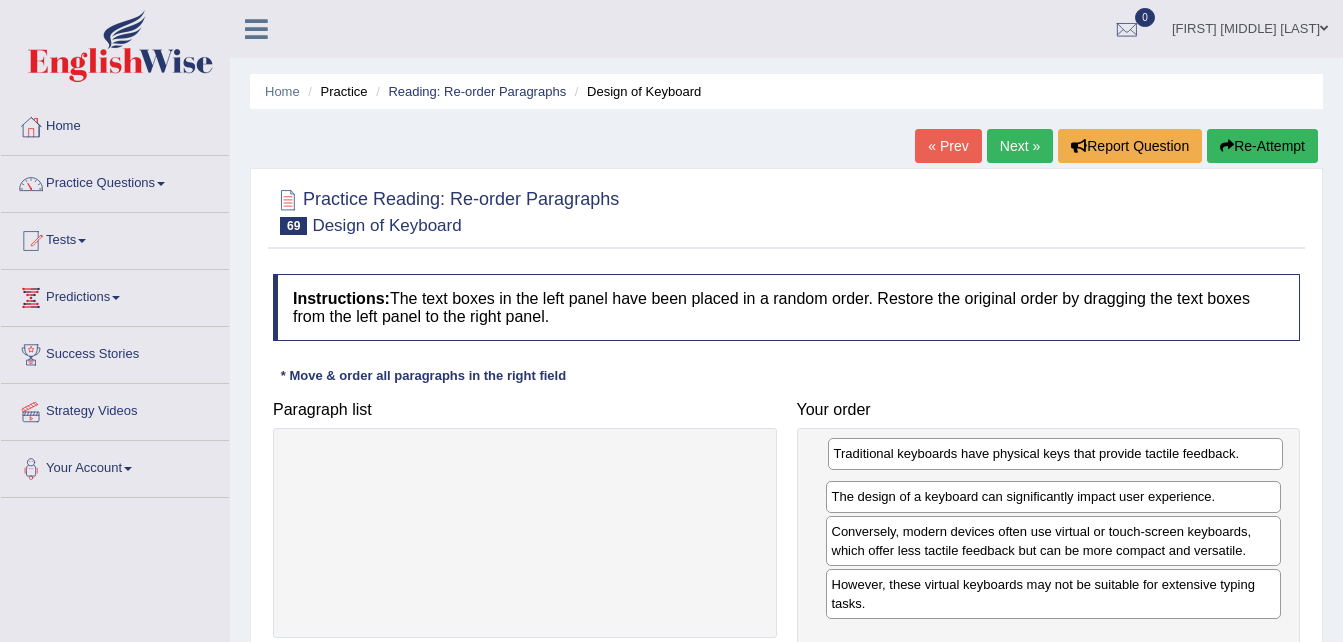 drag, startPoint x: 912, startPoint y: 504, endPoint x: 914, endPoint y: 461, distance: 43.046486 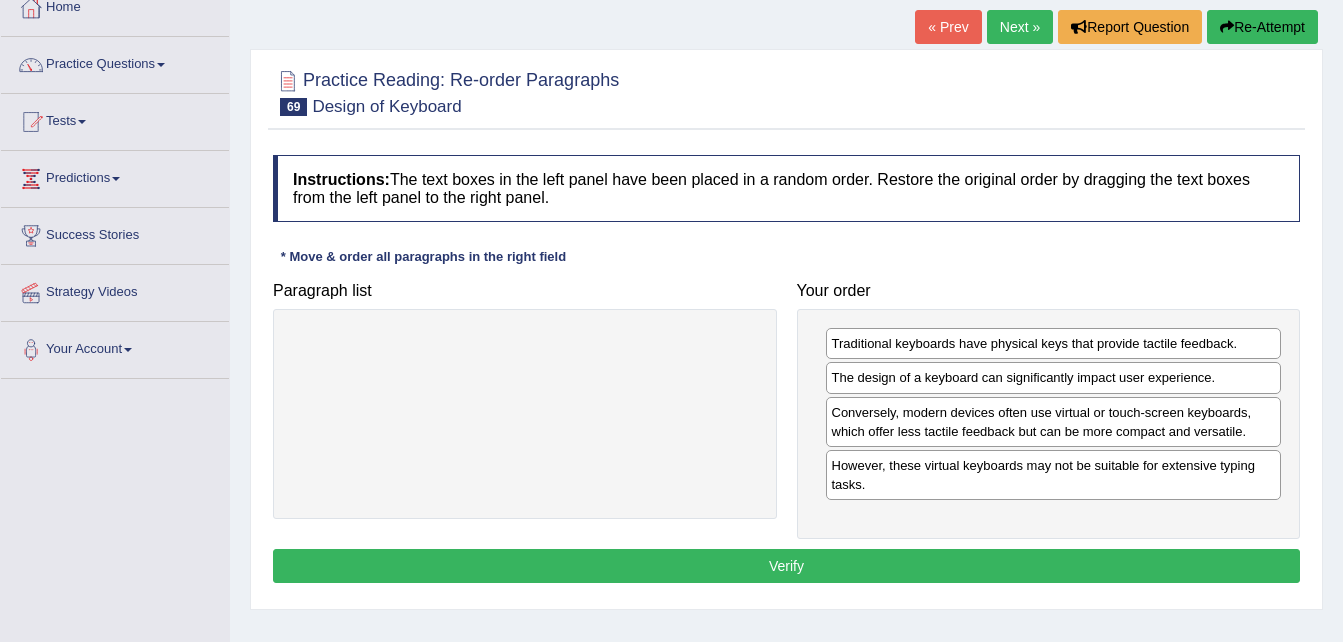 scroll, scrollTop: 120, scrollLeft: 0, axis: vertical 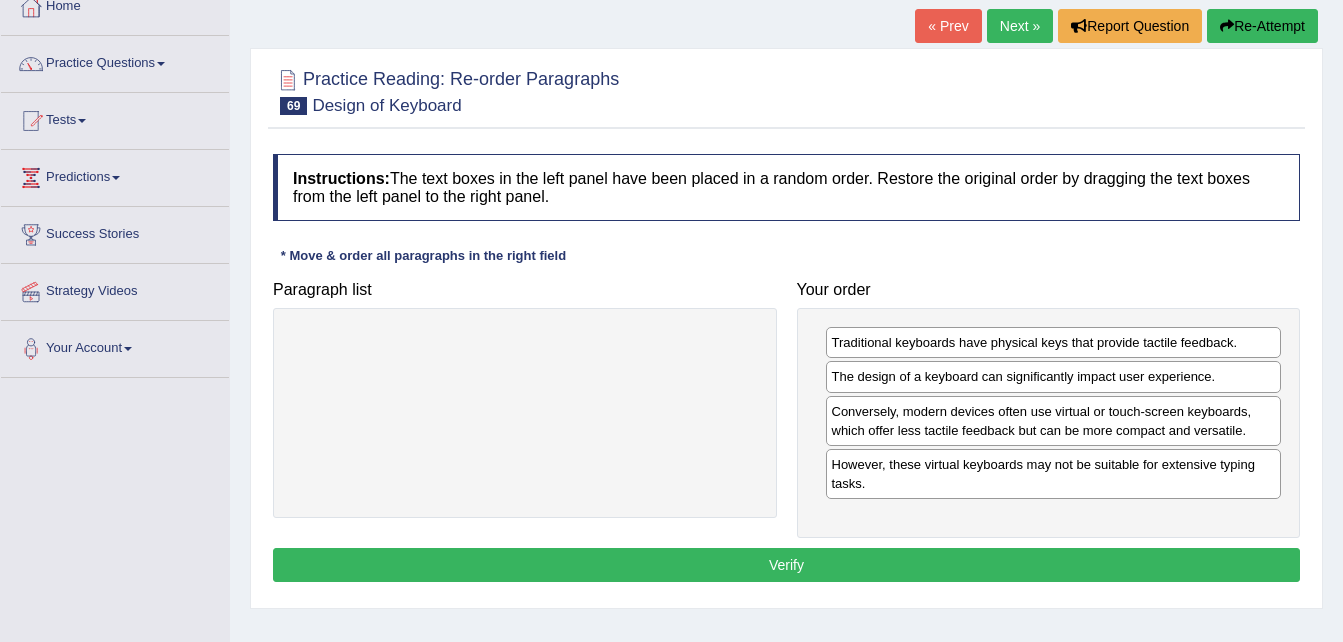 click on "Verify" at bounding box center [786, 565] 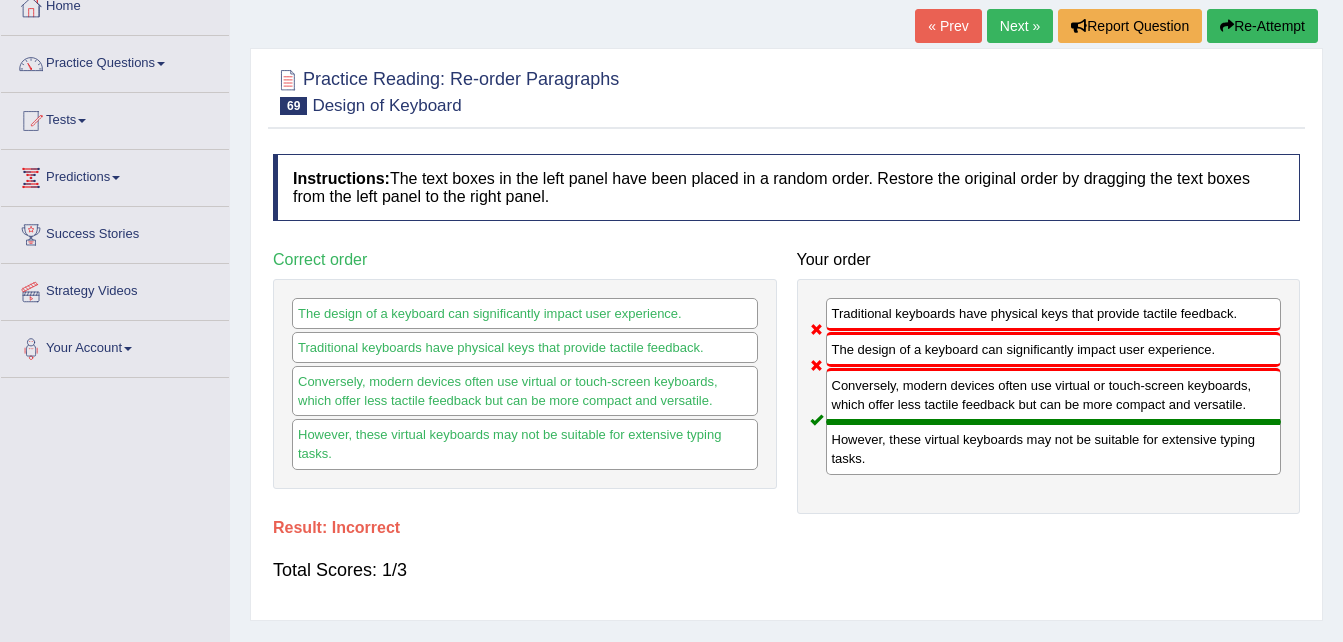 click on "Next »" at bounding box center [1020, 26] 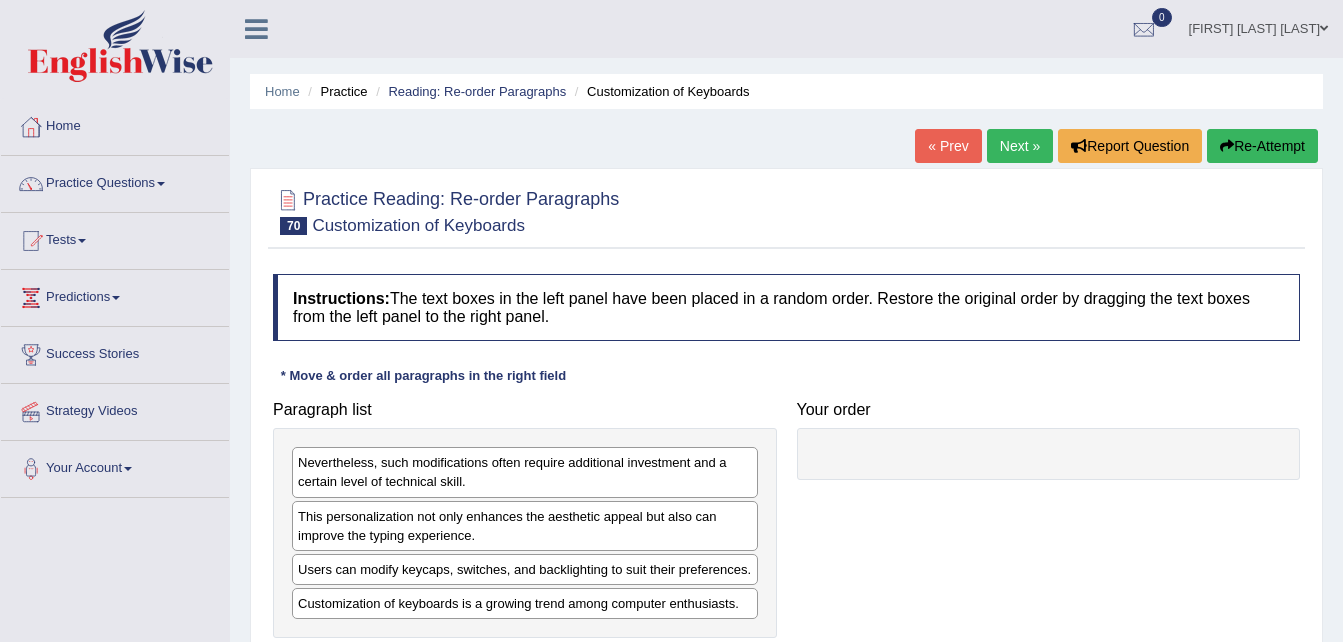 scroll, scrollTop: 0, scrollLeft: 0, axis: both 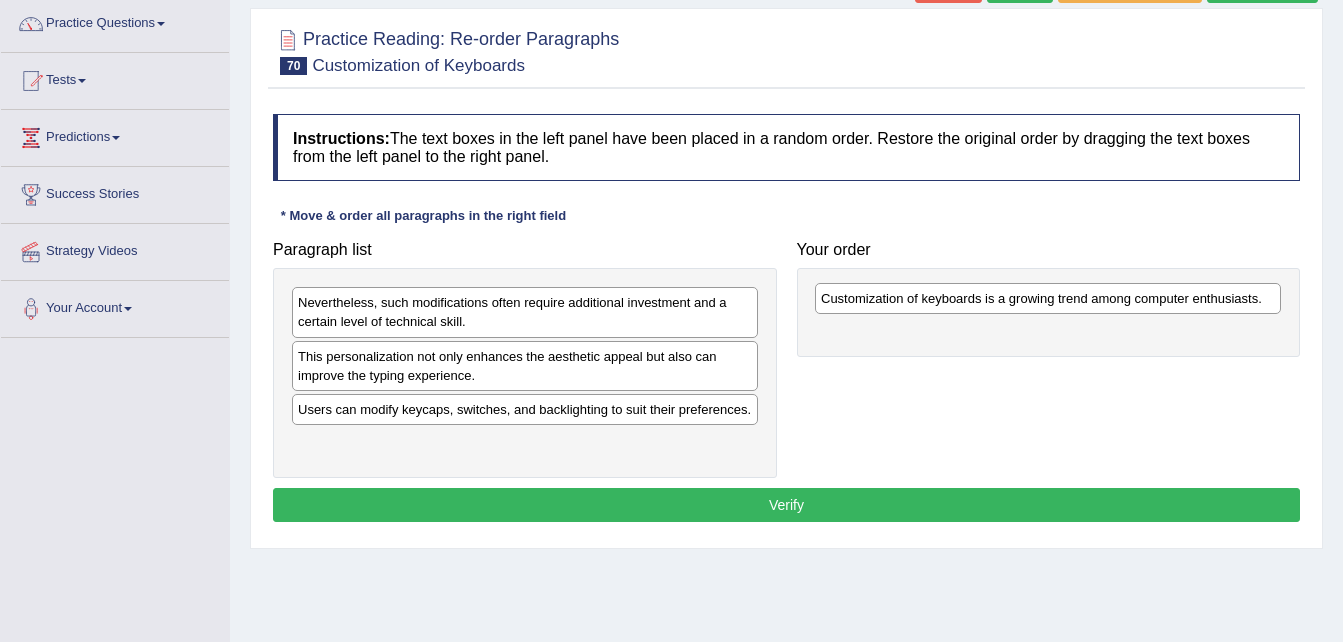 drag, startPoint x: 575, startPoint y: 451, endPoint x: 1098, endPoint y: 306, distance: 542.7283 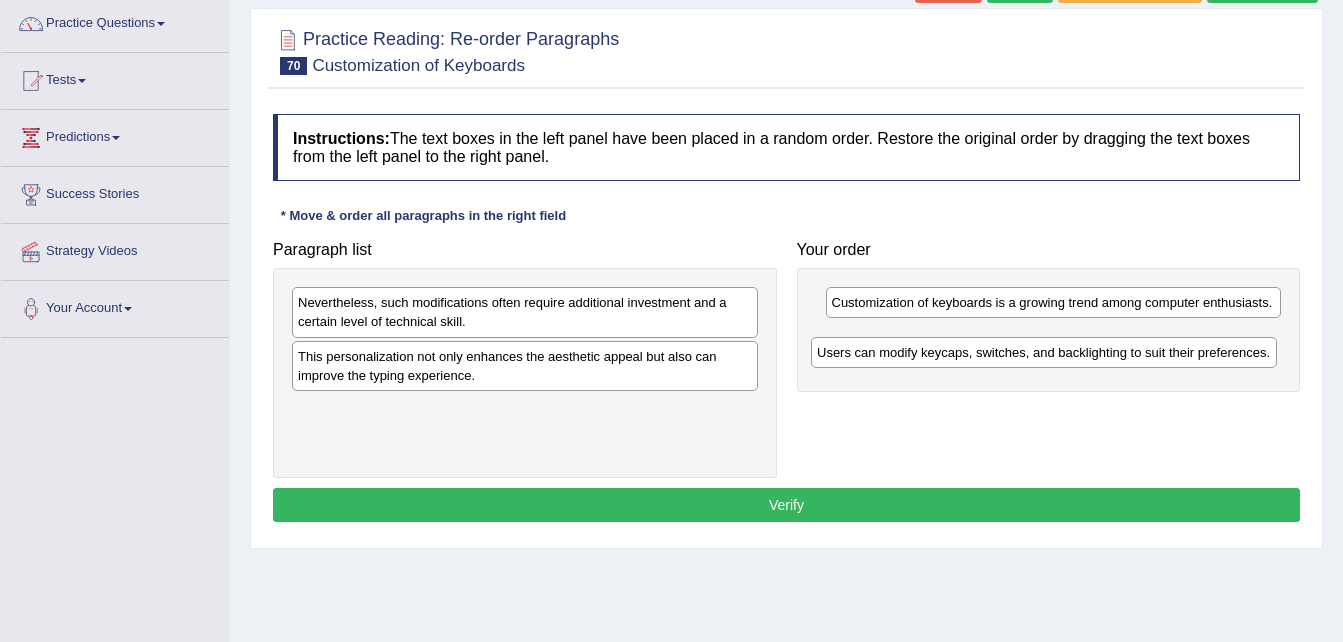 drag, startPoint x: 544, startPoint y: 424, endPoint x: 1063, endPoint y: 367, distance: 522.12067 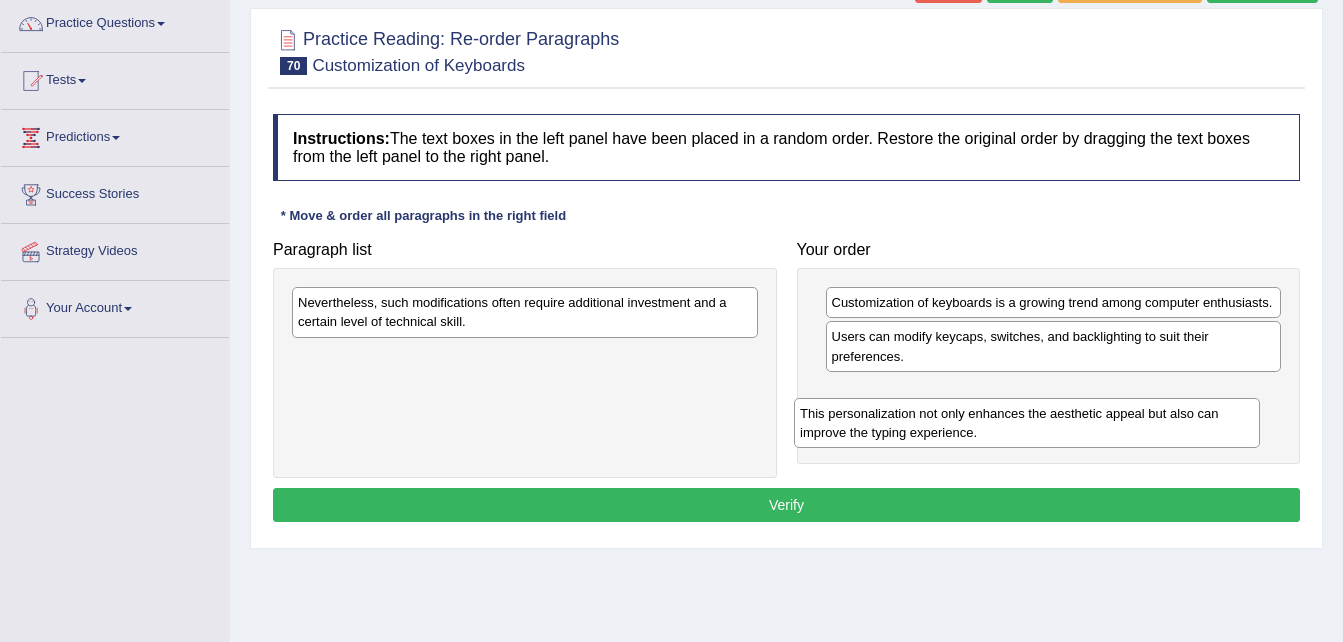 drag, startPoint x: 573, startPoint y: 364, endPoint x: 1075, endPoint y: 421, distance: 505.22568 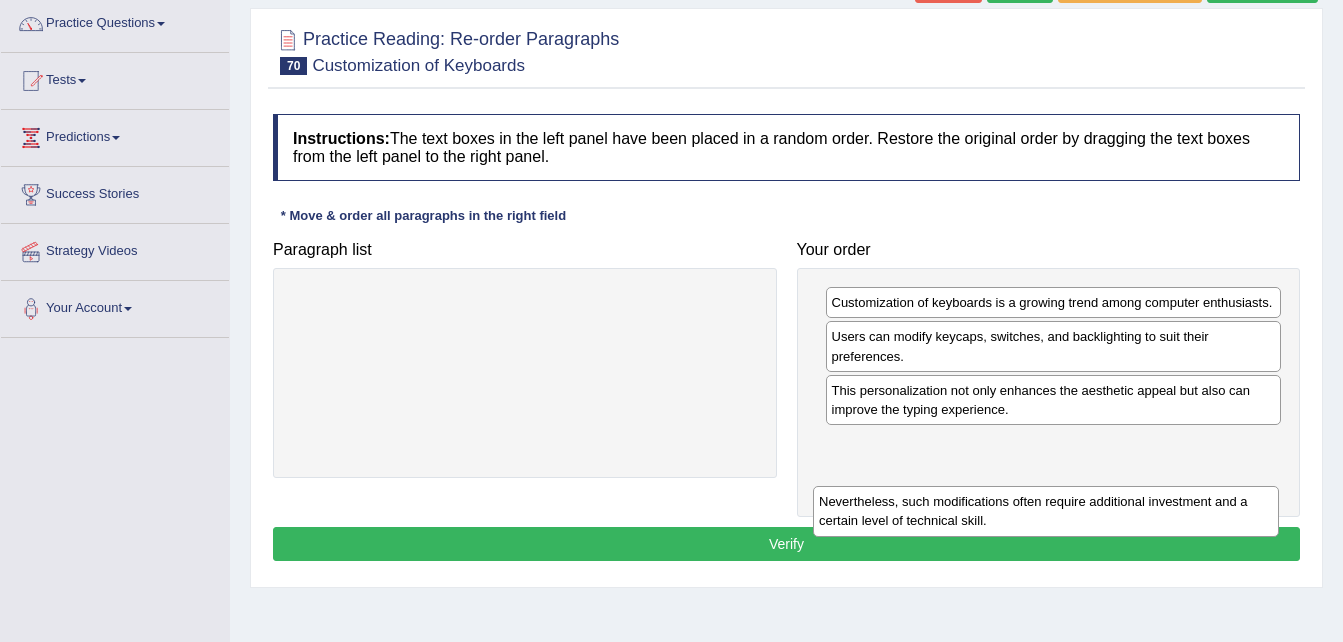 drag, startPoint x: 594, startPoint y: 316, endPoint x: 1115, endPoint y: 515, distance: 557.71136 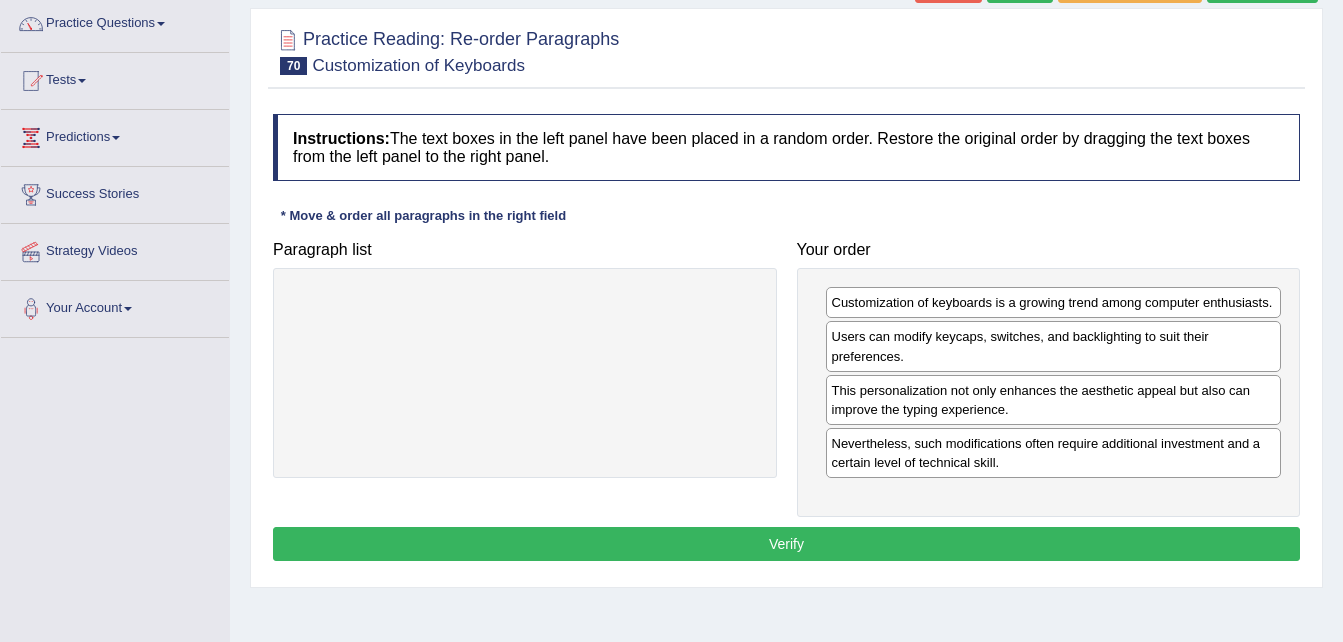 click on "Verify" at bounding box center (786, 544) 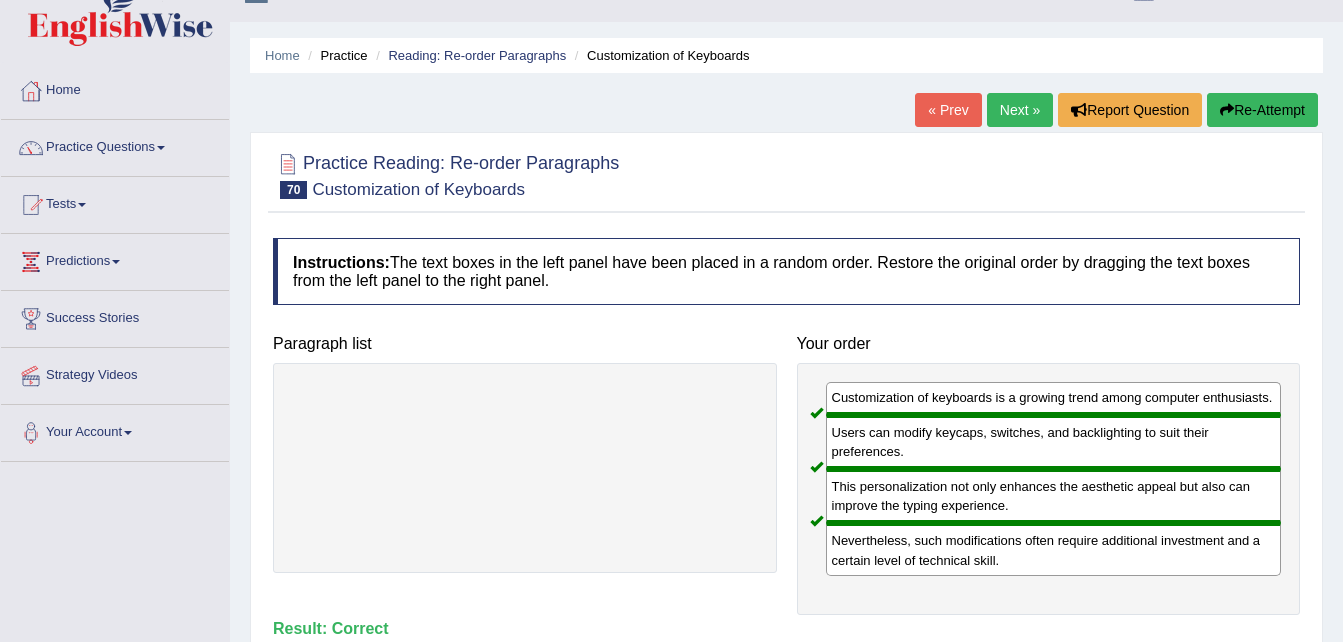 scroll, scrollTop: 0, scrollLeft: 0, axis: both 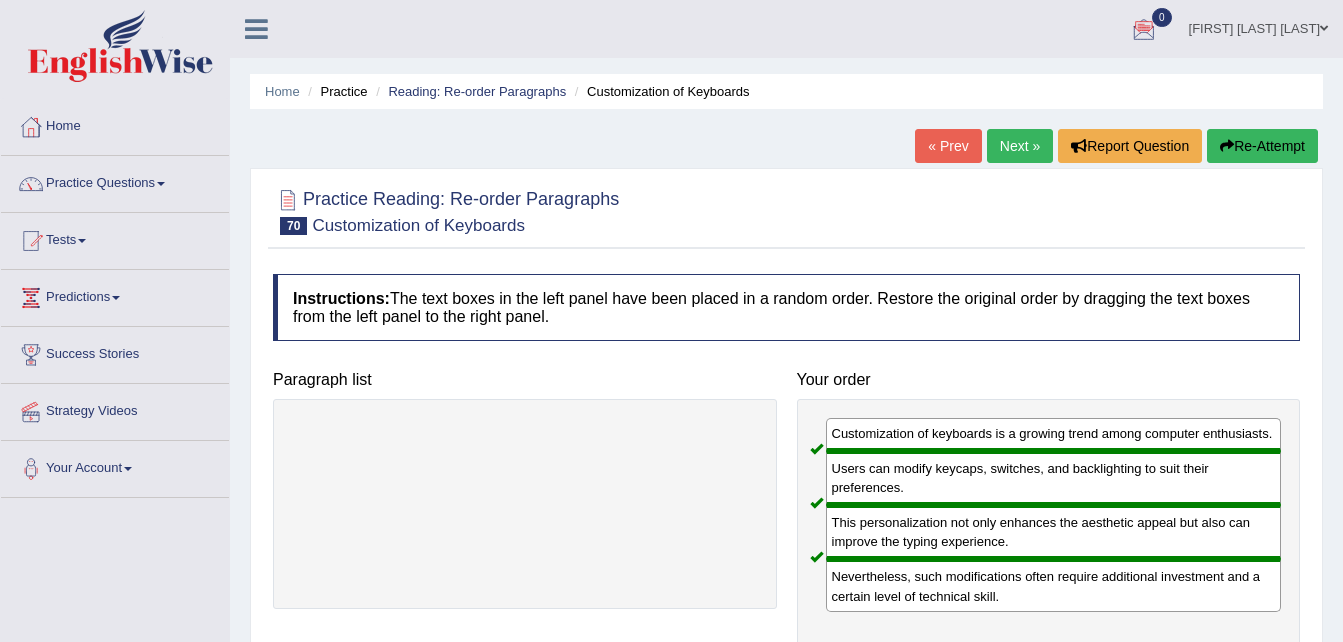 click on "Next »" at bounding box center (1020, 146) 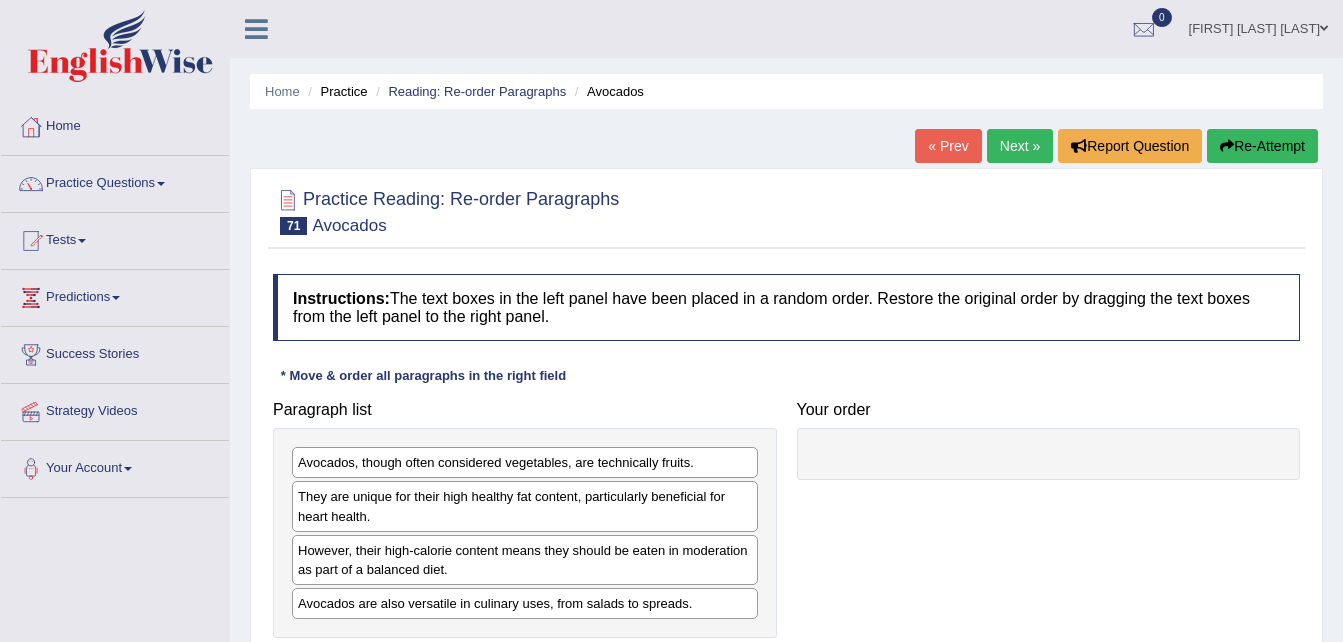scroll, scrollTop: 0, scrollLeft: 0, axis: both 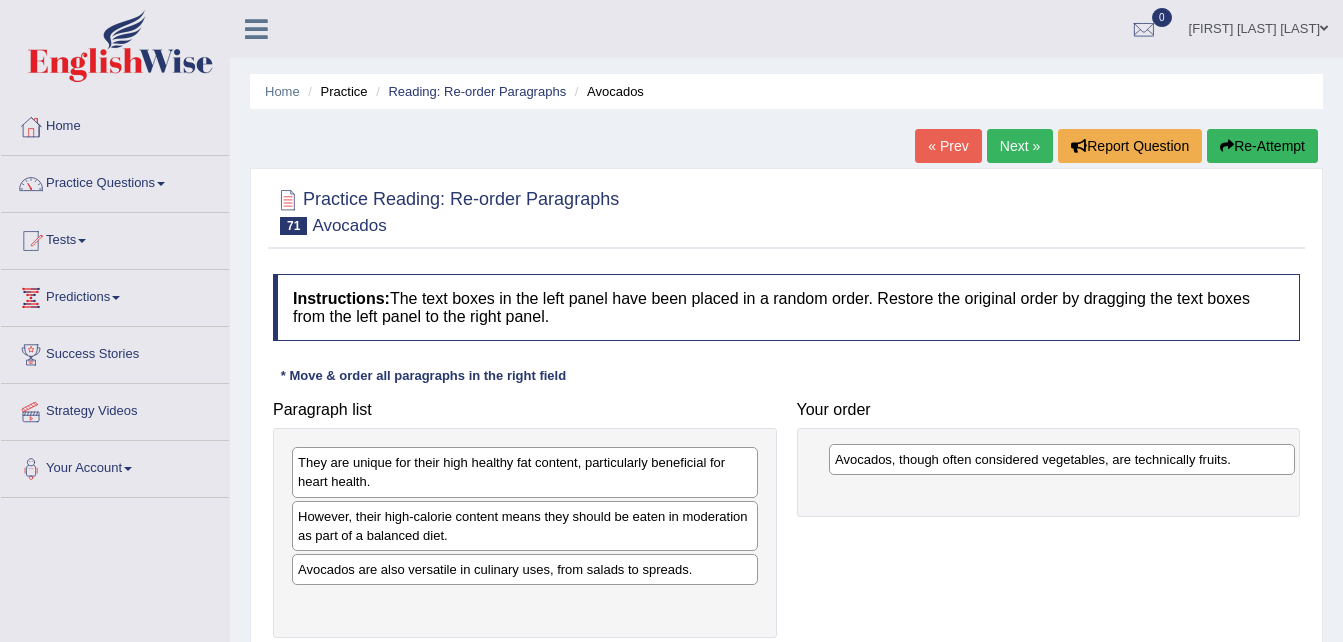 drag, startPoint x: 578, startPoint y: 474, endPoint x: 1115, endPoint y: 471, distance: 537.00836 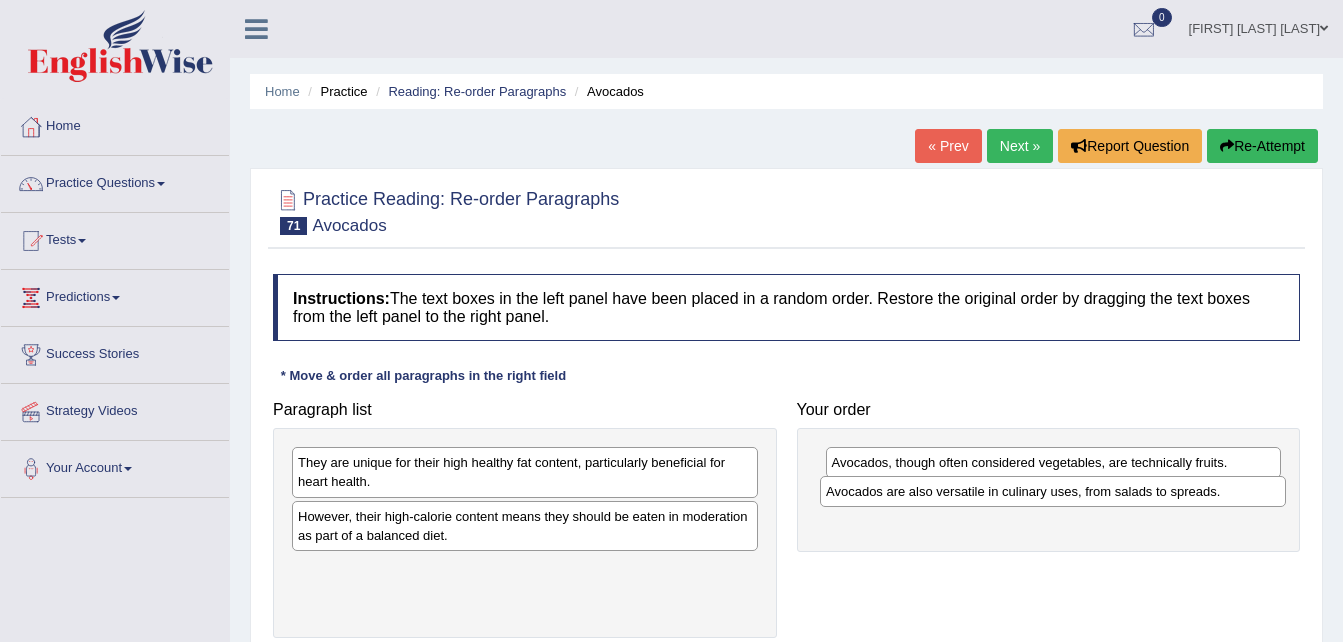 drag, startPoint x: 588, startPoint y: 578, endPoint x: 1116, endPoint y: 500, distance: 533.7303 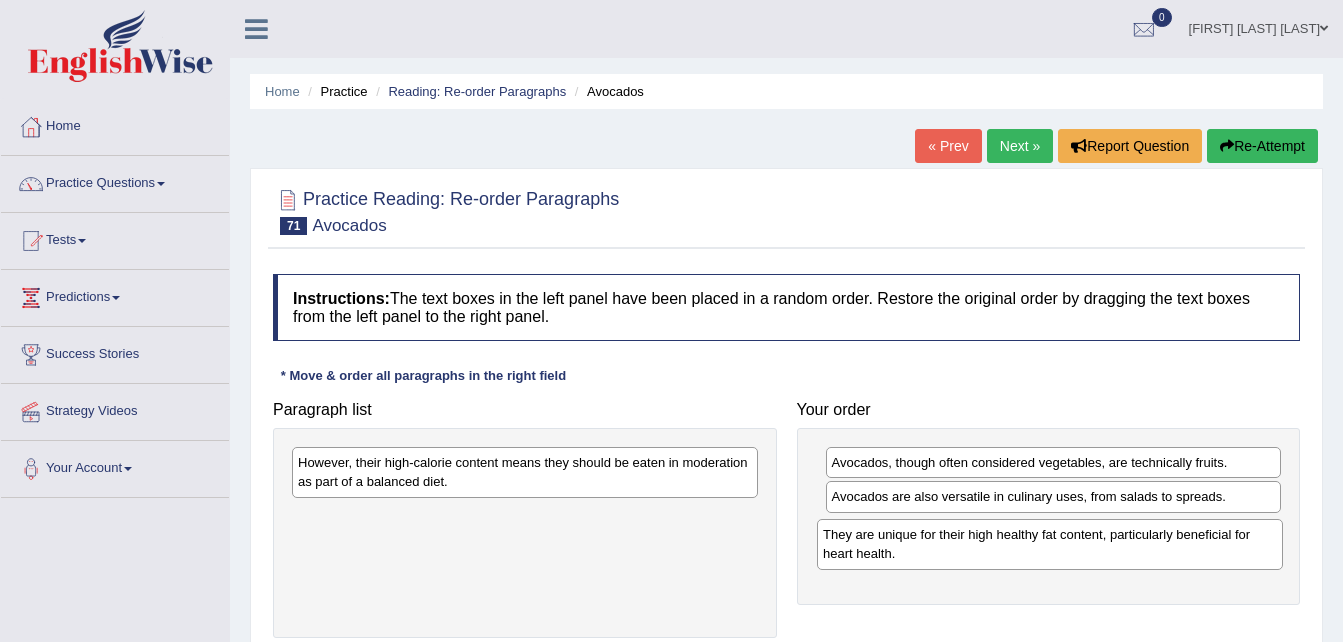 drag, startPoint x: 602, startPoint y: 471, endPoint x: 1127, endPoint y: 543, distance: 529.9141 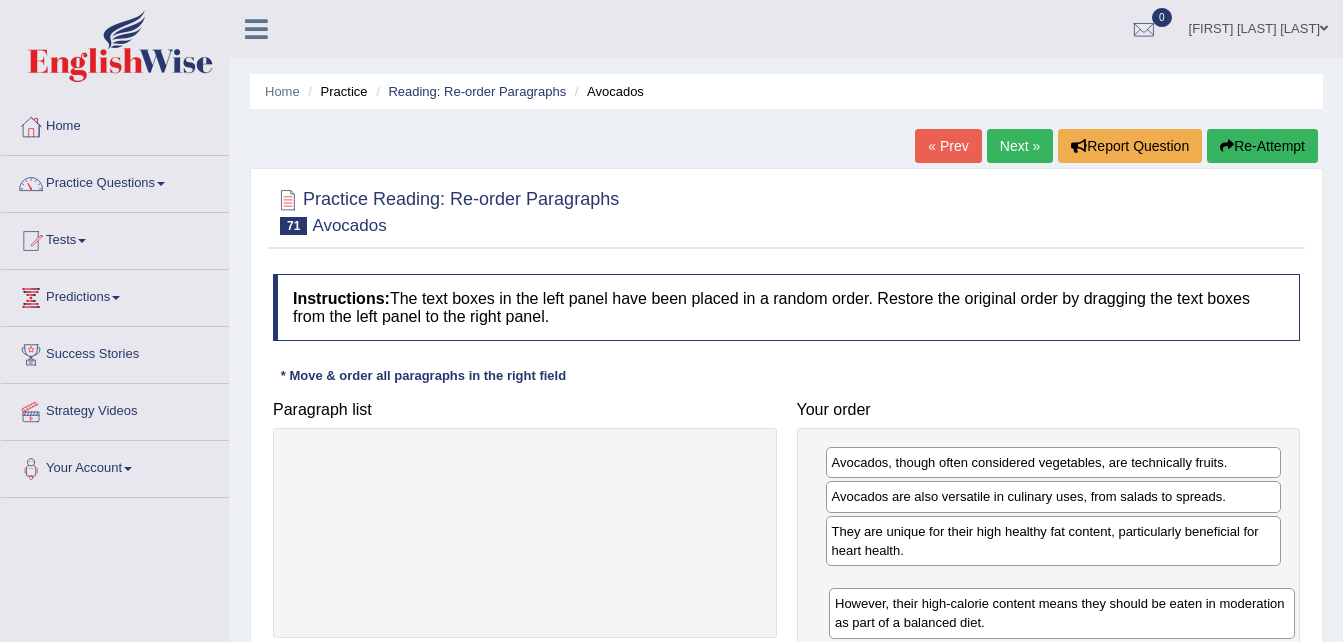 drag, startPoint x: 690, startPoint y: 475, endPoint x: 1241, endPoint y: 616, distance: 568.75476 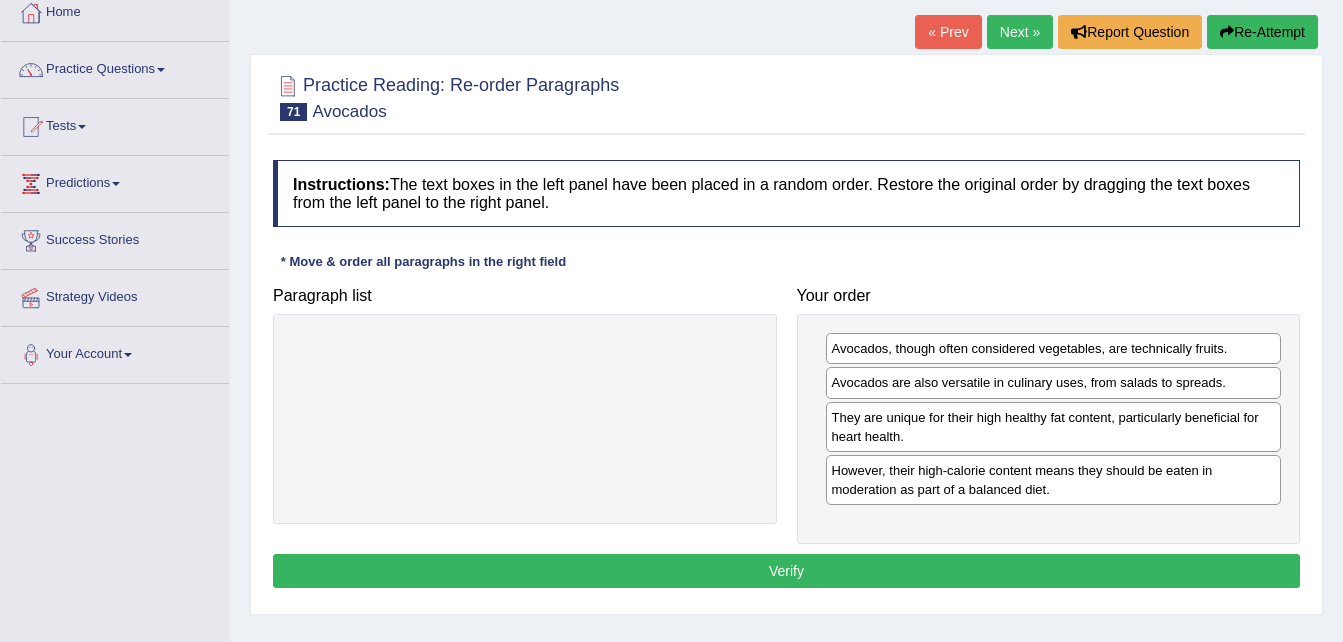 scroll, scrollTop: 120, scrollLeft: 0, axis: vertical 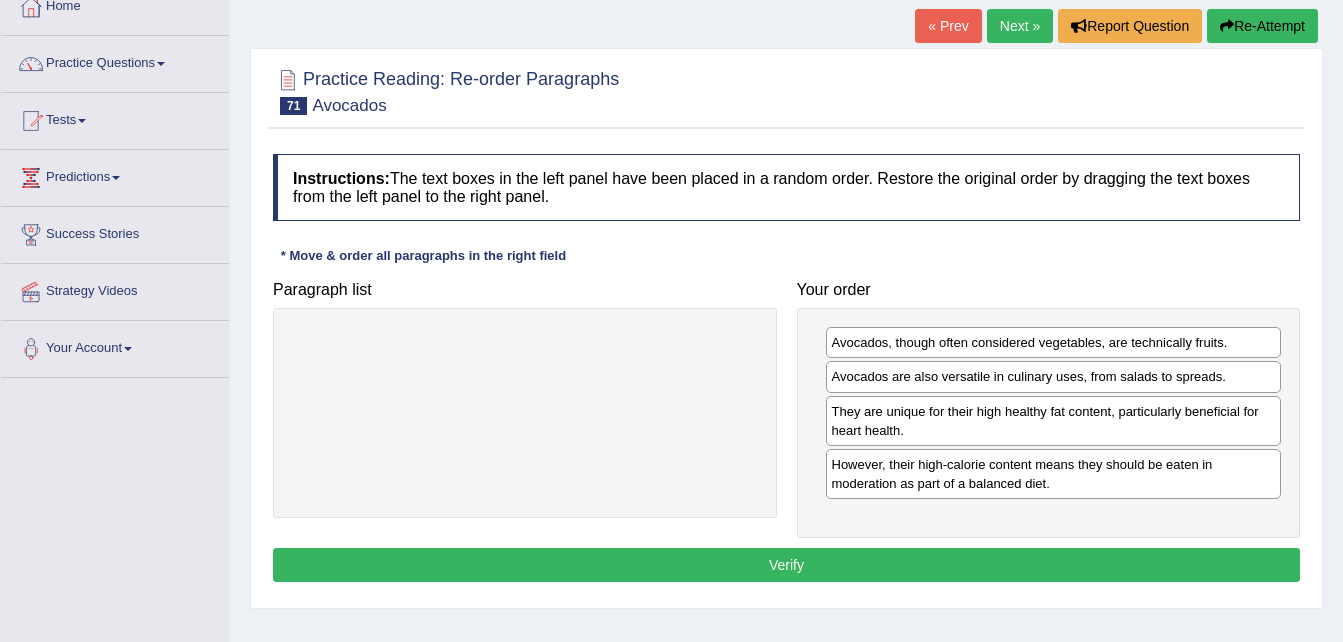 click on "Verify" at bounding box center (786, 565) 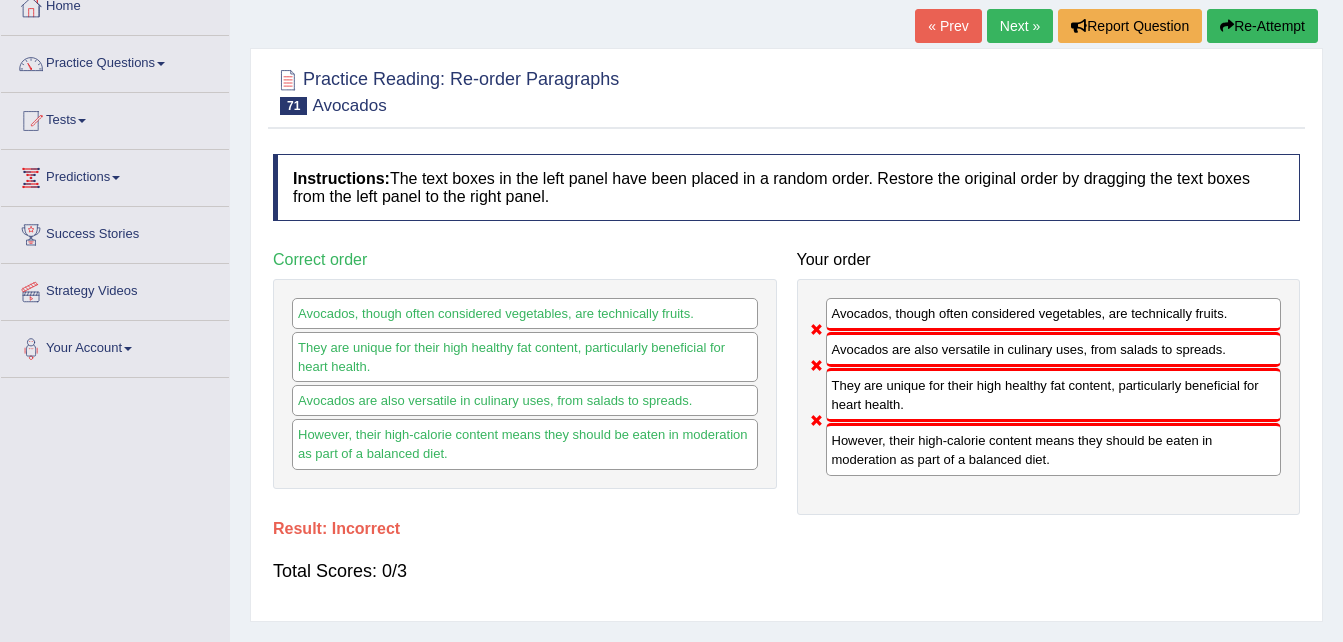 click on "Re-Attempt" at bounding box center [1262, 26] 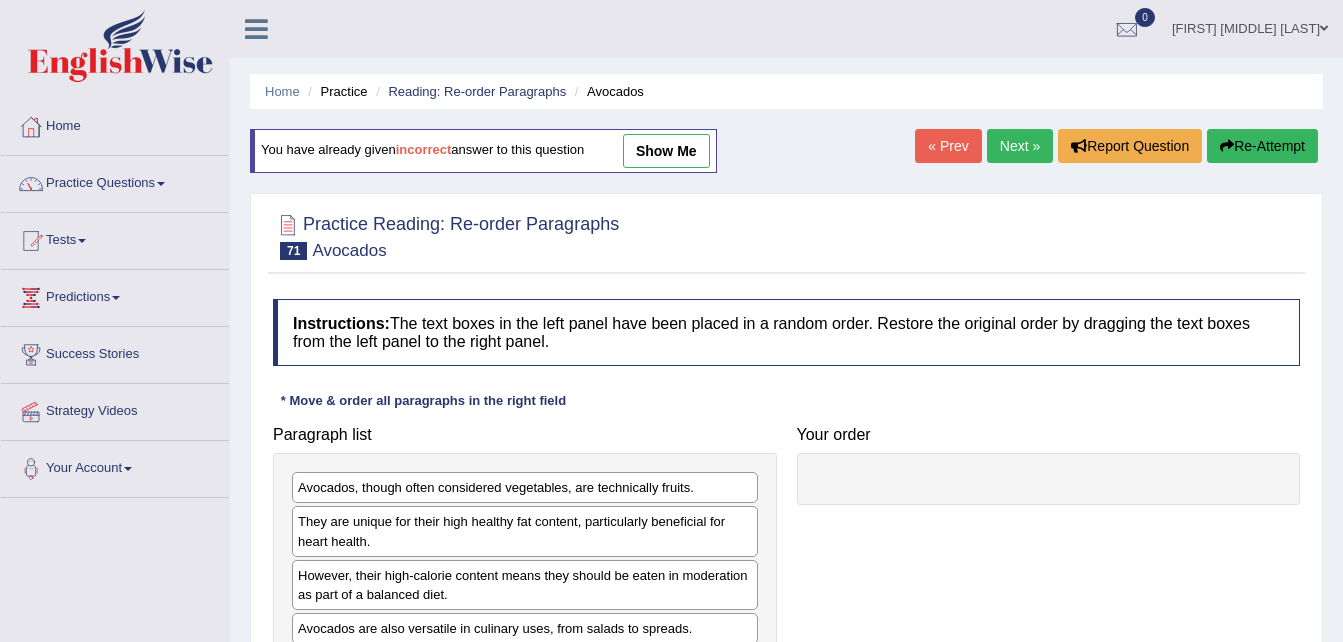 scroll, scrollTop: 124, scrollLeft: 0, axis: vertical 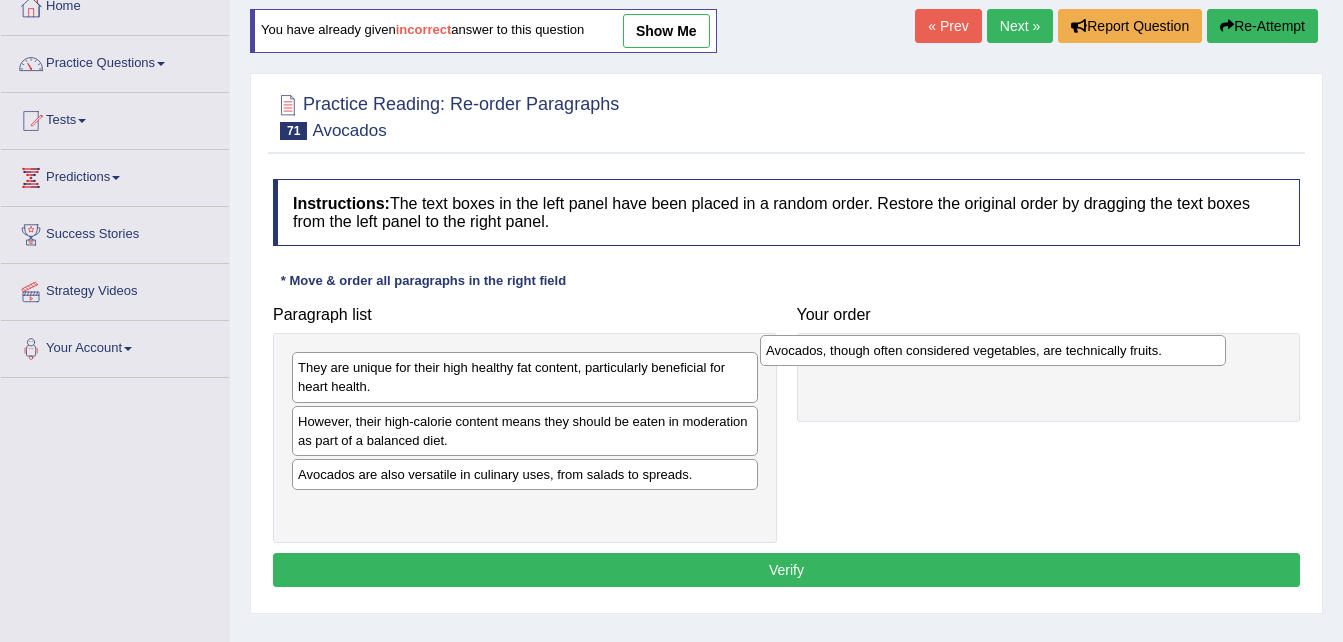 drag, startPoint x: 504, startPoint y: 372, endPoint x: 972, endPoint y: 355, distance: 468.30865 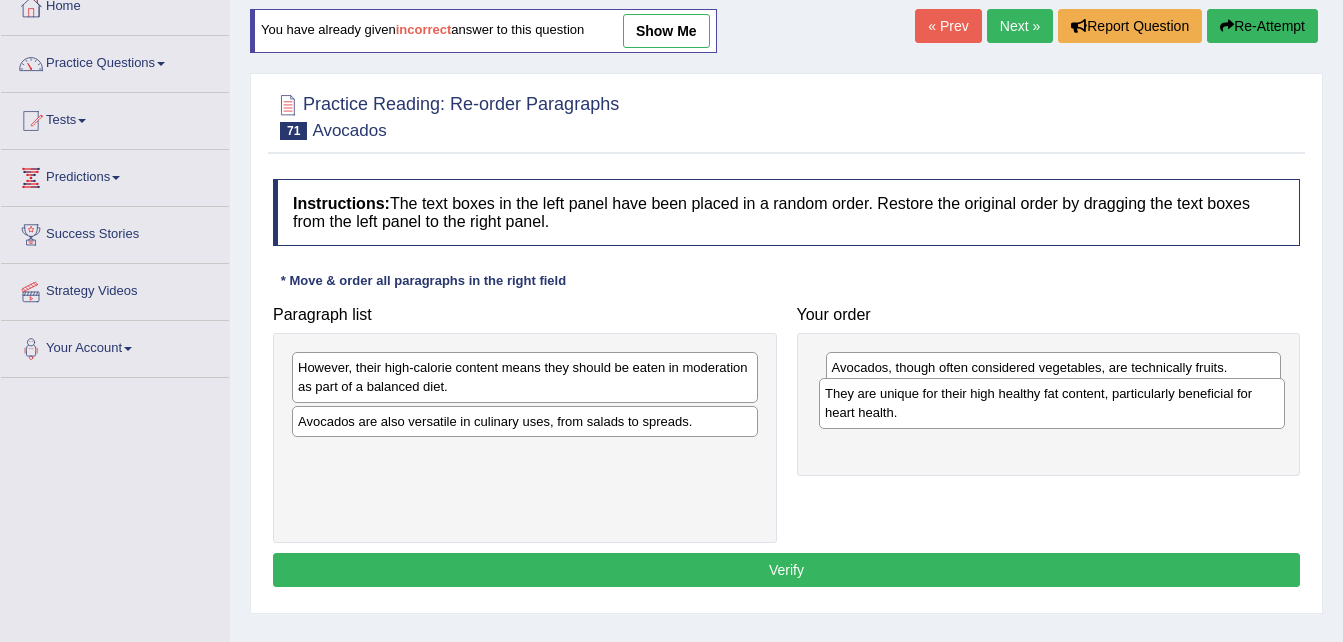drag, startPoint x: 578, startPoint y: 380, endPoint x: 1105, endPoint y: 406, distance: 527.641 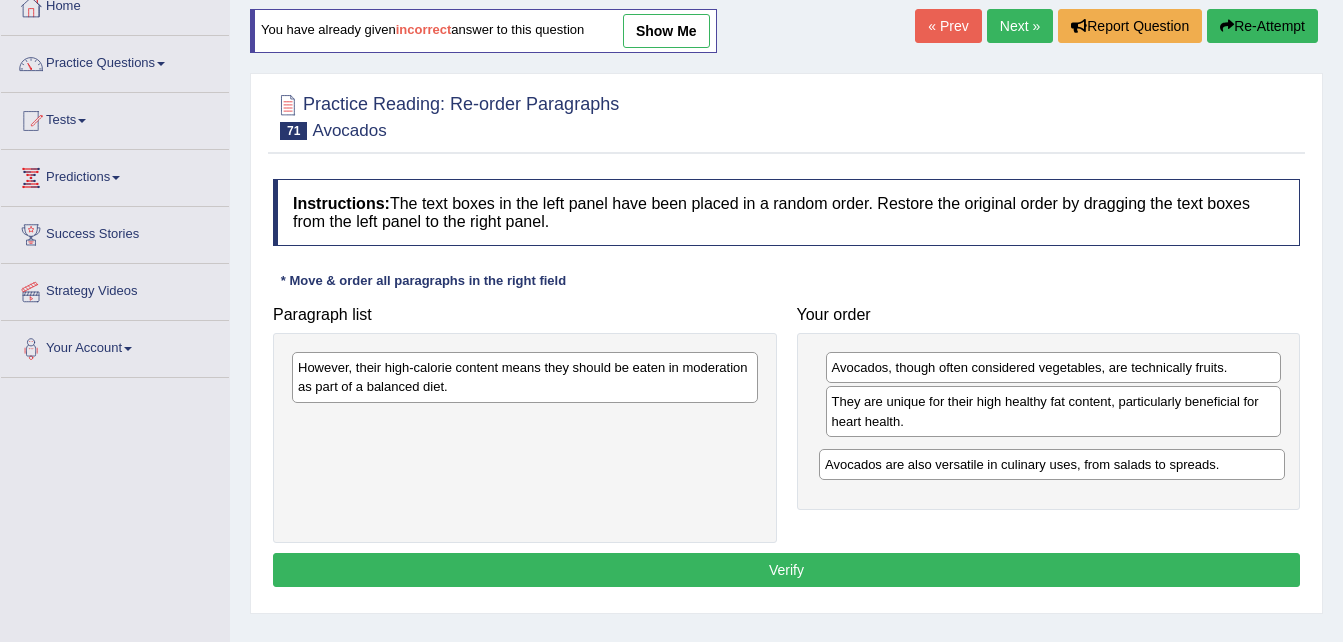 drag, startPoint x: 538, startPoint y: 436, endPoint x: 1067, endPoint y: 479, distance: 530.74475 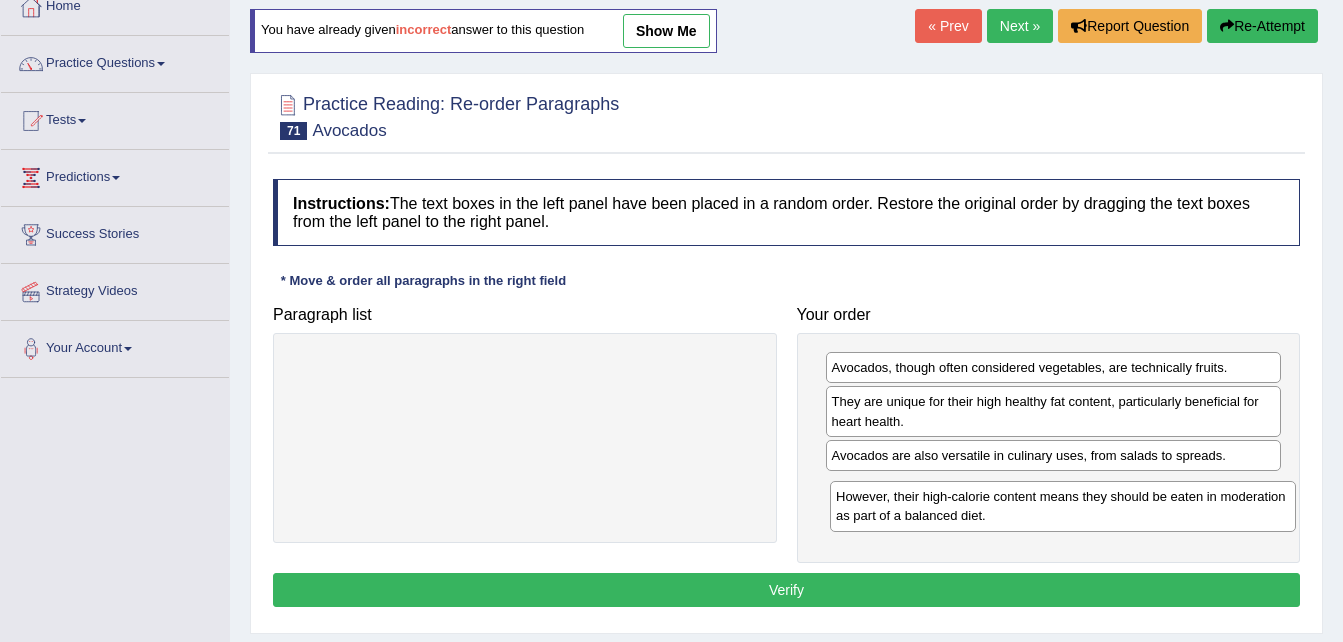 drag, startPoint x: 525, startPoint y: 390, endPoint x: 1032, endPoint y: 502, distance: 519.22345 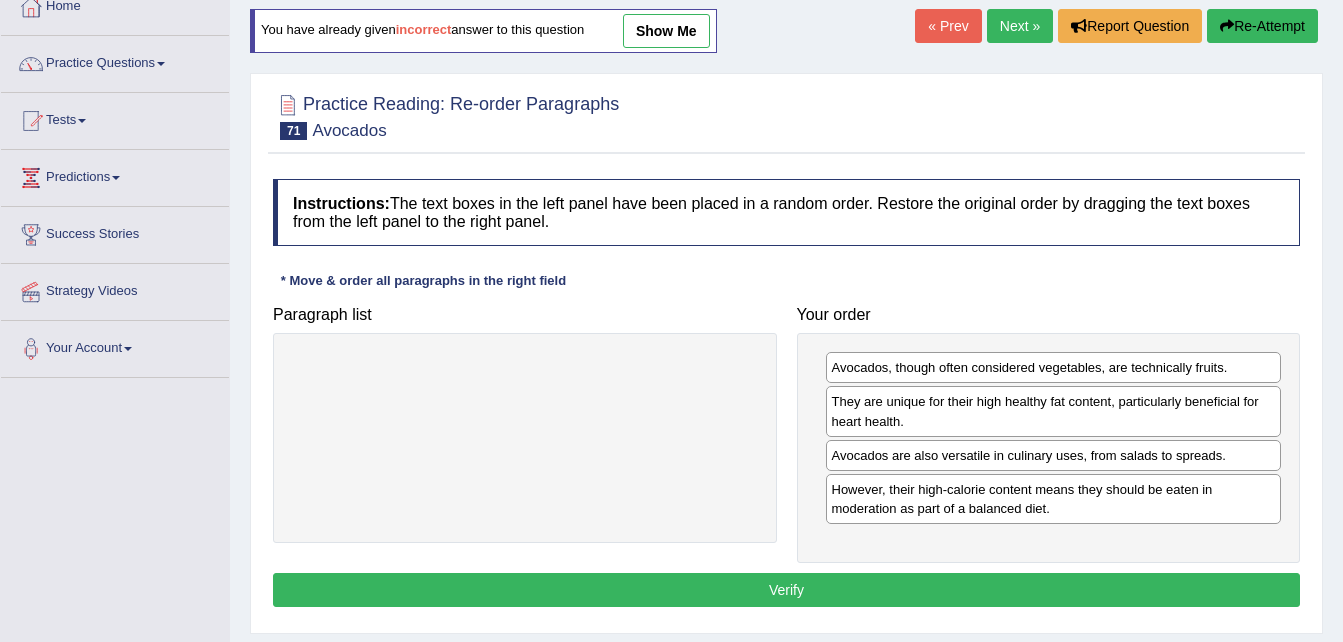 click on "Verify" at bounding box center (786, 590) 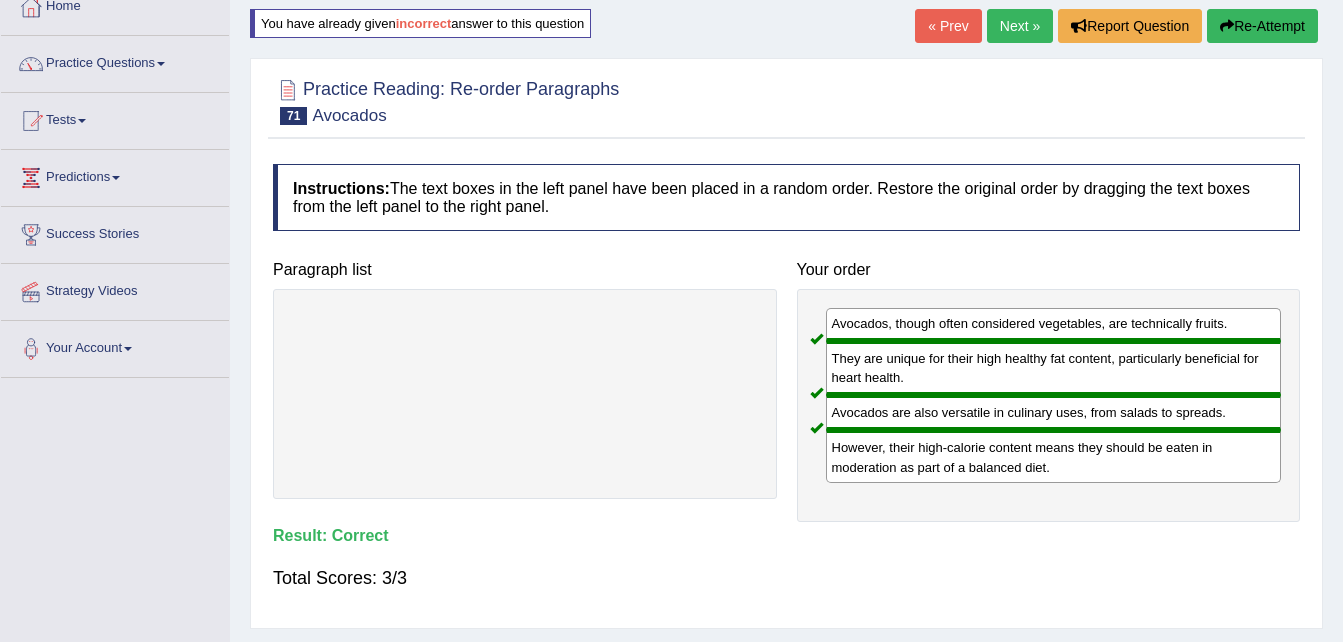 click on "Next »" at bounding box center [1020, 26] 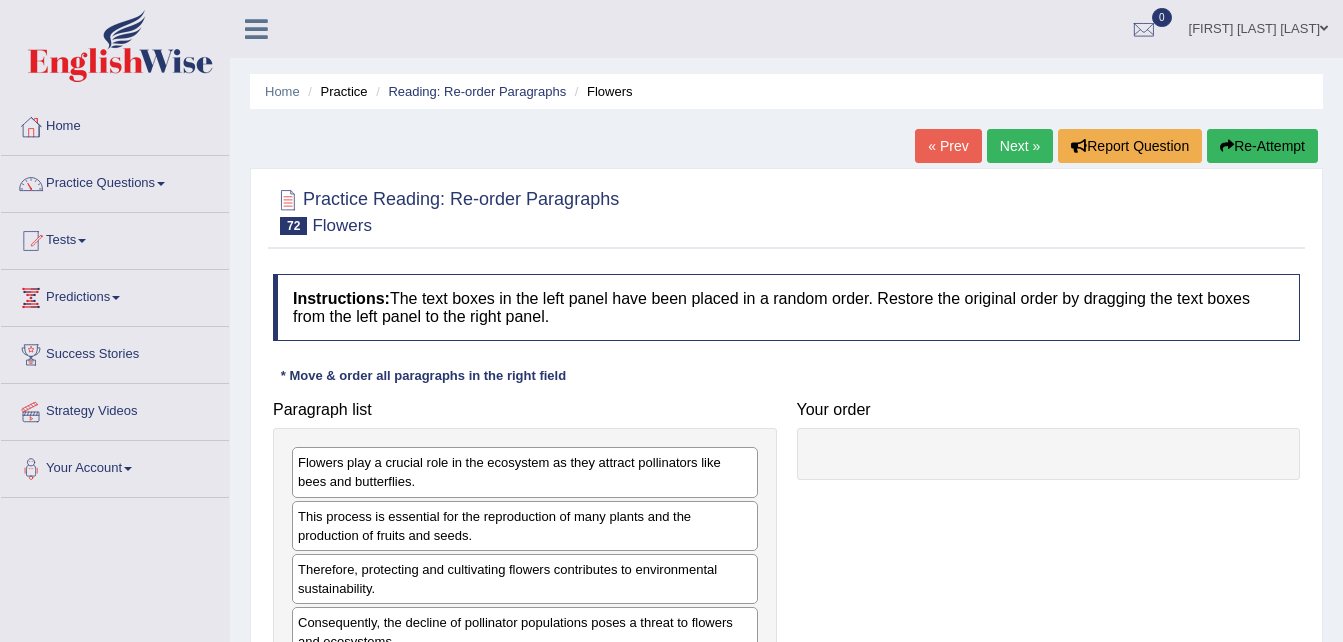 scroll, scrollTop: 0, scrollLeft: 0, axis: both 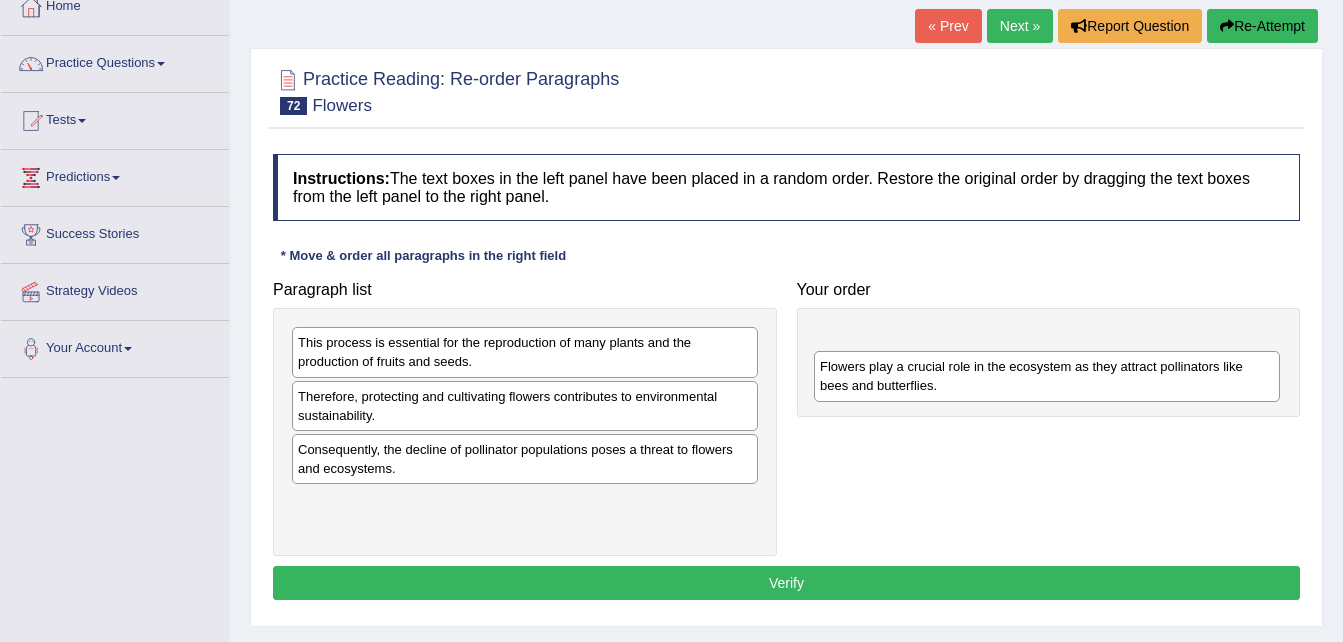 drag, startPoint x: 590, startPoint y: 365, endPoint x: 1112, endPoint y: 389, distance: 522.55145 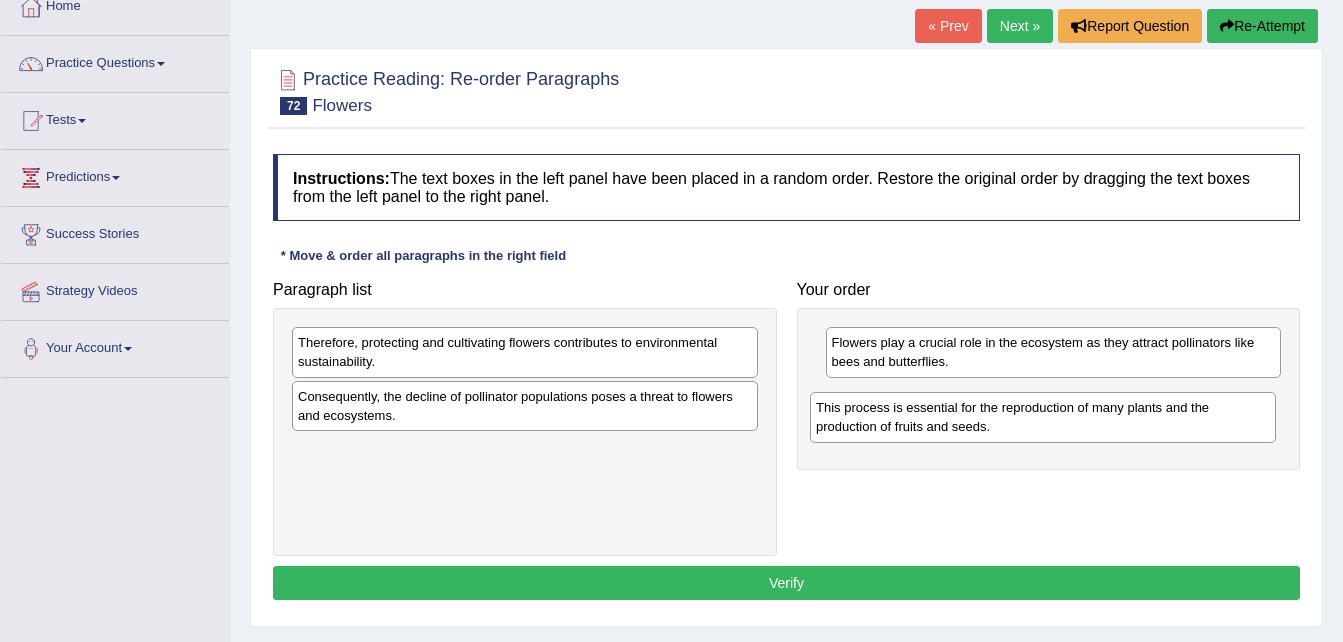 drag, startPoint x: 664, startPoint y: 359, endPoint x: 1182, endPoint y: 424, distance: 522.06226 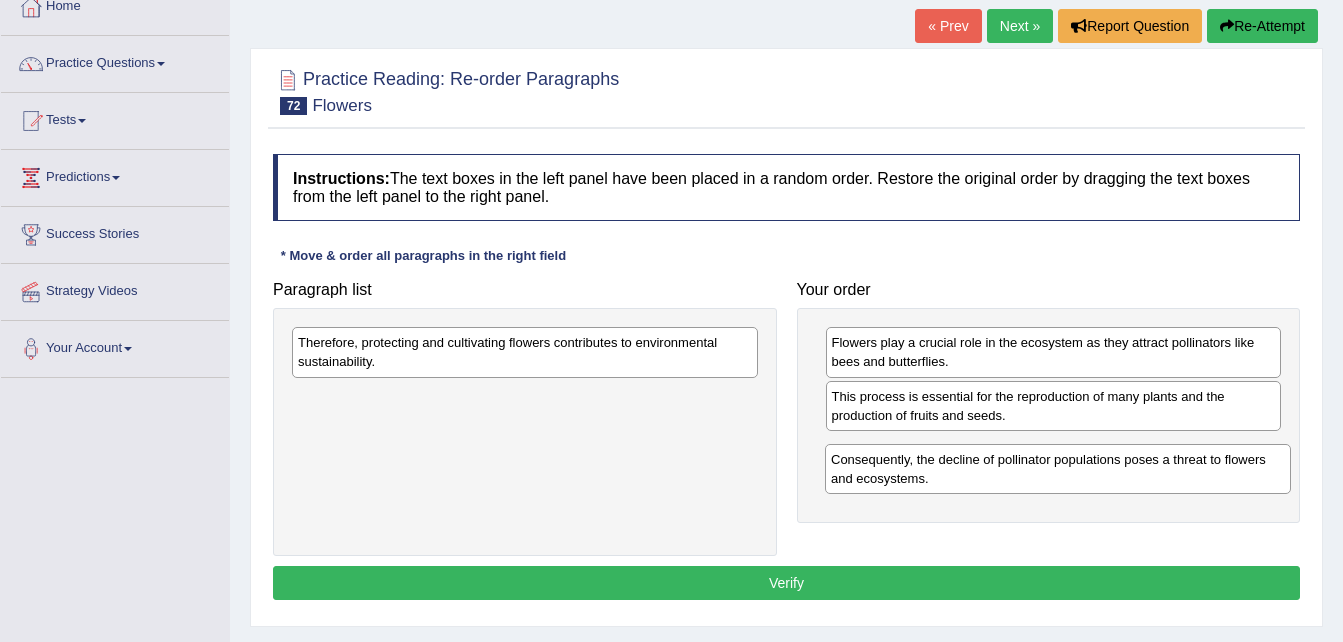 drag, startPoint x: 555, startPoint y: 428, endPoint x: 1088, endPoint y: 491, distance: 536.7103 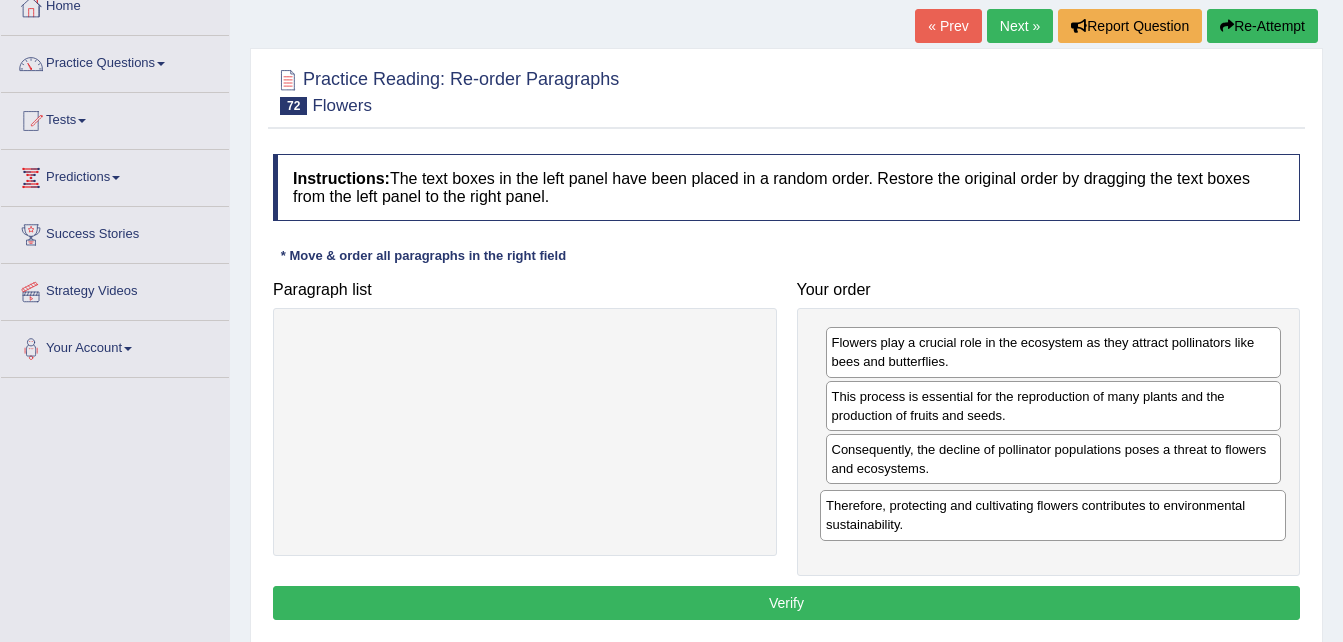 drag, startPoint x: 549, startPoint y: 357, endPoint x: 1083, endPoint y: 519, distance: 558.0323 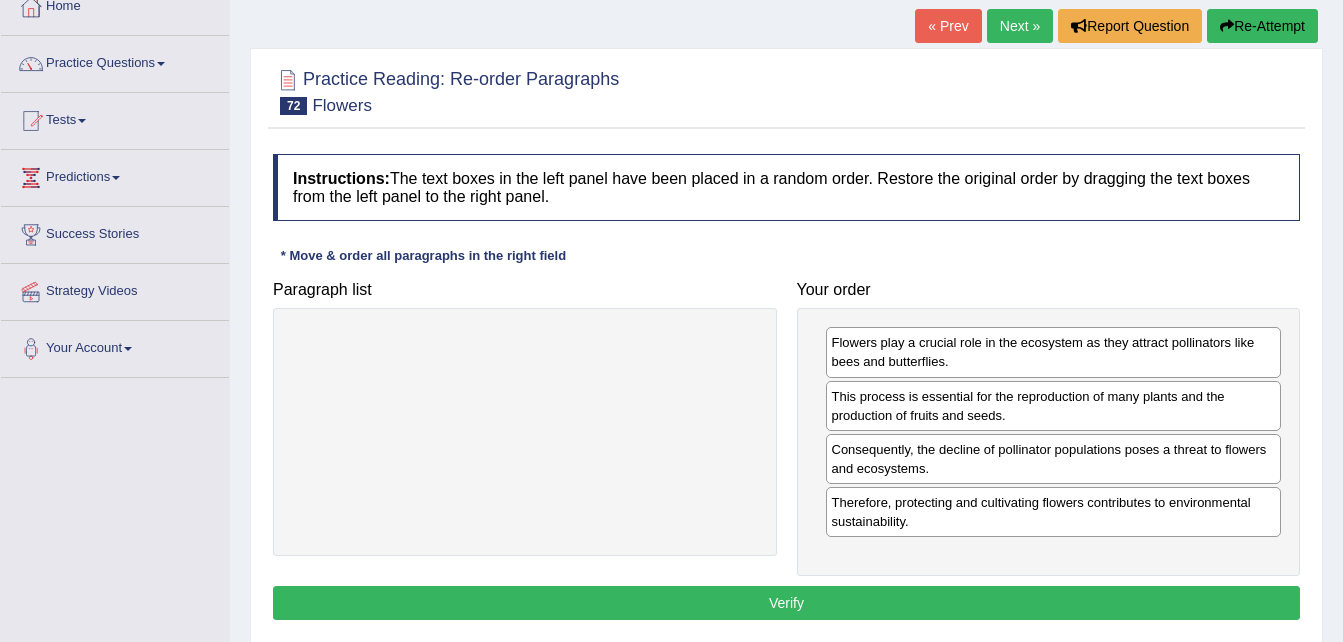 click on "Verify" at bounding box center [786, 603] 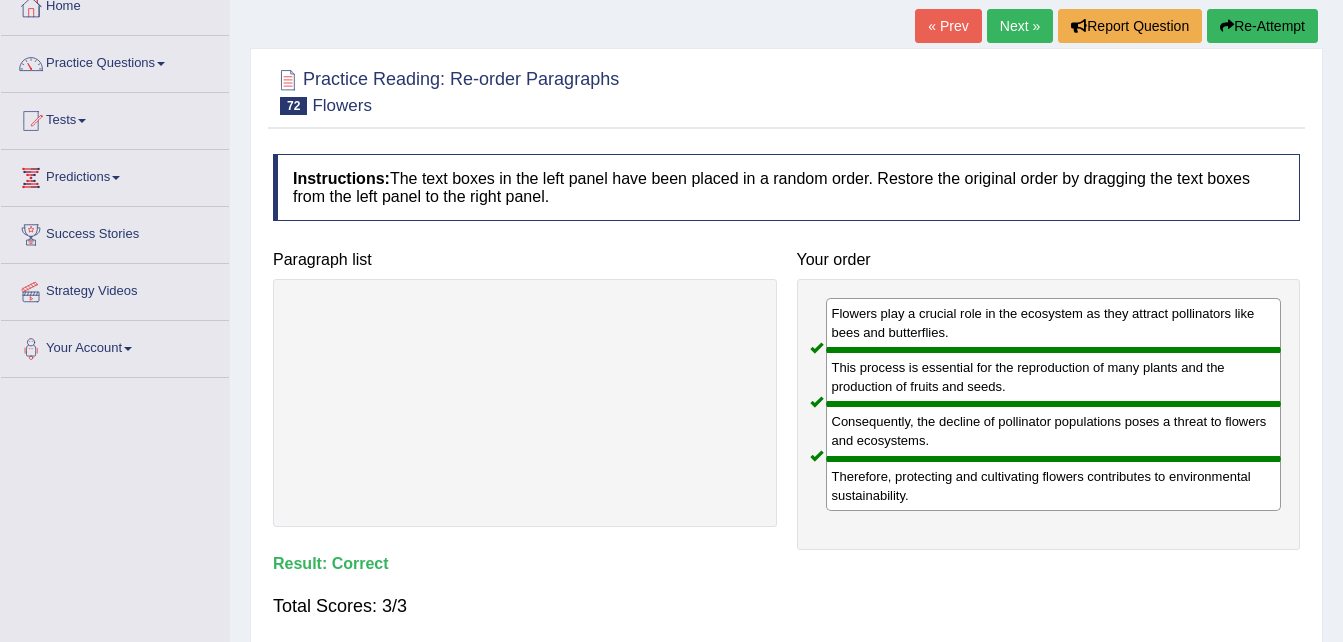 click on "Next »" at bounding box center [1020, 26] 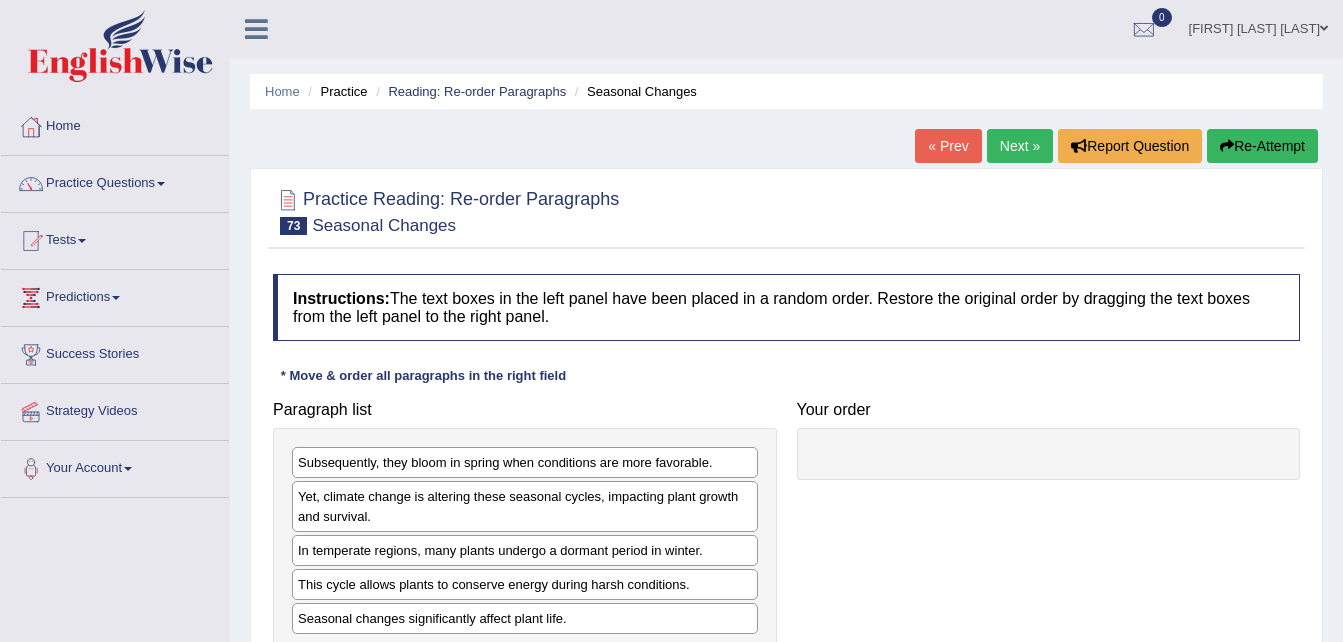 scroll, scrollTop: 0, scrollLeft: 0, axis: both 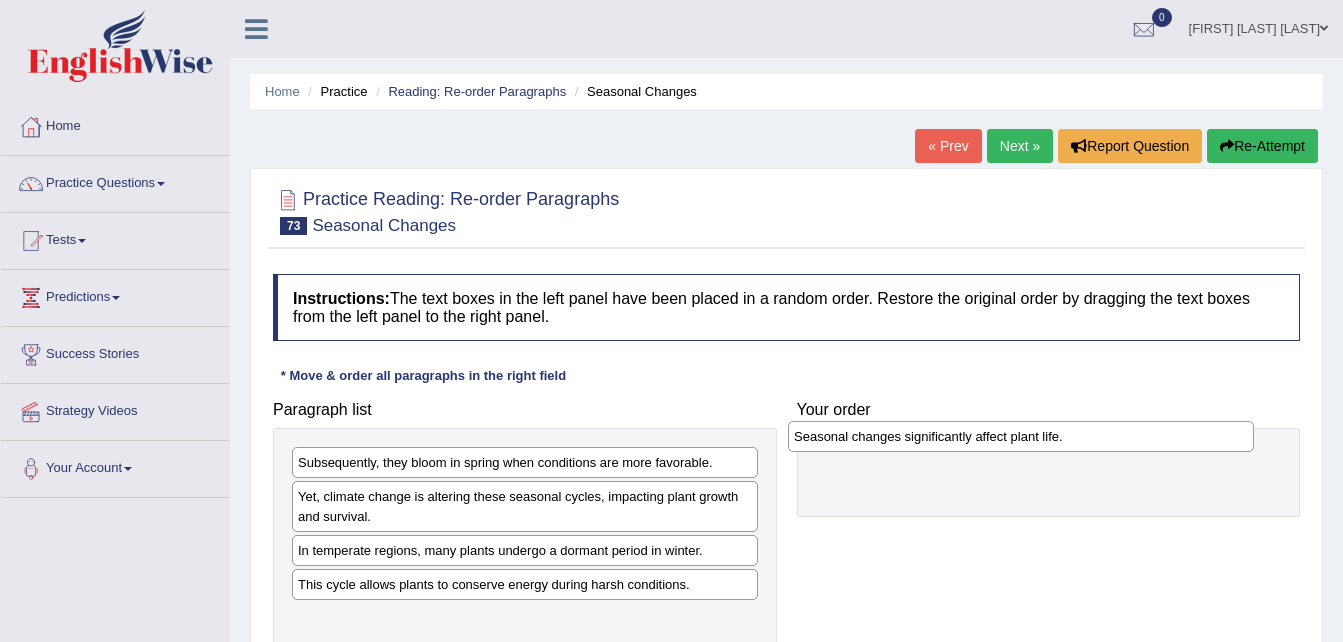 drag, startPoint x: 576, startPoint y: 622, endPoint x: 1071, endPoint y: 439, distance: 527.74426 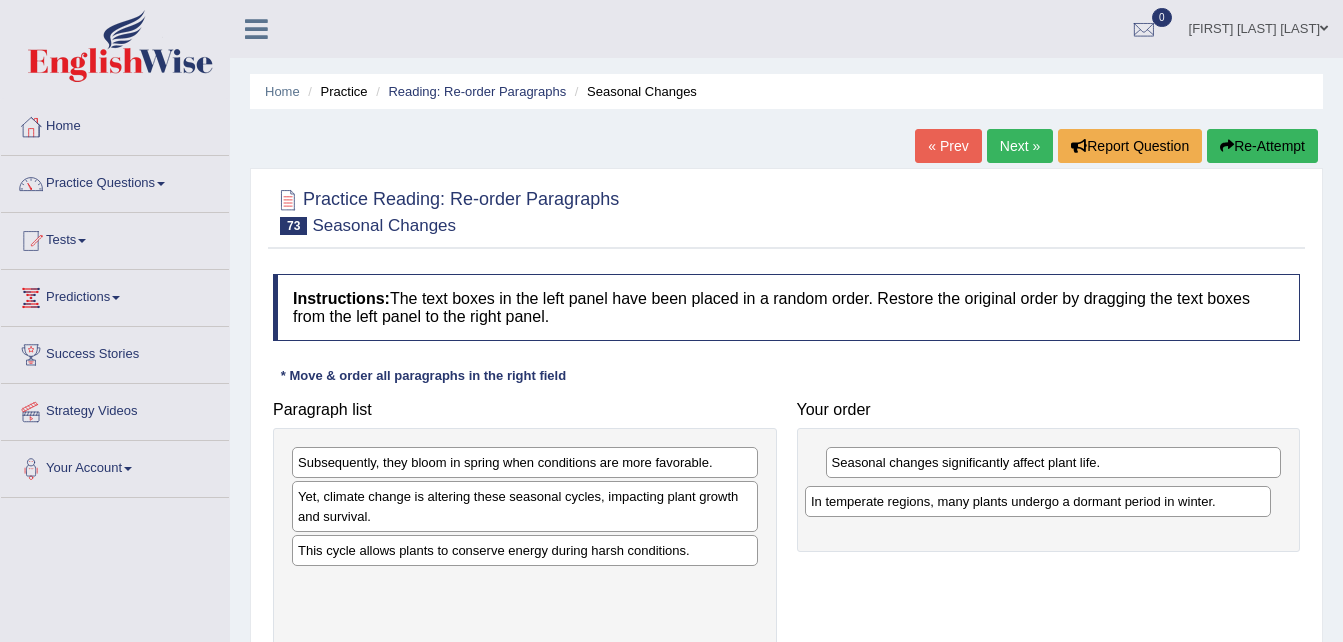 drag, startPoint x: 733, startPoint y: 558, endPoint x: 1255, endPoint y: 517, distance: 523.60767 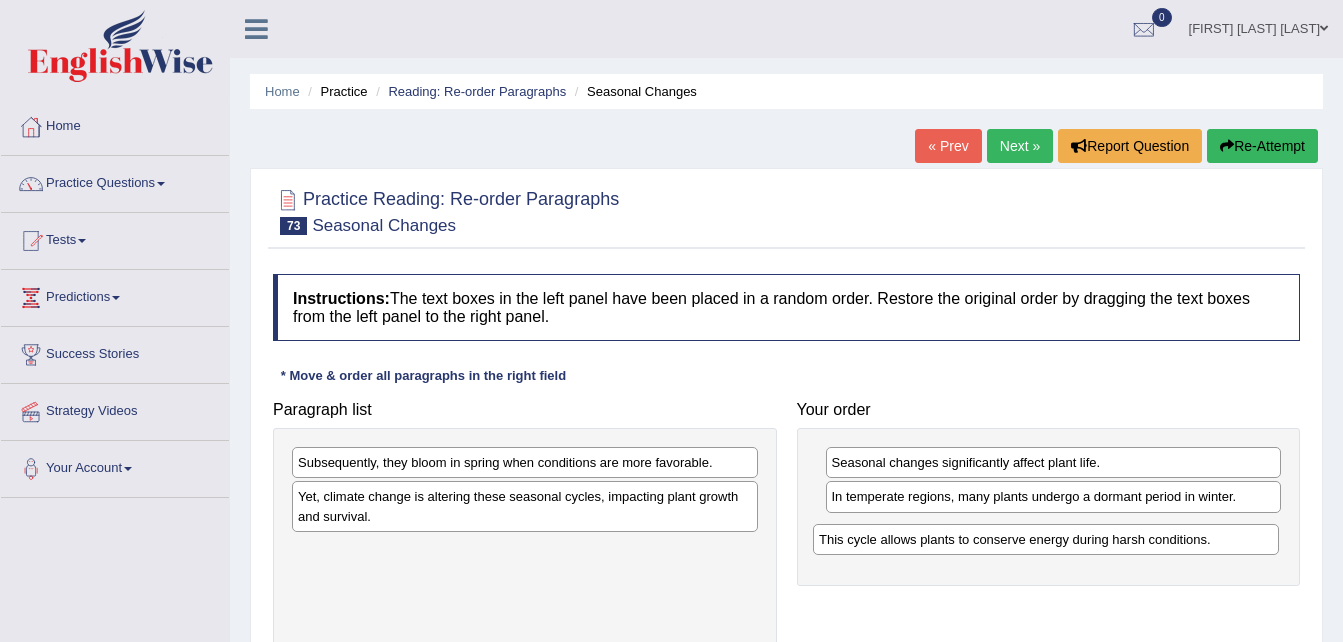 drag, startPoint x: 631, startPoint y: 554, endPoint x: 1153, endPoint y: 544, distance: 522.09576 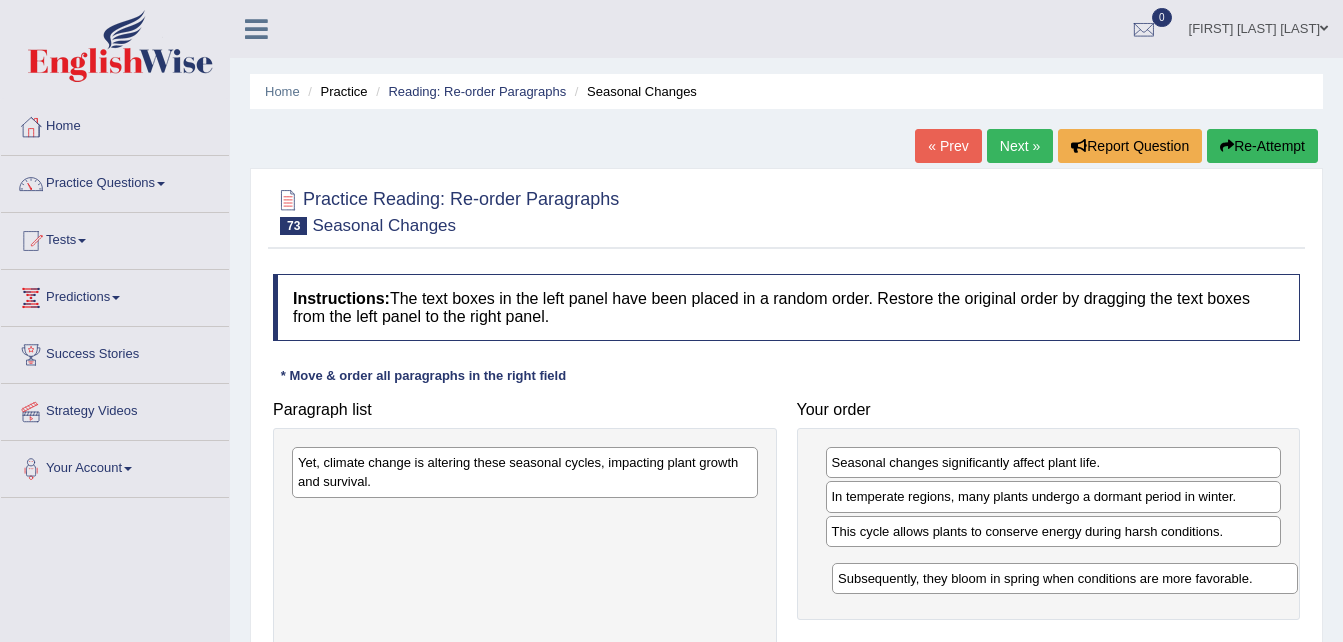 drag, startPoint x: 639, startPoint y: 468, endPoint x: 1187, endPoint y: 579, distance: 559.1288 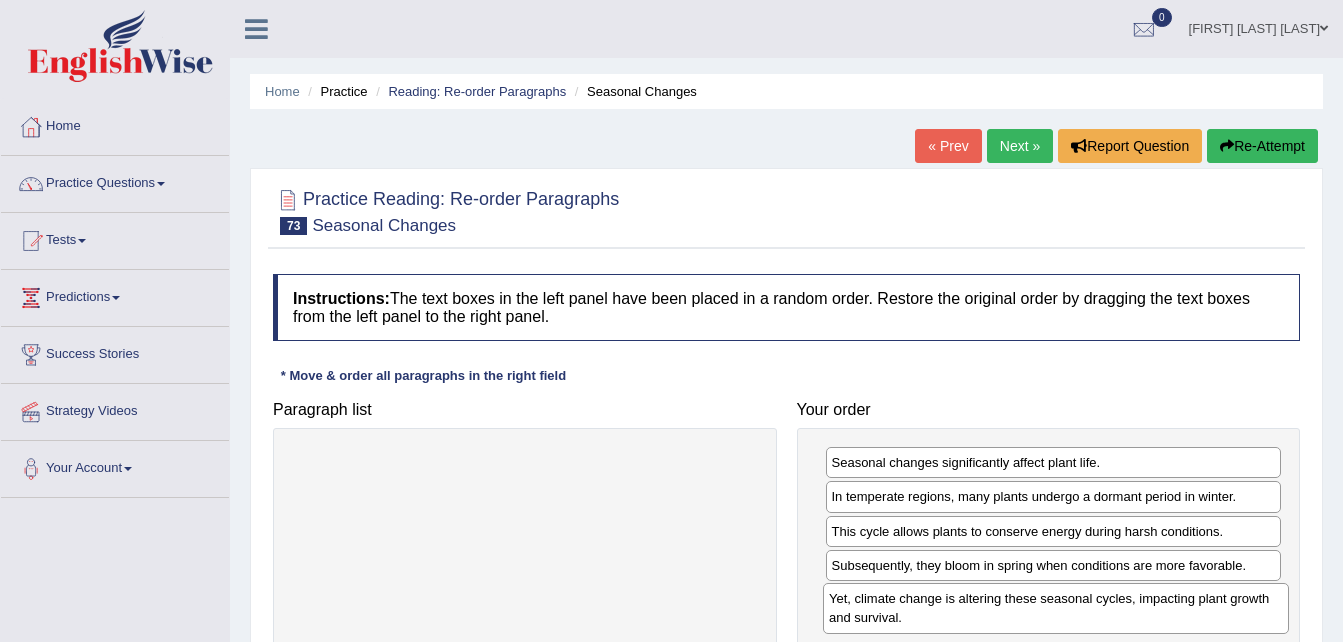 drag, startPoint x: 705, startPoint y: 465, endPoint x: 1236, endPoint y: 601, distance: 548.1396 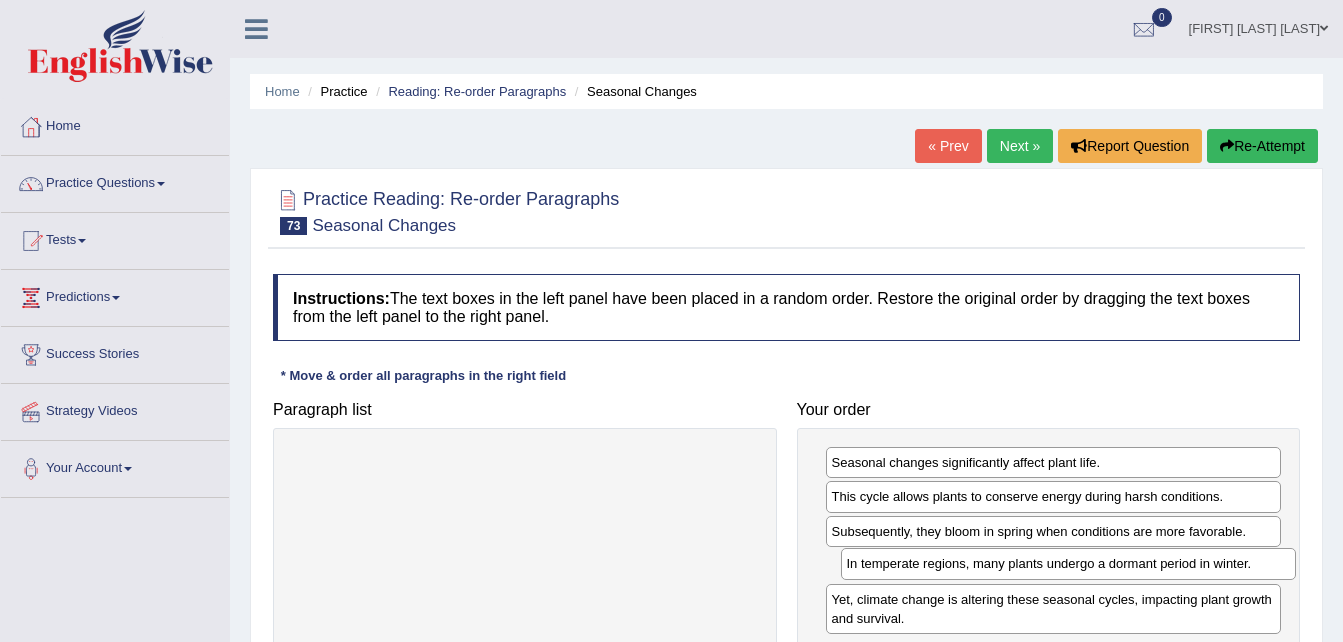 drag, startPoint x: 1219, startPoint y: 502, endPoint x: 1228, endPoint y: 567, distance: 65.62012 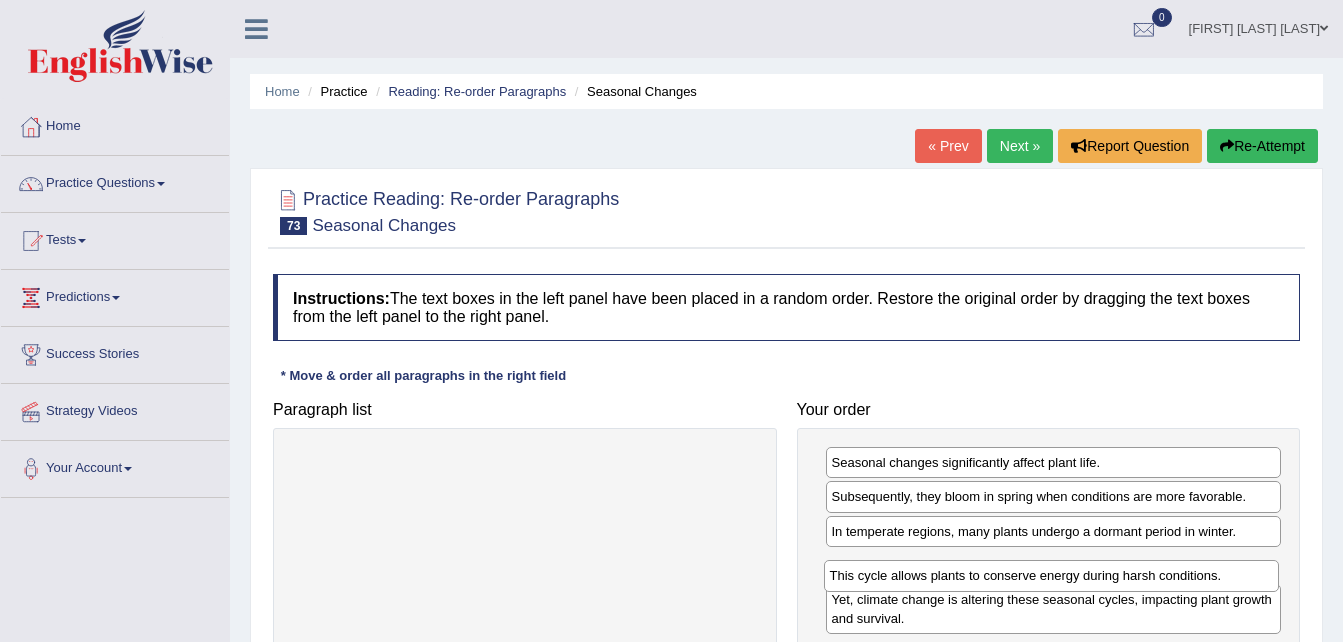 drag, startPoint x: 1171, startPoint y: 493, endPoint x: 1169, endPoint y: 572, distance: 79.025314 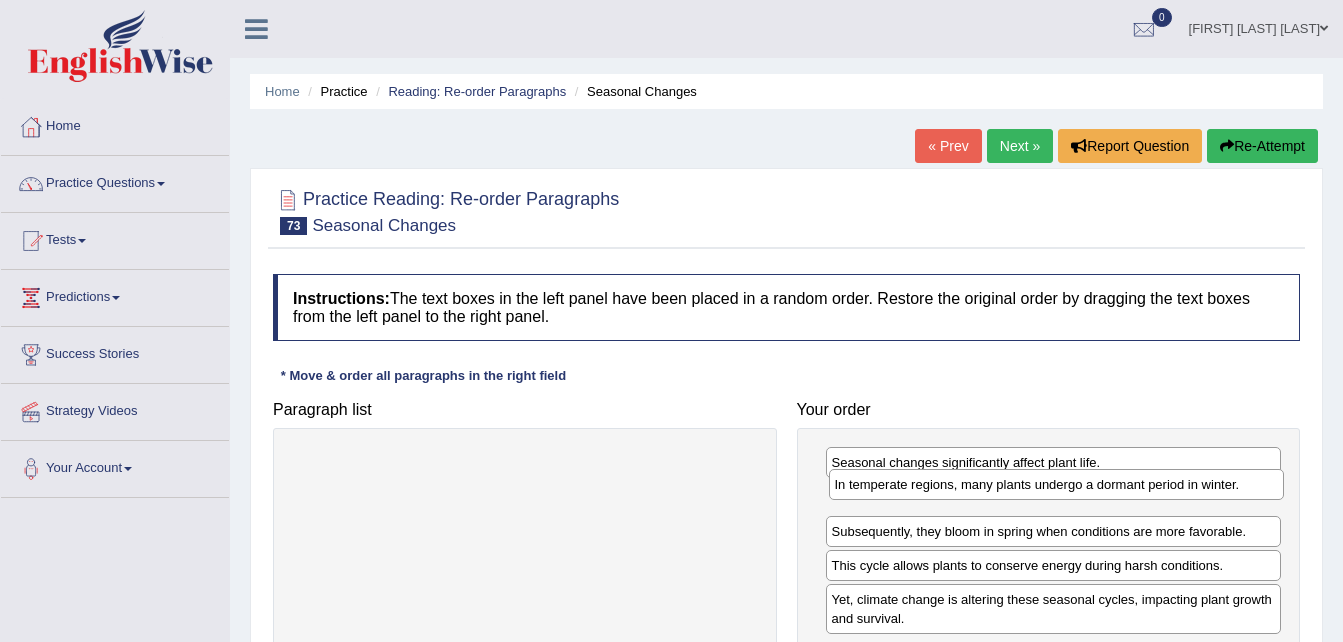 drag, startPoint x: 1177, startPoint y: 533, endPoint x: 1183, endPoint y: 493, distance: 40.4475 